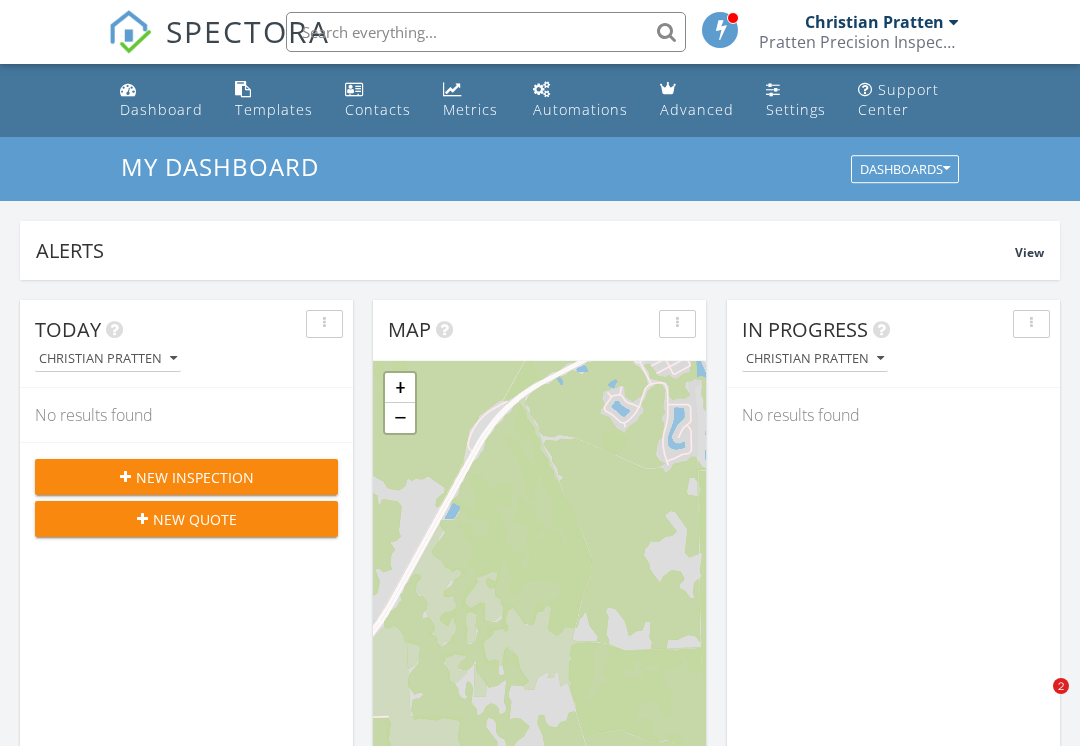 scroll, scrollTop: 110, scrollLeft: 0, axis: vertical 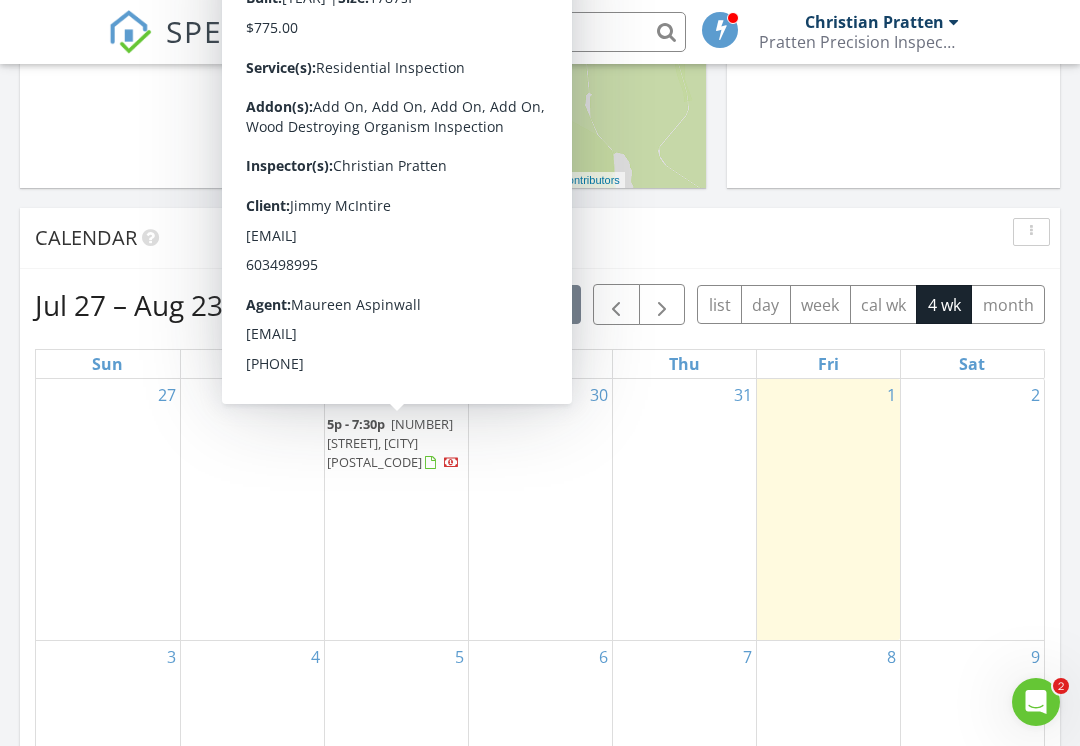 click on "1004 San Remo Rd, St. Augustine 32086" at bounding box center (390, 443) 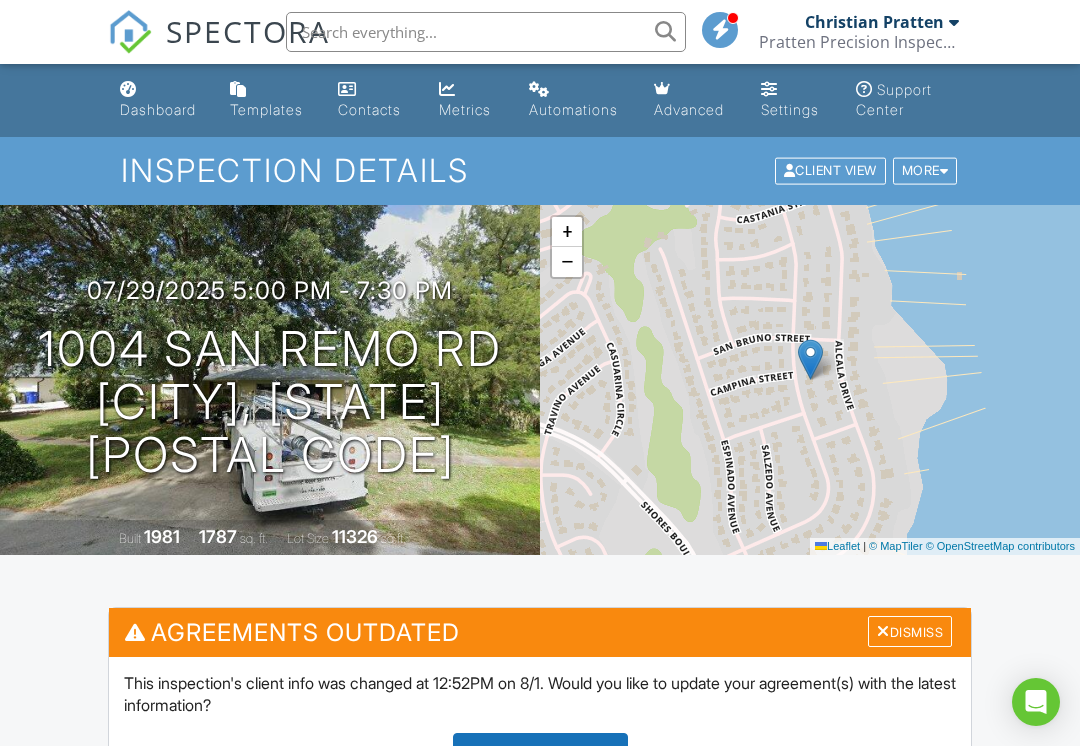 scroll, scrollTop: 785, scrollLeft: 0, axis: vertical 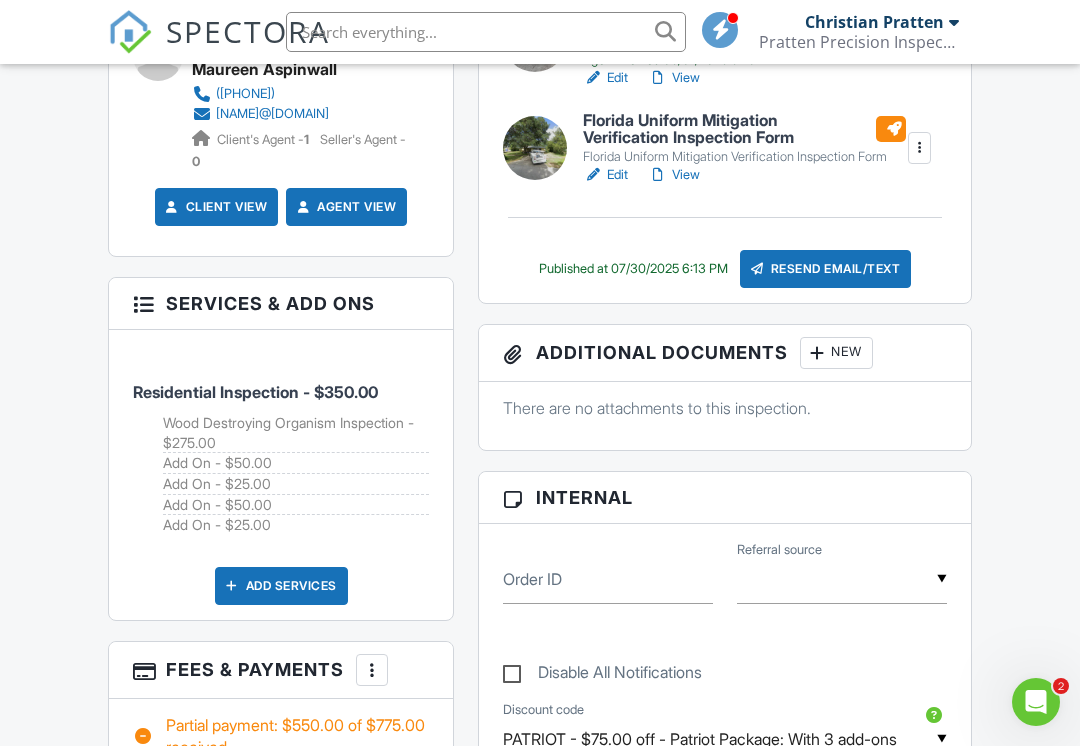 click on "Services & Add ons" at bounding box center (281, 304) 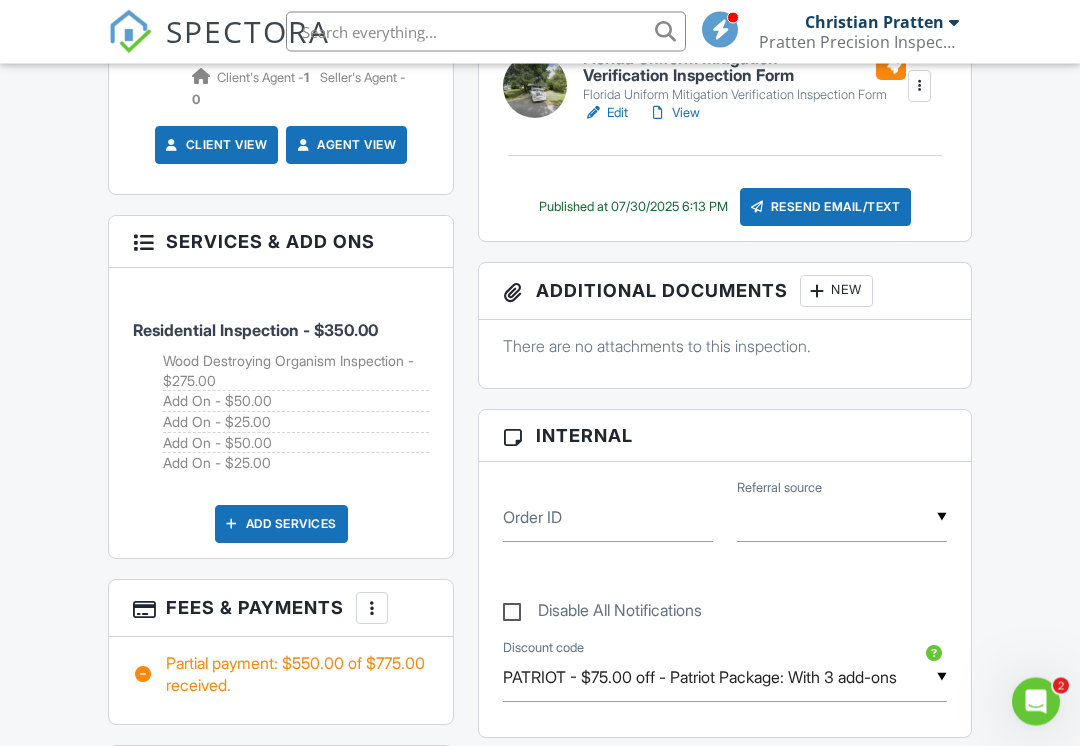 scroll, scrollTop: 1237, scrollLeft: 0, axis: vertical 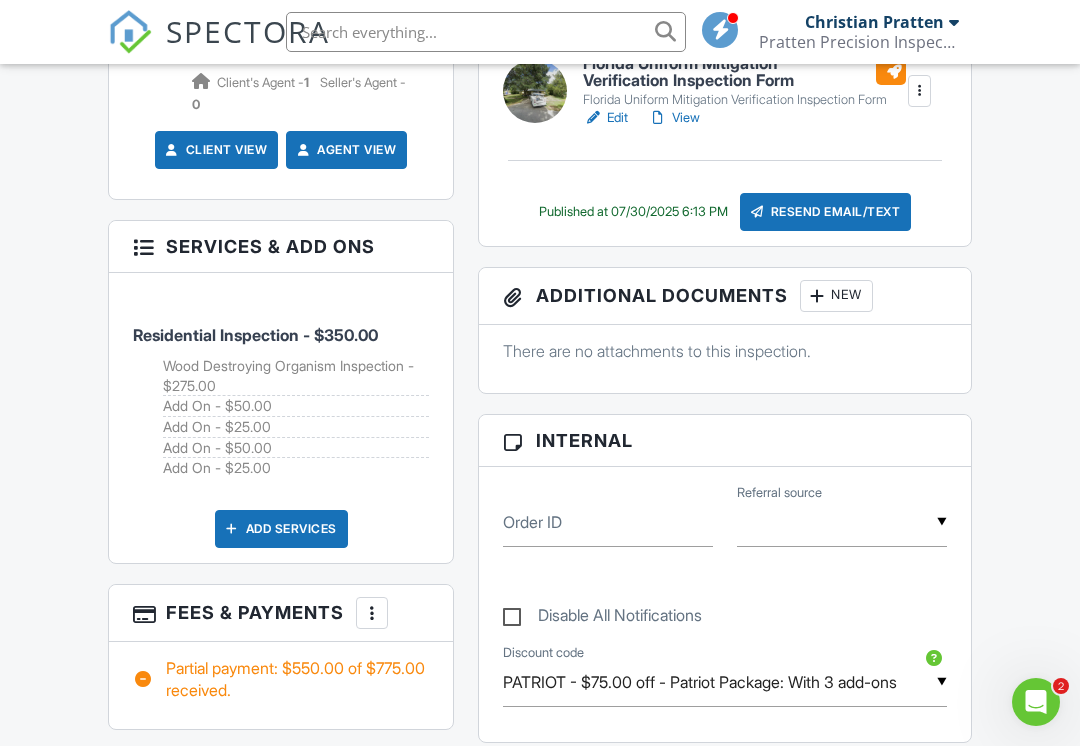 click at bounding box center (232, 529) 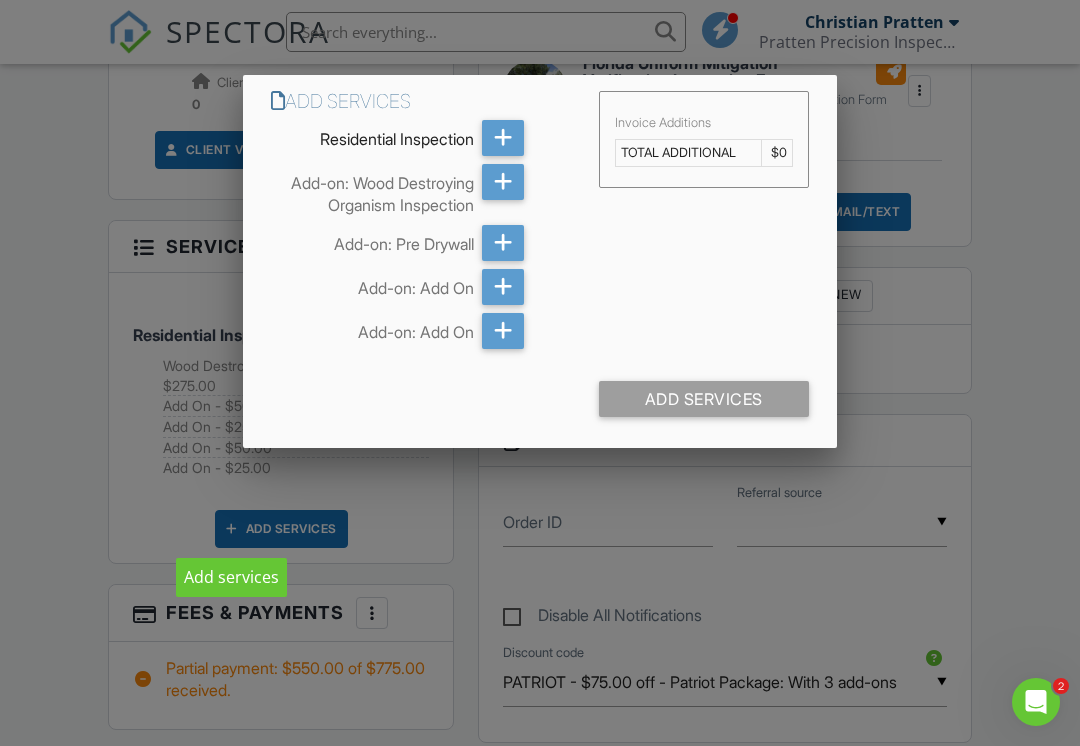 click on "Invoice Additions
TOTAL ADDITIONAL     $0" at bounding box center (704, 139) 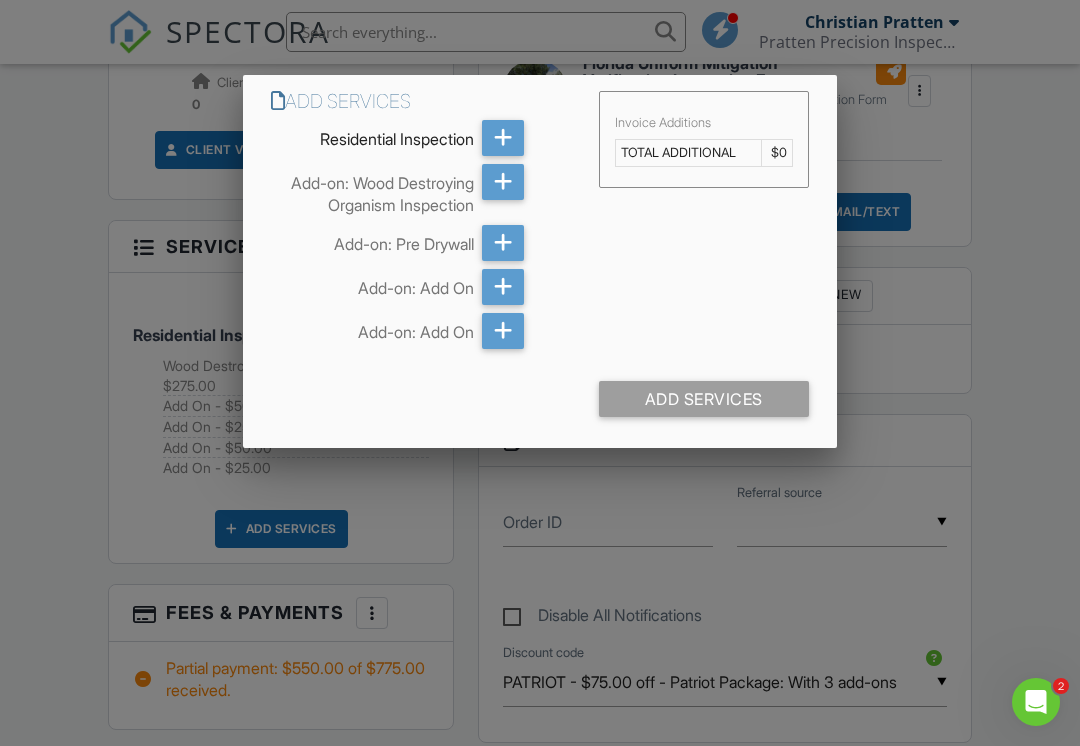 click at bounding box center (540, 366) 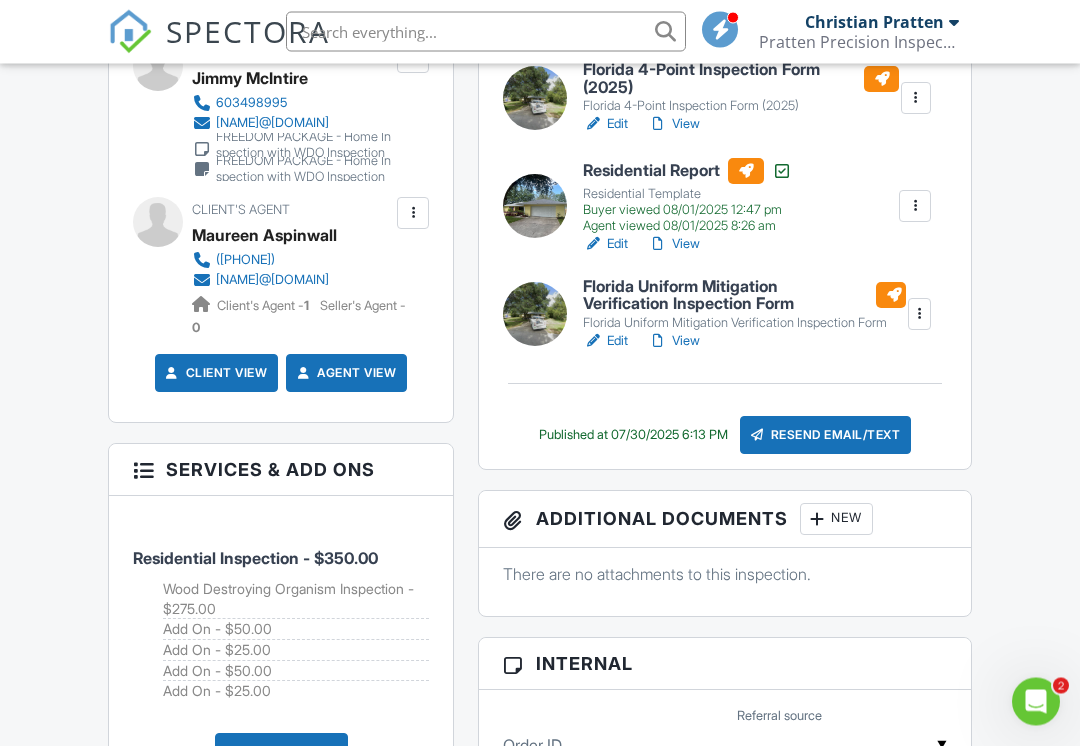scroll, scrollTop: 1011, scrollLeft: 0, axis: vertical 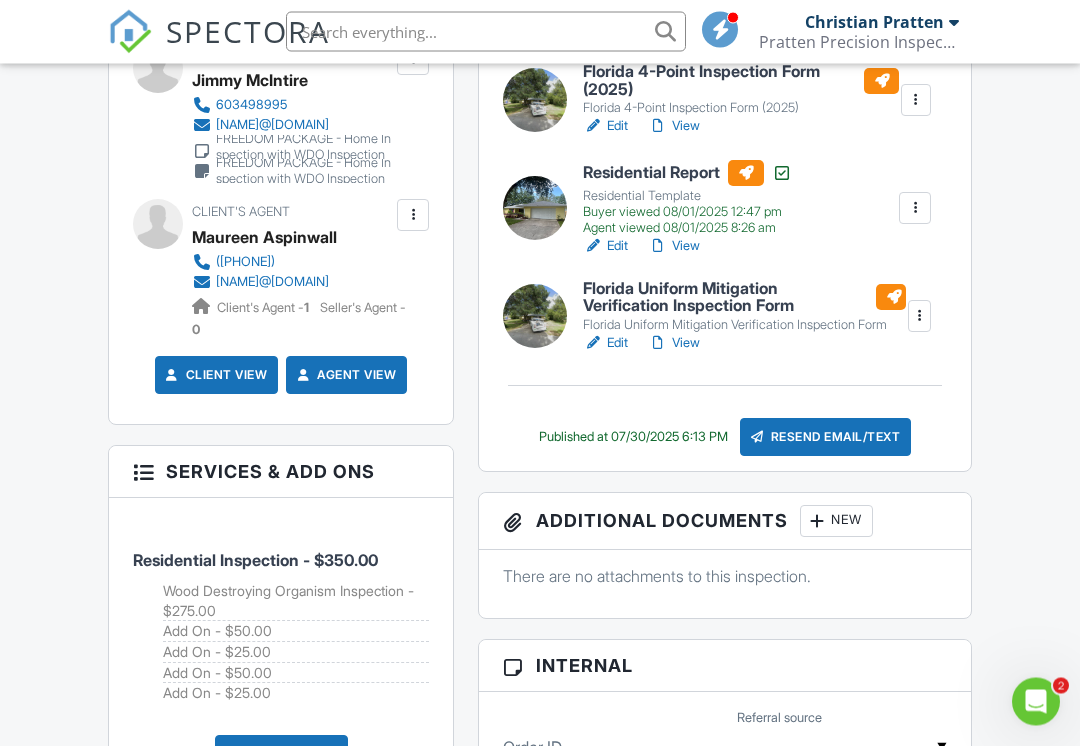 click on "Services & Add ons" at bounding box center [281, 473] 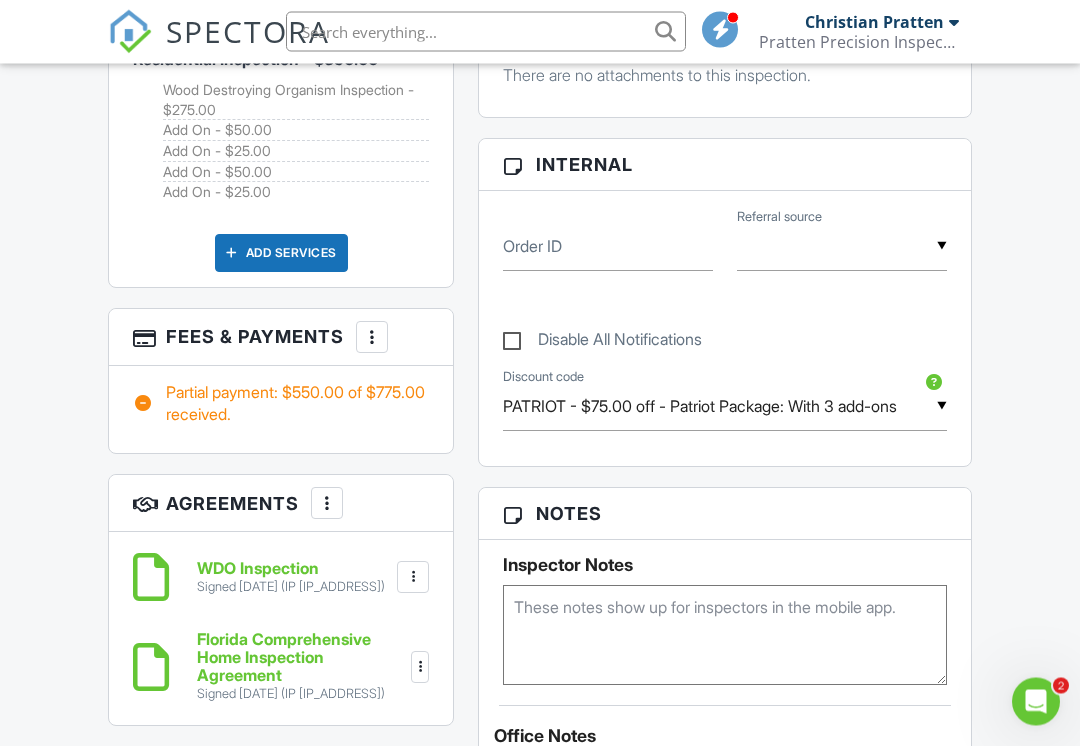 scroll, scrollTop: 1514, scrollLeft: 0, axis: vertical 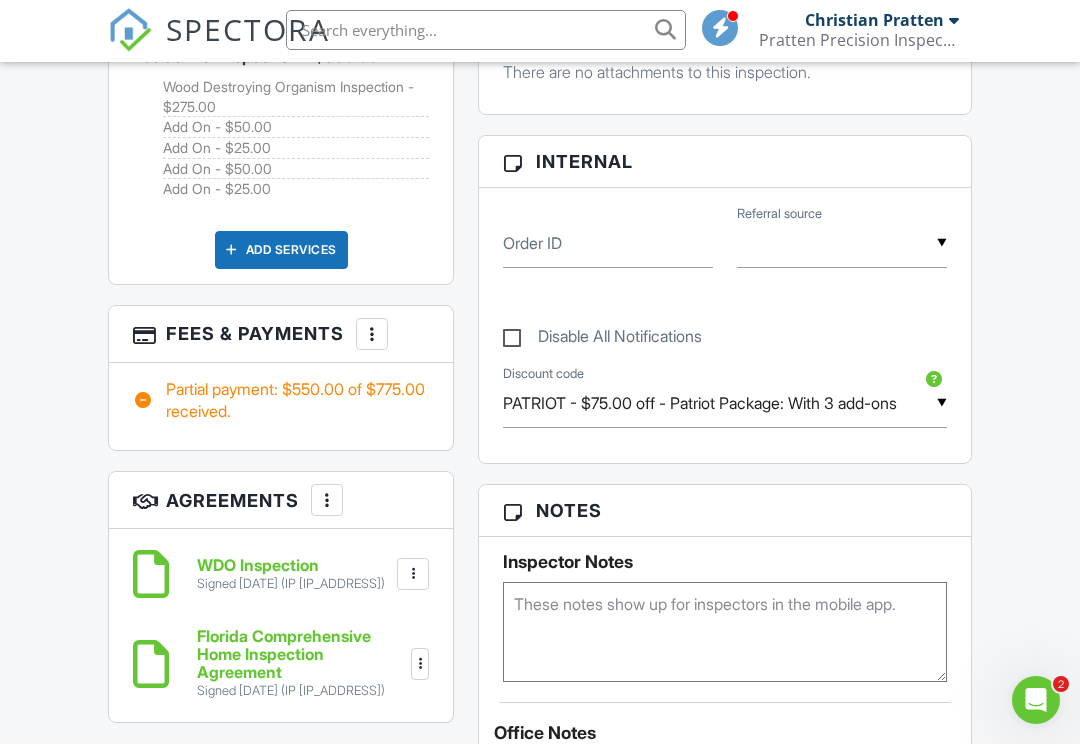 click at bounding box center [372, 336] 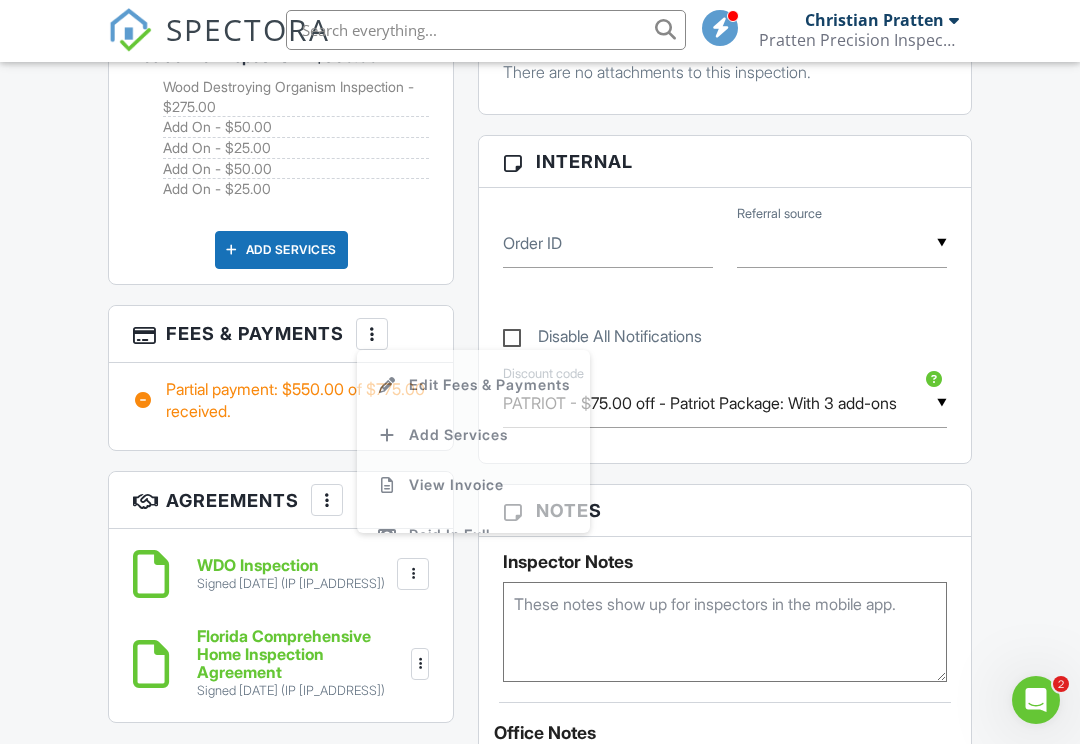scroll, scrollTop: 1516, scrollLeft: 0, axis: vertical 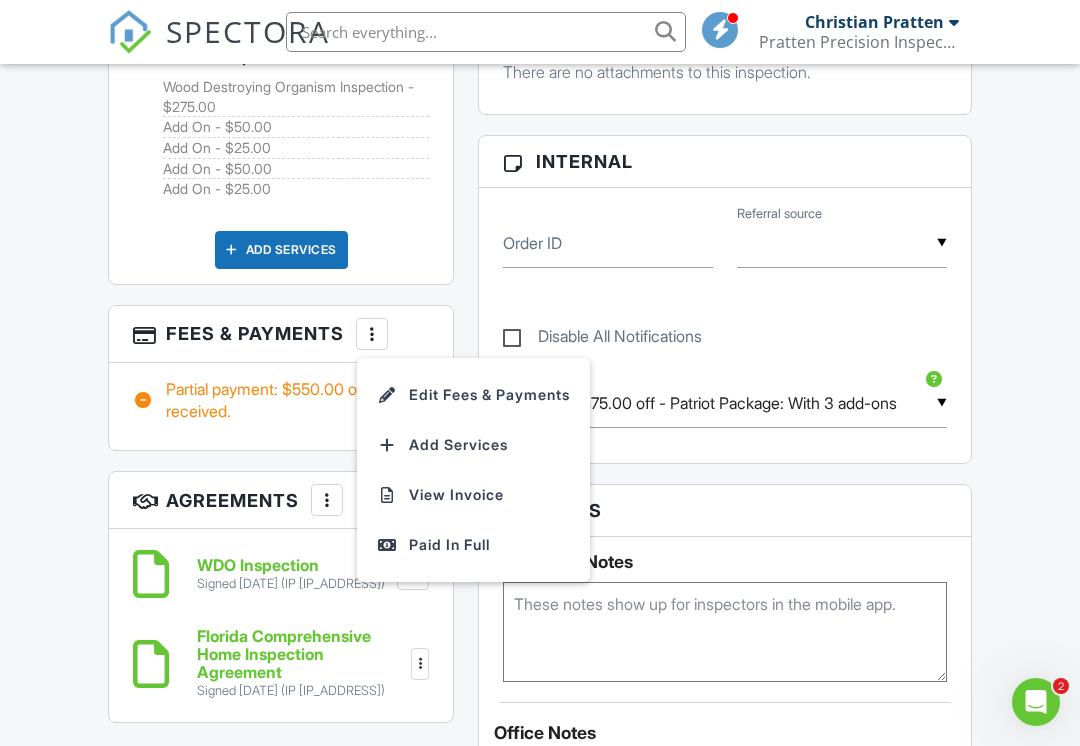 click on "Edit Fees & Payments" at bounding box center (473, 395) 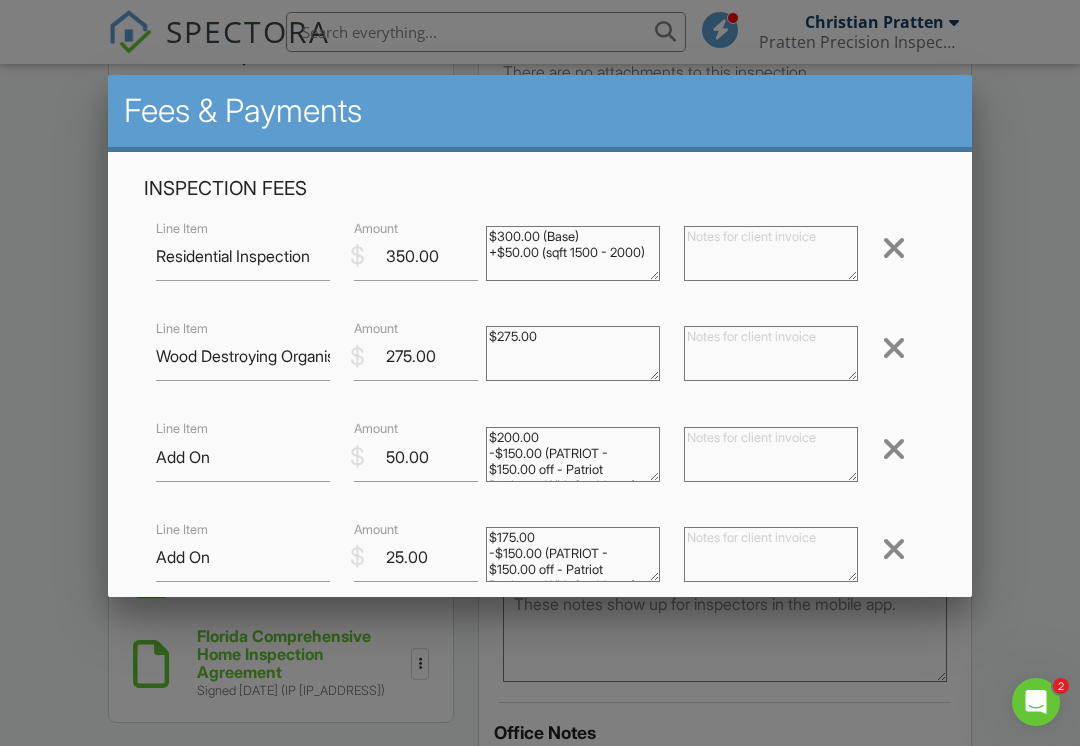 click at bounding box center (894, 449) 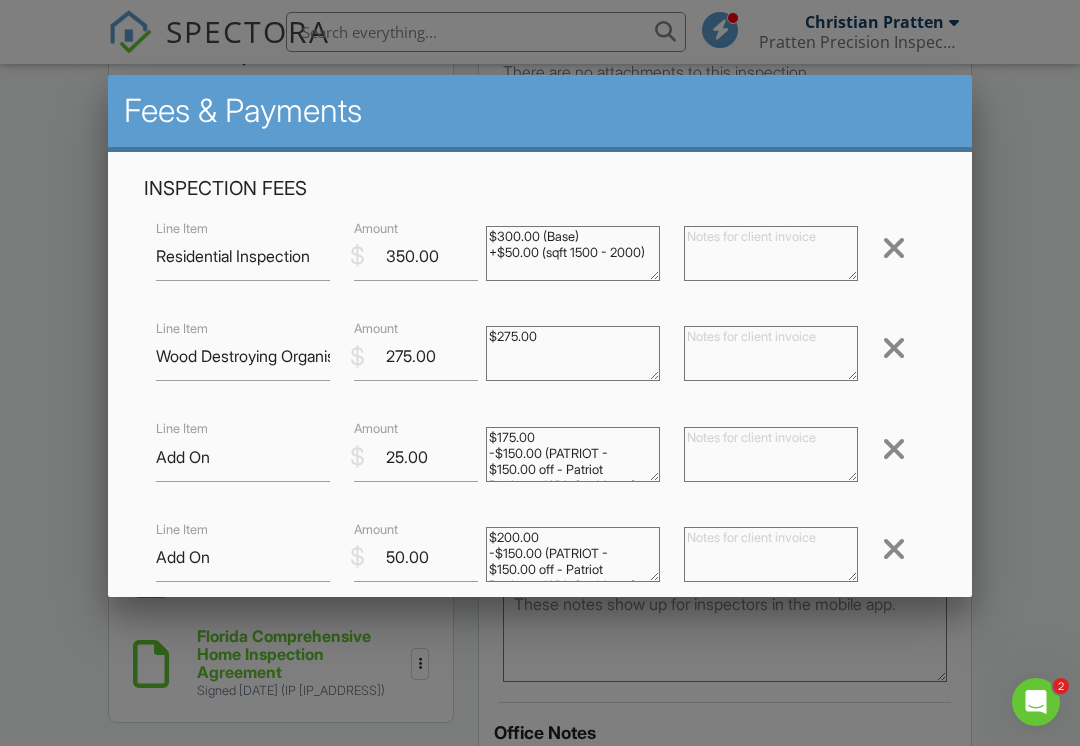 click at bounding box center [894, 449] 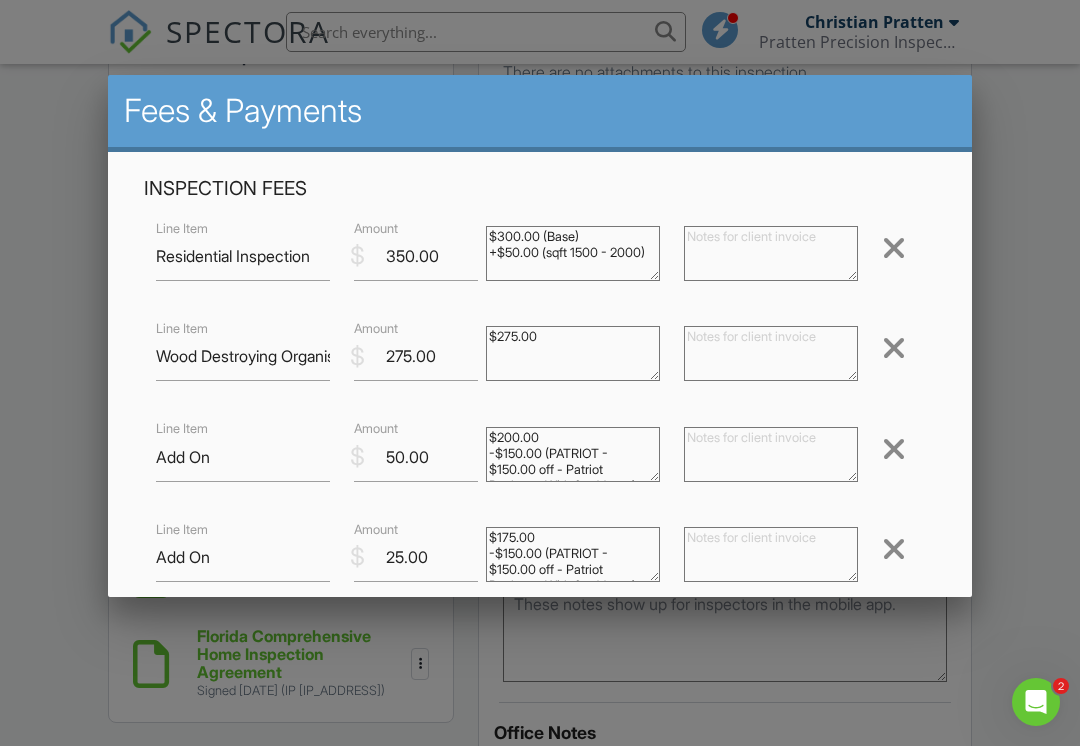 click at bounding box center [894, 449] 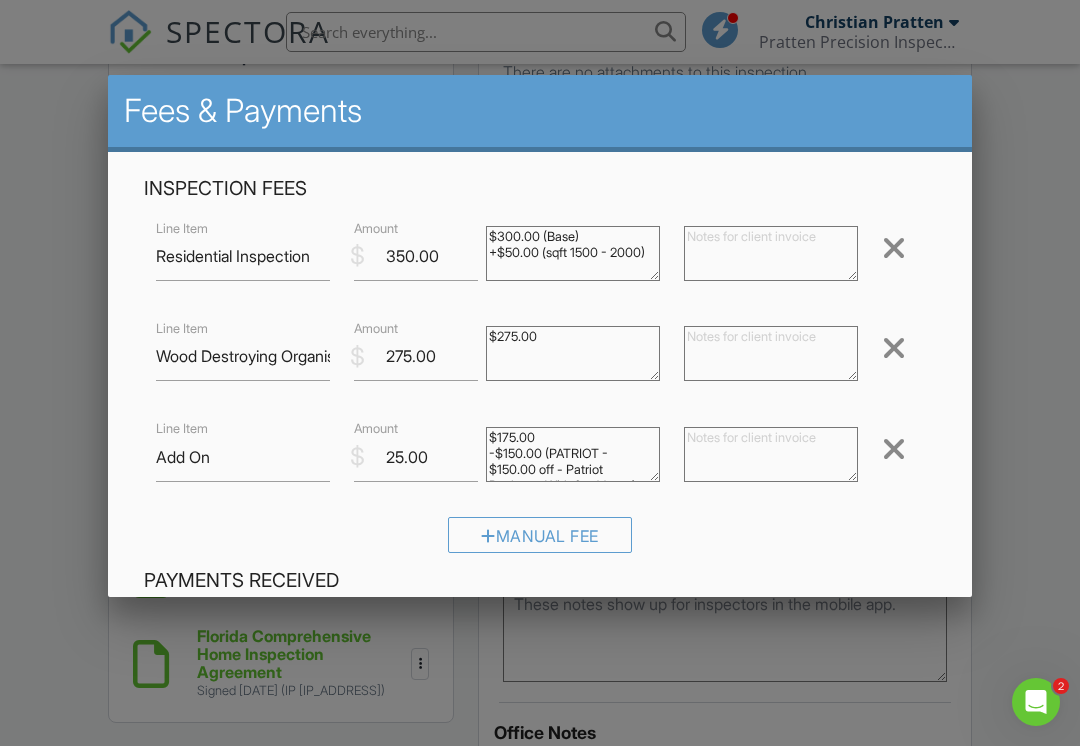 click at bounding box center [894, 449] 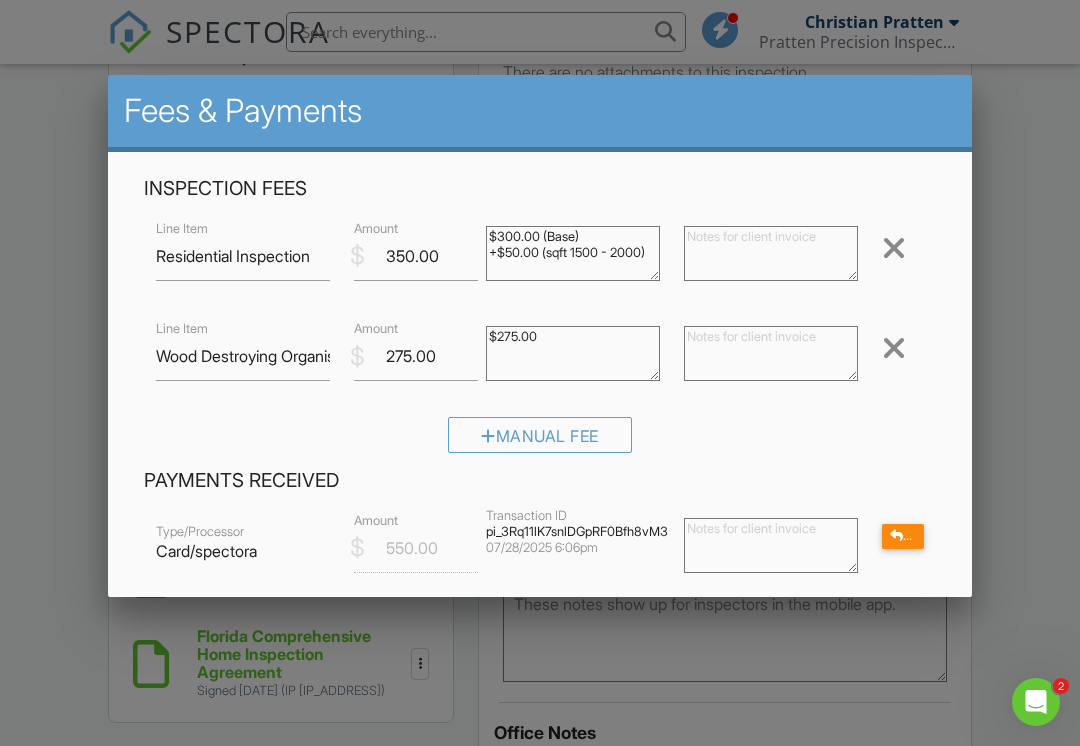 click at bounding box center [540, 366] 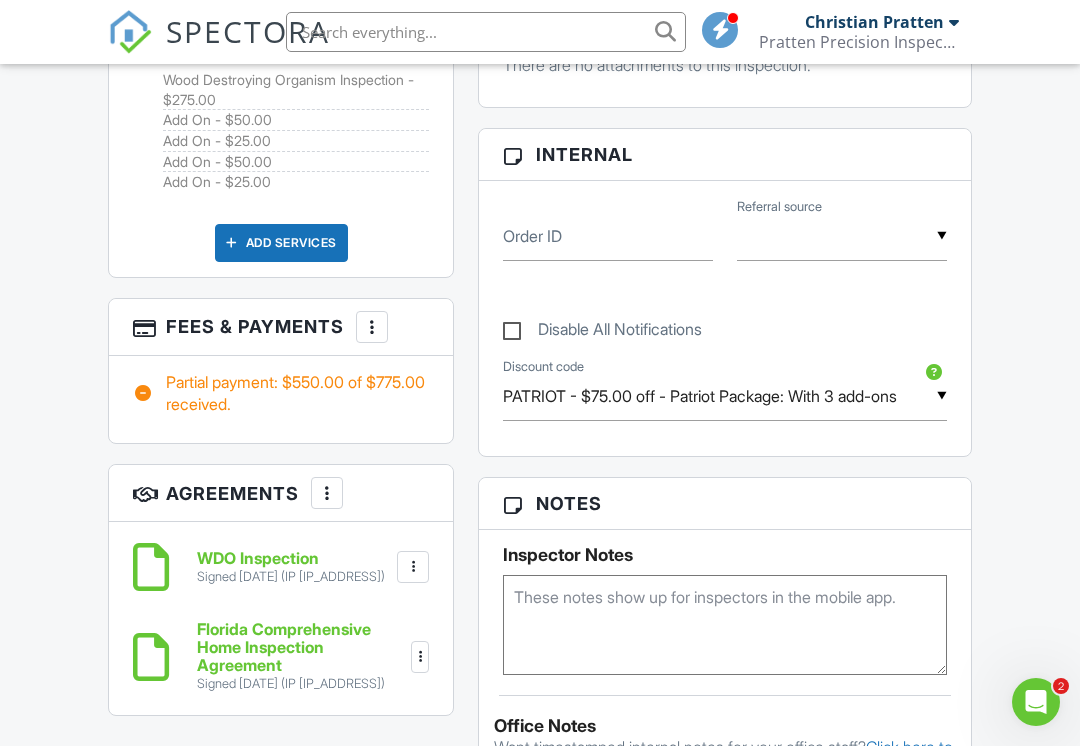 scroll, scrollTop: 1255, scrollLeft: 0, axis: vertical 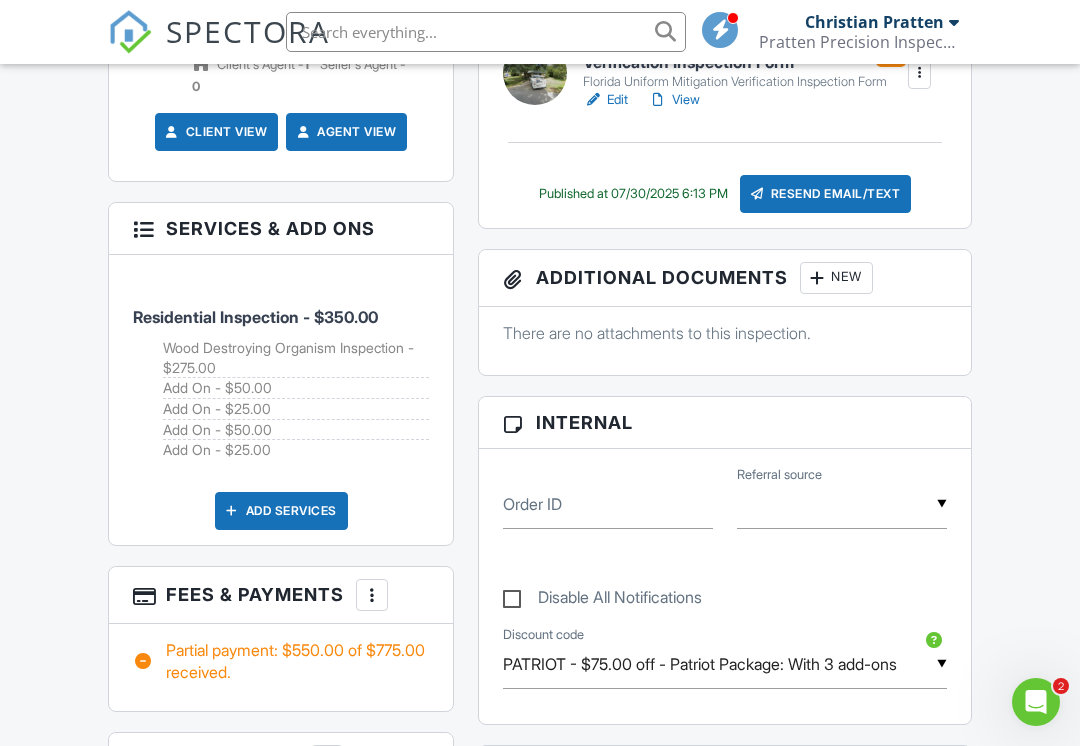 click on "Add On - $50.00" at bounding box center [296, 388] 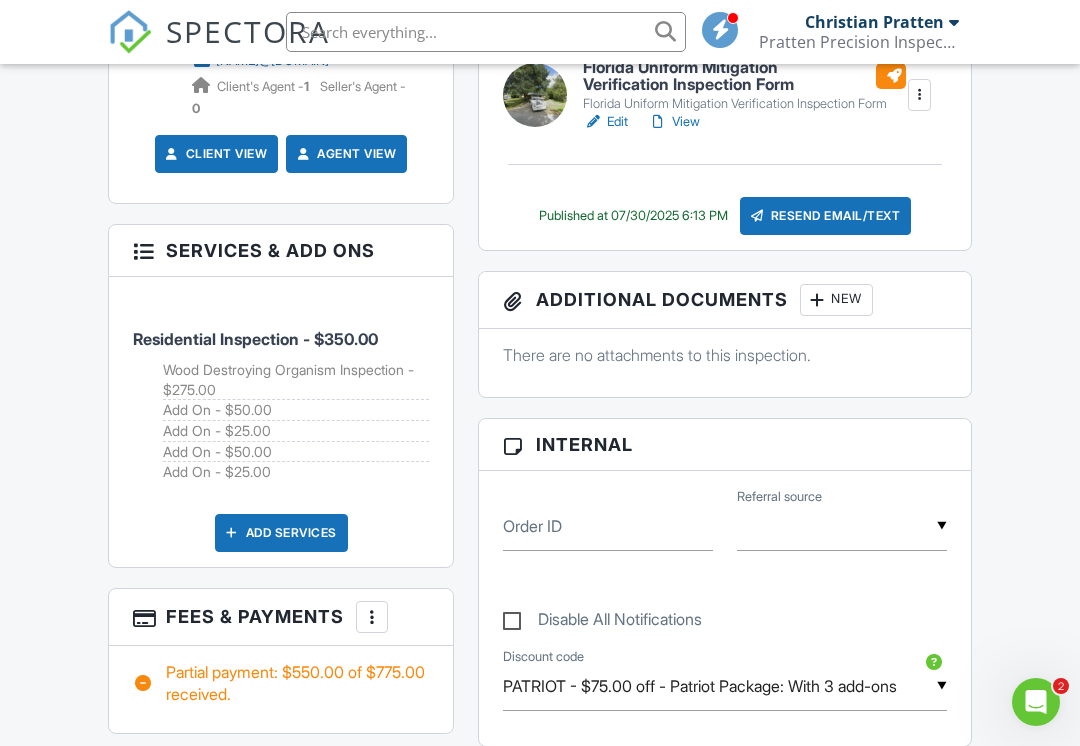 scroll, scrollTop: 1171, scrollLeft: 0, axis: vertical 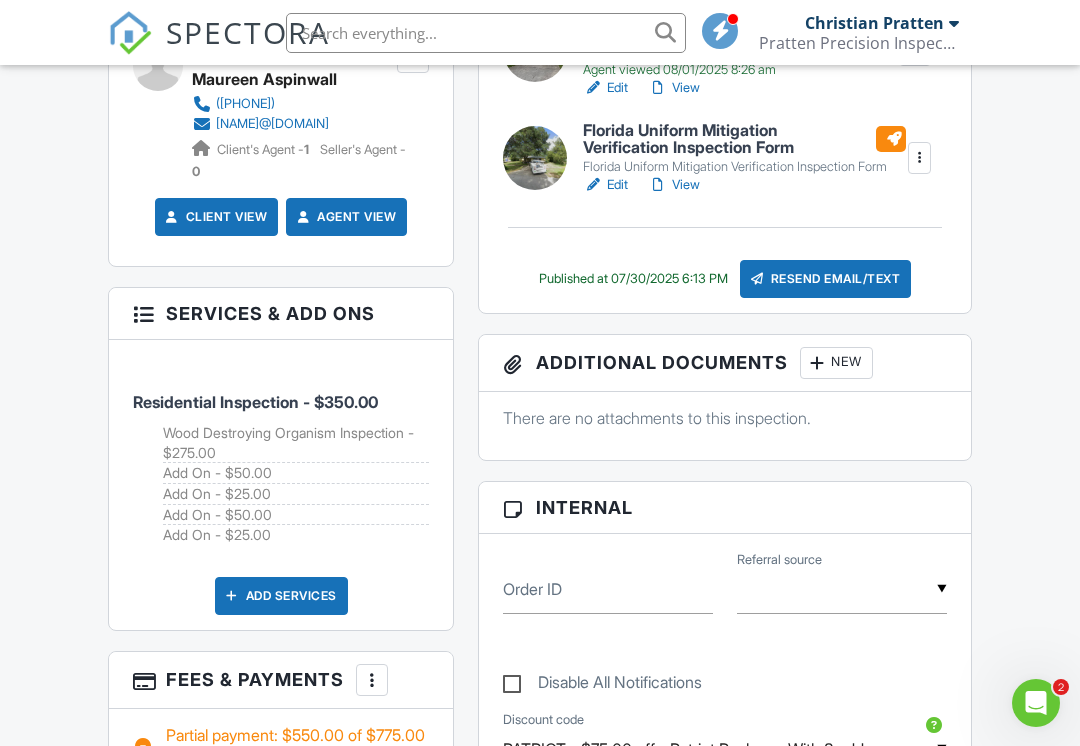 click at bounding box center [143, 311] 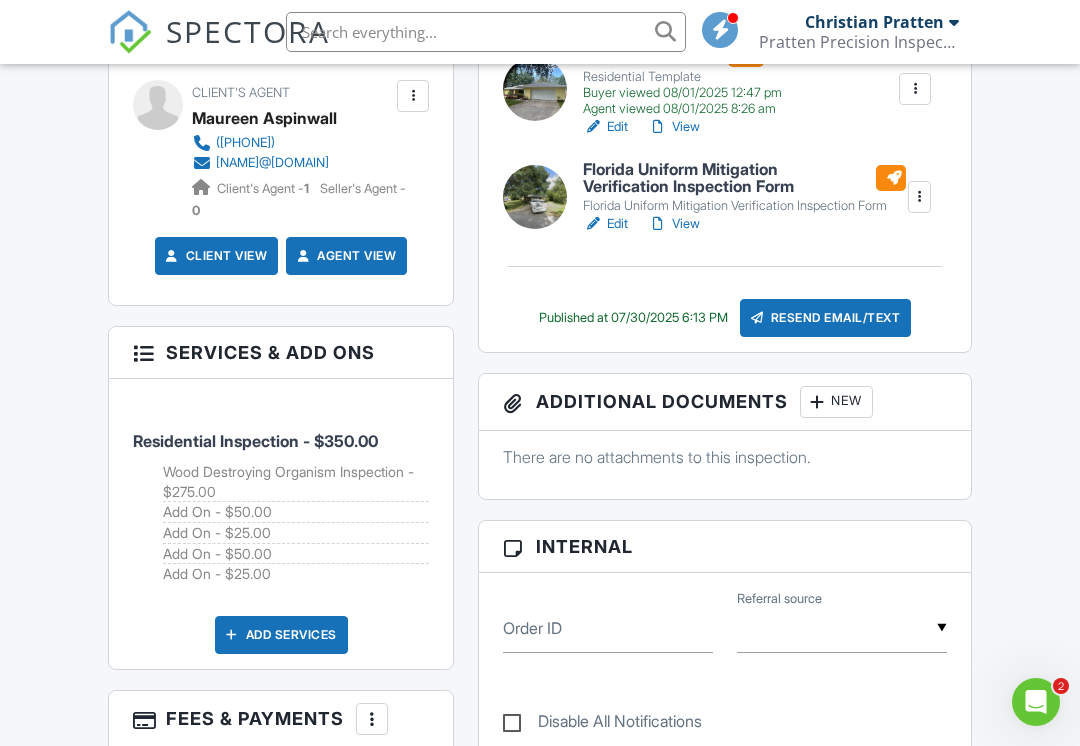 scroll, scrollTop: 1132, scrollLeft: 0, axis: vertical 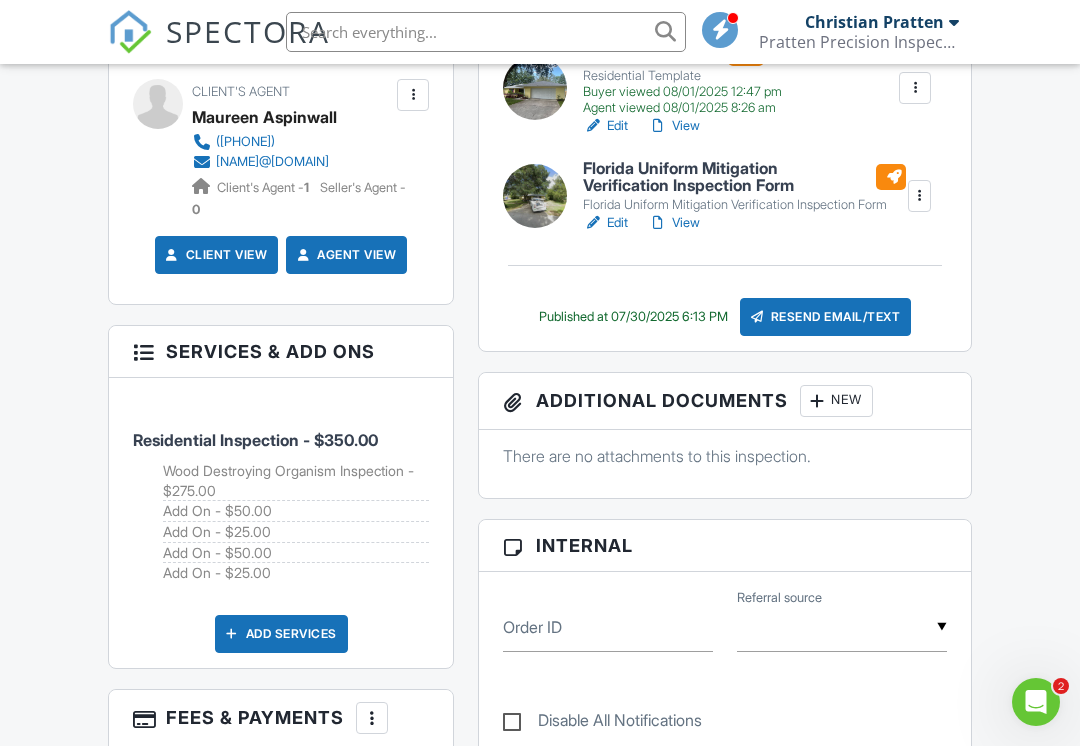click on "Services & Add ons" at bounding box center [281, 352] 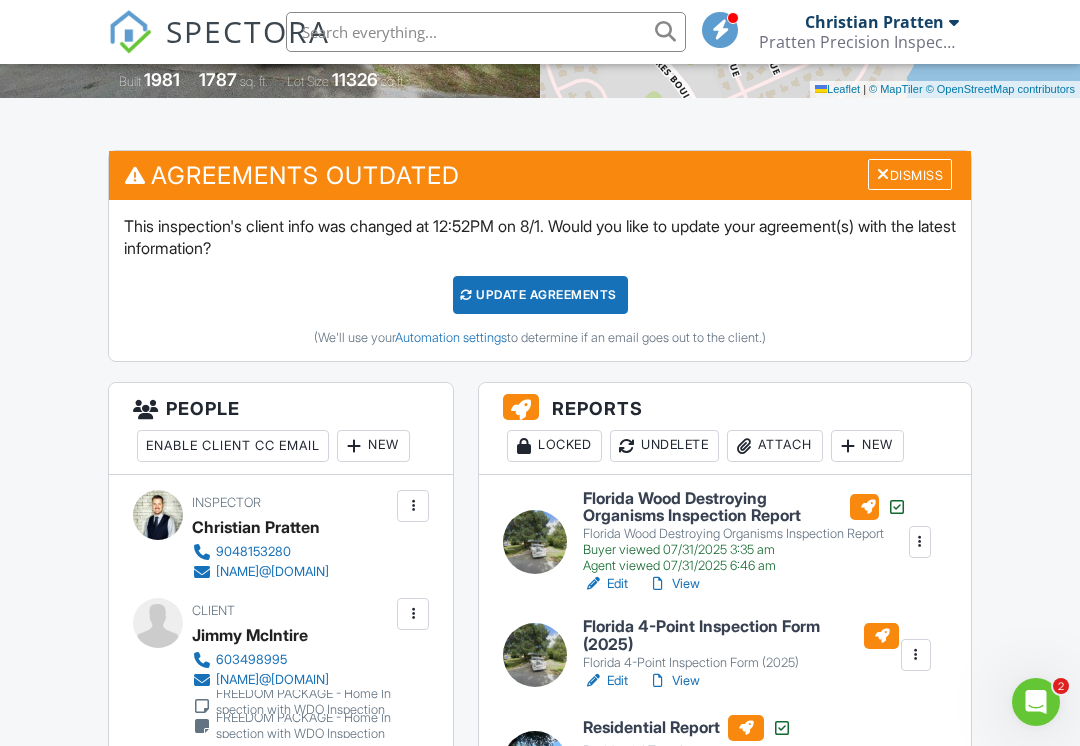 scroll, scrollTop: 1356, scrollLeft: 0, axis: vertical 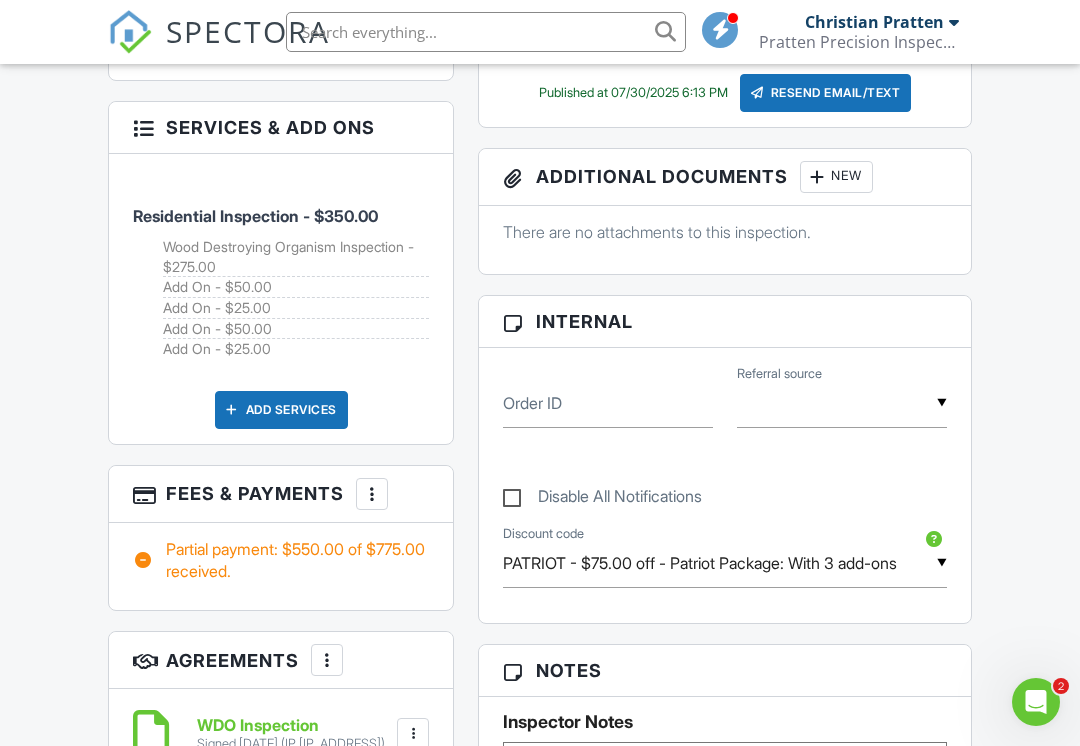 click on "Fees & Payments
More
Edit Fees & Payments
Add Services
View Invoice
Paid In Full" at bounding box center (281, 494) 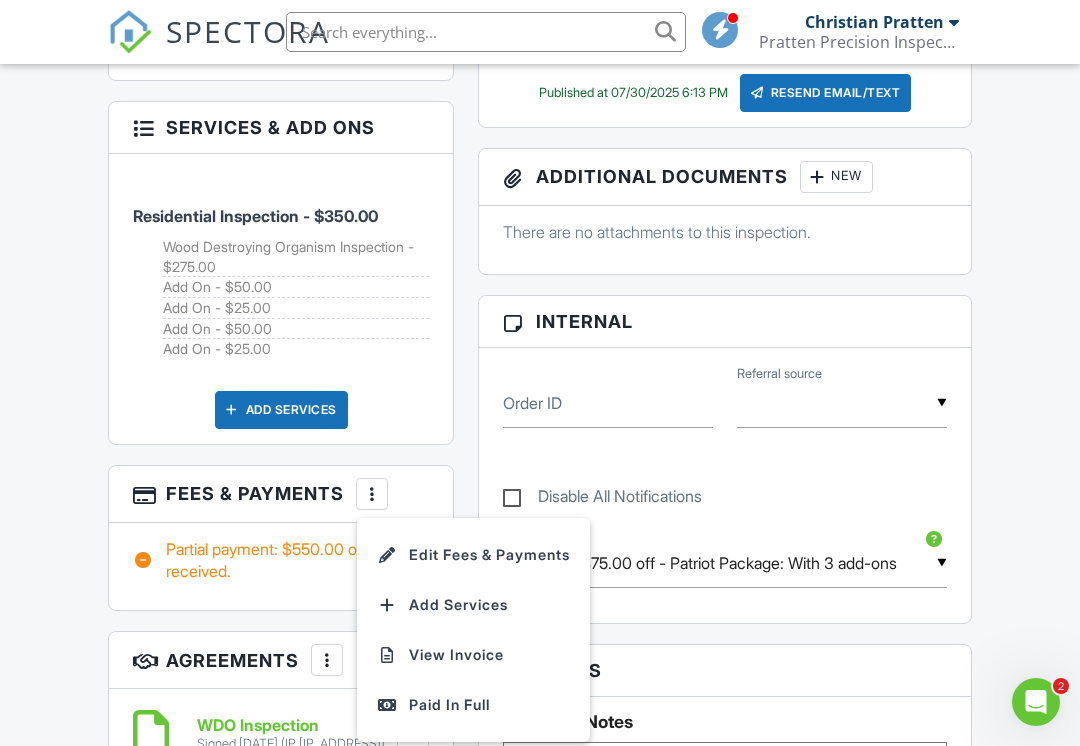click on "Edit Fees & Payments" at bounding box center [473, 555] 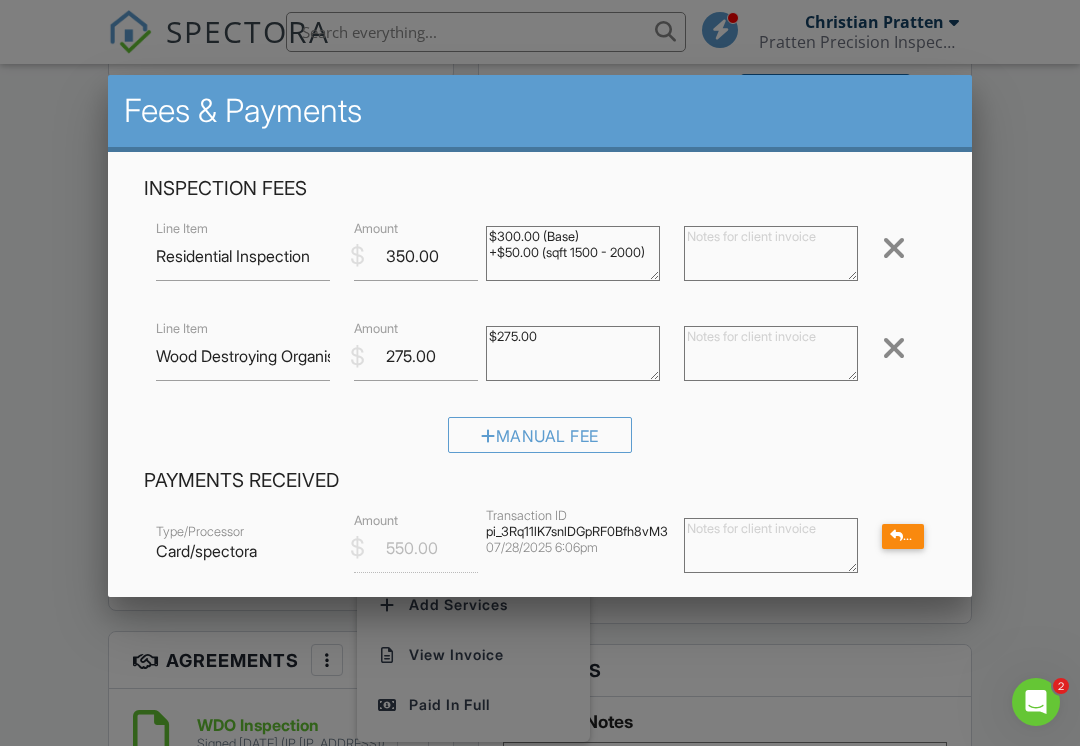 click at bounding box center (540, 366) 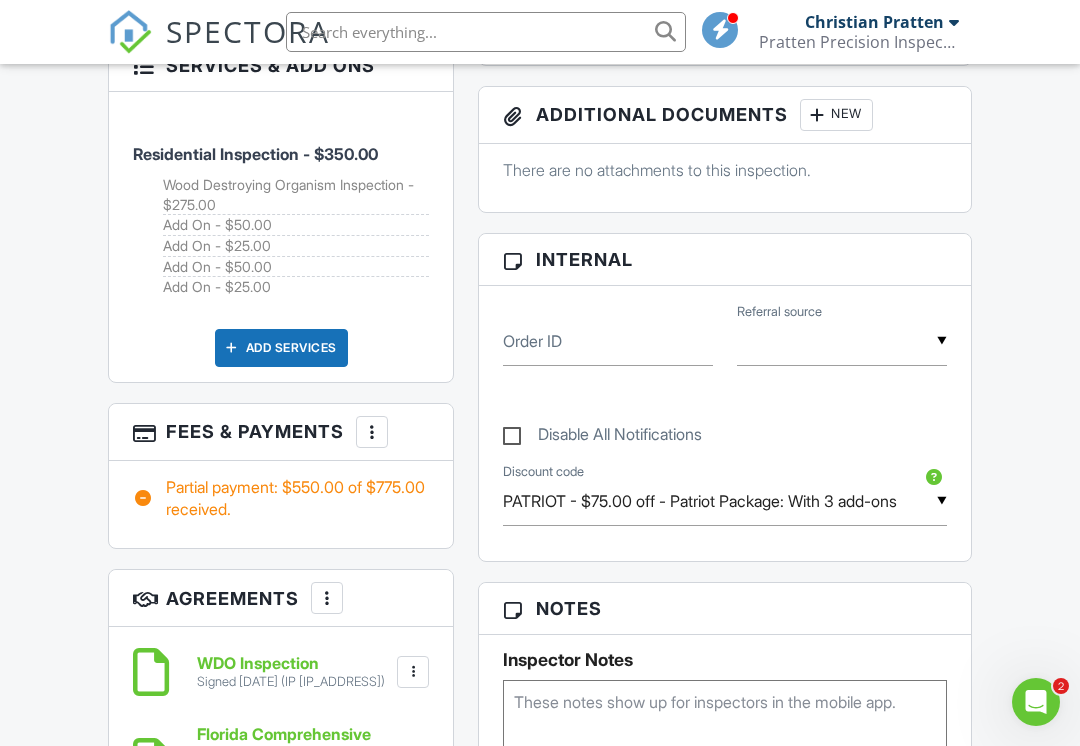 scroll, scrollTop: 1409, scrollLeft: 0, axis: vertical 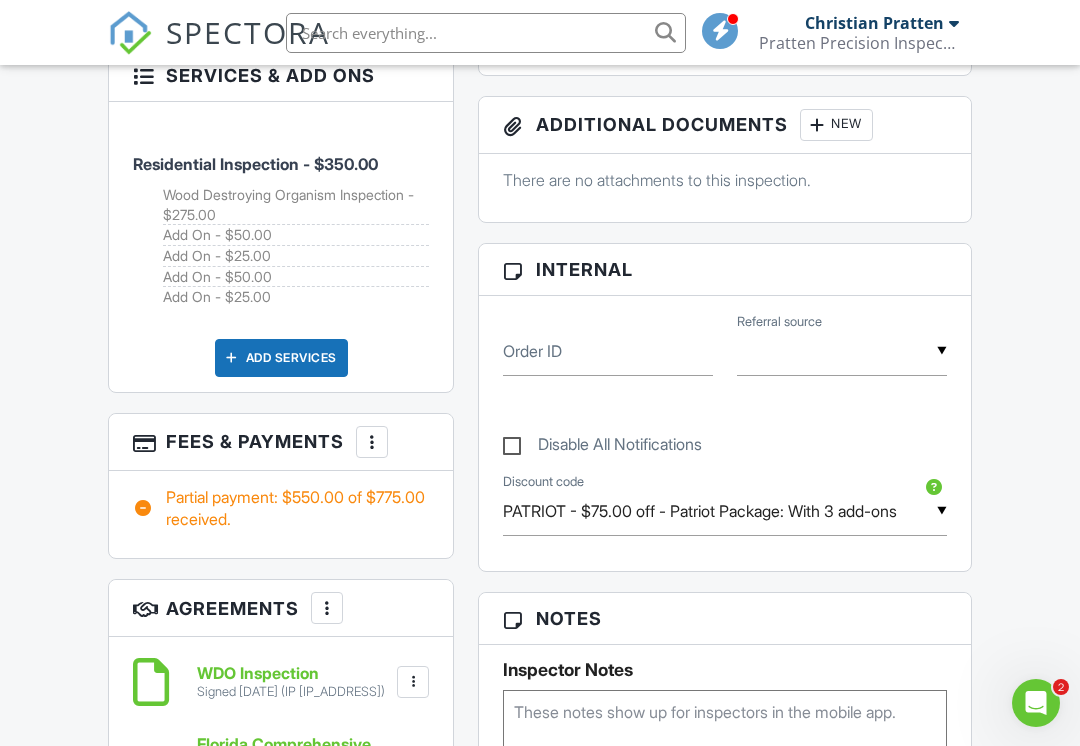 click on "Add On - $50.00" at bounding box center (296, 276) 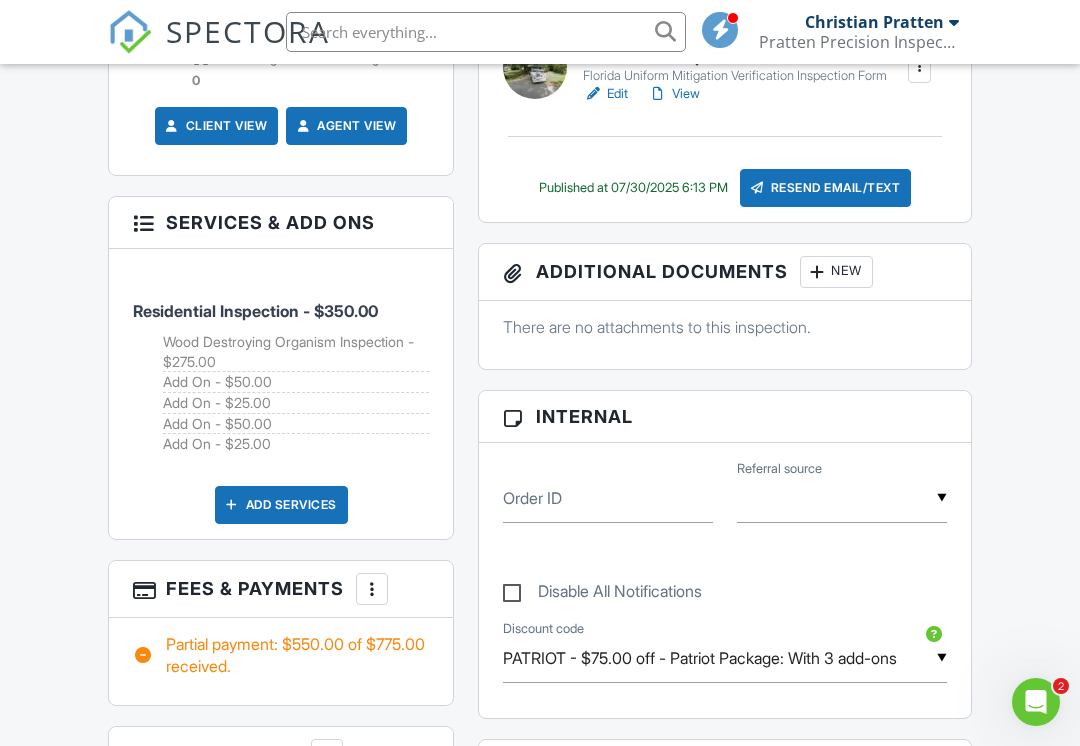 click on "Services & Add ons" at bounding box center [281, 223] 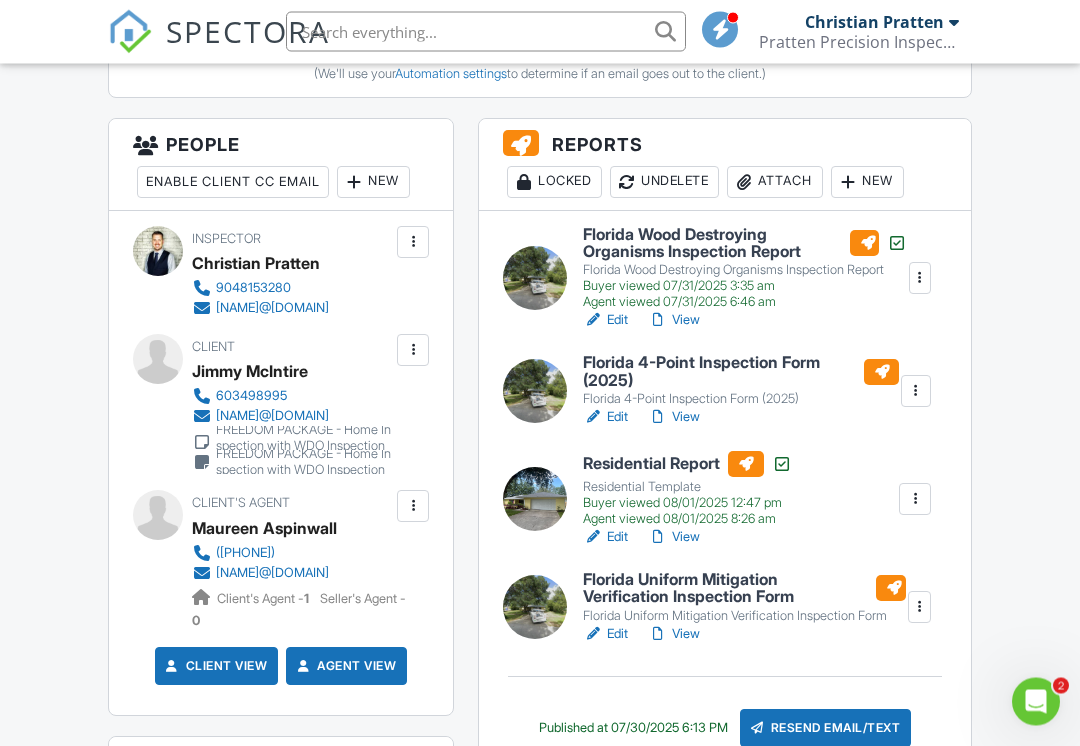 scroll, scrollTop: 765, scrollLeft: 0, axis: vertical 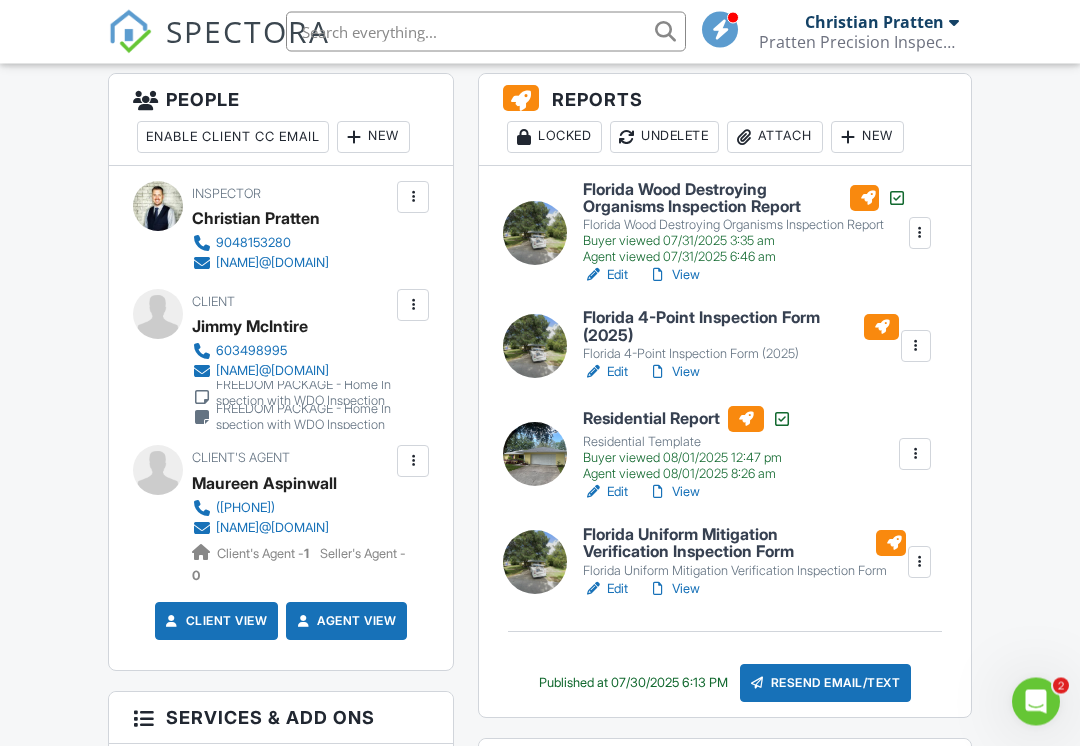 click at bounding box center [919, 563] 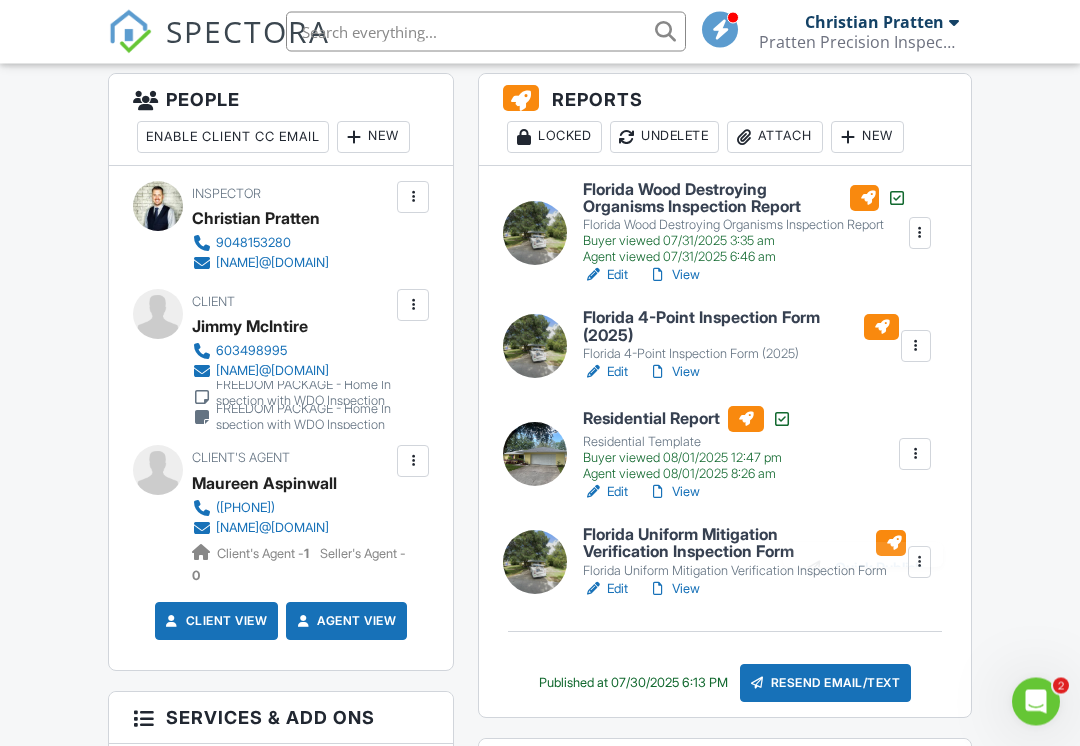 scroll, scrollTop: 766, scrollLeft: 0, axis: vertical 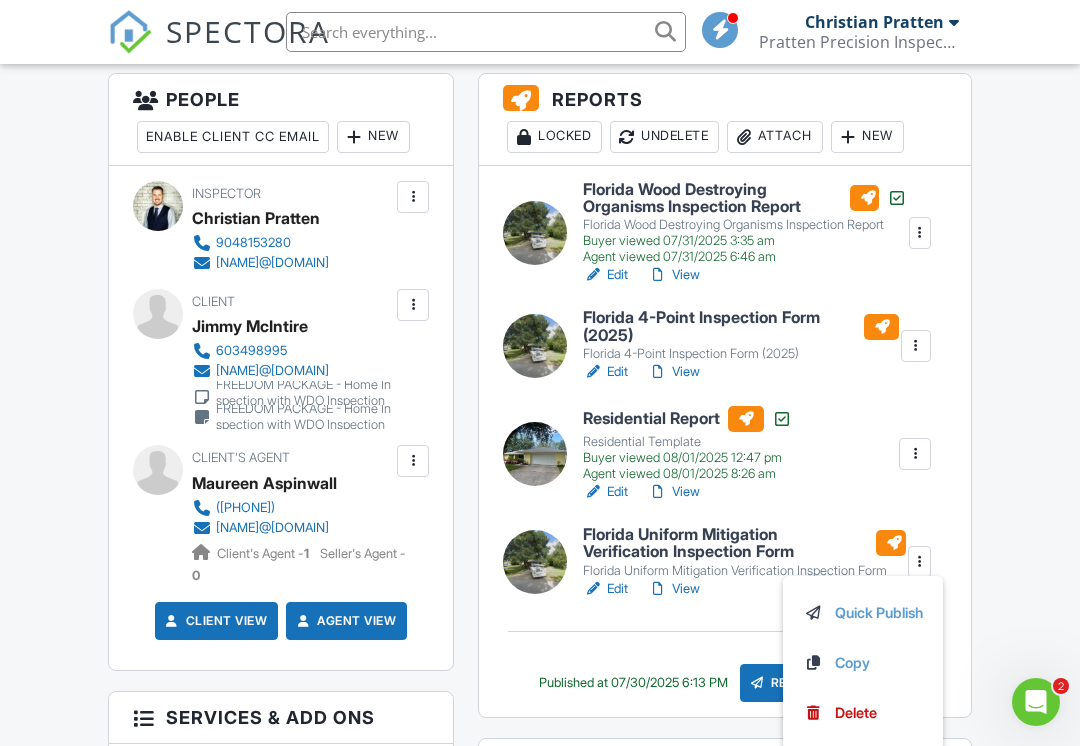 click on "Delete" at bounding box center [856, 713] 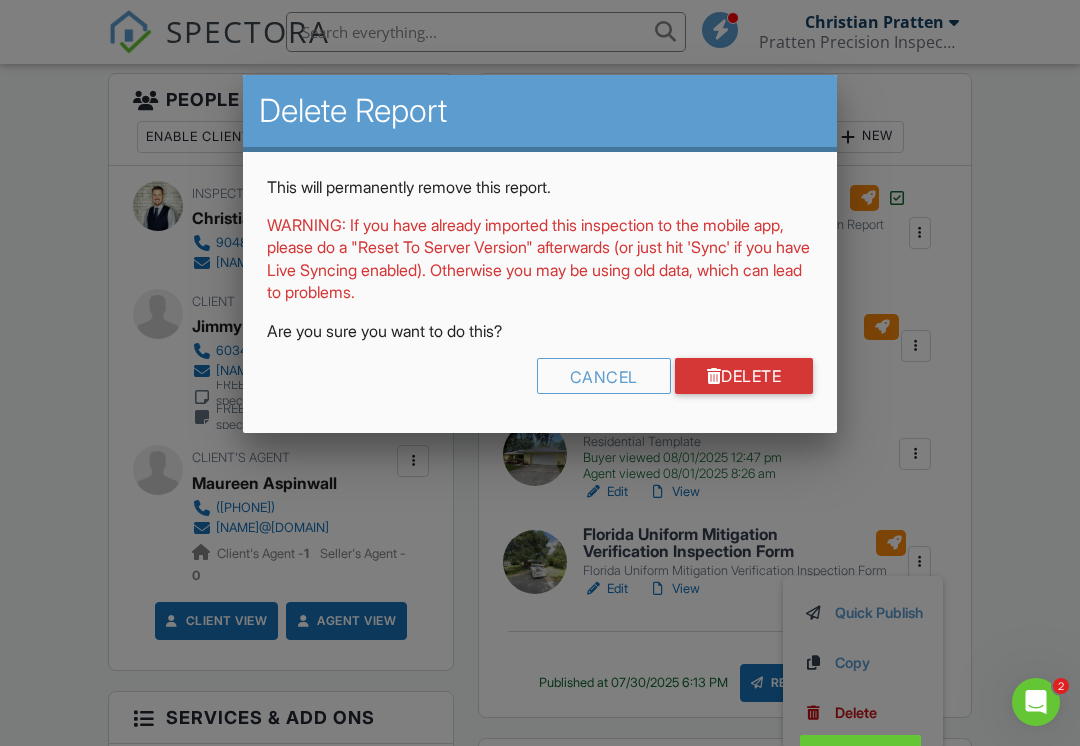 click on "Delete" at bounding box center [744, 376] 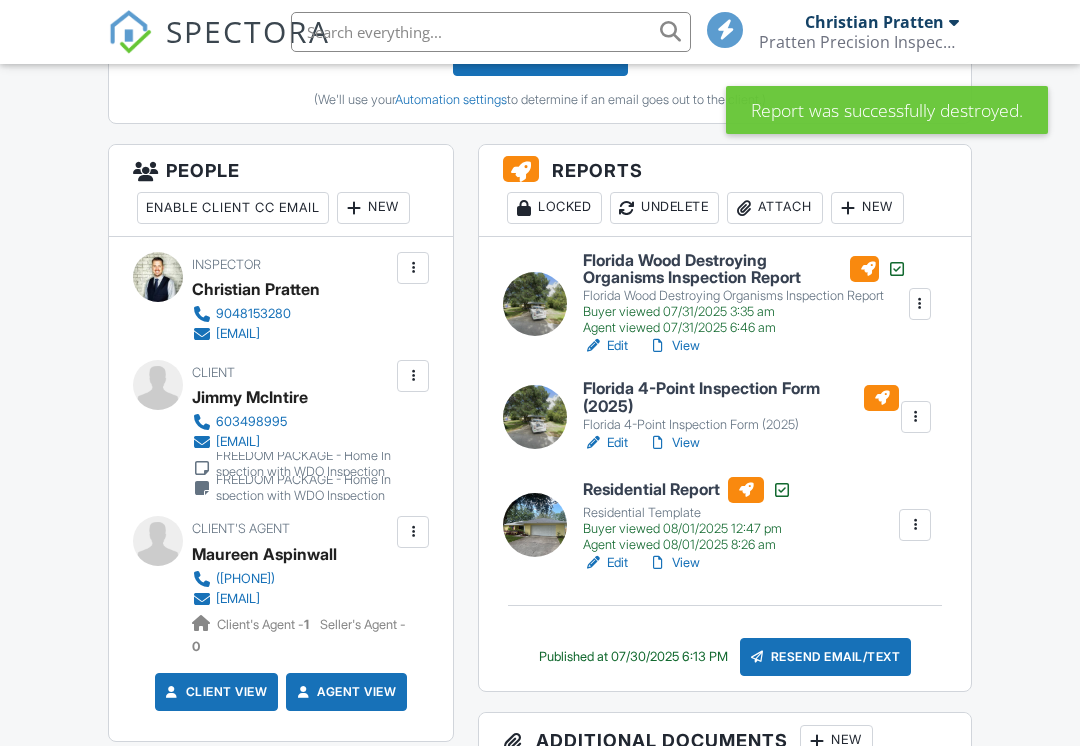 scroll, scrollTop: 0, scrollLeft: 0, axis: both 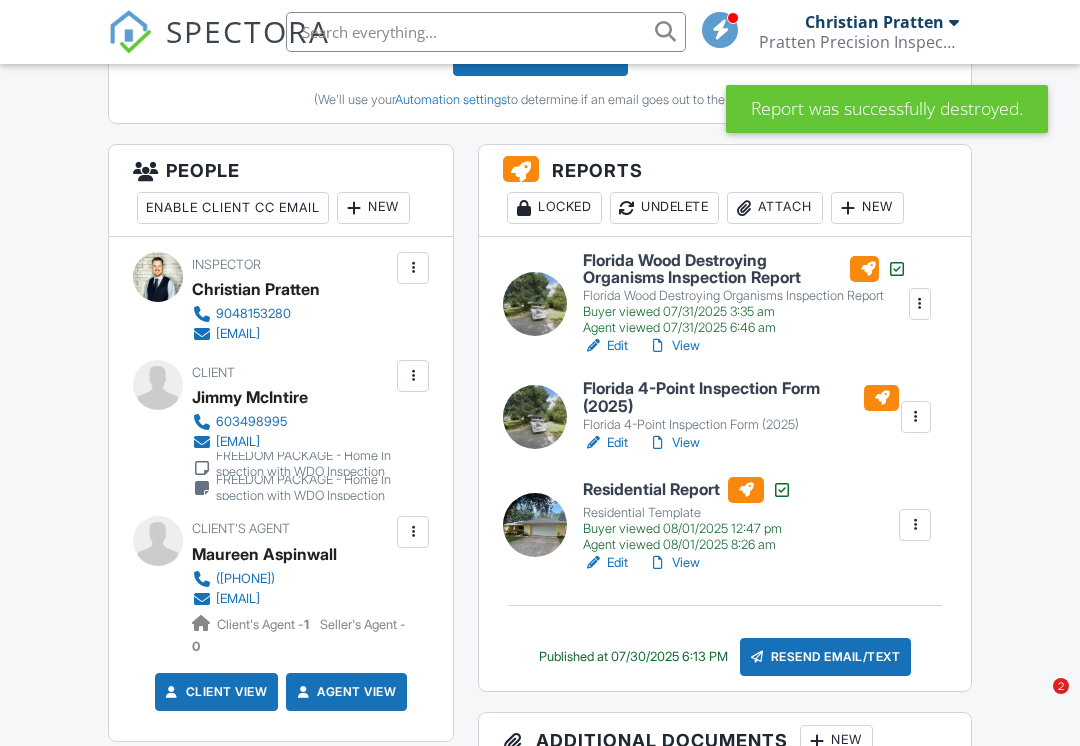 click at bounding box center [916, 417] 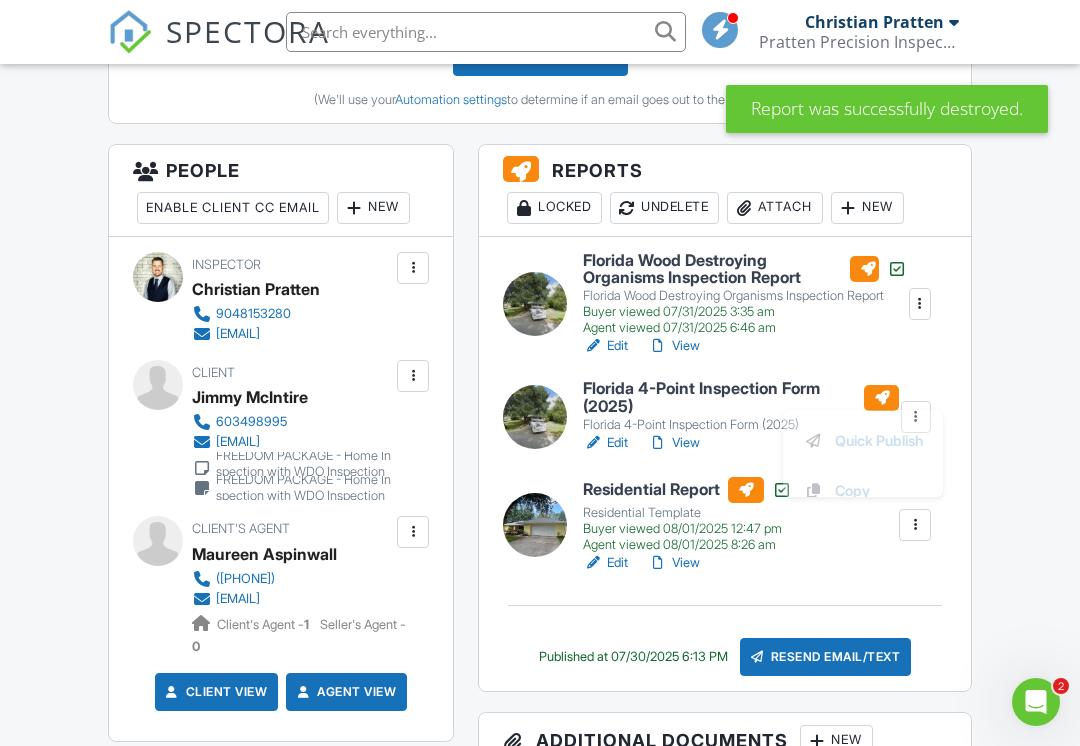 scroll, scrollTop: 0, scrollLeft: 0, axis: both 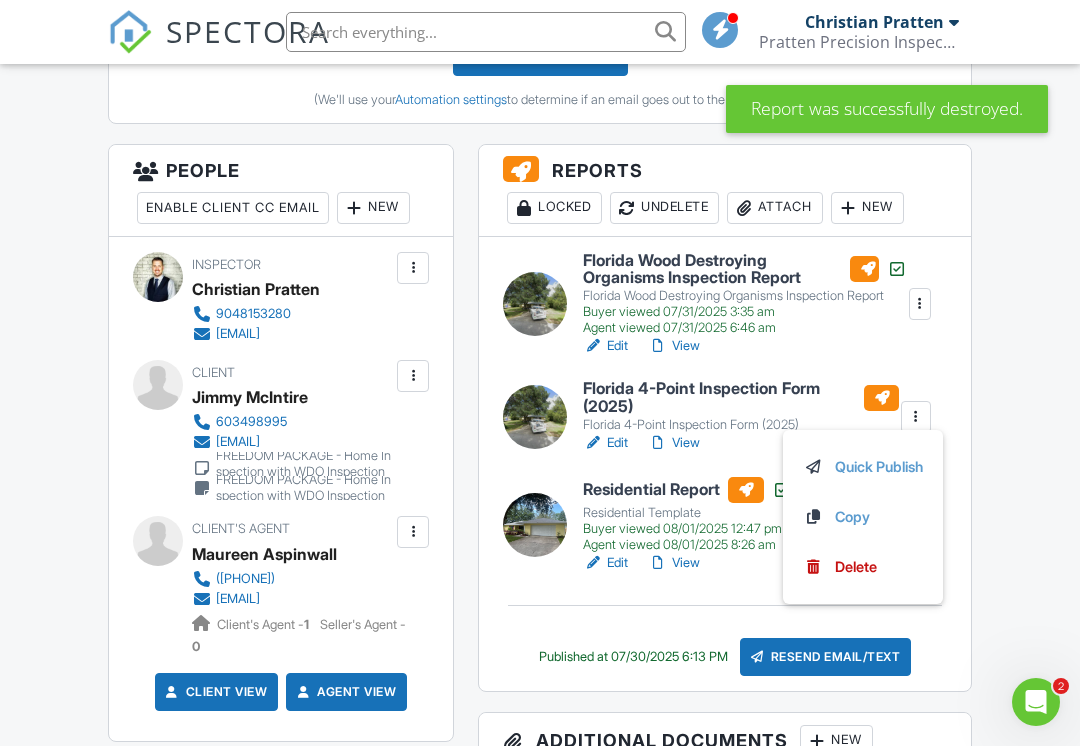 click on "Delete" at bounding box center [856, 567] 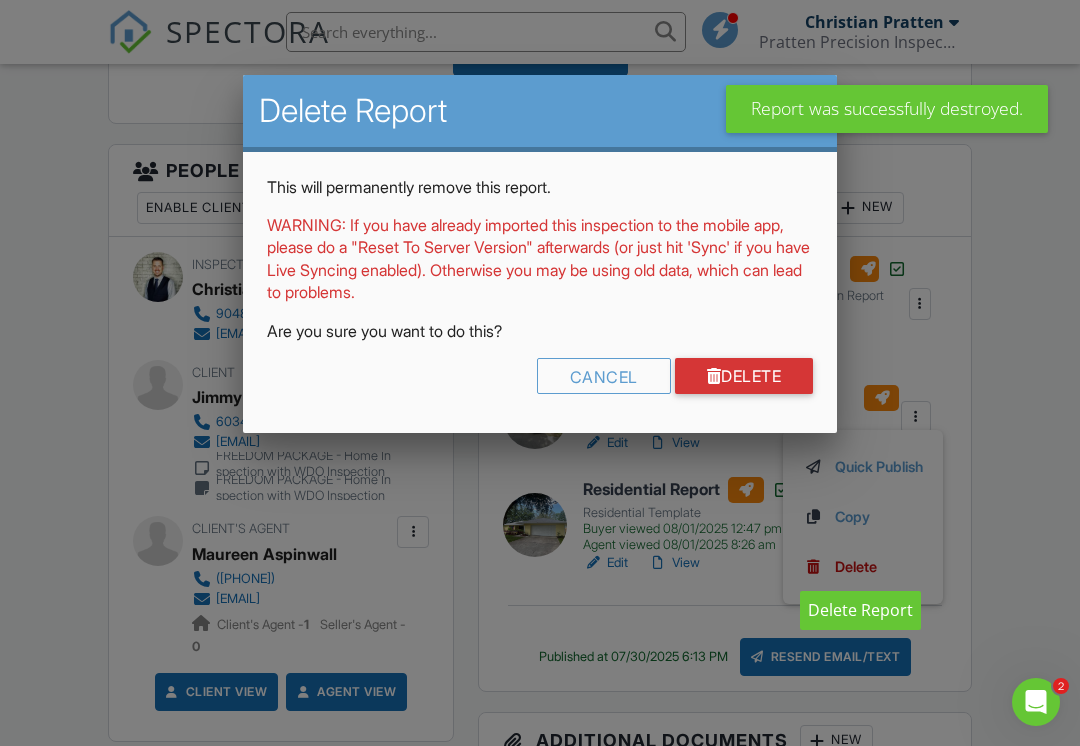 click on "Delete" at bounding box center (744, 376) 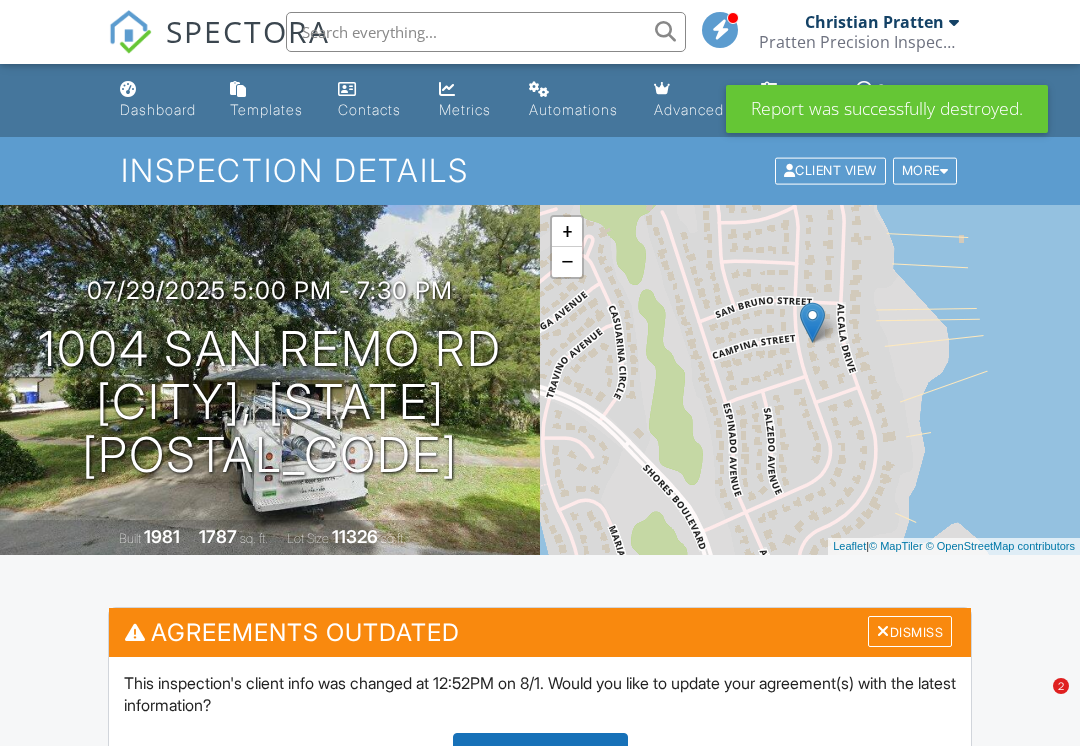 scroll, scrollTop: 29, scrollLeft: 0, axis: vertical 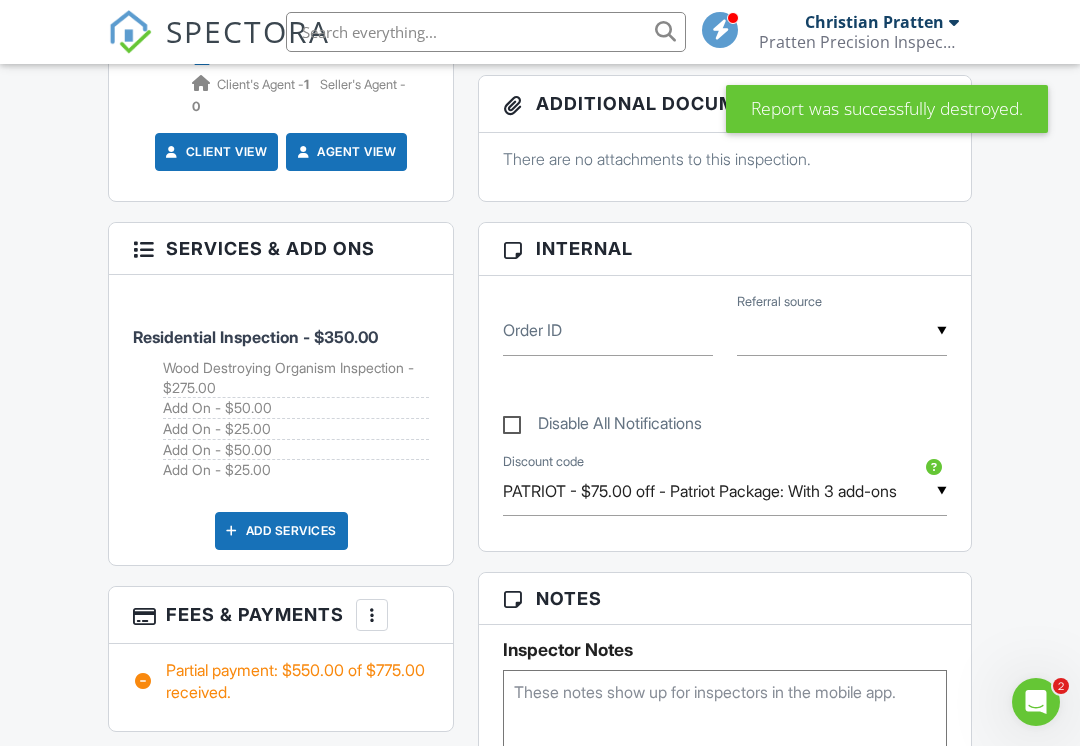 click on "Residential Inspection - $350.00" at bounding box center (255, 337) 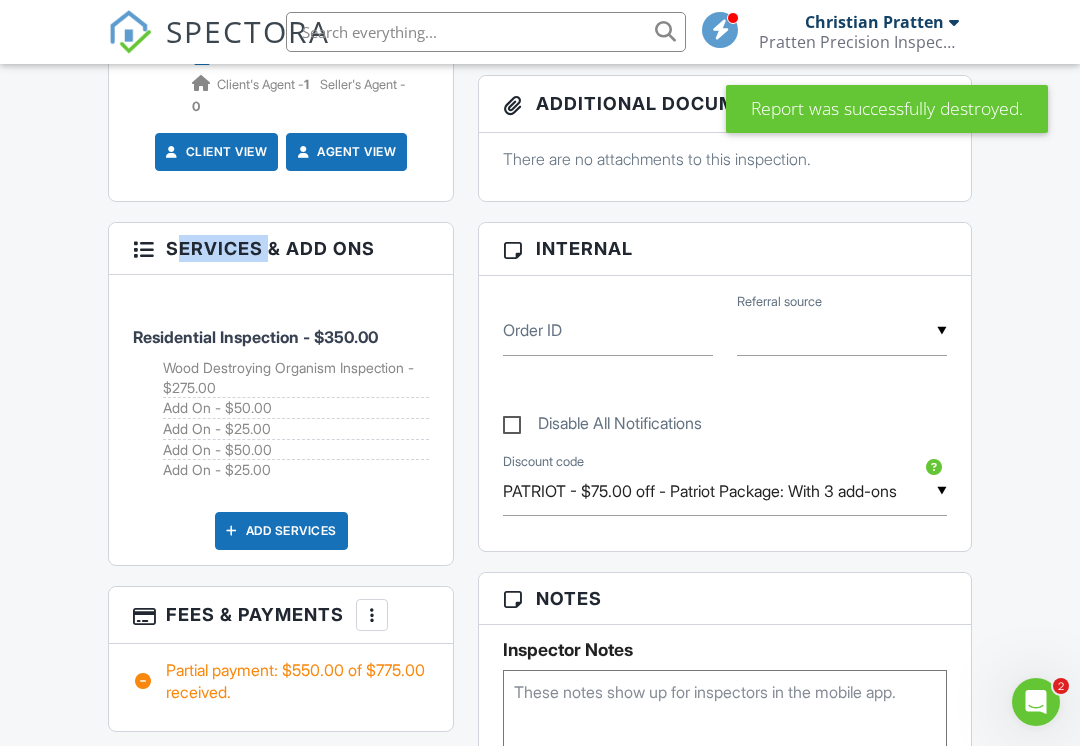 click on "Add On - $25.00" at bounding box center [296, 429] 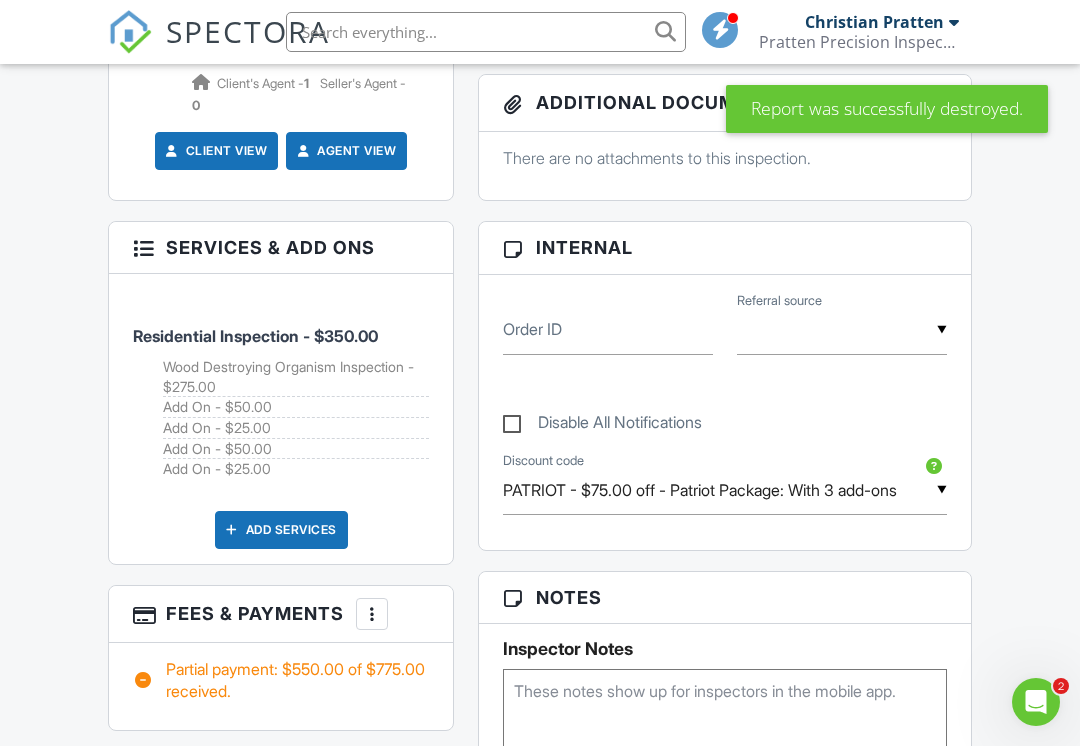 scroll, scrollTop: 1239, scrollLeft: 0, axis: vertical 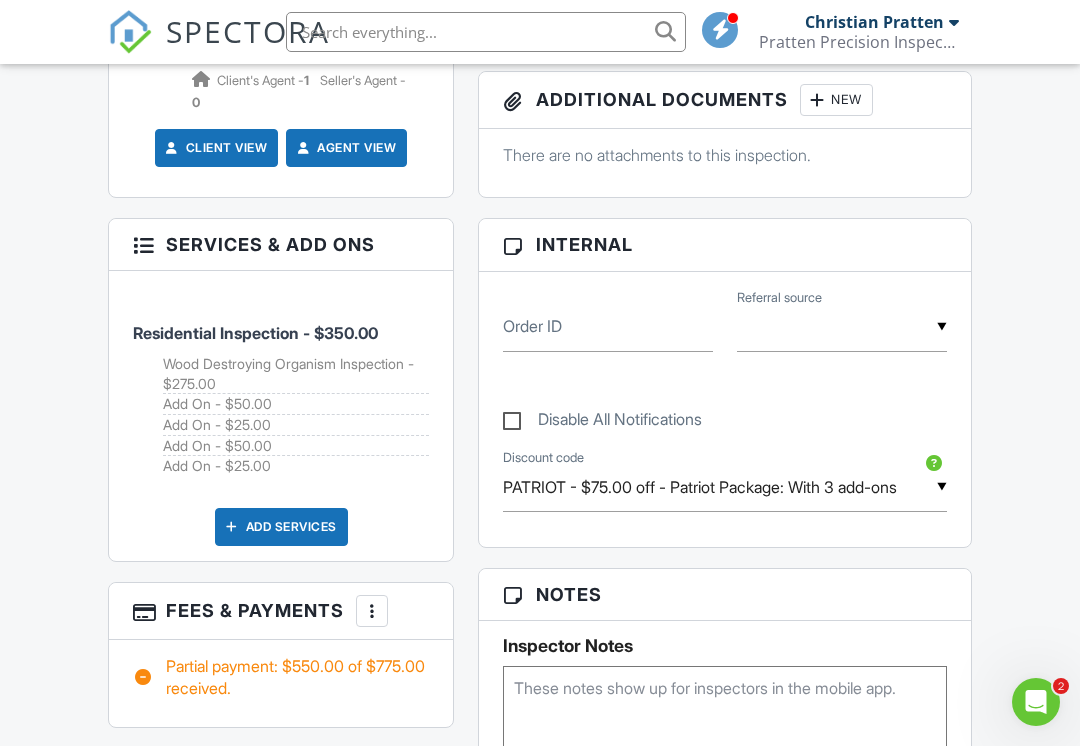 click on "PATRIOT - $75.00 off - Patriot Package: With 3 add-ons" at bounding box center [725, 487] 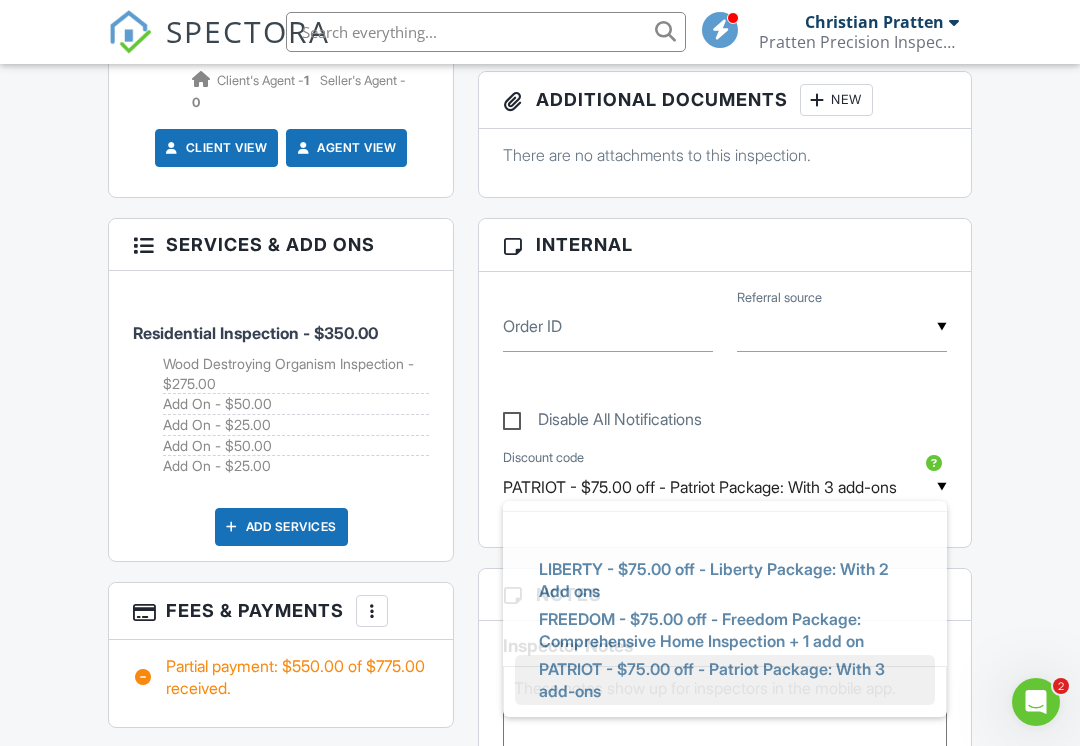 scroll, scrollTop: 0, scrollLeft: 0, axis: both 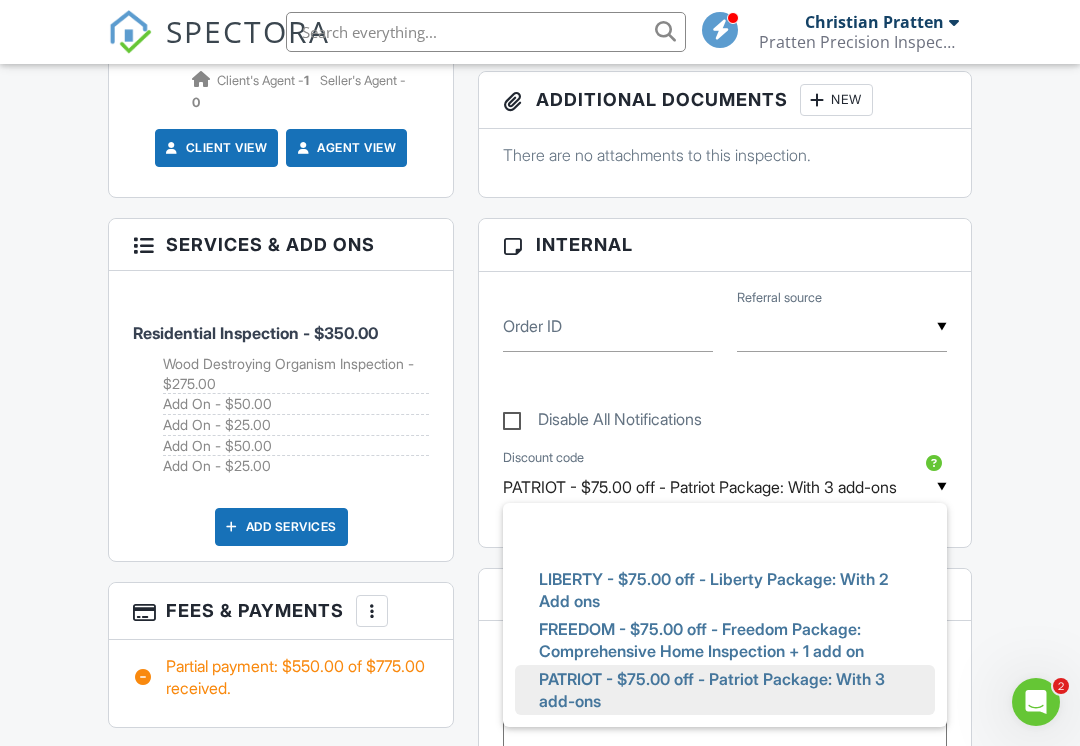 click on "Disable All Notifications" at bounding box center [725, 409] 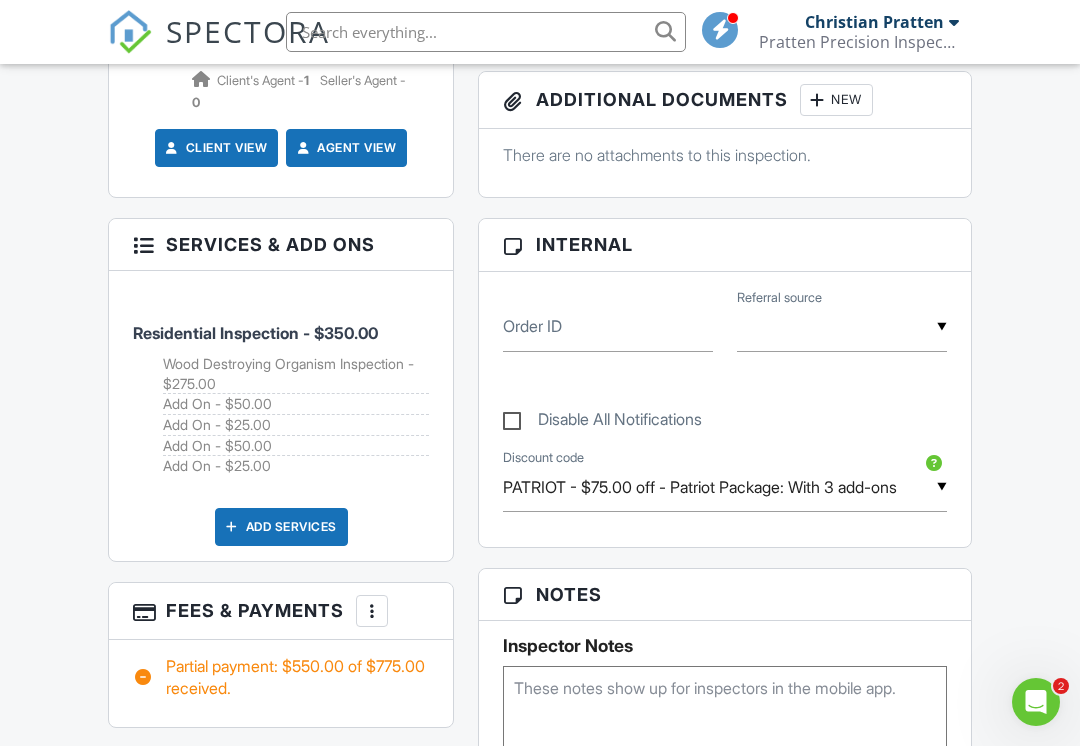 click on "Disable All Notifications" at bounding box center [602, 422] 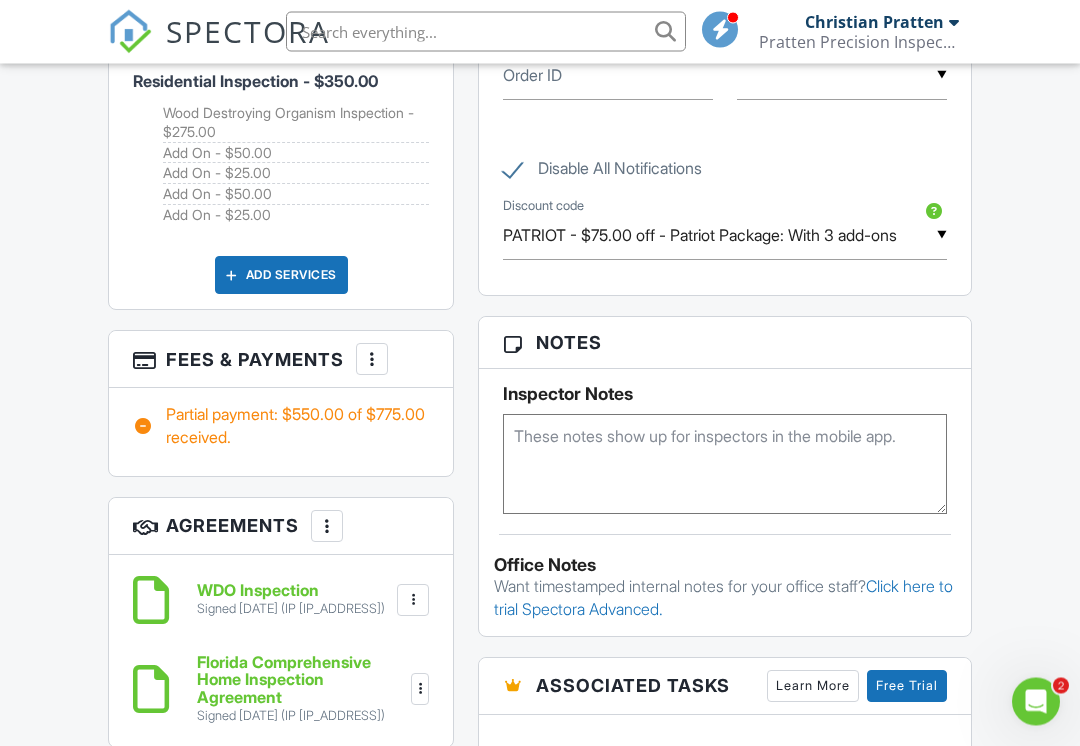 scroll, scrollTop: 1802, scrollLeft: 0, axis: vertical 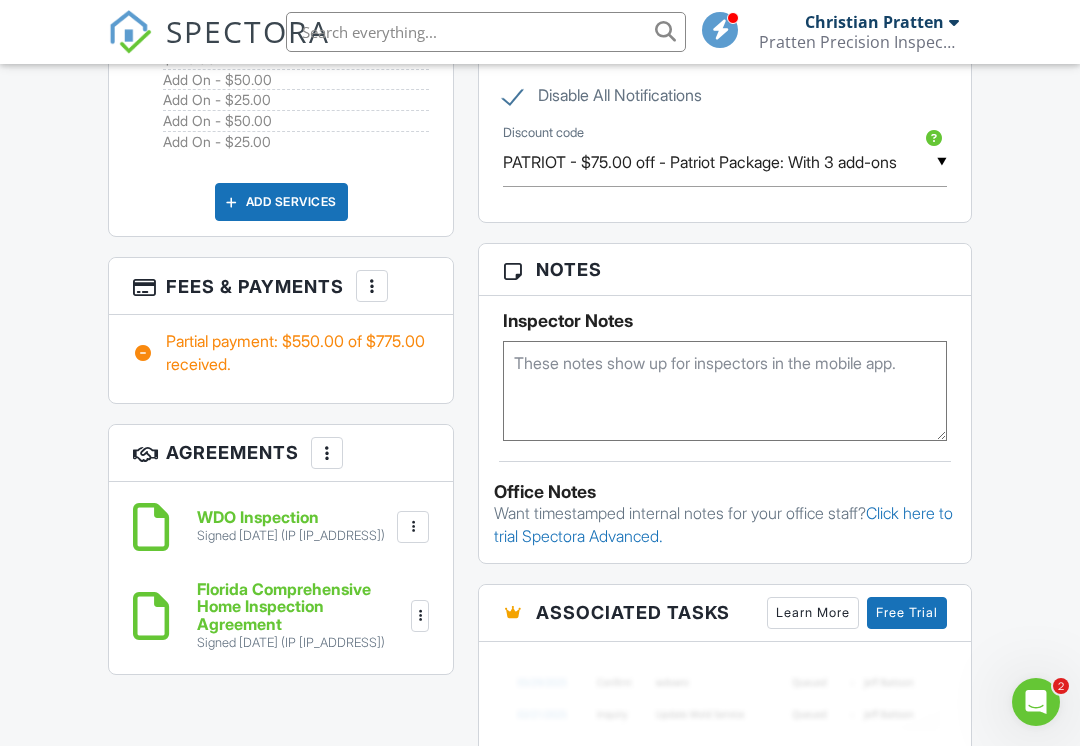click on "Partial payment: $550.00 of $775.00 received." at bounding box center (281, 352) 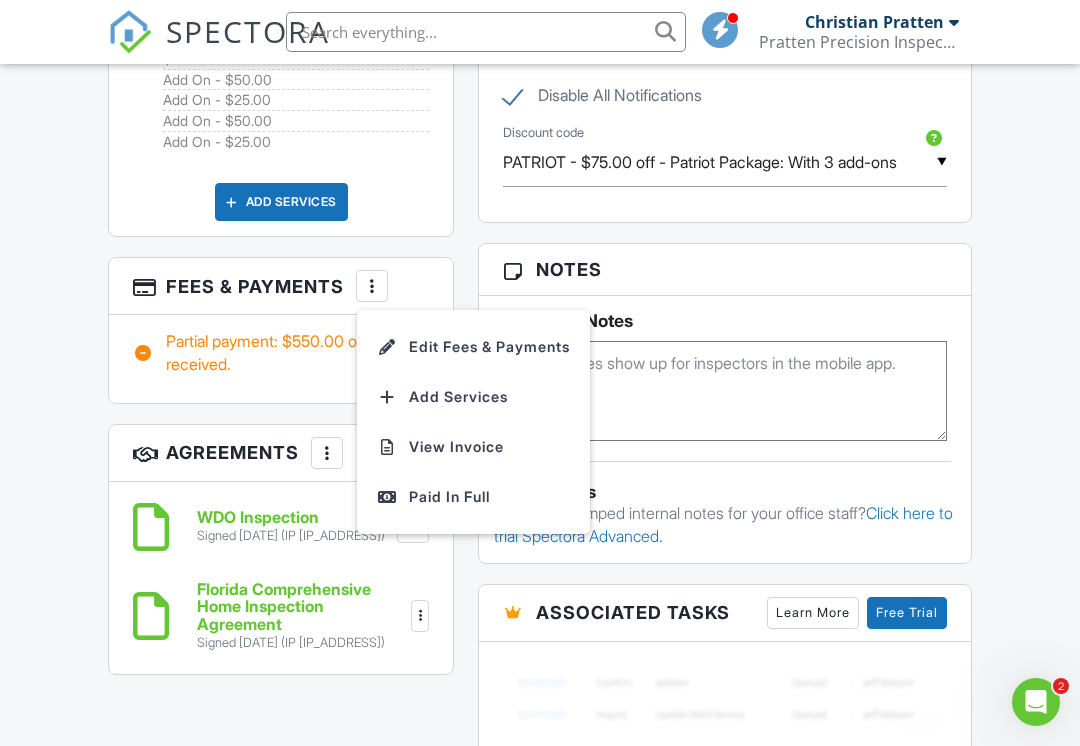 click on "View Invoice" at bounding box center (473, 447) 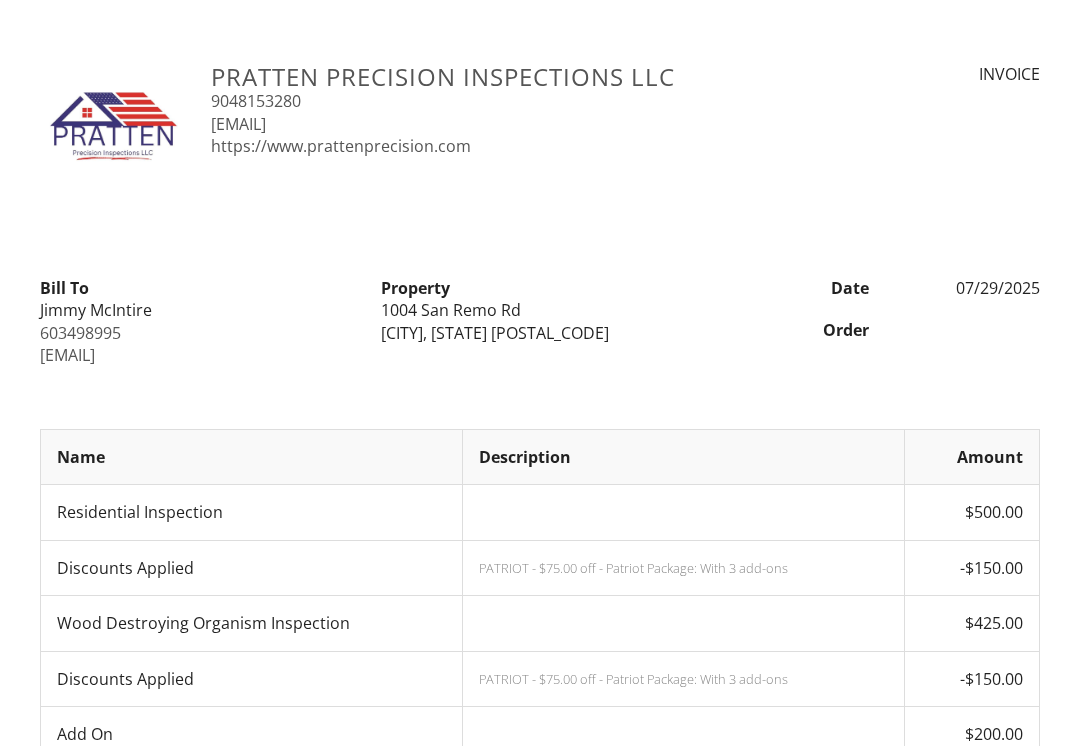 scroll, scrollTop: 0, scrollLeft: 0, axis: both 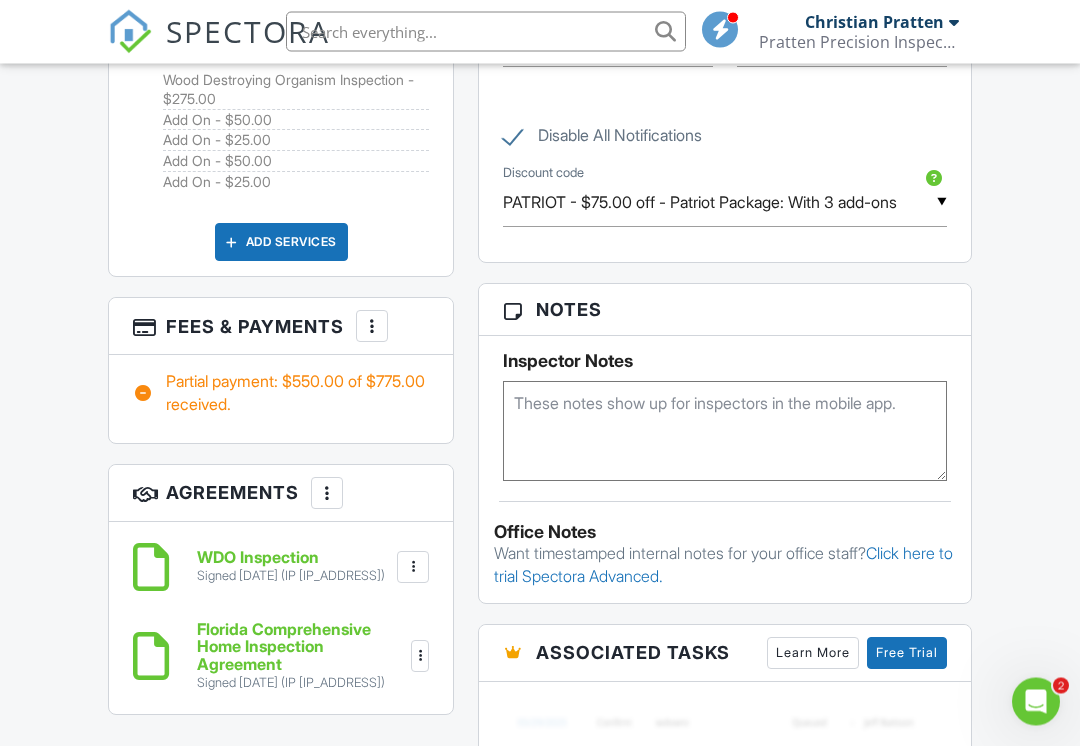 click on "Partial payment: $550.00 of $775.00 received." at bounding box center [281, 393] 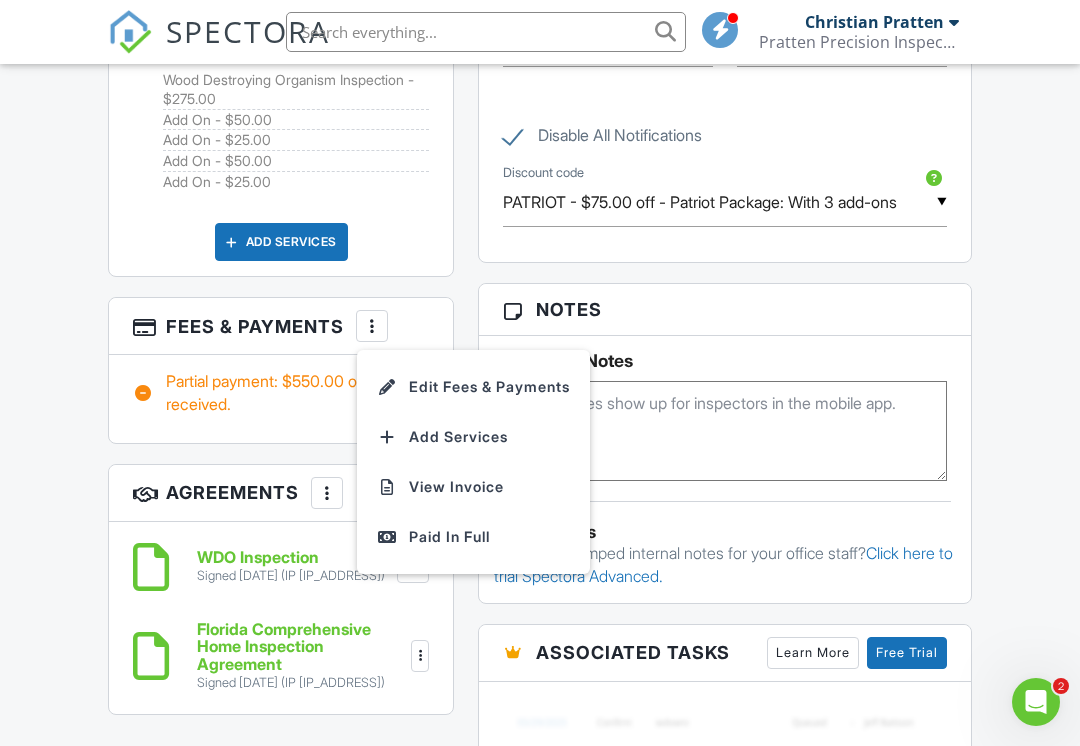 click on "Edit Fees & Payments" at bounding box center (473, 387) 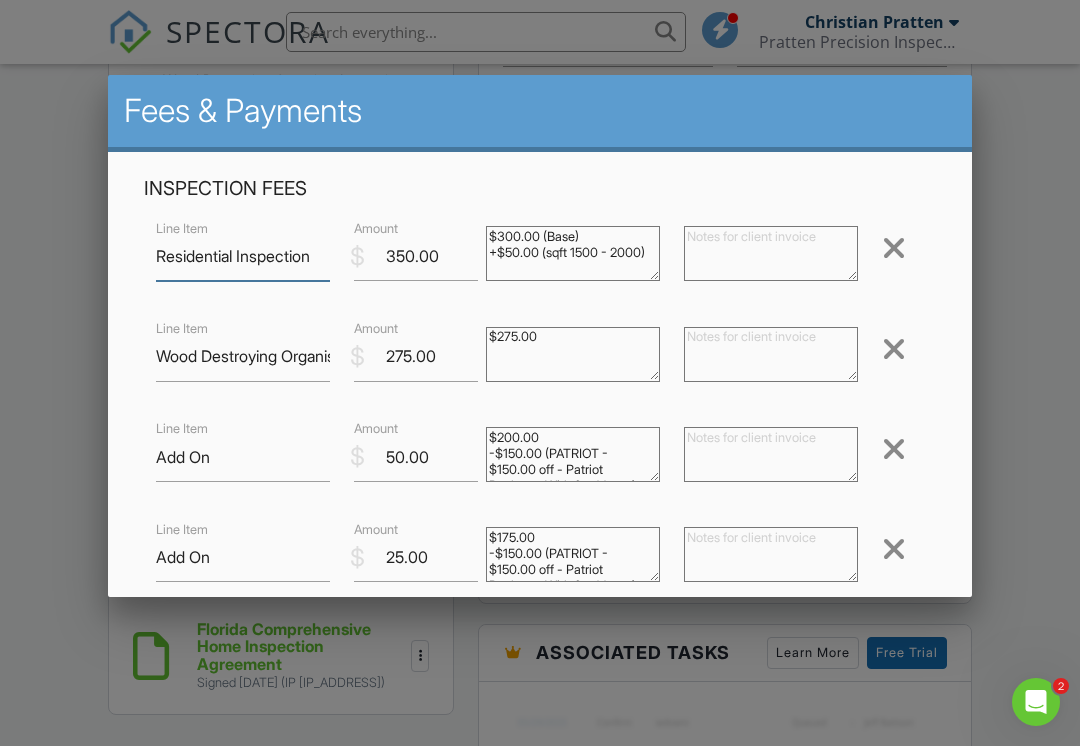 scroll, scrollTop: 1761, scrollLeft: 0, axis: vertical 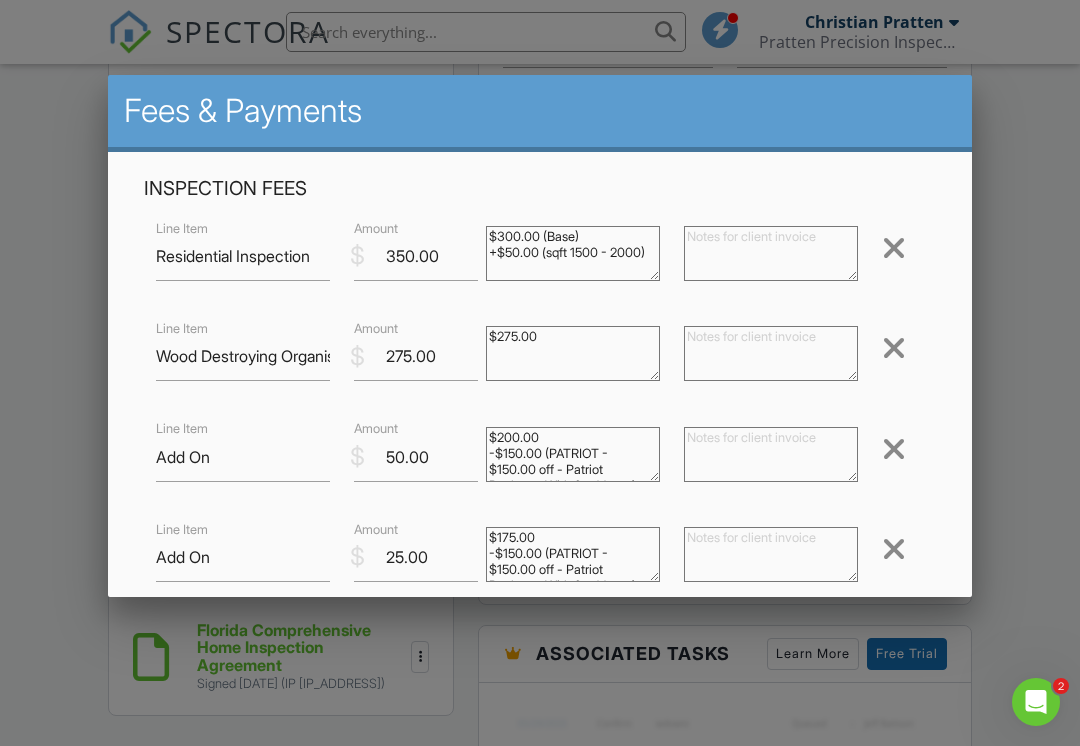 click at bounding box center (894, 449) 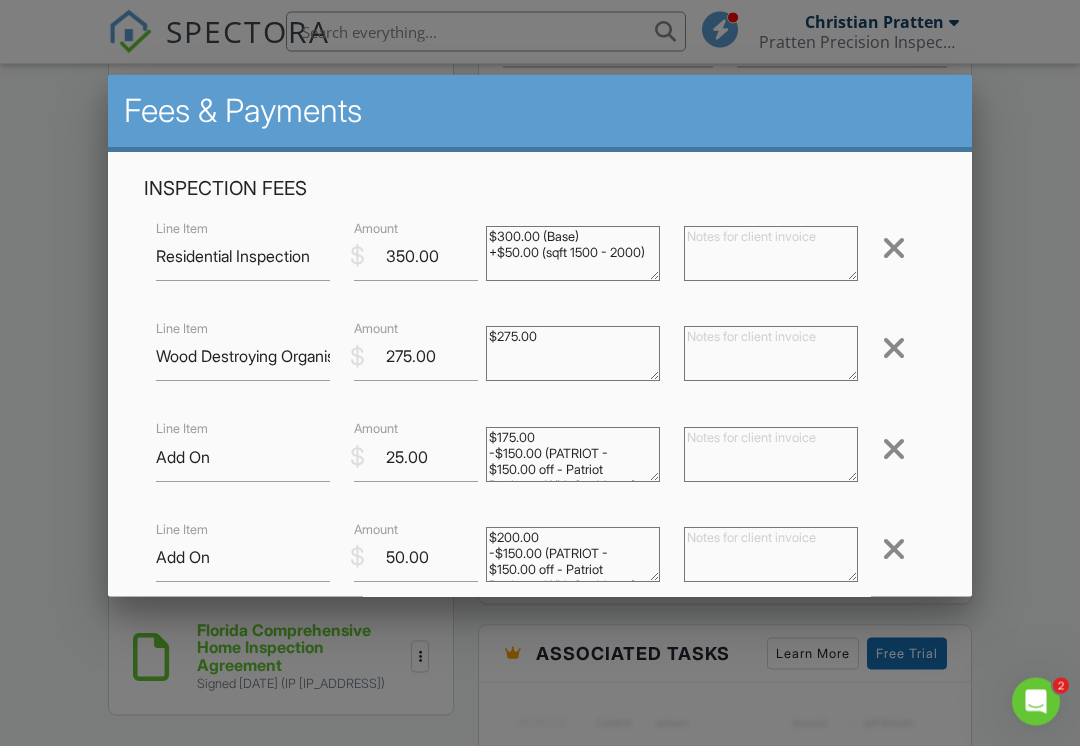 click at bounding box center (894, 449) 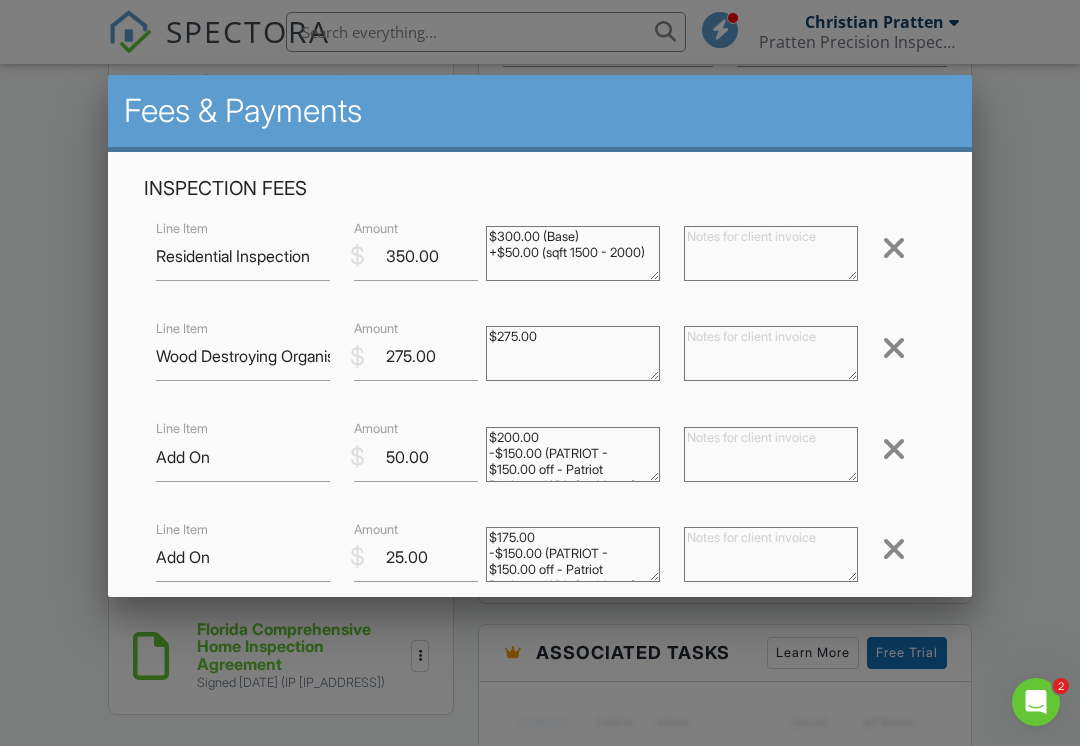 click at bounding box center [894, 449] 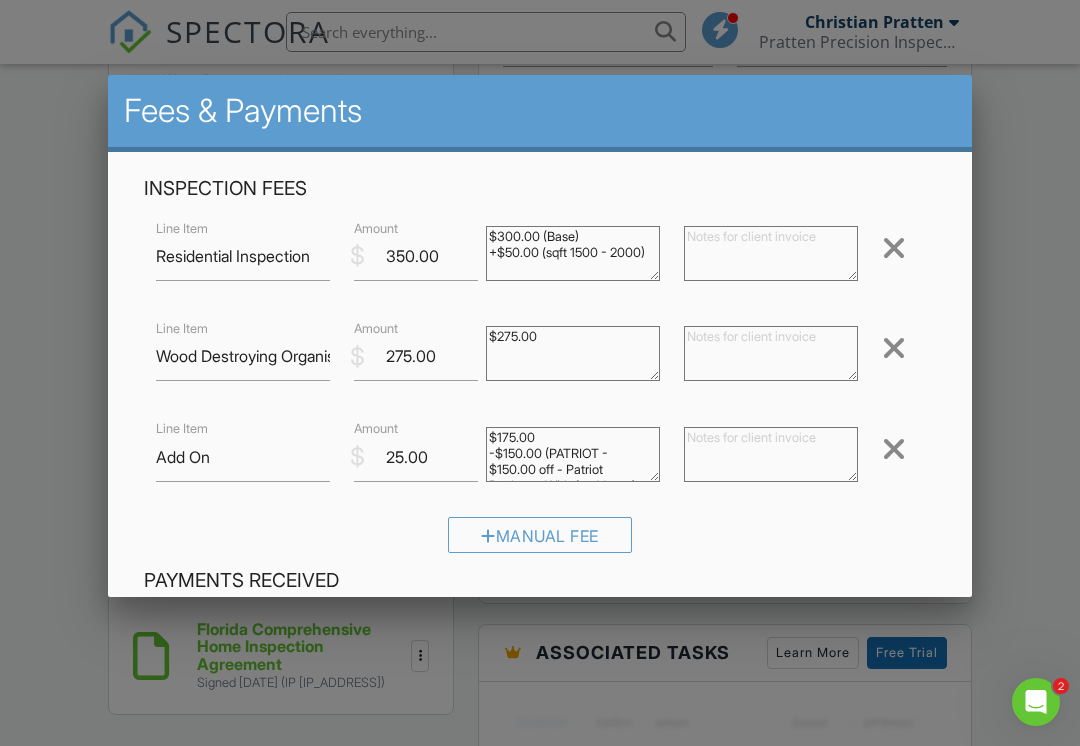 click at bounding box center (894, 449) 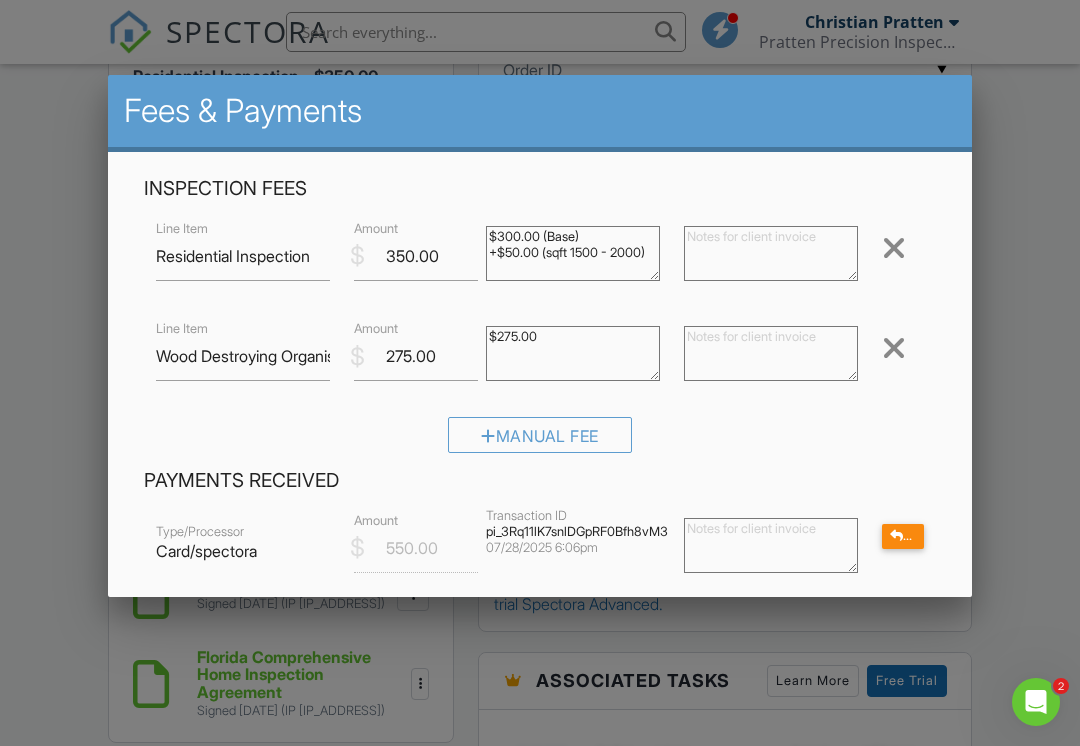 scroll, scrollTop: 1719, scrollLeft: 0, axis: vertical 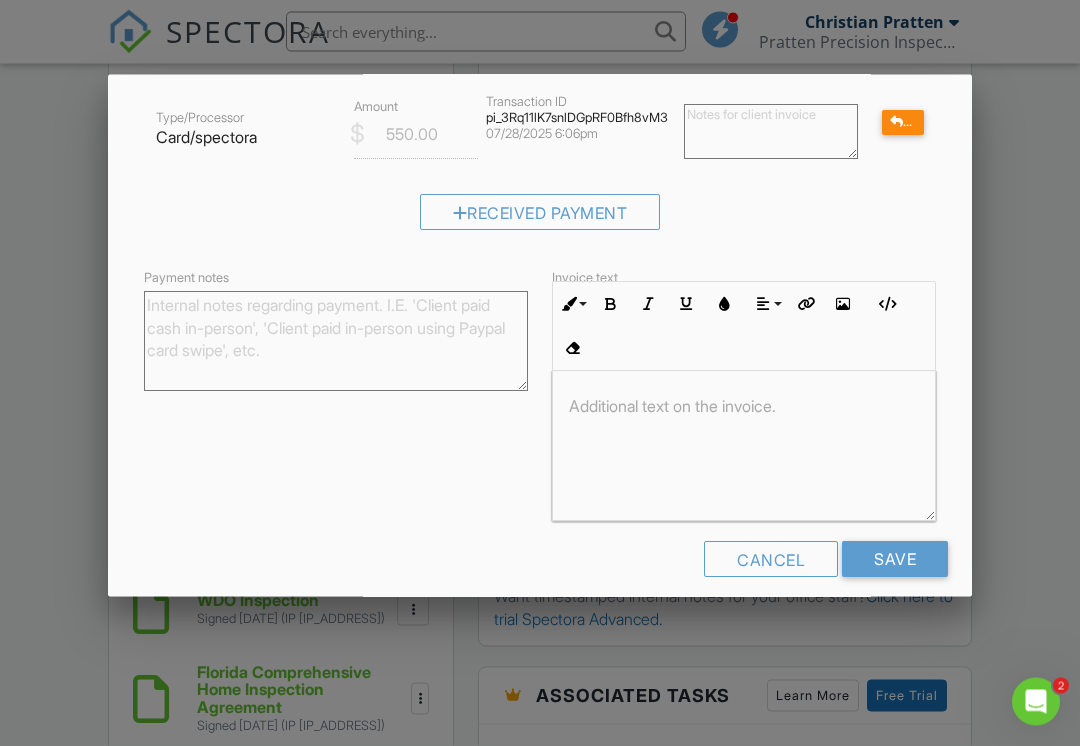 click on "Save" at bounding box center [895, 560] 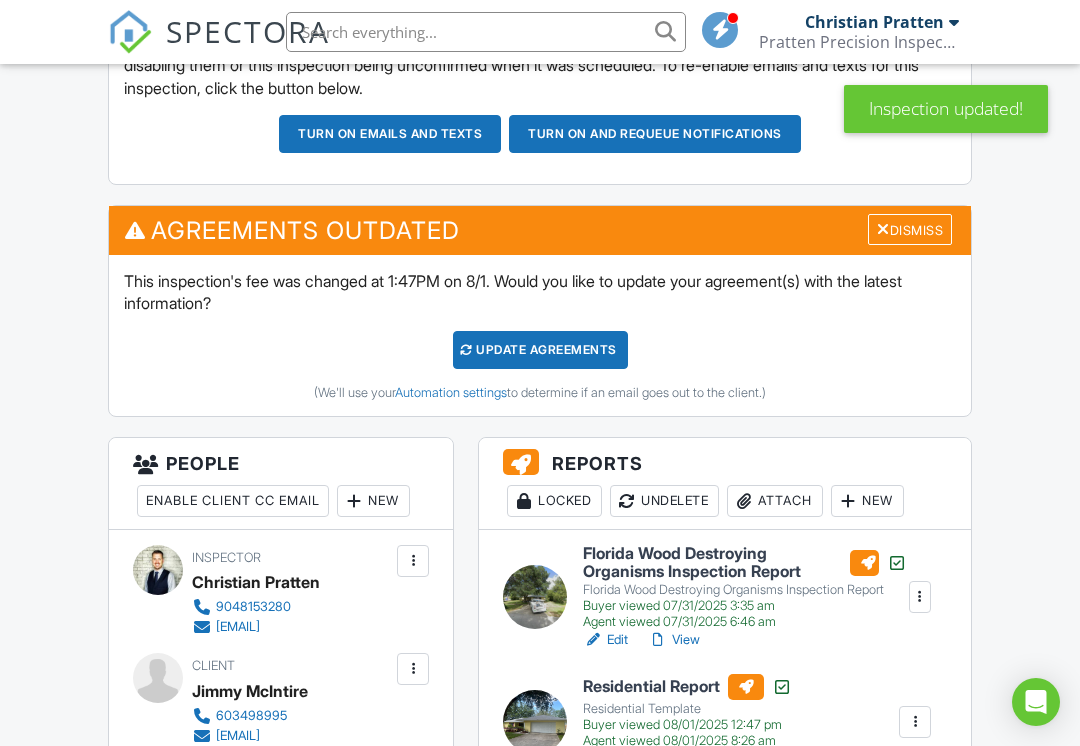 scroll, scrollTop: 1410, scrollLeft: 0, axis: vertical 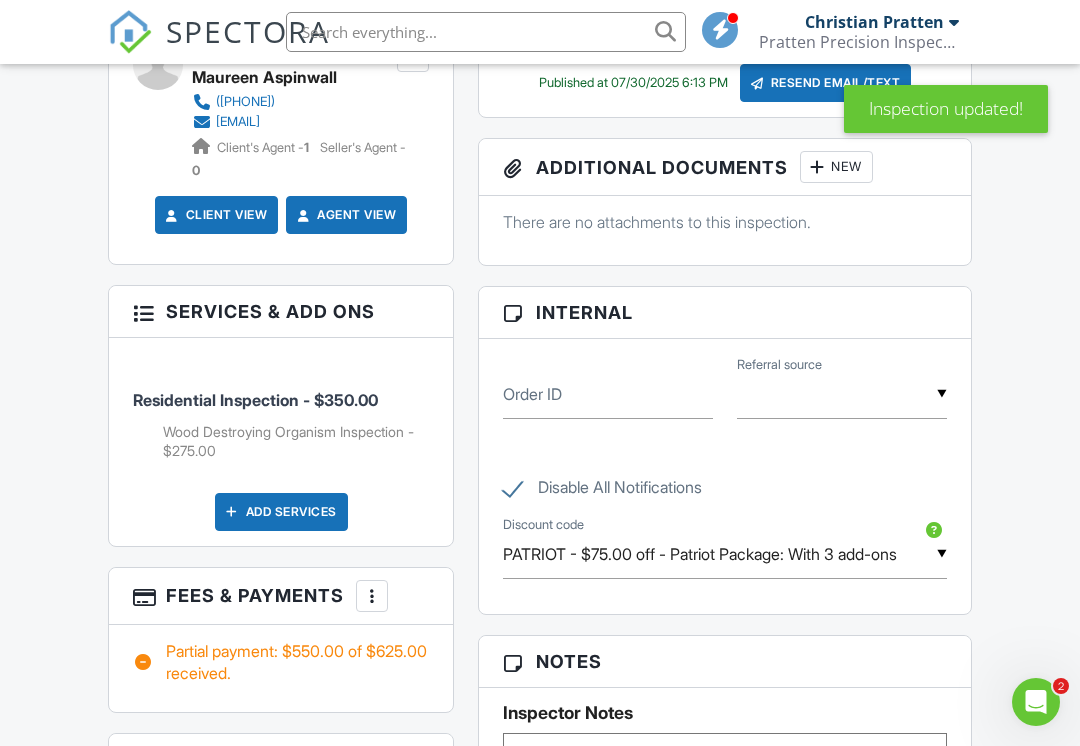 click on "Add Services" at bounding box center [281, 512] 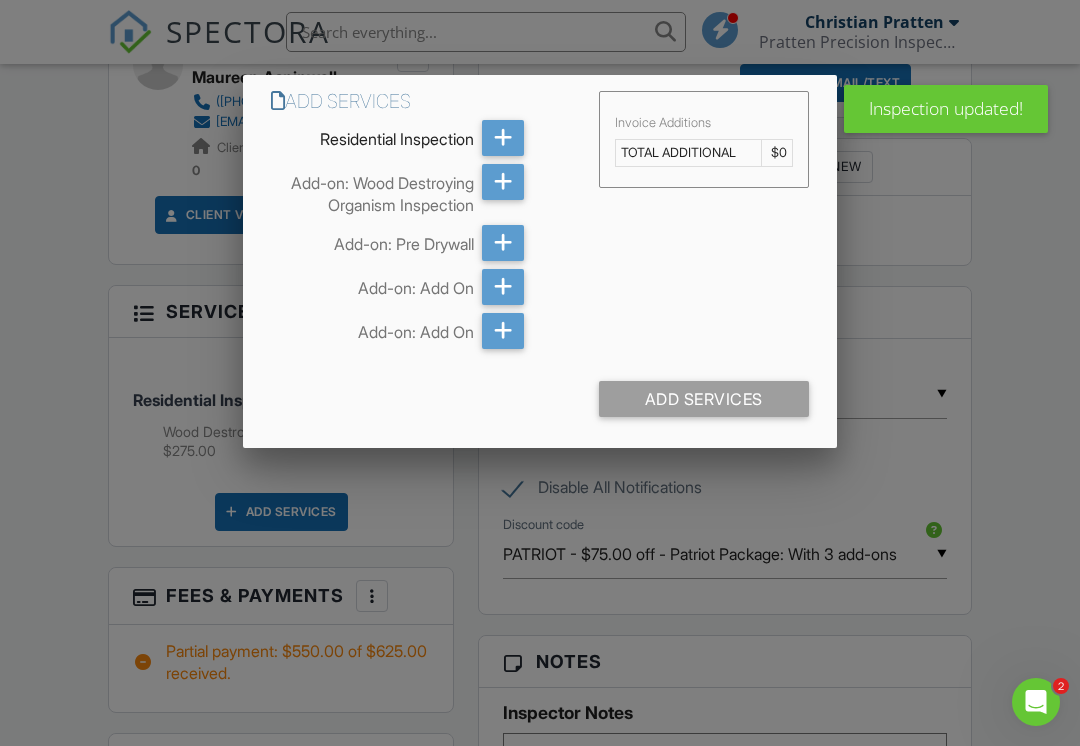 click at bounding box center (503, 287) 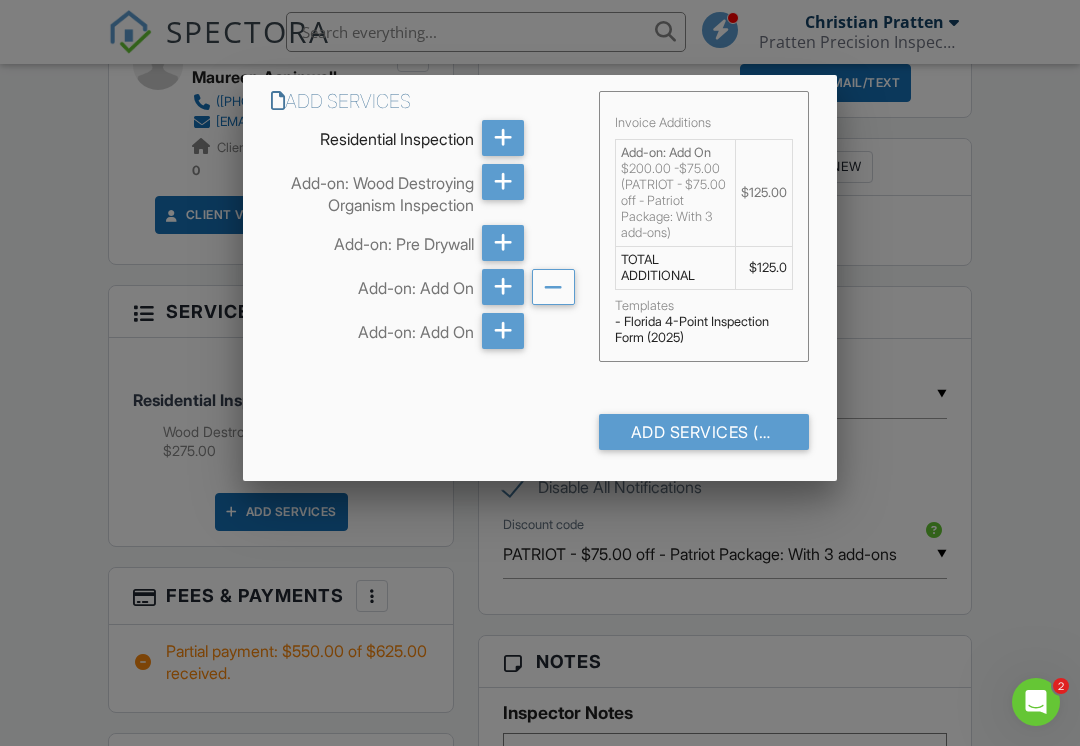click at bounding box center [503, 331] 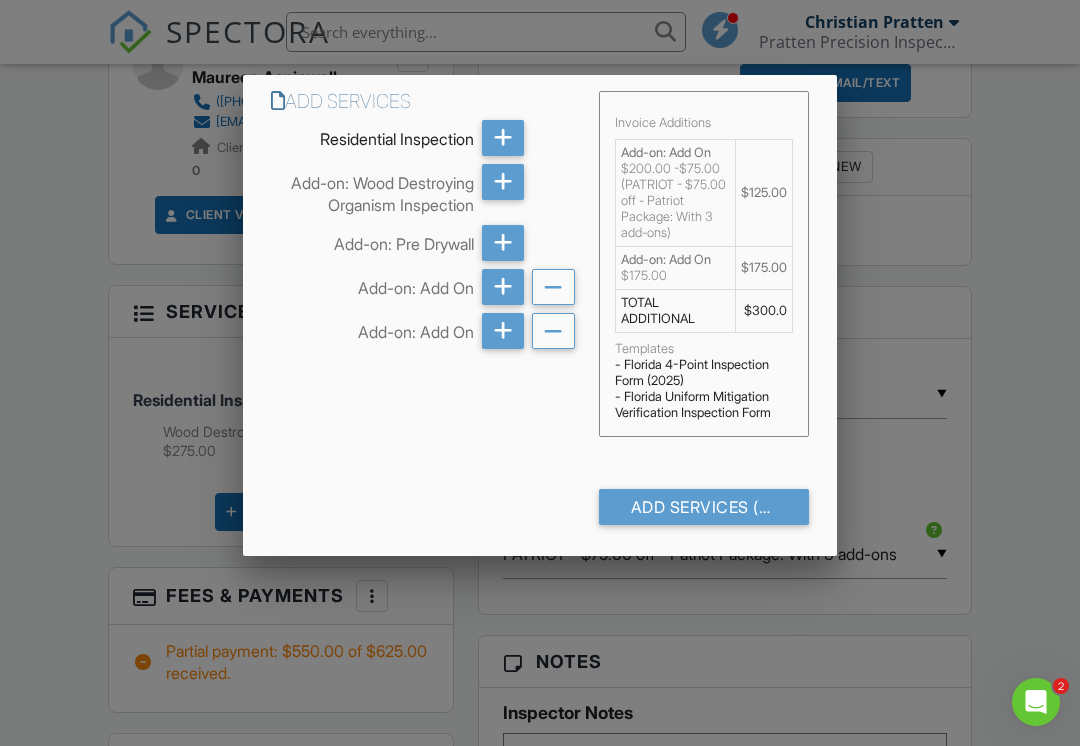 click at bounding box center (553, 332) 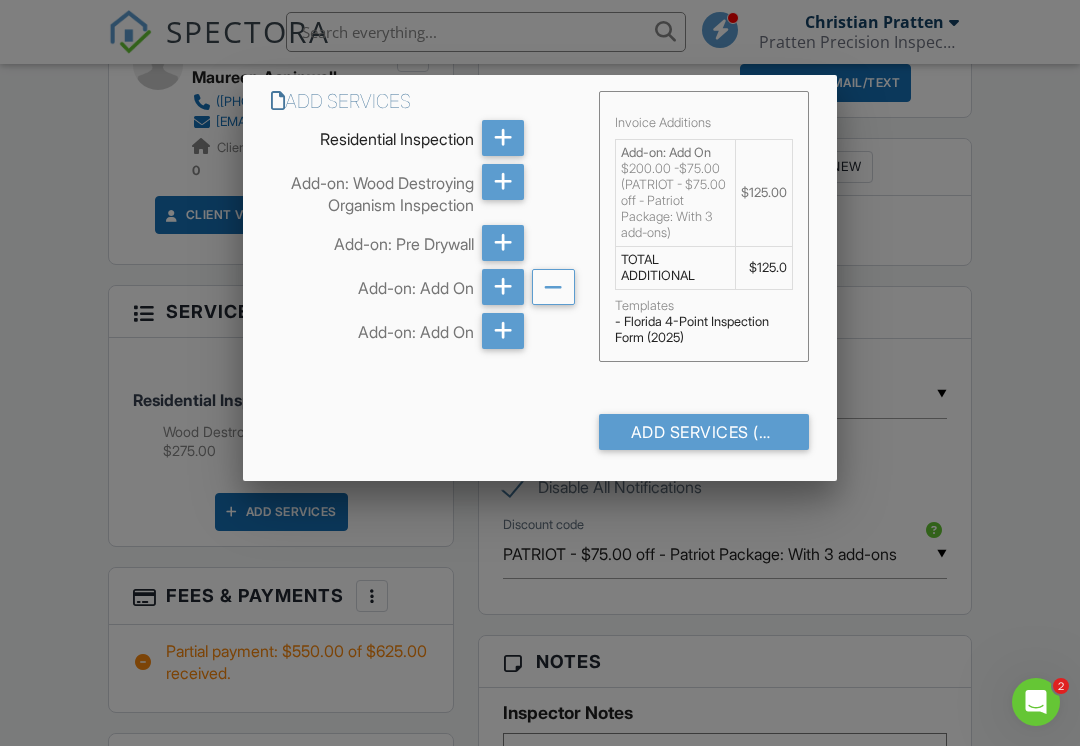 click at bounding box center (553, 288) 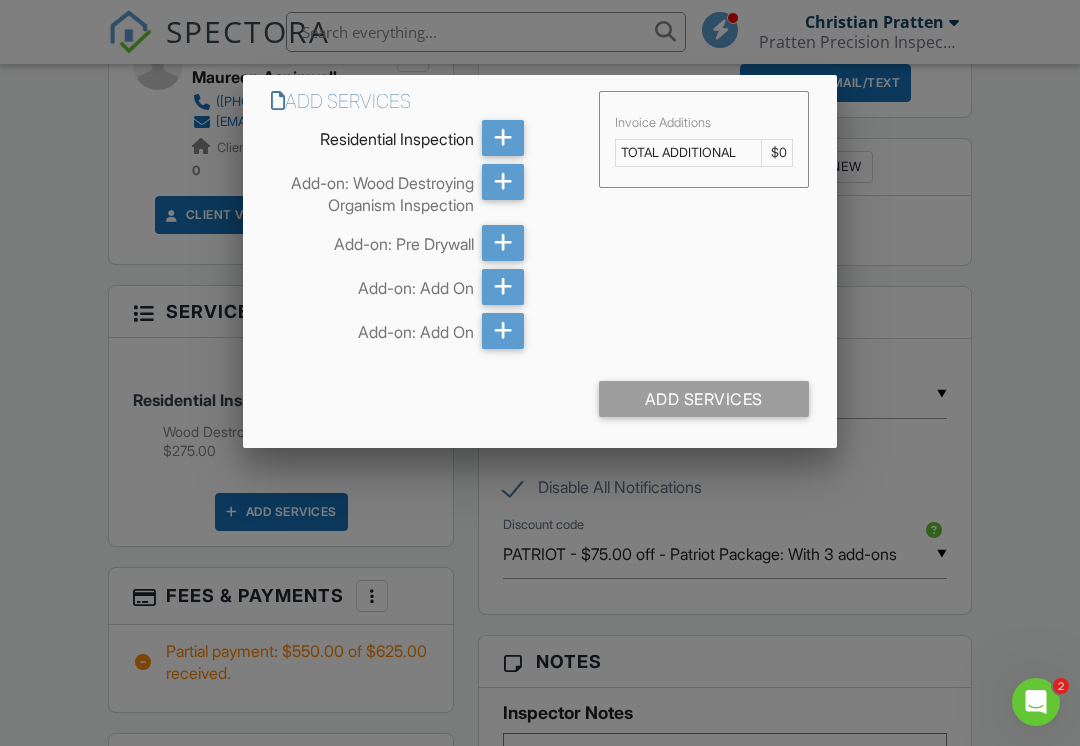 click at bounding box center [540, 366] 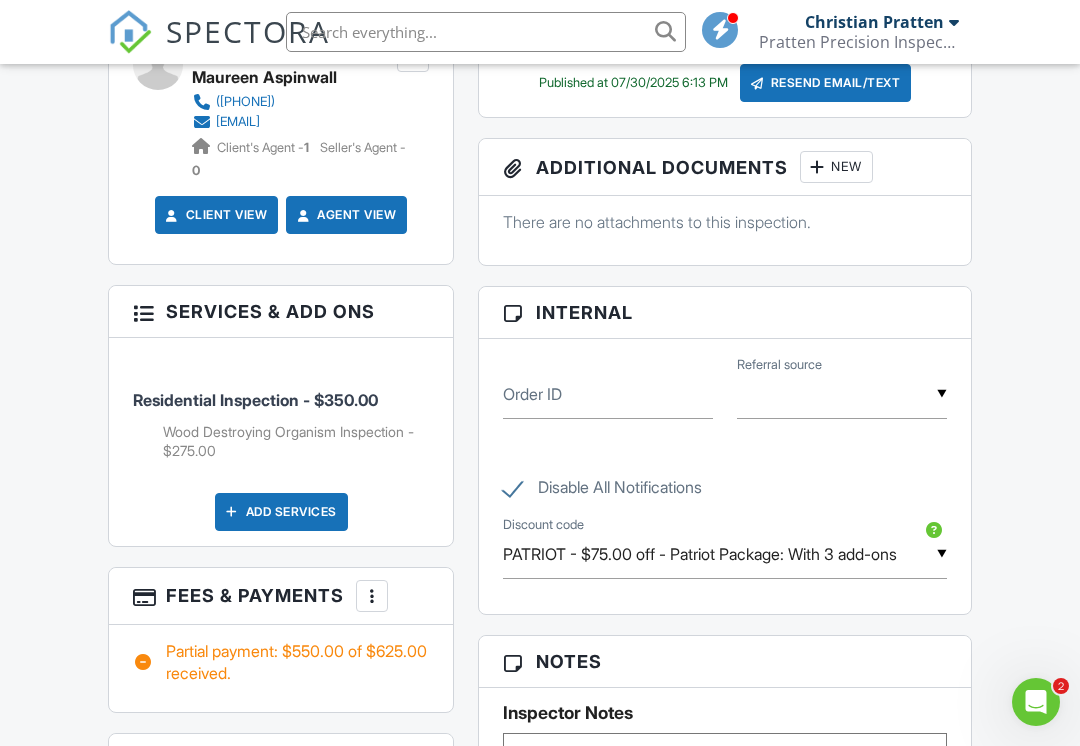 click on "Dashboard
Templates
Contacts
Metrics
Automations
Advanced
Settings
Support Center
Inspection Details
Client View
More
Property Details
Reschedule
Reorder / Copy
Share
Cancel
Delete
Print Order
Convert to V9
View Change Log
[DATE]  [TIME]
- [TIME]
[NUMBER] [STREET]
[CITY], [STATE] [POSTAL_CODE]
Built
1981
1787
sq. ft.
Lot Size
11326
sq.ft.
+ − Leaflet  |  © MapTiler   © OpenStreetMap contributors
All emails and texts are disabled for this inspection!
All emails and texts have been disabled for this inspection. This may have happened due to someone manually disabling them or this inspection being unconfirmed when it was scheduled. To re-enable emails and texts for this inspection, click the button below." at bounding box center [540, 726] 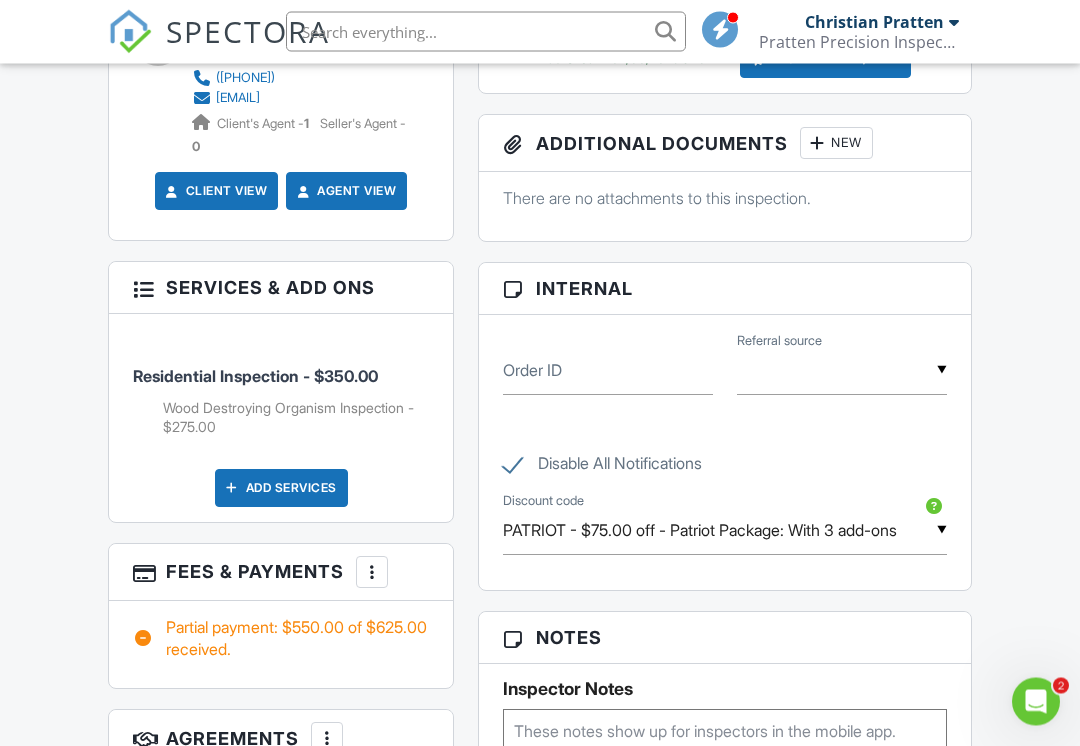 scroll, scrollTop: 1504, scrollLeft: 0, axis: vertical 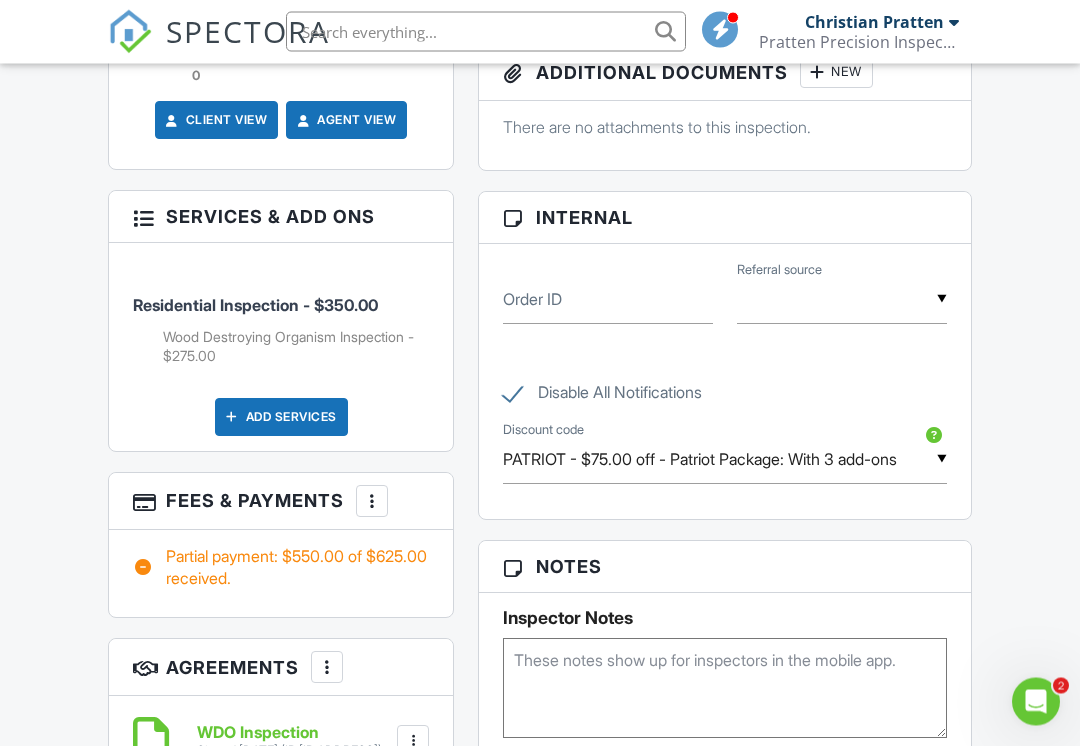 click on "PATRIOT - $75.00 off - Patriot Package: With 3 add-ons" at bounding box center (725, 460) 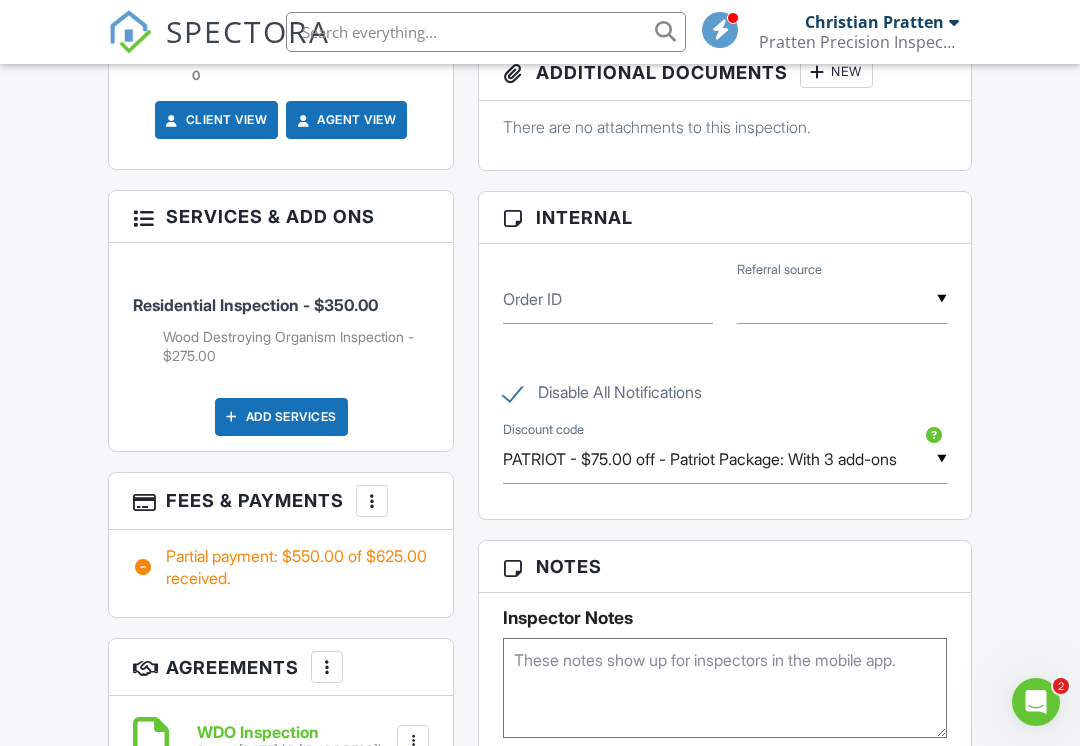 scroll, scrollTop: 0, scrollLeft: 0, axis: both 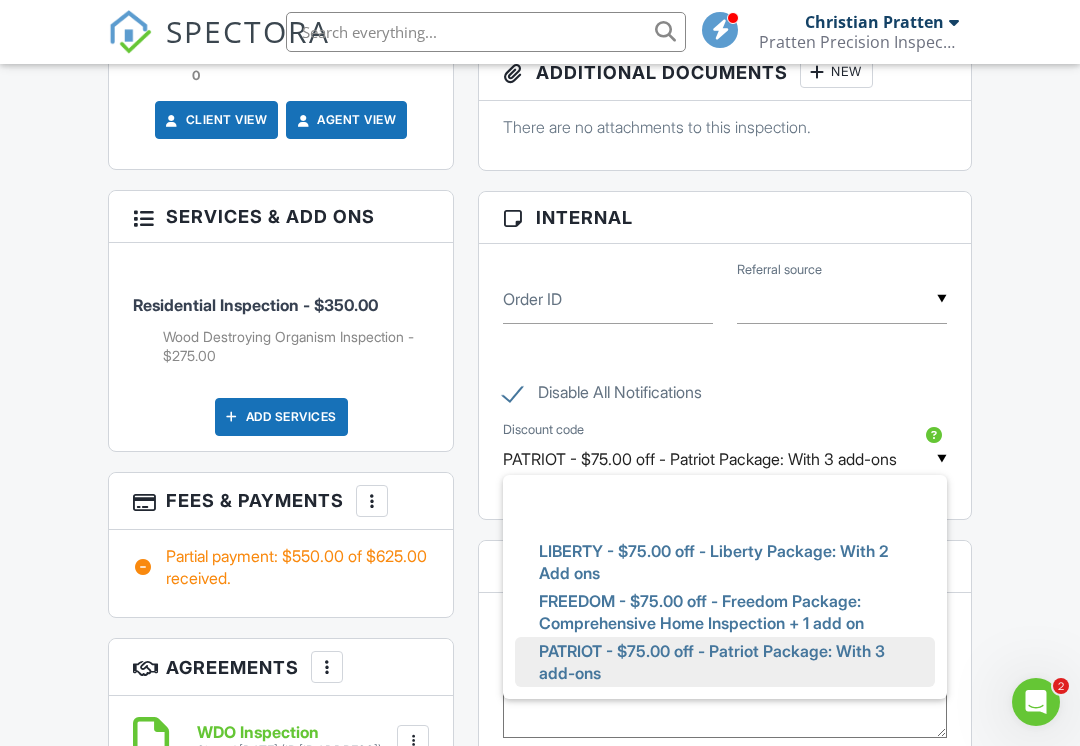 click on "PATRIOT - $75.00 off - Patriot Package: With 3 add-ons" at bounding box center (725, 662) 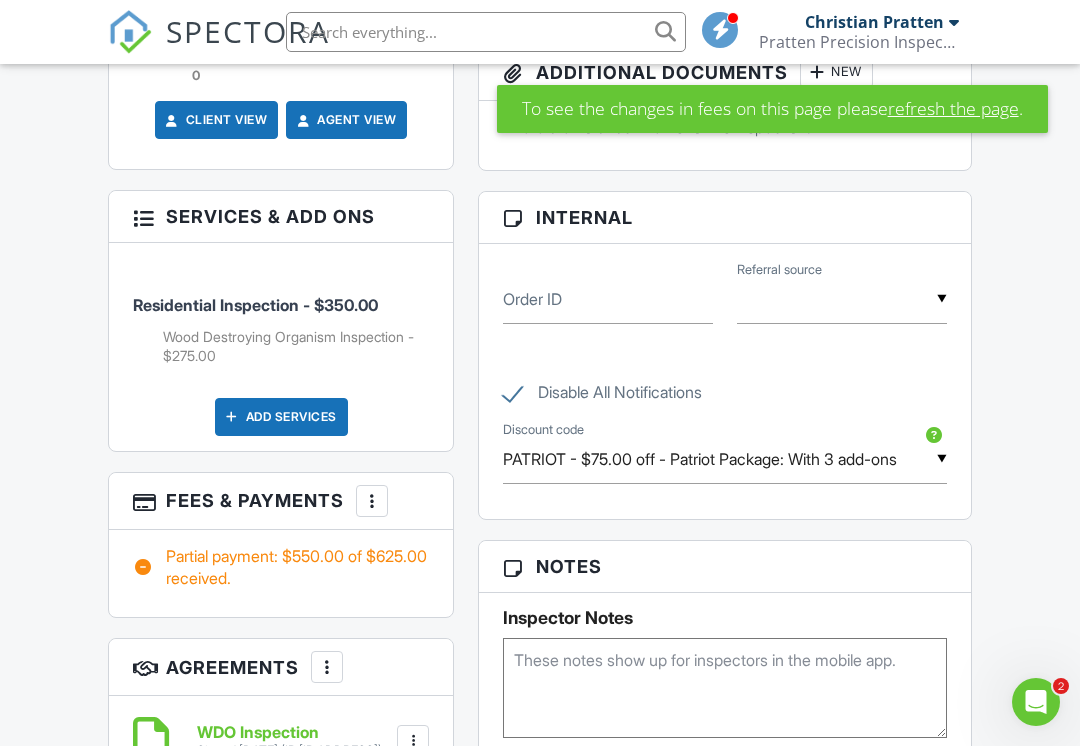 click on "PATRIOT - $75.00 off - Patriot Package: With 3 add-ons" at bounding box center (725, 459) 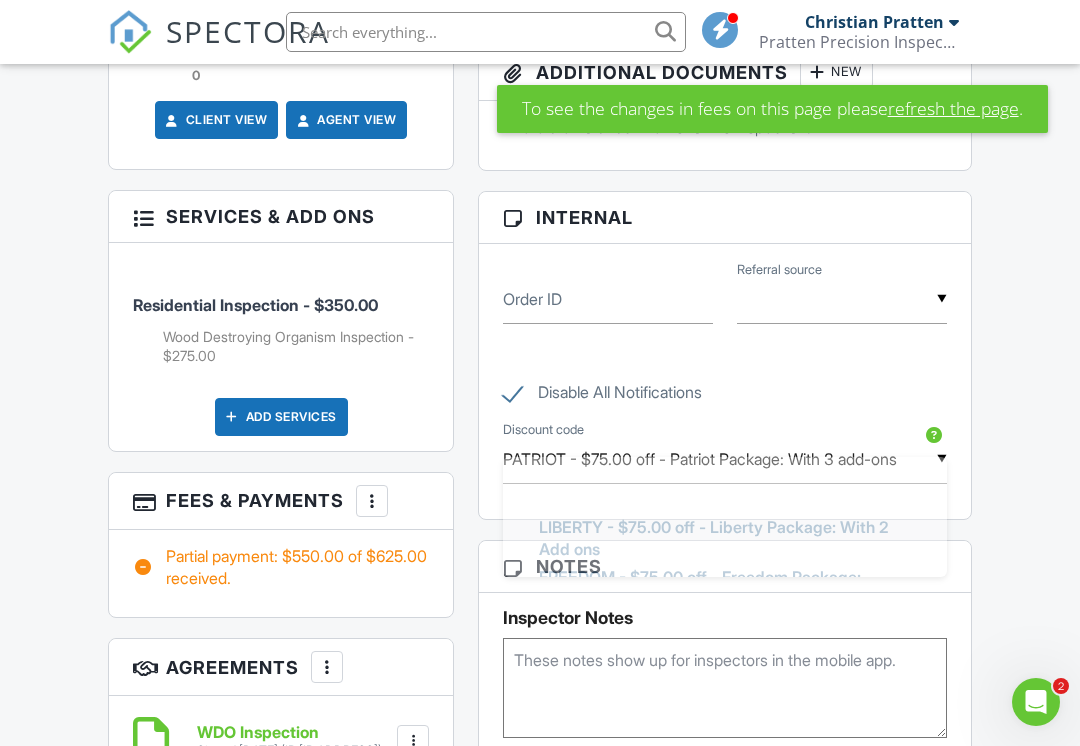 scroll, scrollTop: 0, scrollLeft: 0, axis: both 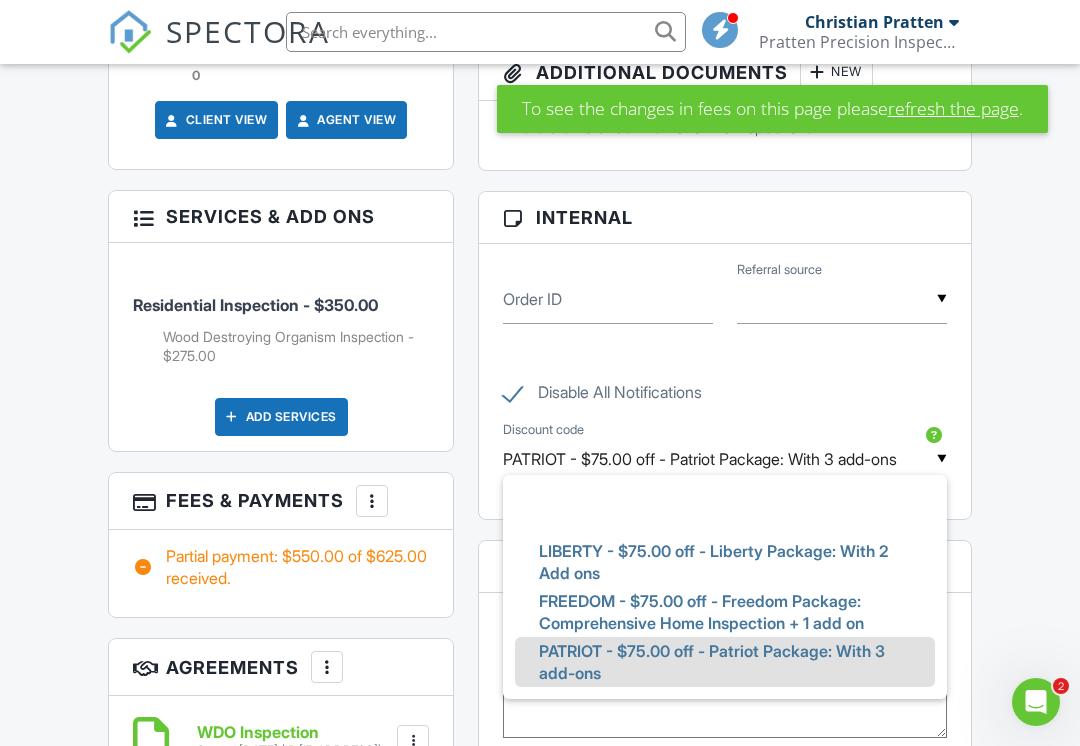 click on "FREEDOM - $75.00 off - Freedom Package: Comprehensive Home Inspection + 1 add on" at bounding box center [725, 612] 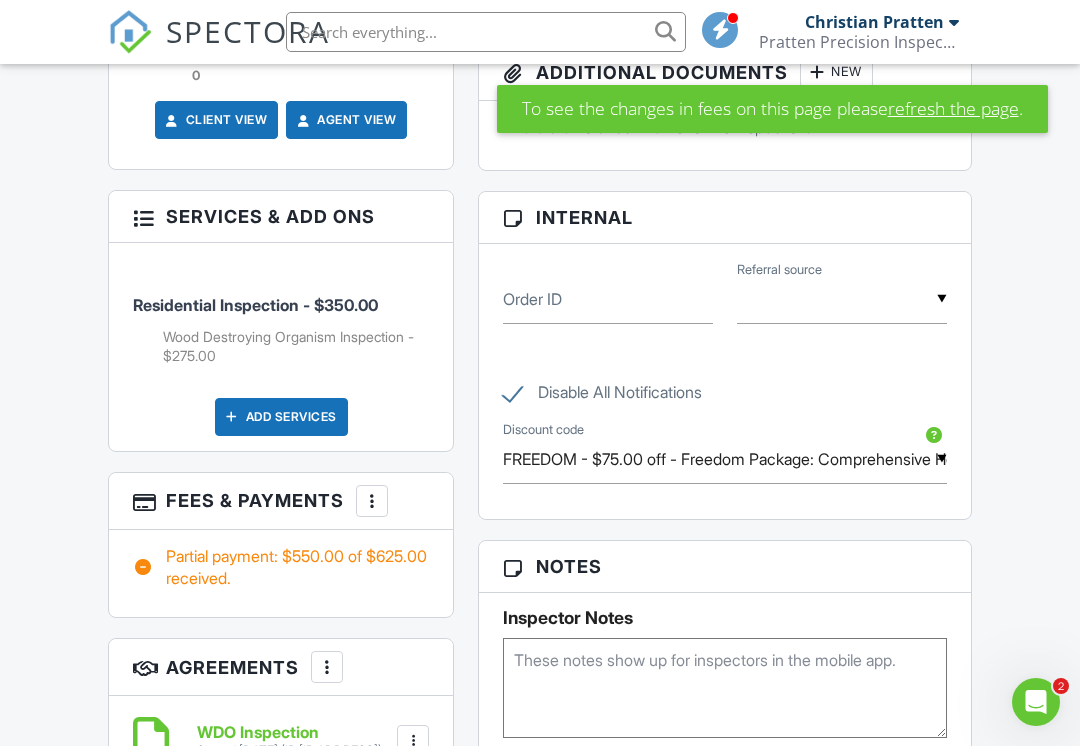 click on "FREEDOM - $75.00 off - Freedom Package: Comprehensive Home Inspection + 1 add on" at bounding box center [725, 459] 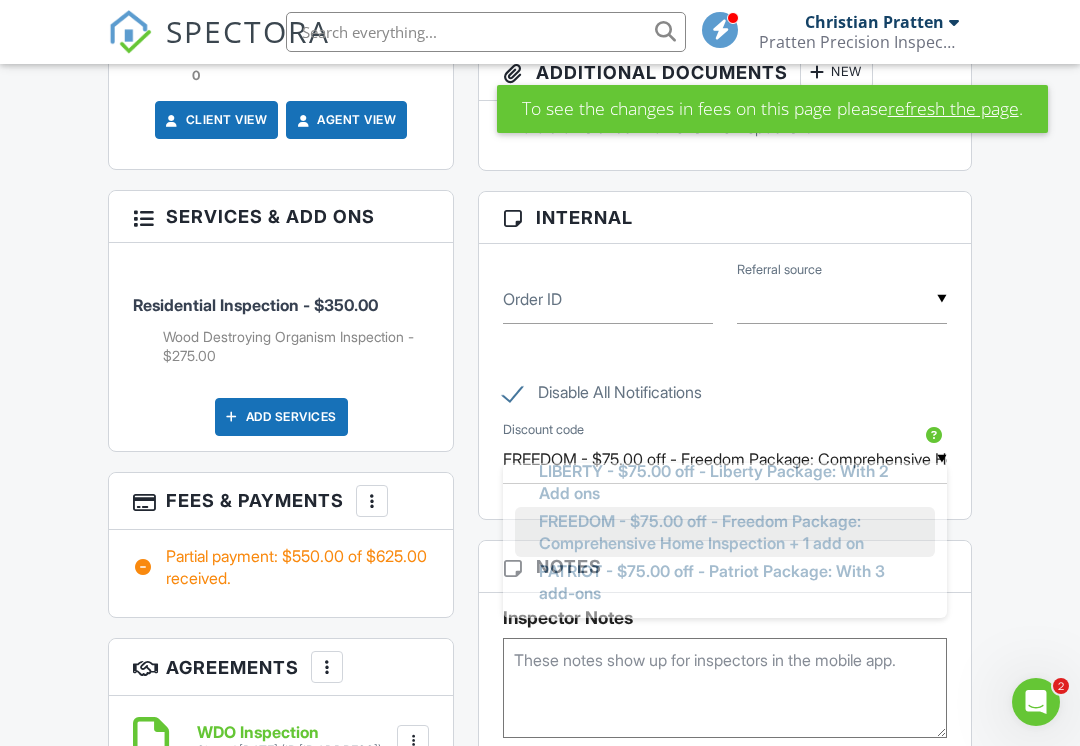 scroll, scrollTop: 0, scrollLeft: 0, axis: both 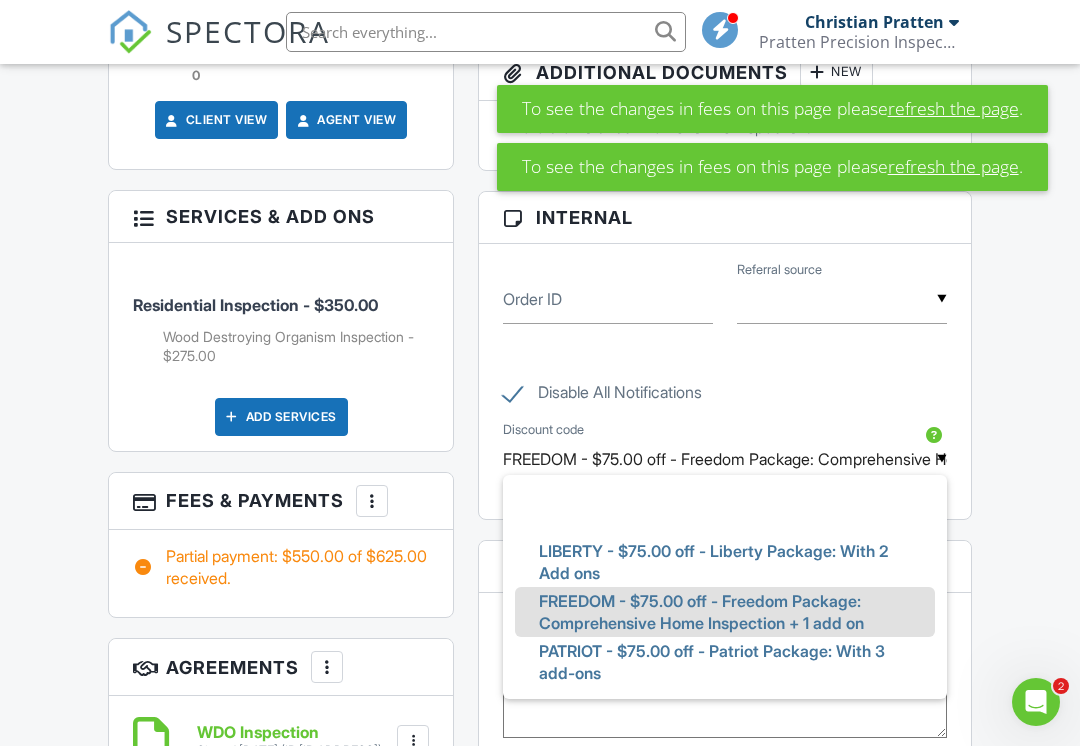 click on "LIBERTY - $75.00 off - Liberty Package: With 2 Add ons" at bounding box center (725, 562) 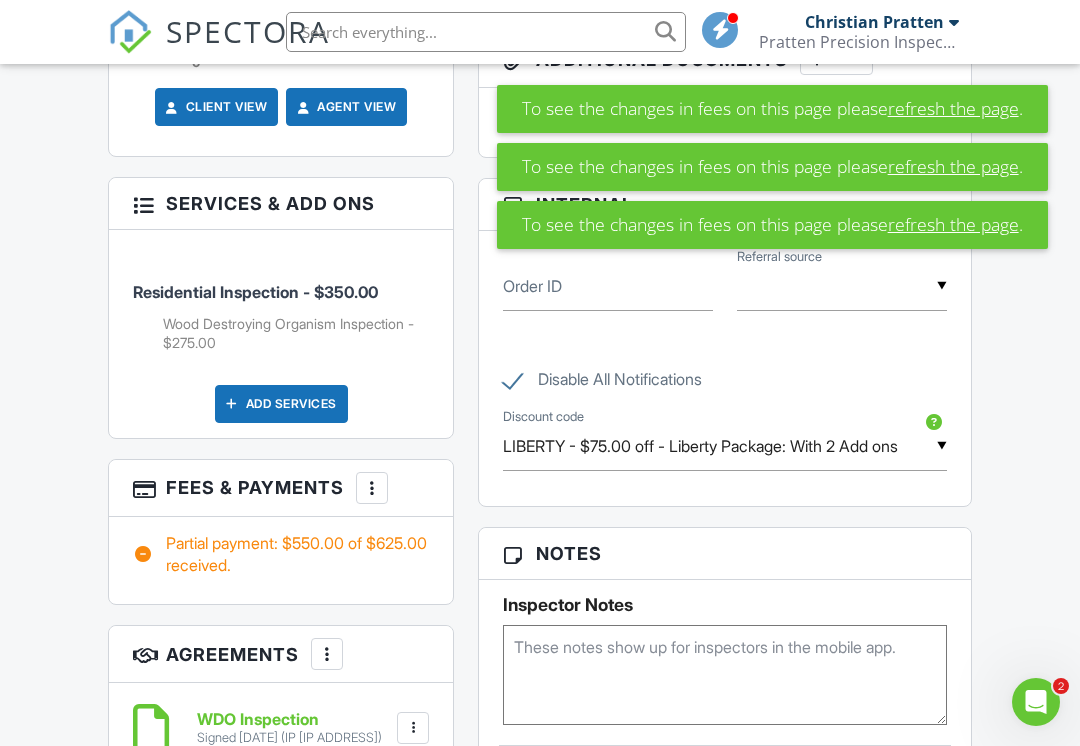 scroll, scrollTop: 1519, scrollLeft: 0, axis: vertical 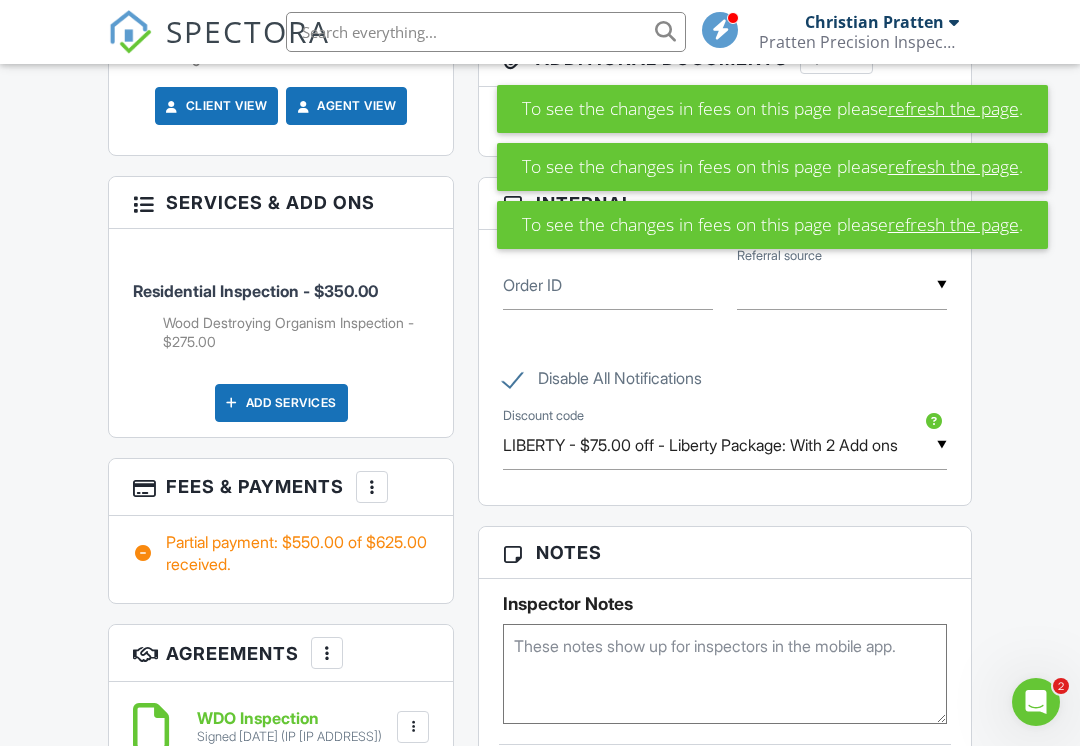 click at bounding box center (372, 487) 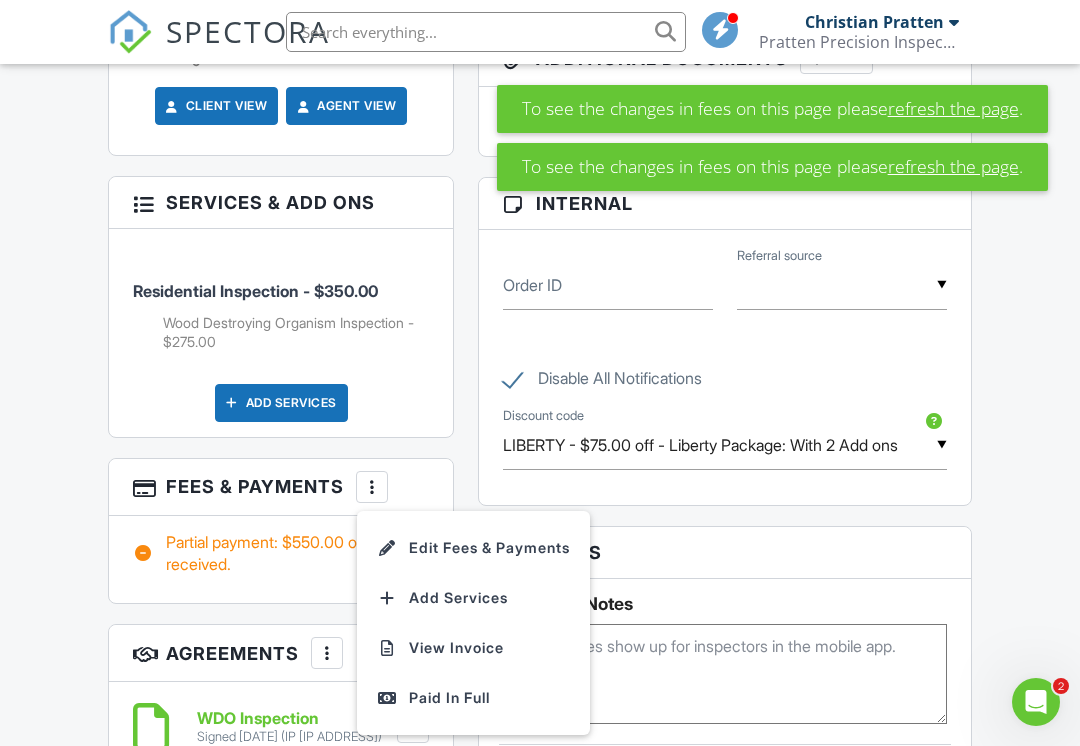 click on "Edit Fees & Payments" at bounding box center (473, 548) 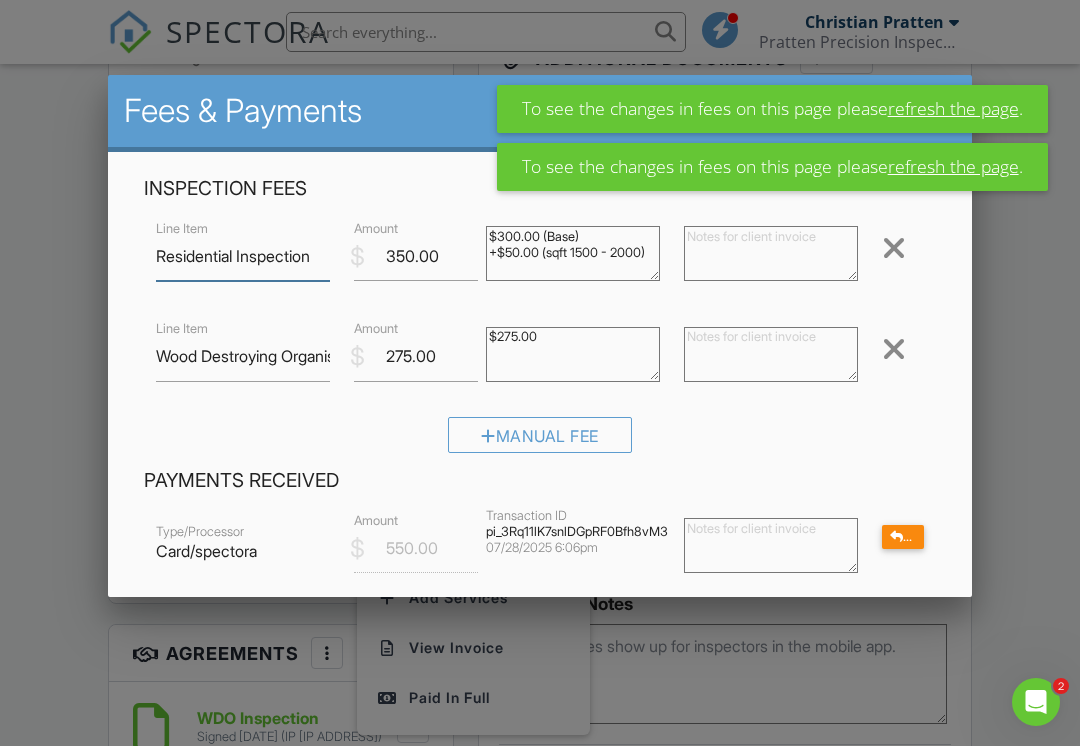 scroll, scrollTop: 1518, scrollLeft: 0, axis: vertical 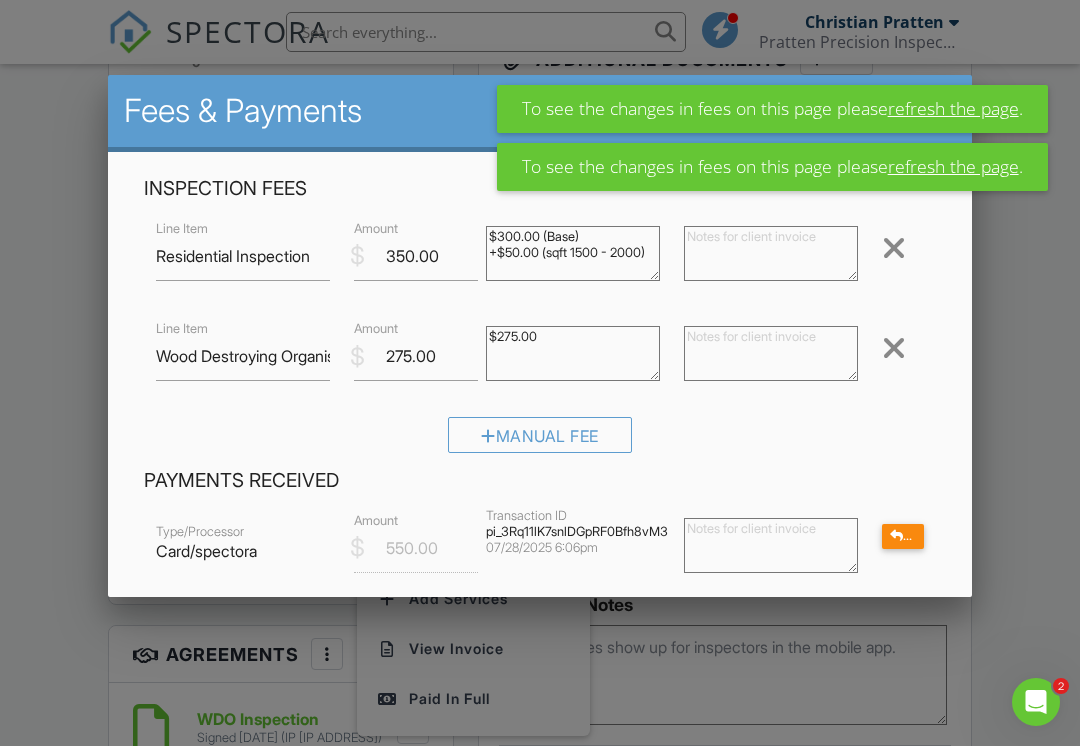 click at bounding box center (540, 366) 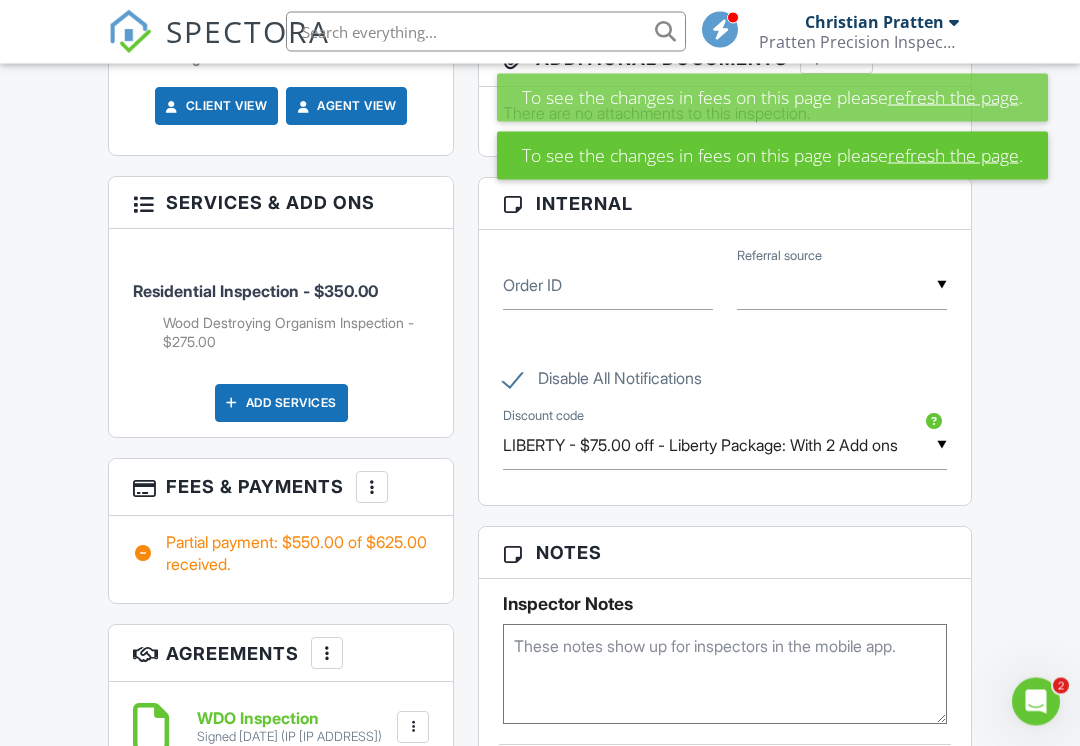 scroll, scrollTop: 1519, scrollLeft: 0, axis: vertical 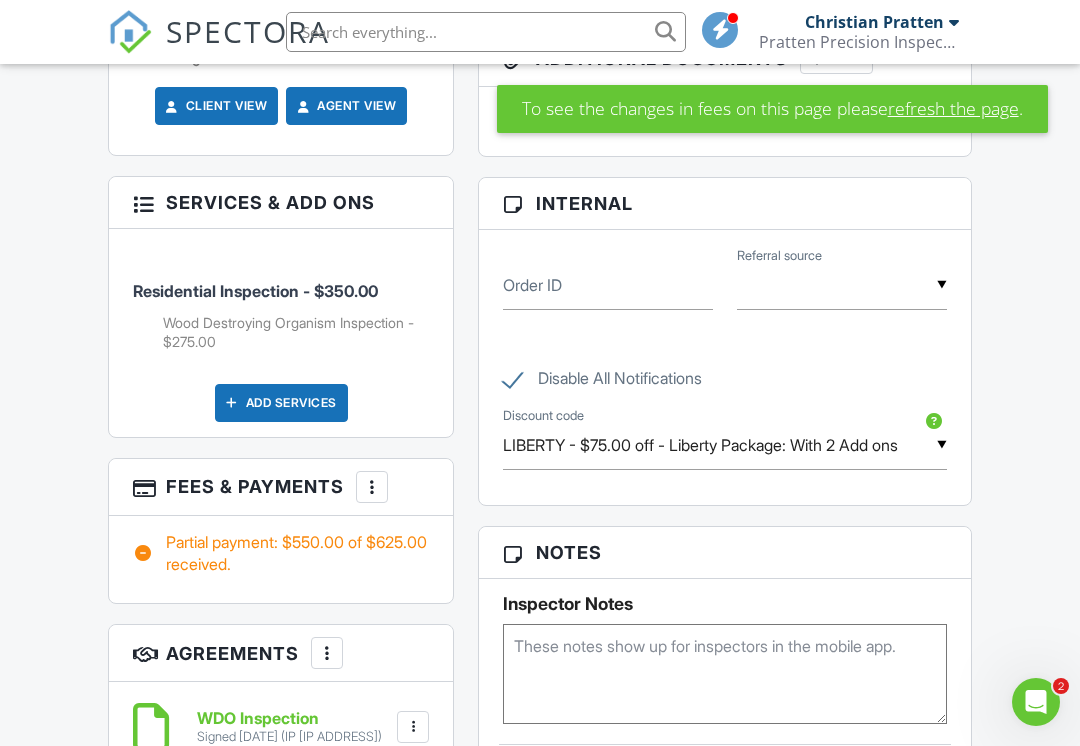 click at bounding box center [372, 487] 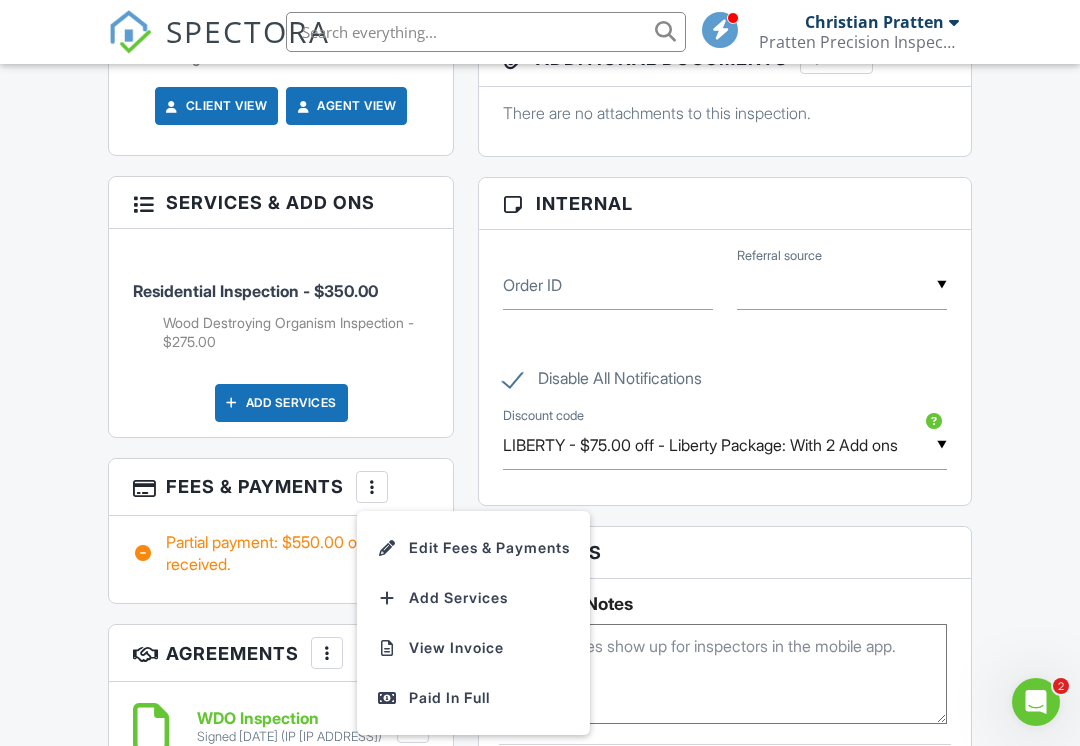 click on "Residential Inspection - $350.00
Wood Destroying Organism Inspection - $275.00
Add Services" at bounding box center [281, 333] 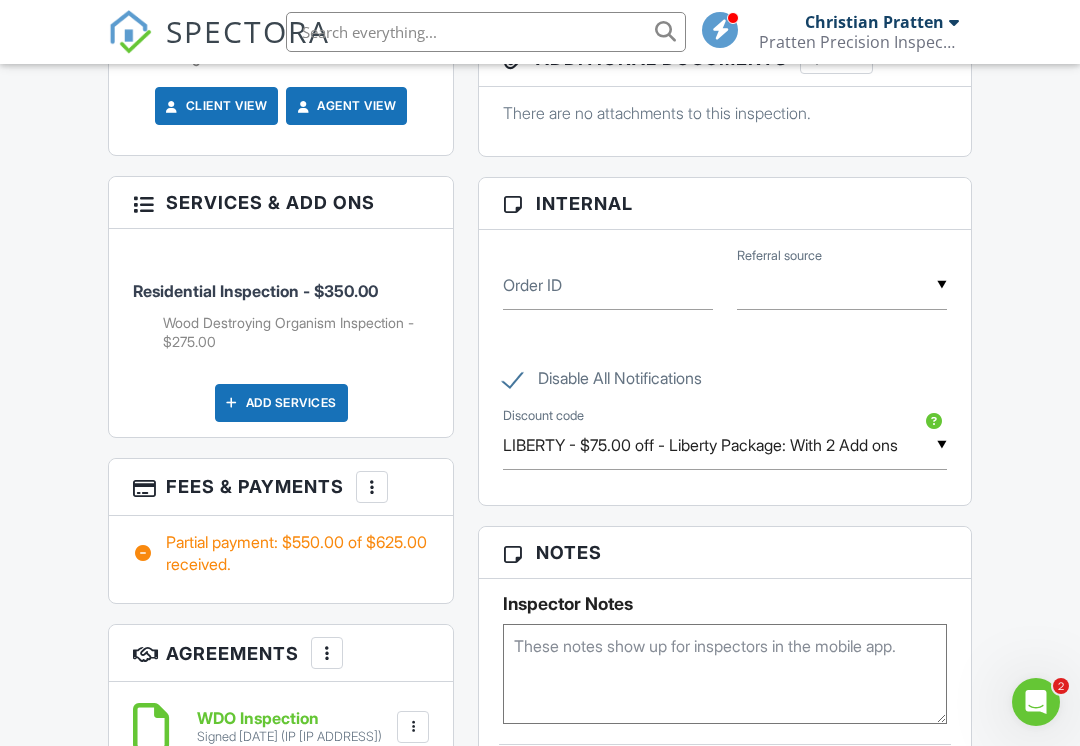 click on "Add Services" at bounding box center (281, 403) 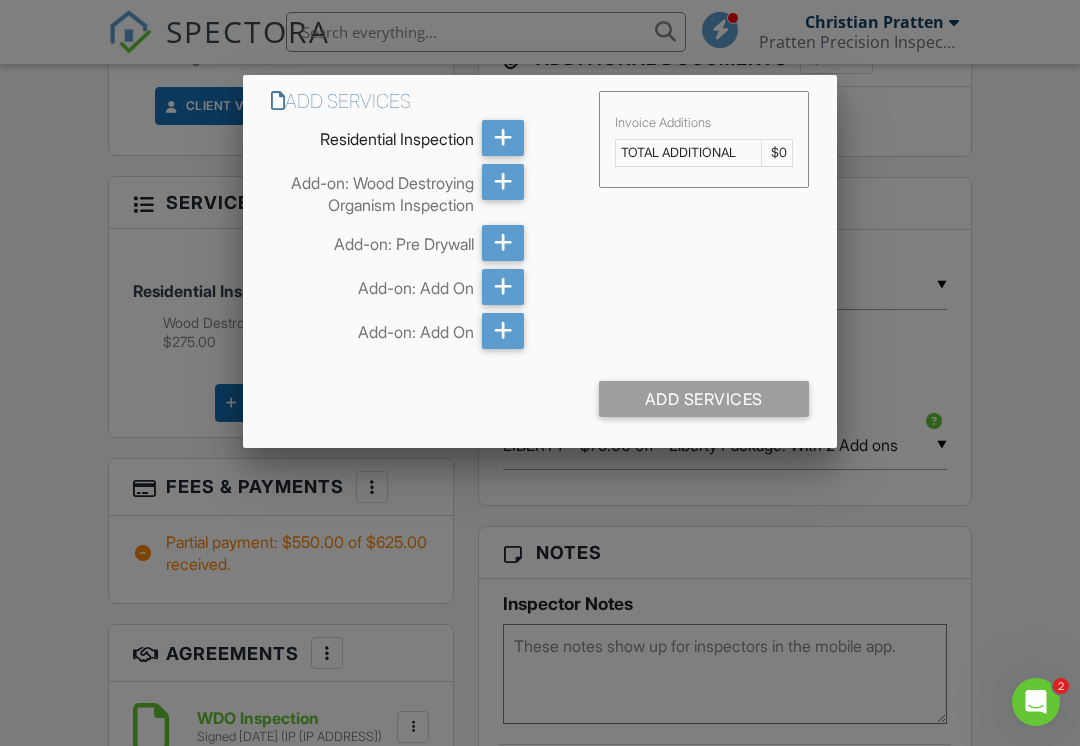 click at bounding box center [503, 287] 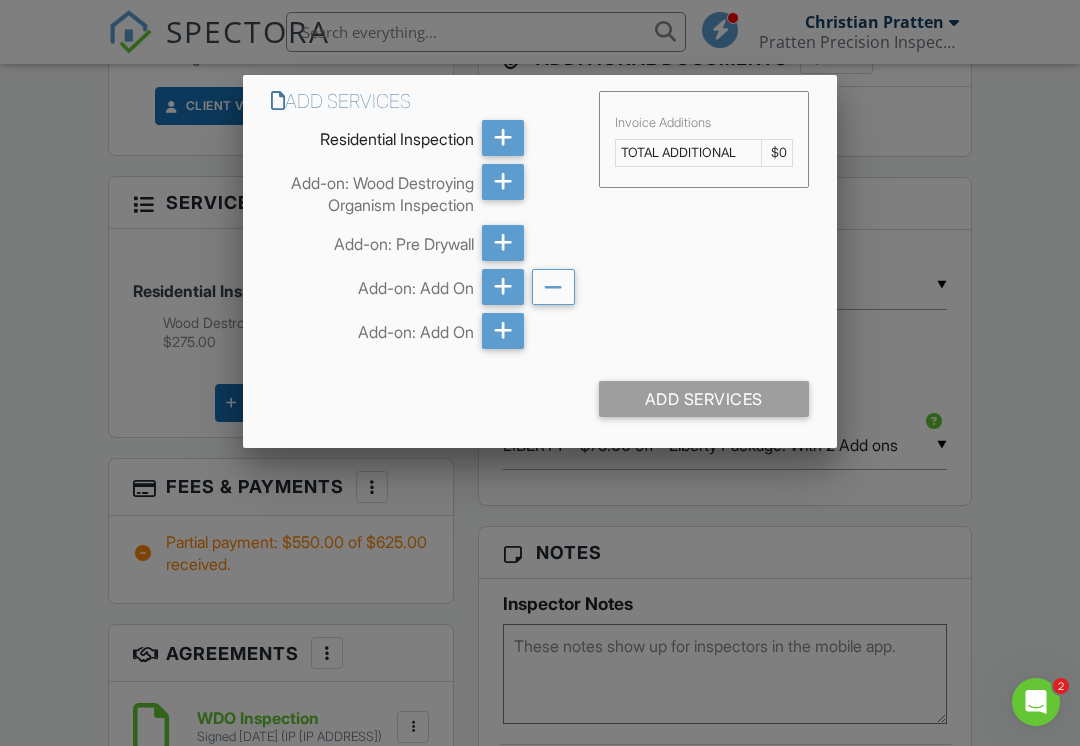 click at bounding box center [503, 331] 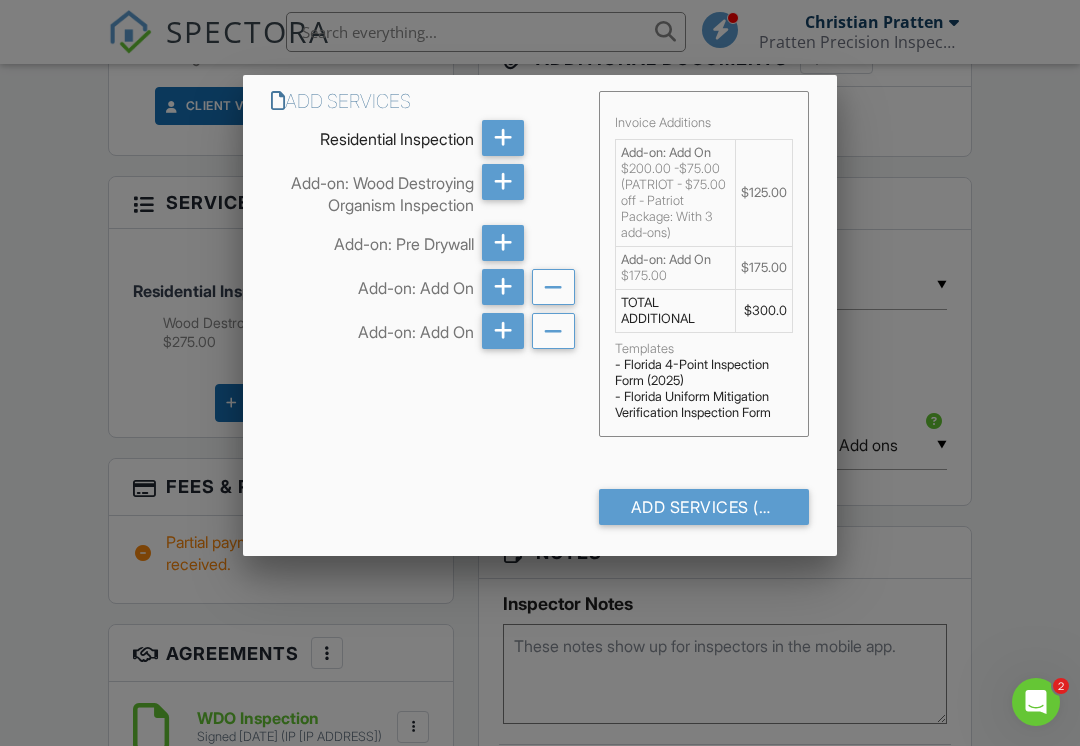 click on "Add Services
(+ $300.0)" at bounding box center (704, 507) 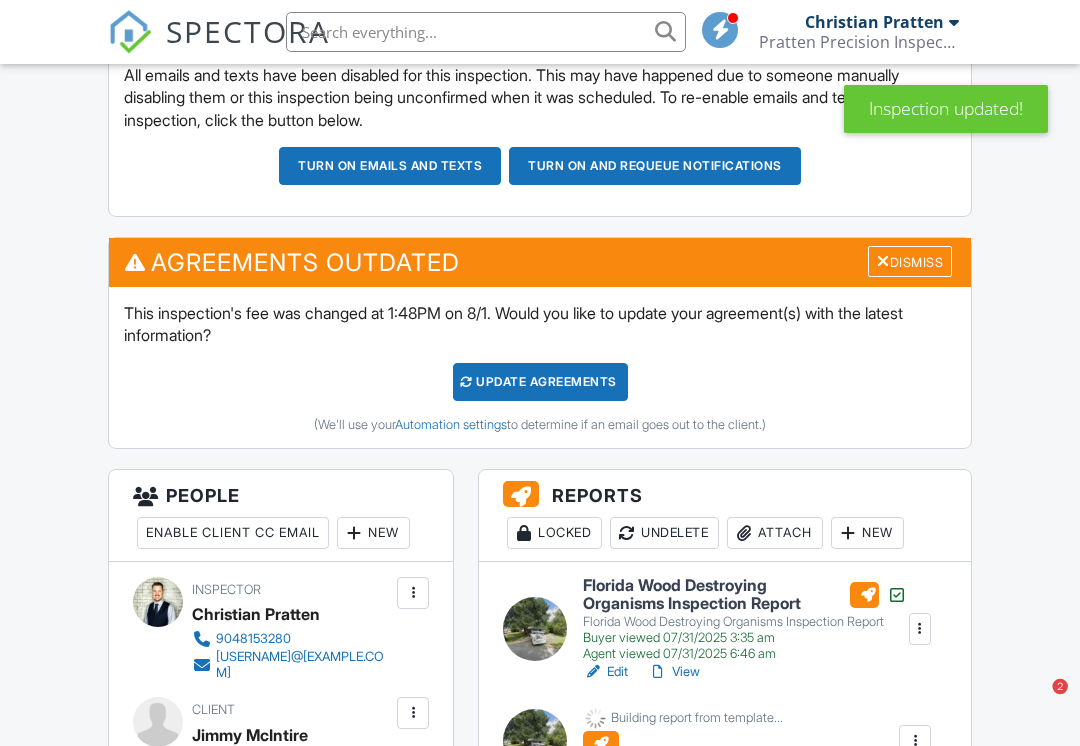 scroll, scrollTop: 1585, scrollLeft: 0, axis: vertical 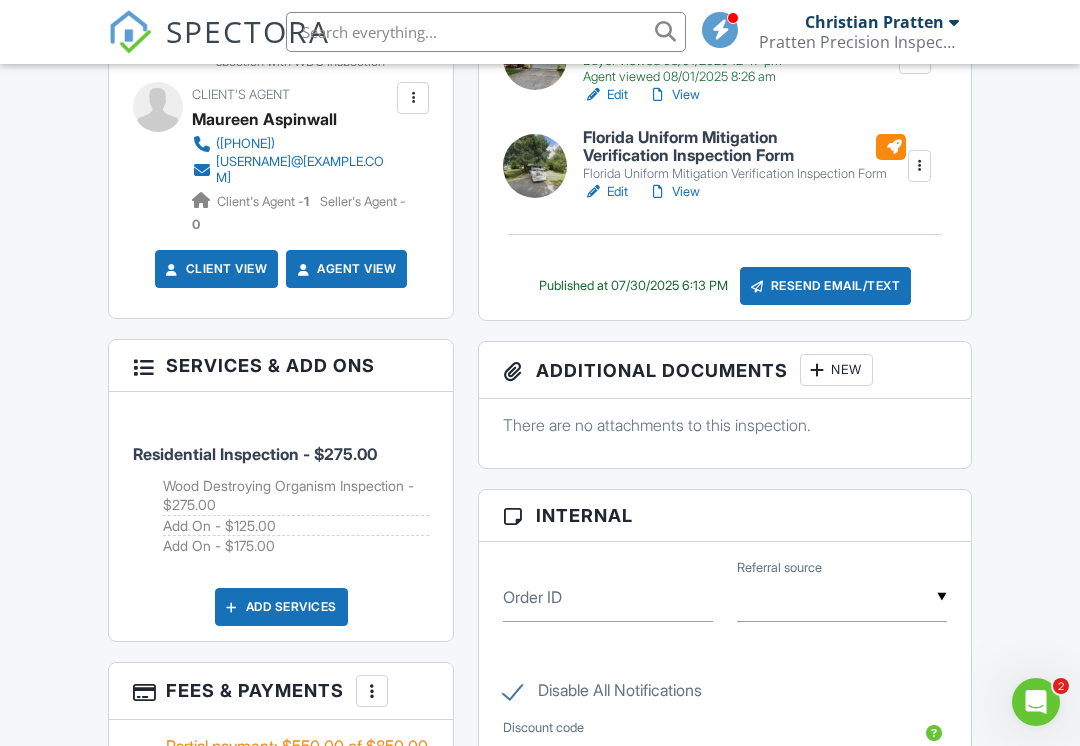 click on "Services & Add ons" at bounding box center [281, 366] 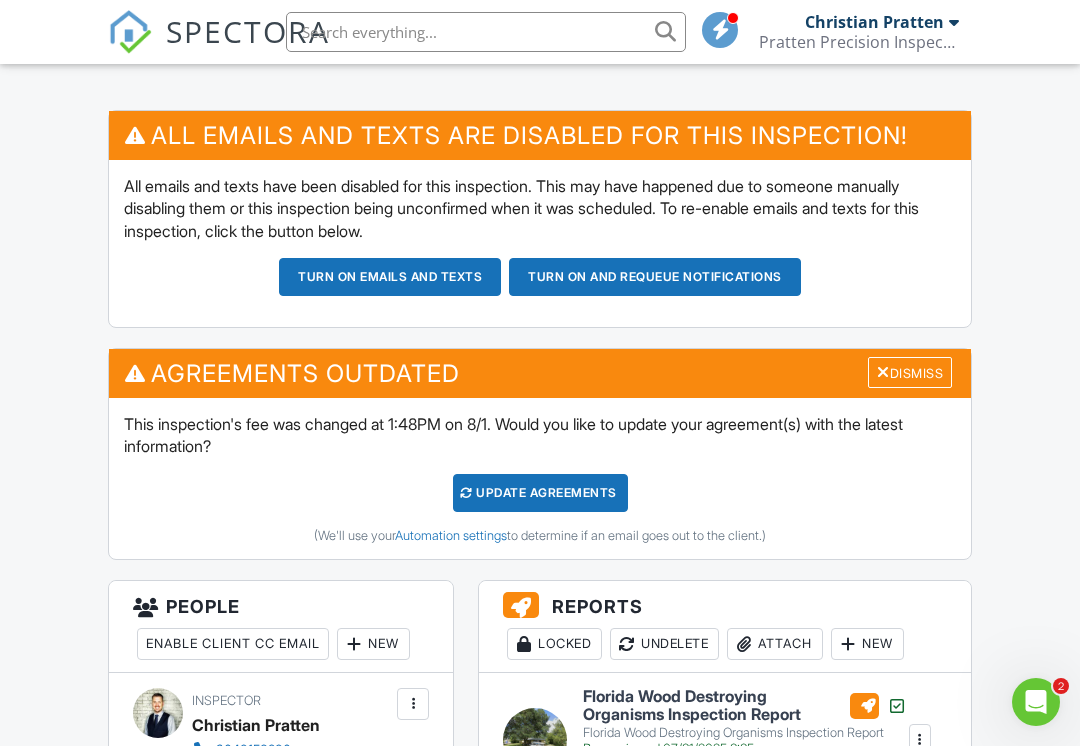 scroll, scrollTop: 1515, scrollLeft: 0, axis: vertical 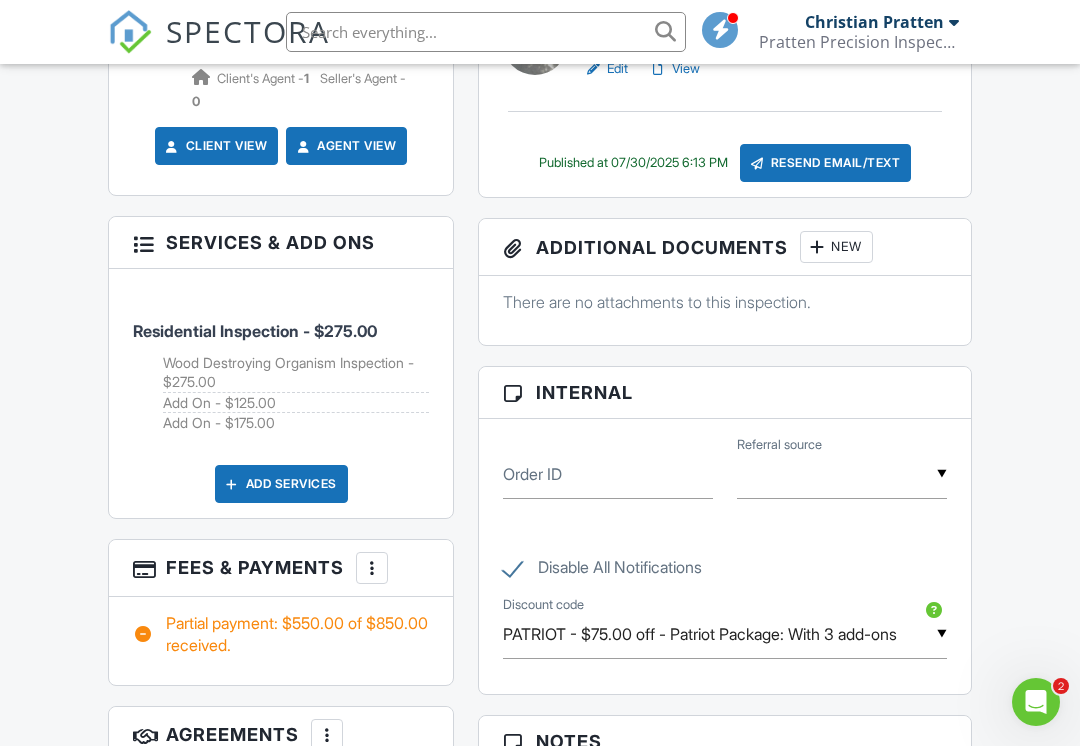 click on "Add On - $125.00" at bounding box center (296, 403) 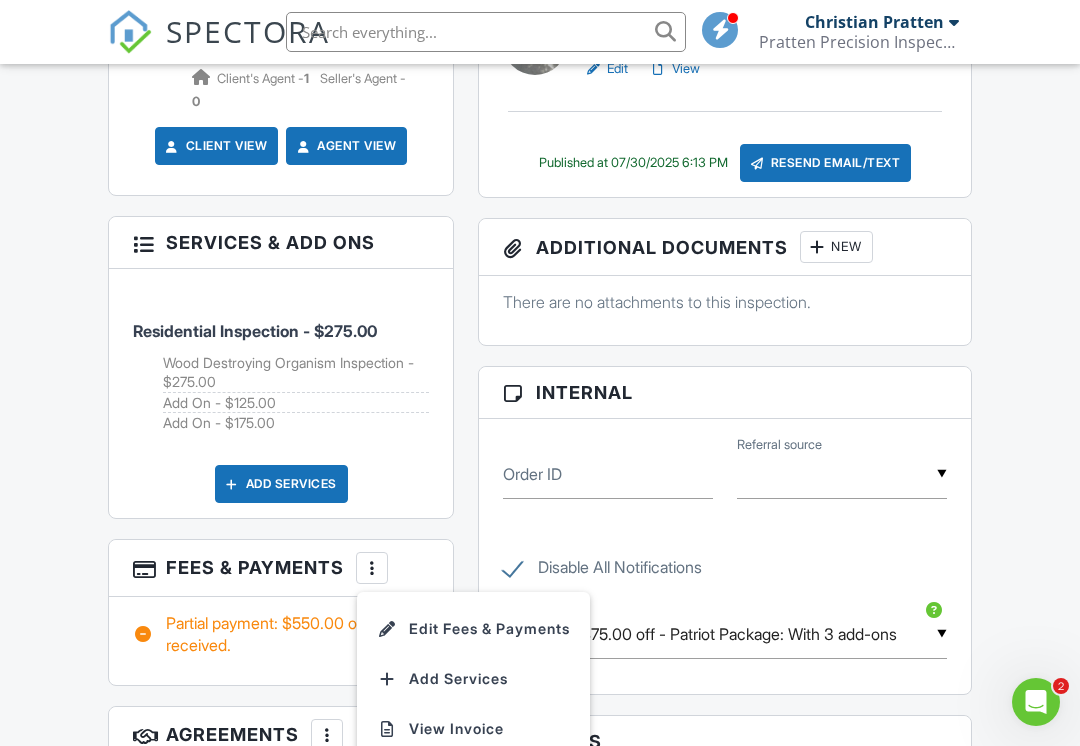 click on "View Invoice" at bounding box center [473, 729] 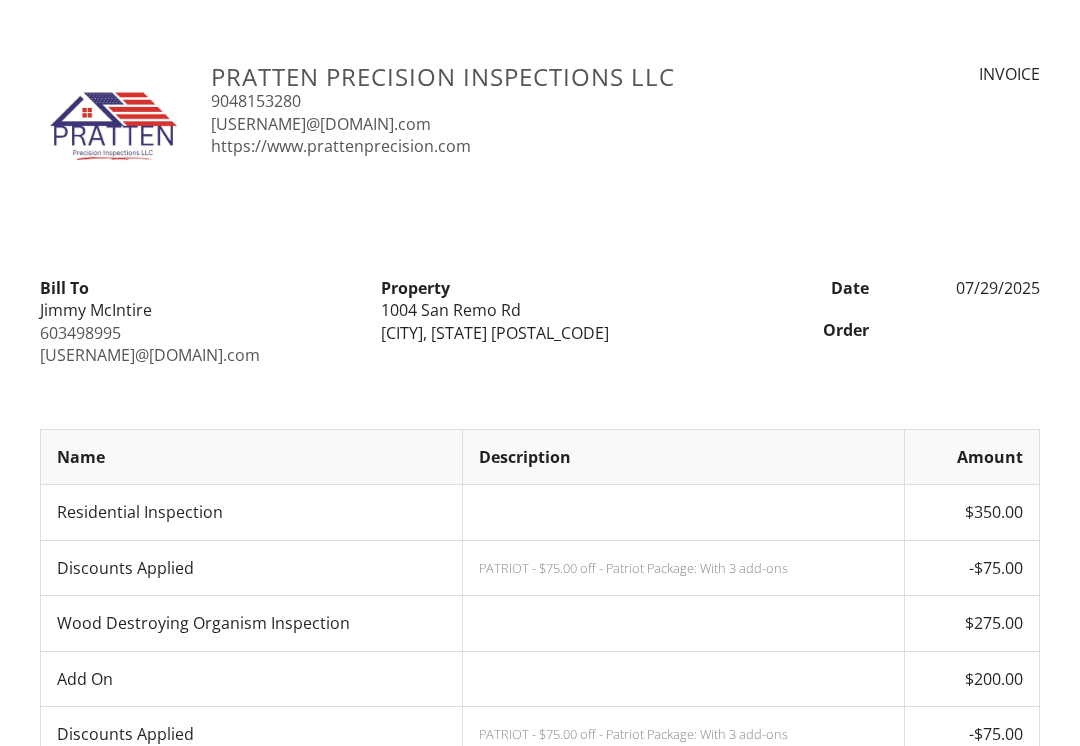 scroll, scrollTop: 0, scrollLeft: 0, axis: both 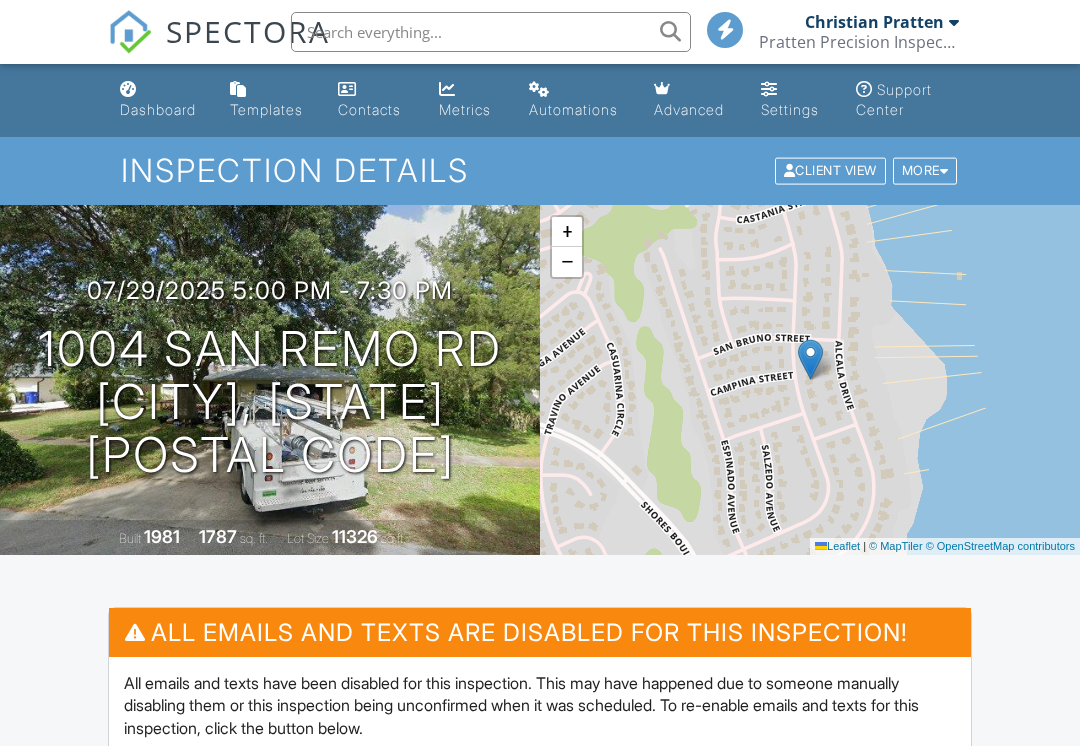 click at bounding box center (769, 89) 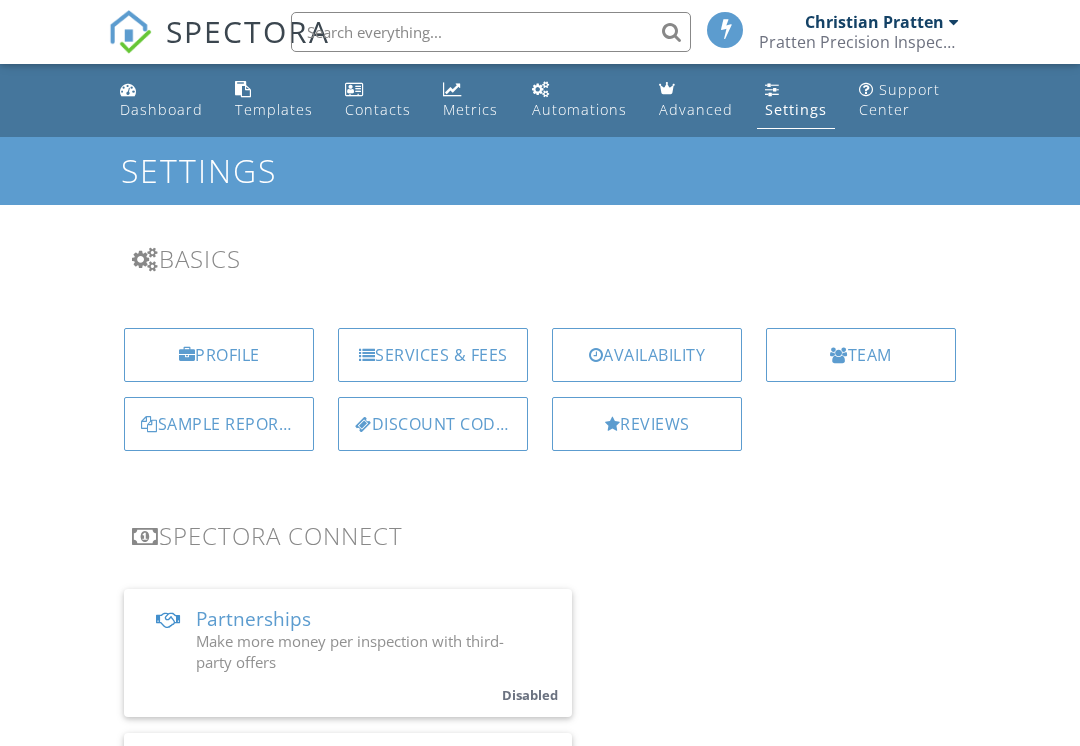 scroll, scrollTop: 0, scrollLeft: 0, axis: both 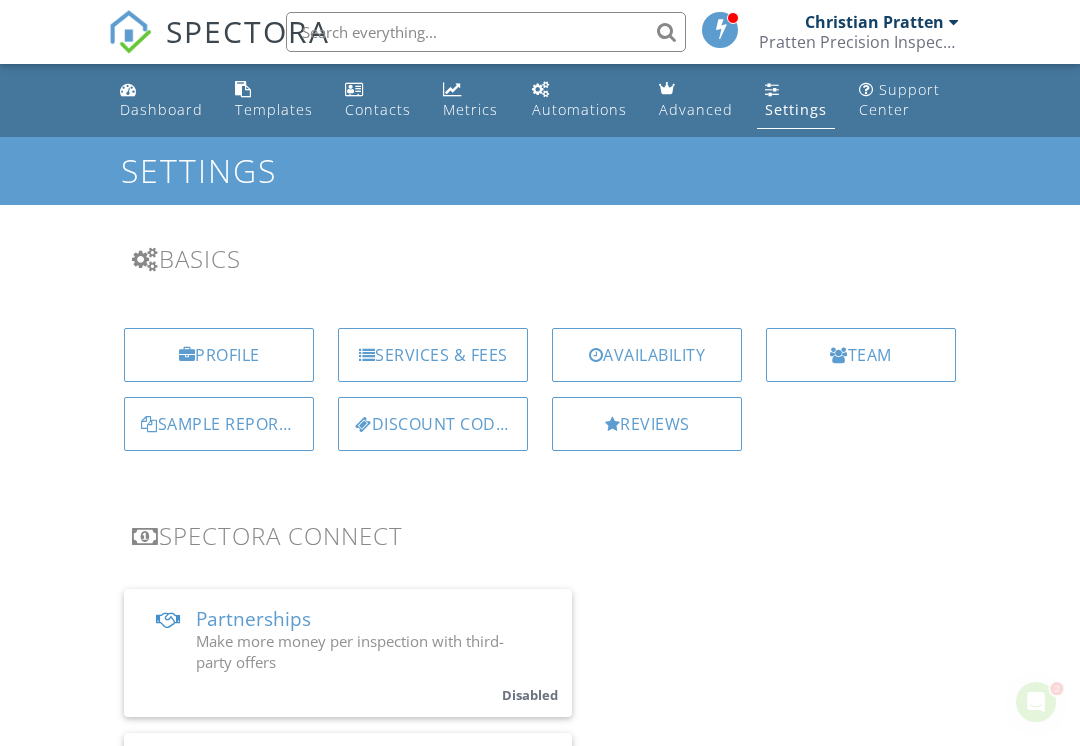 click on "Services & Fees" at bounding box center (433, 355) 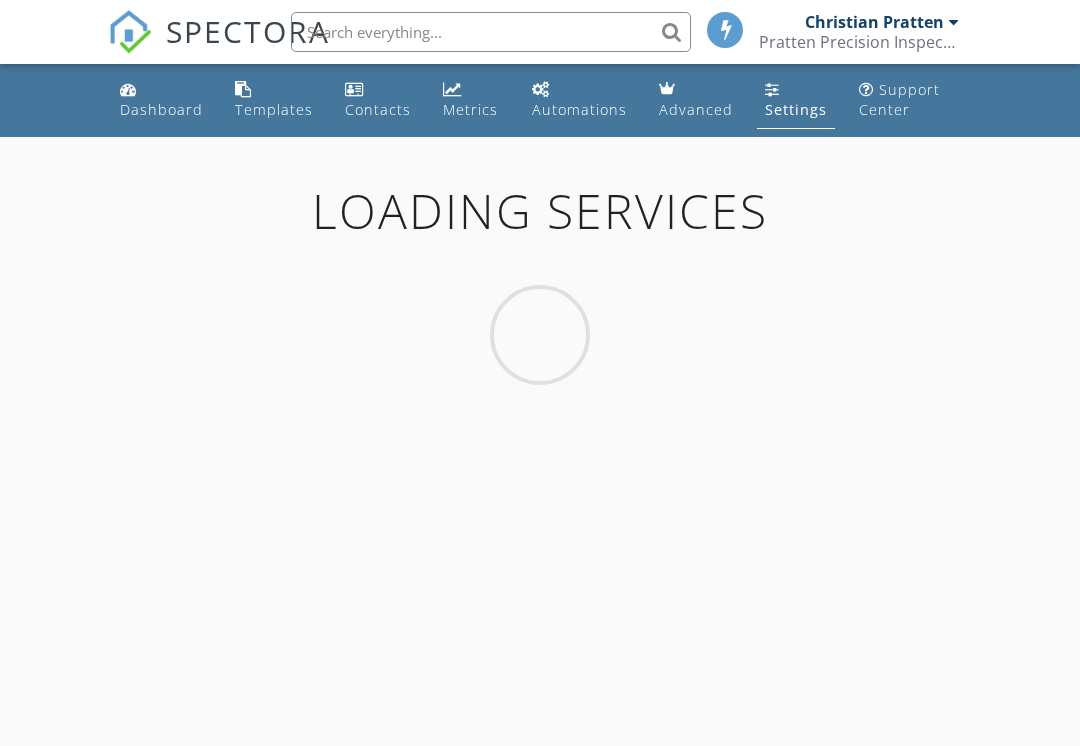 scroll, scrollTop: 0, scrollLeft: 0, axis: both 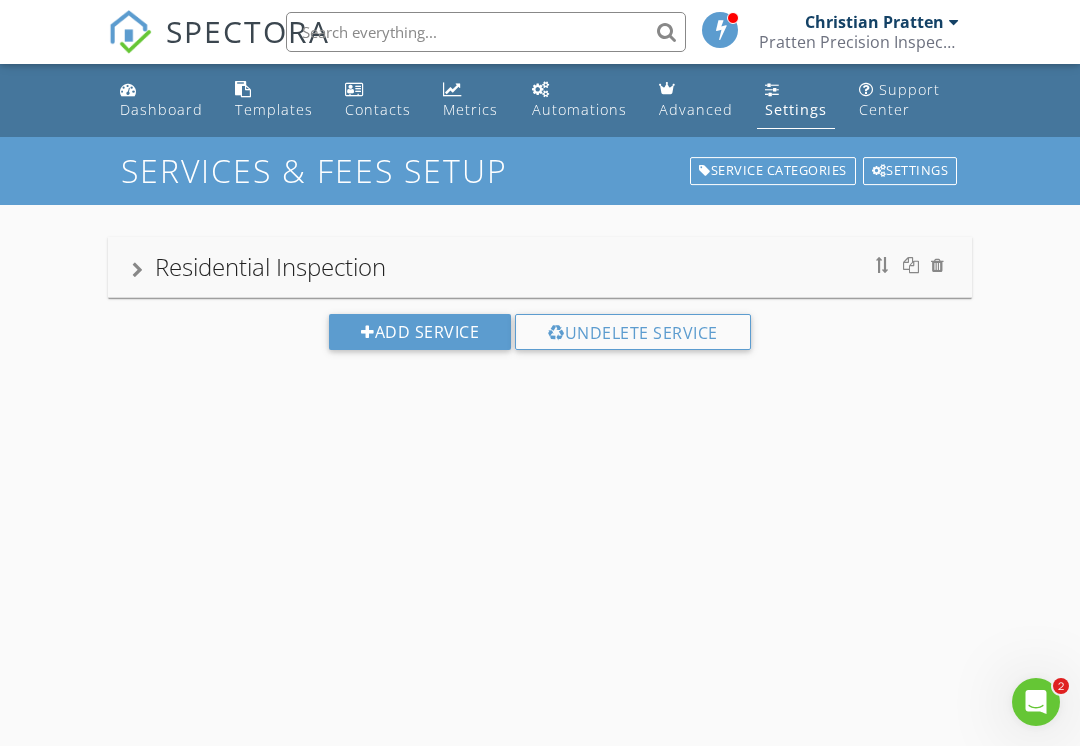 click on "Residential Inspection" at bounding box center (540, 267) 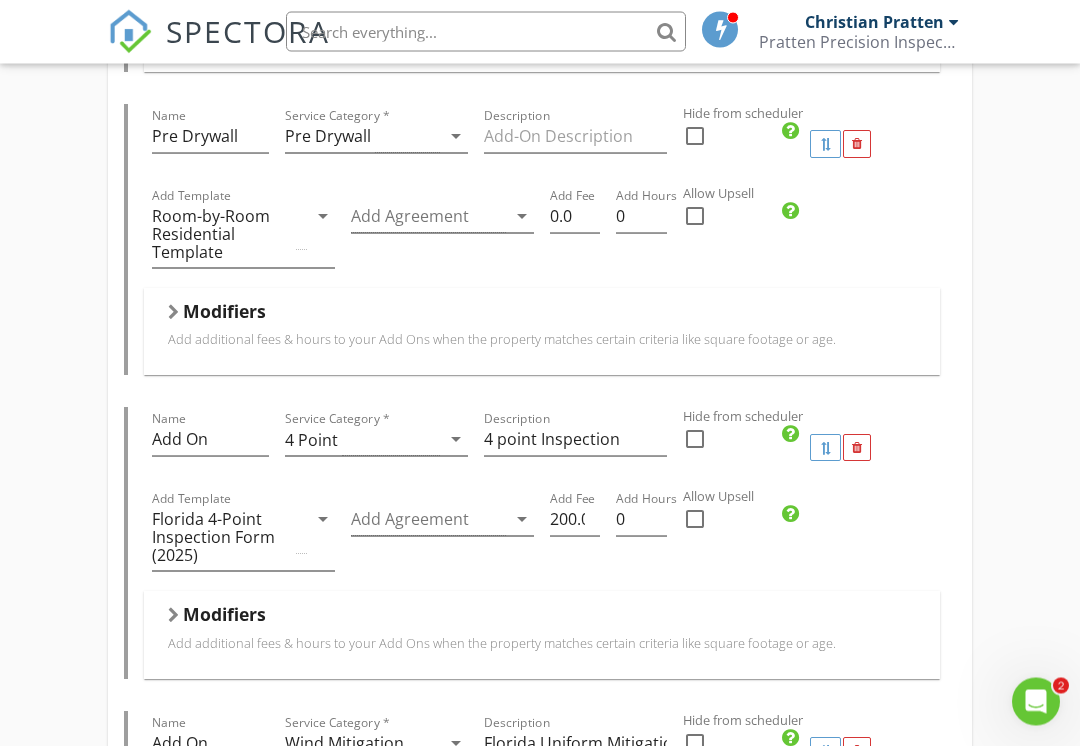 scroll, scrollTop: 950, scrollLeft: 0, axis: vertical 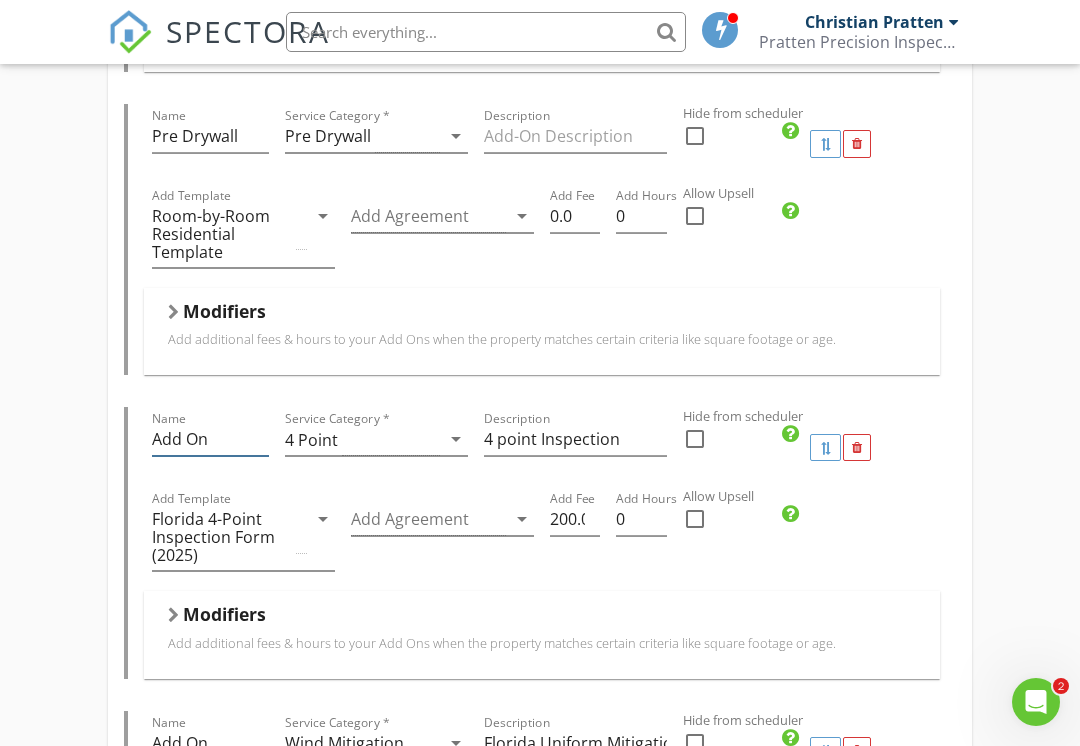 click on "Add On" at bounding box center [210, 439] 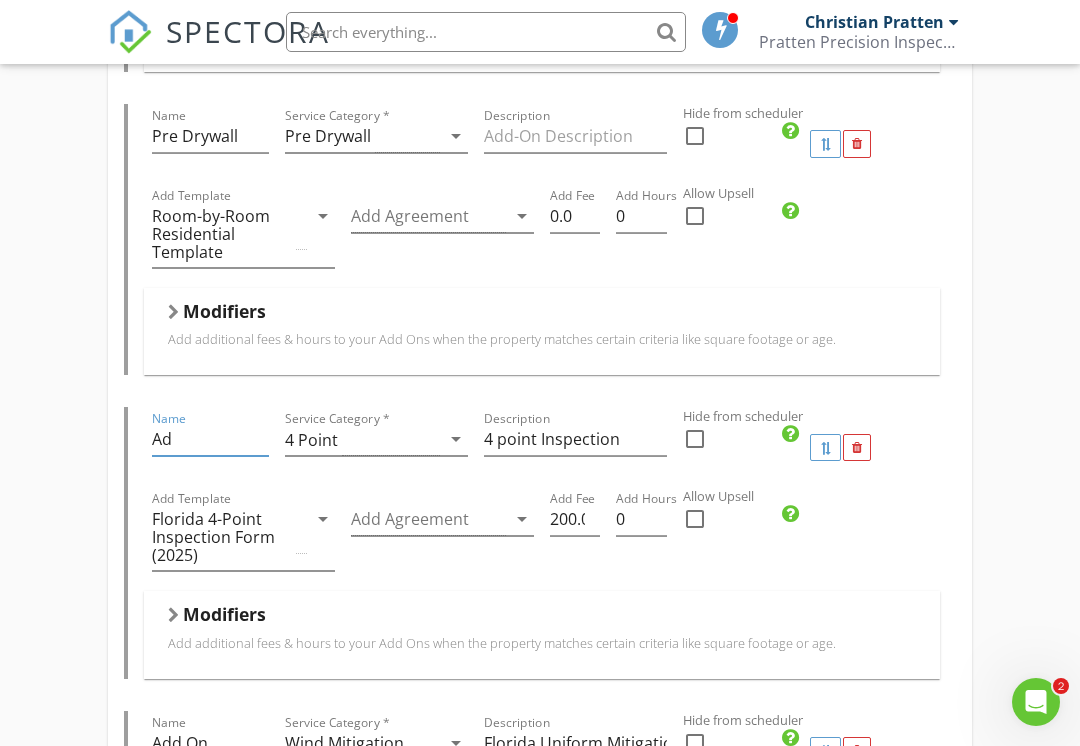 type on "A" 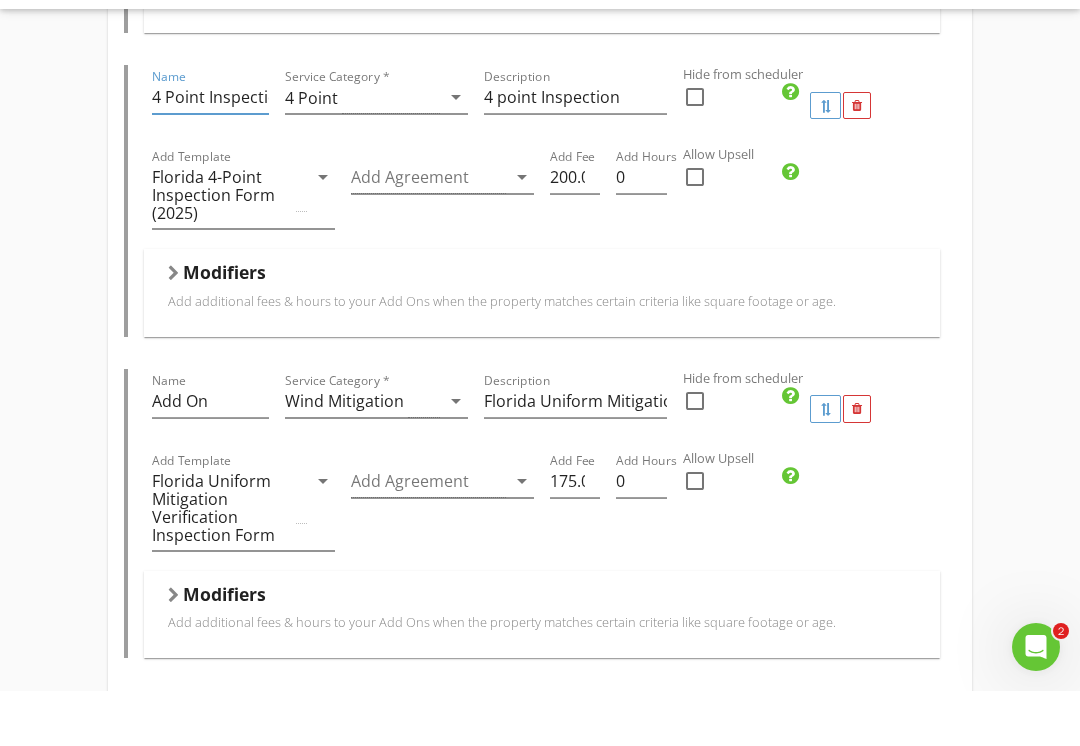 scroll, scrollTop: 1274, scrollLeft: 0, axis: vertical 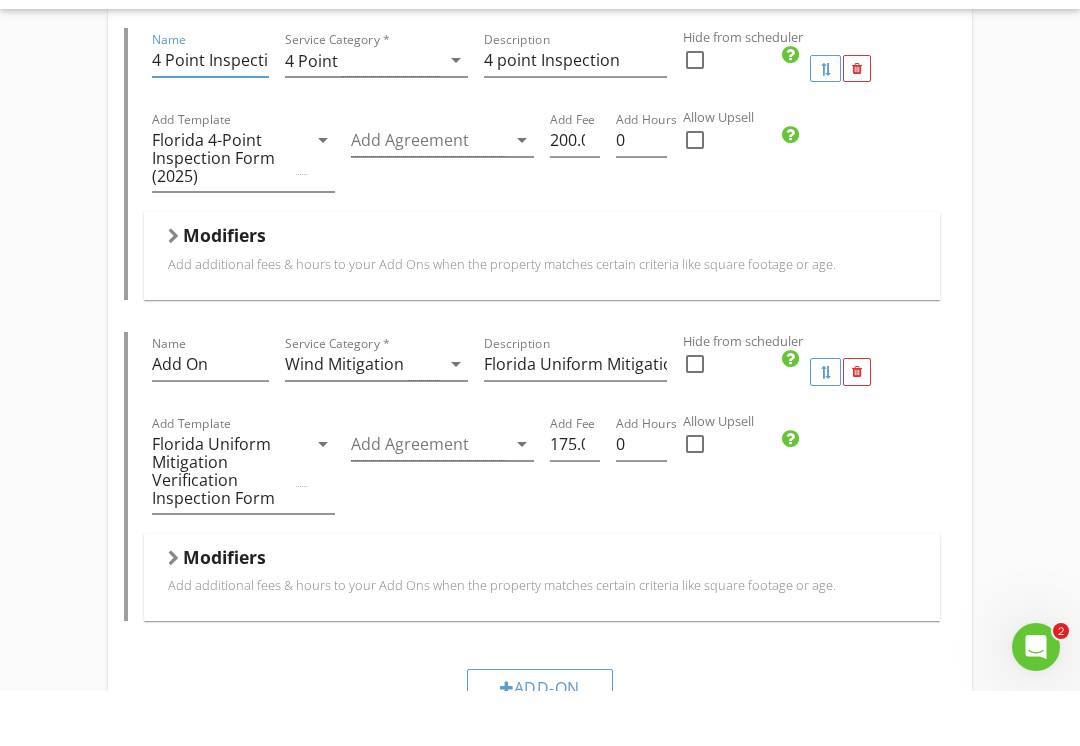 type on "4 Point Inspection" 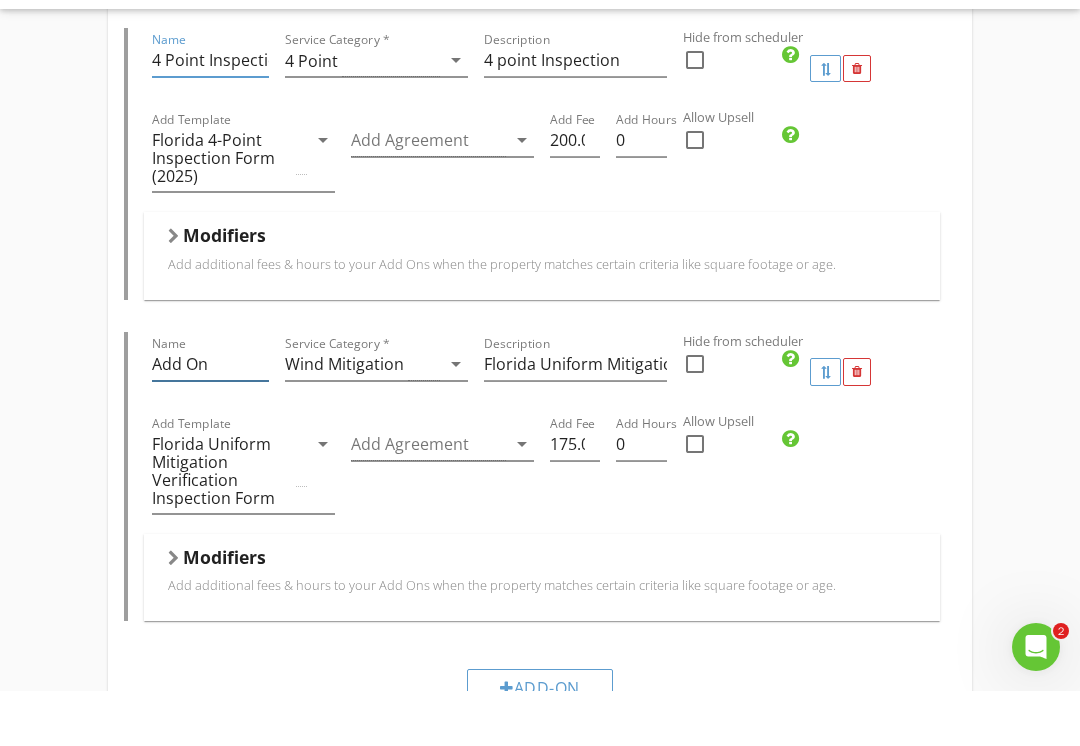 click on "Add On" at bounding box center [210, 419] 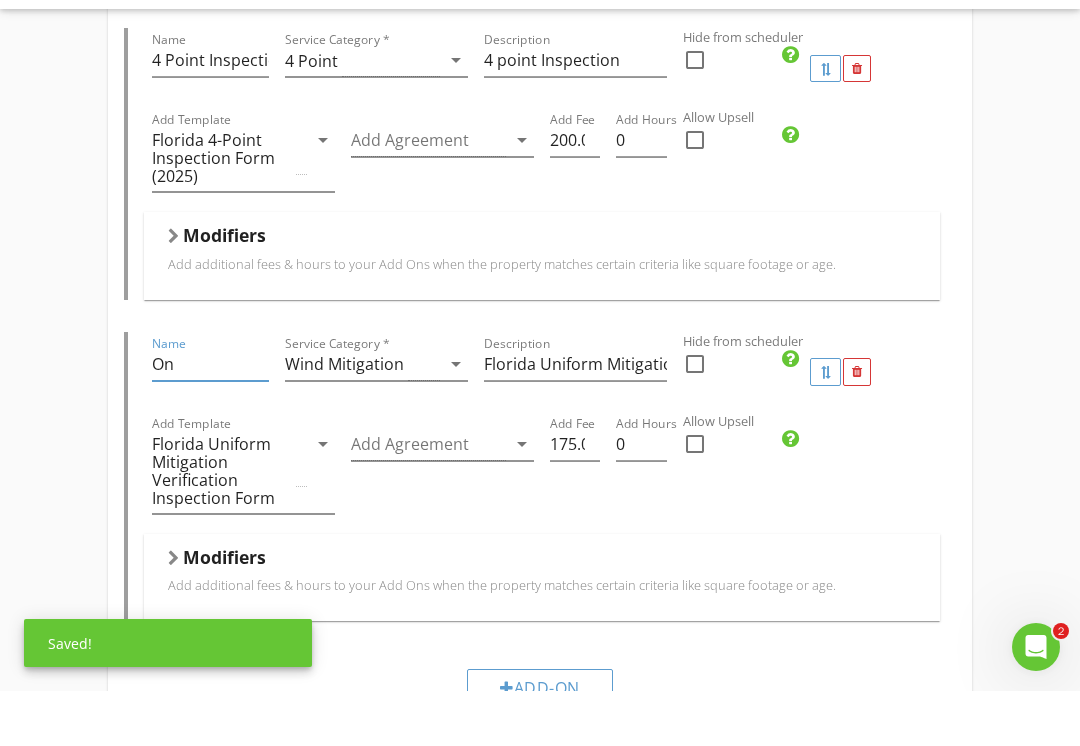 click on "On" at bounding box center [210, 419] 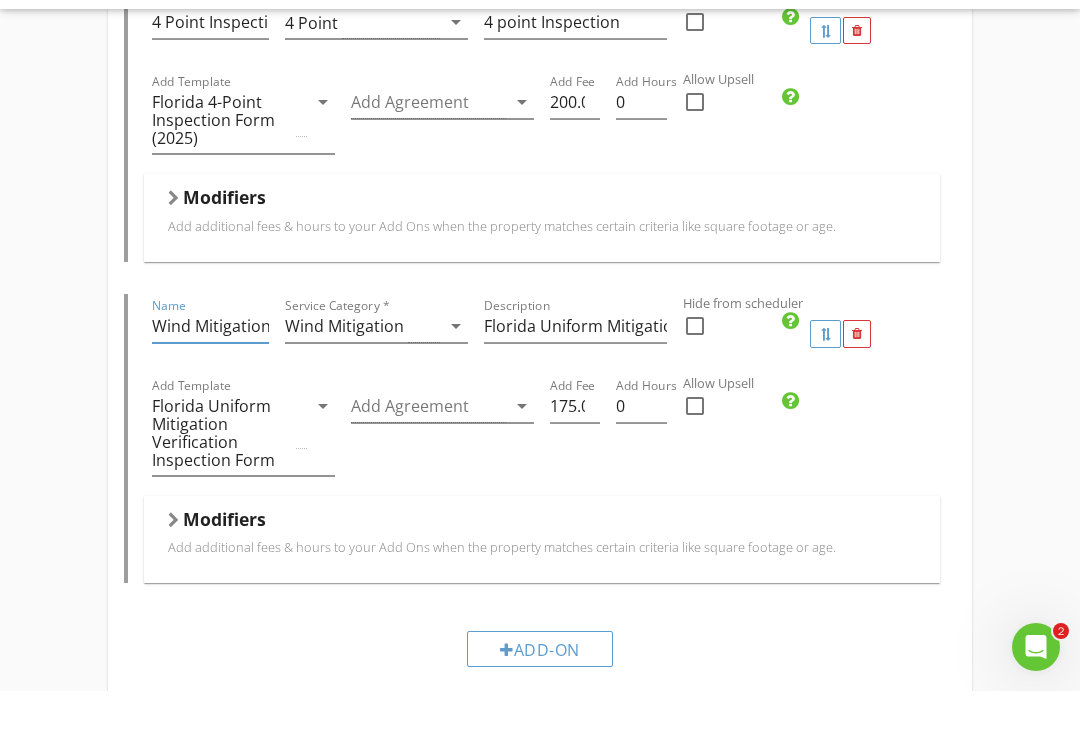 scroll, scrollTop: 1314, scrollLeft: 0, axis: vertical 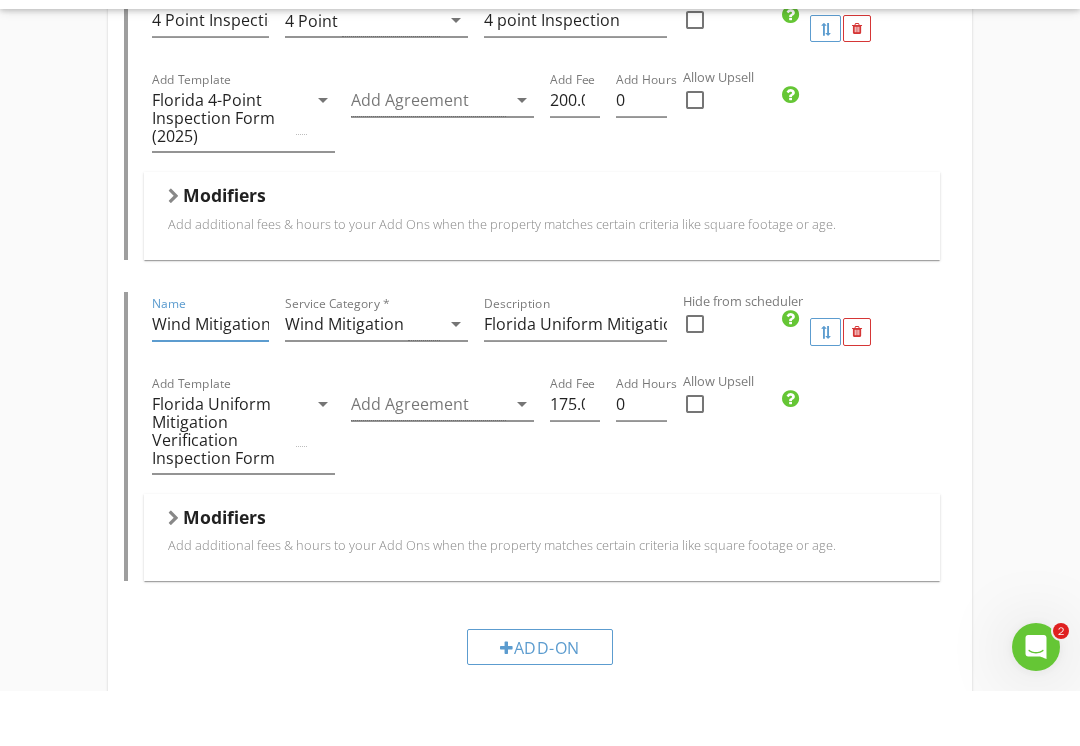 type on "Wind Mitigation" 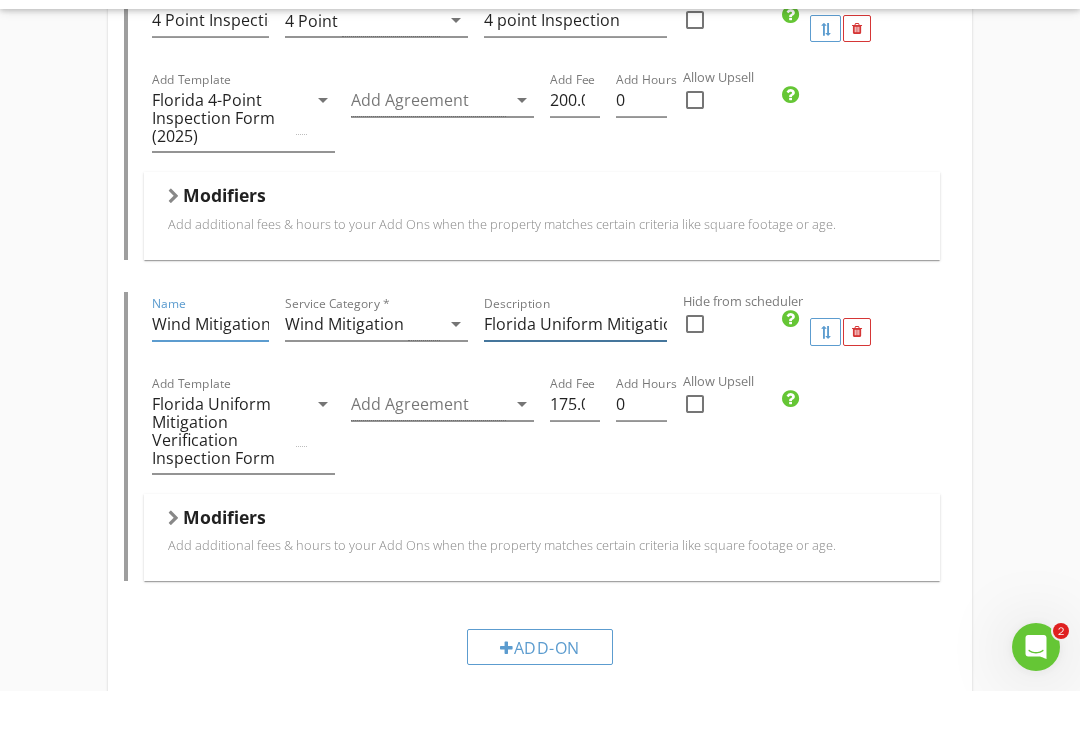 click on "Florida Uniform Mitigation Verification Inspection" at bounding box center [575, 379] 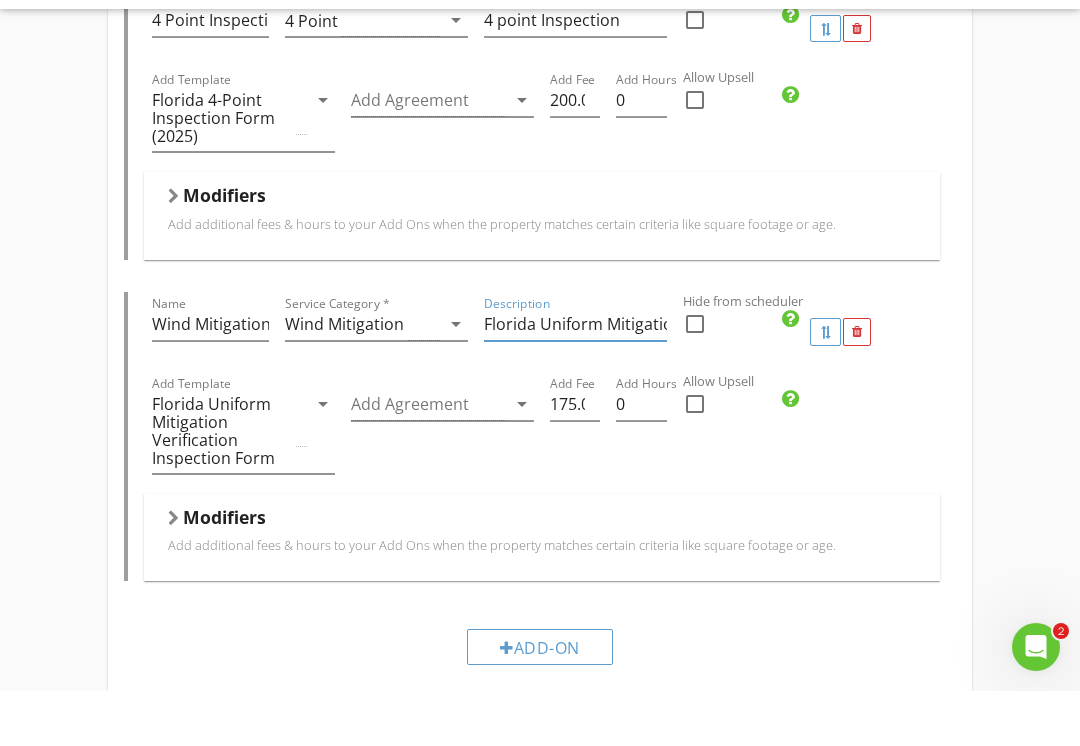 click at bounding box center (428, 459) 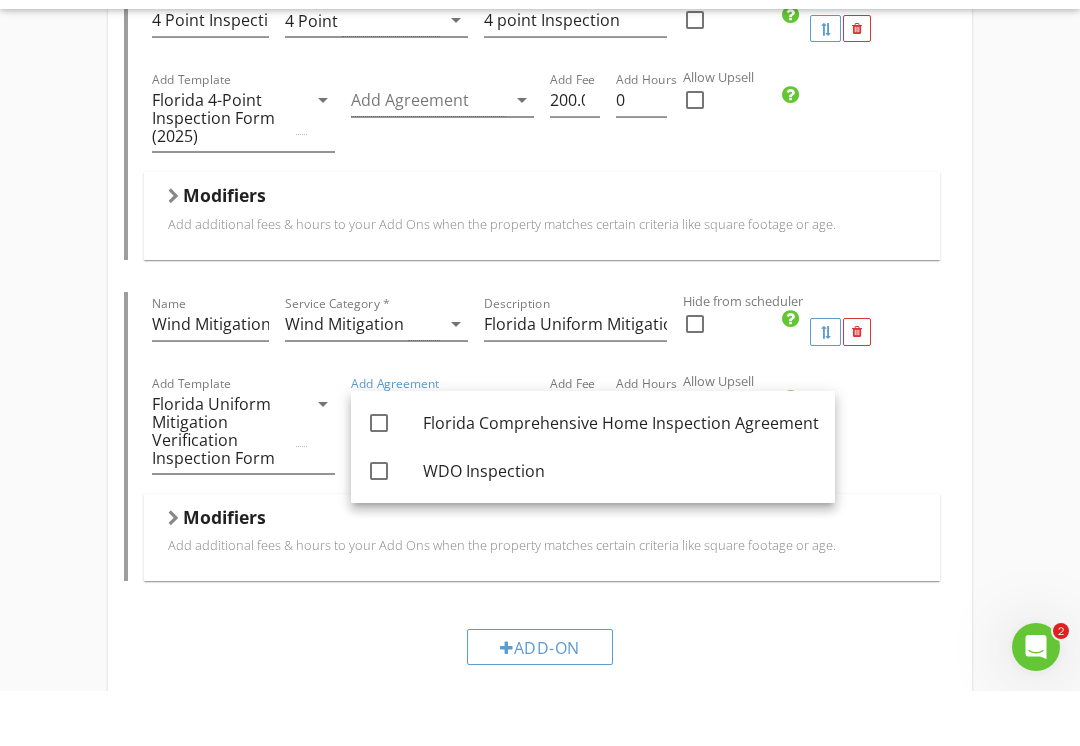 scroll, scrollTop: 1370, scrollLeft: 0, axis: vertical 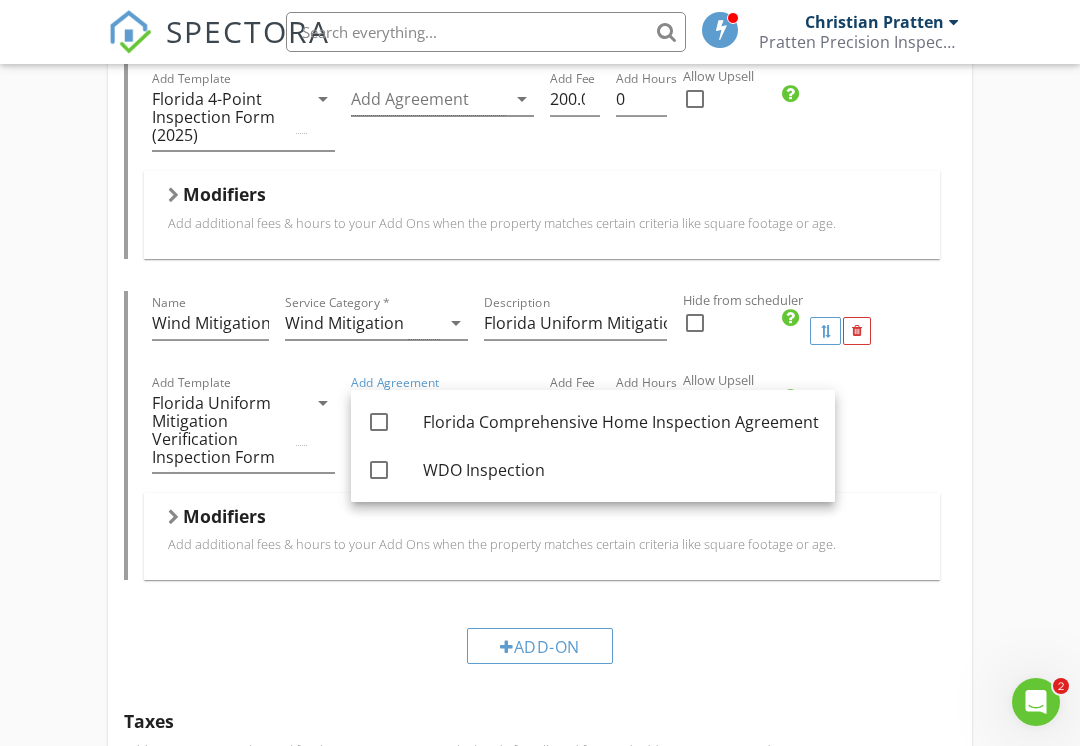 click on "Residential Inspection   Name Residential Inspection   Service Category * Residential arrow_drop_down   Description Home Inspection   Hidden from scheduler   check_box_outline_blank     Template(s) Residential Template arrow_drop_down   Agreement(s) Florida Comprehensive Home Inspection Agreement arrow_drop_down   $   Base Cost 300.0   Base Duration (HRs) 2.5               Modifiers
Add additional fees & hours to your service when the
property matches certain criteria like square footage or age.
When Sq. Ft. arrow_drop_down   Type Range arrow_drop_down   Greater than (>) 1000   Less than or Equal to (<=) 1500       Add Fee 25.0   Add Hours 0   When Sq. Ft. arrow_drop_down   Type Range arrow_drop_down   Greater than (>) 1500   Less than or Equal to (<=) 2000       Add Fee 50.0   Add Hours 0   When Sq. Ft. arrow_drop_down   Type Range arrow_drop_down   Greater than (>) 2000   Less than or Equal to (<=) 2500       Add Fee 75.0   Add Hours 0   When" at bounding box center [540, -41] 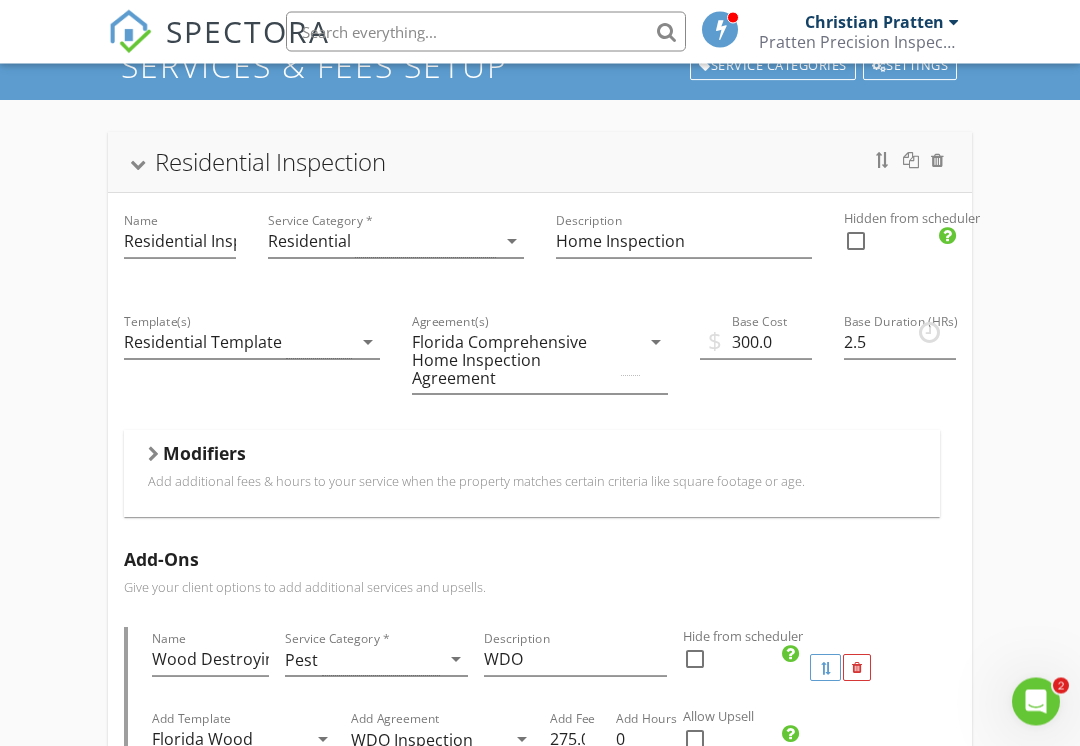 scroll, scrollTop: 0, scrollLeft: 0, axis: both 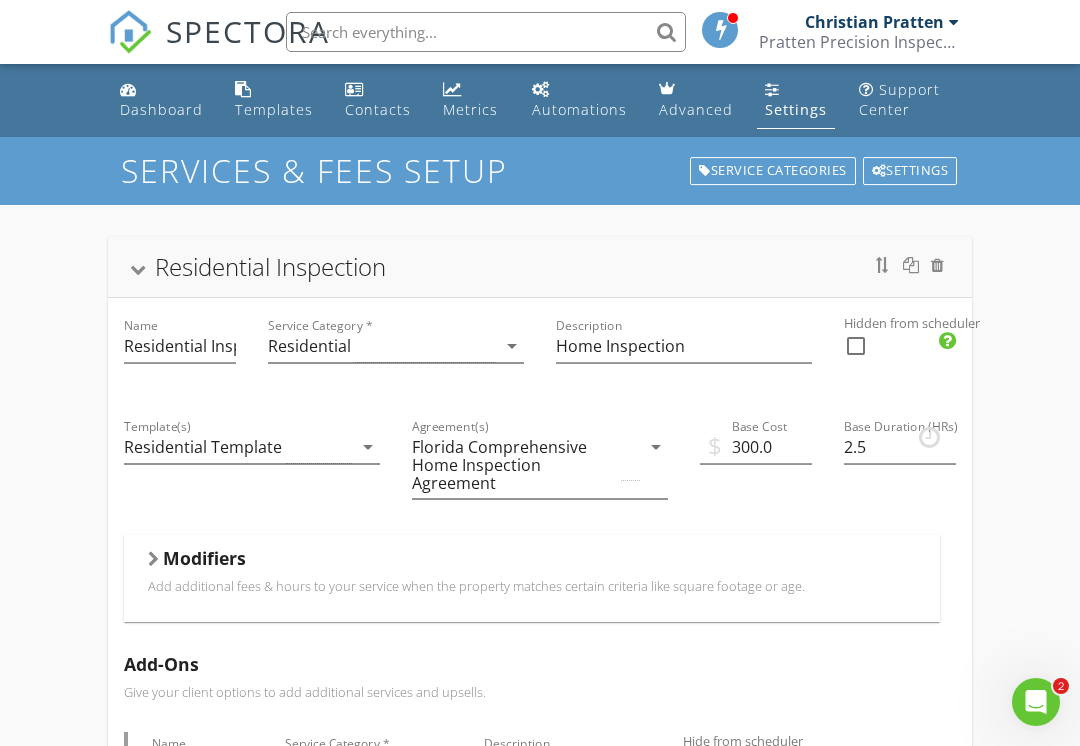 click on "Dashboard" at bounding box center (161, 109) 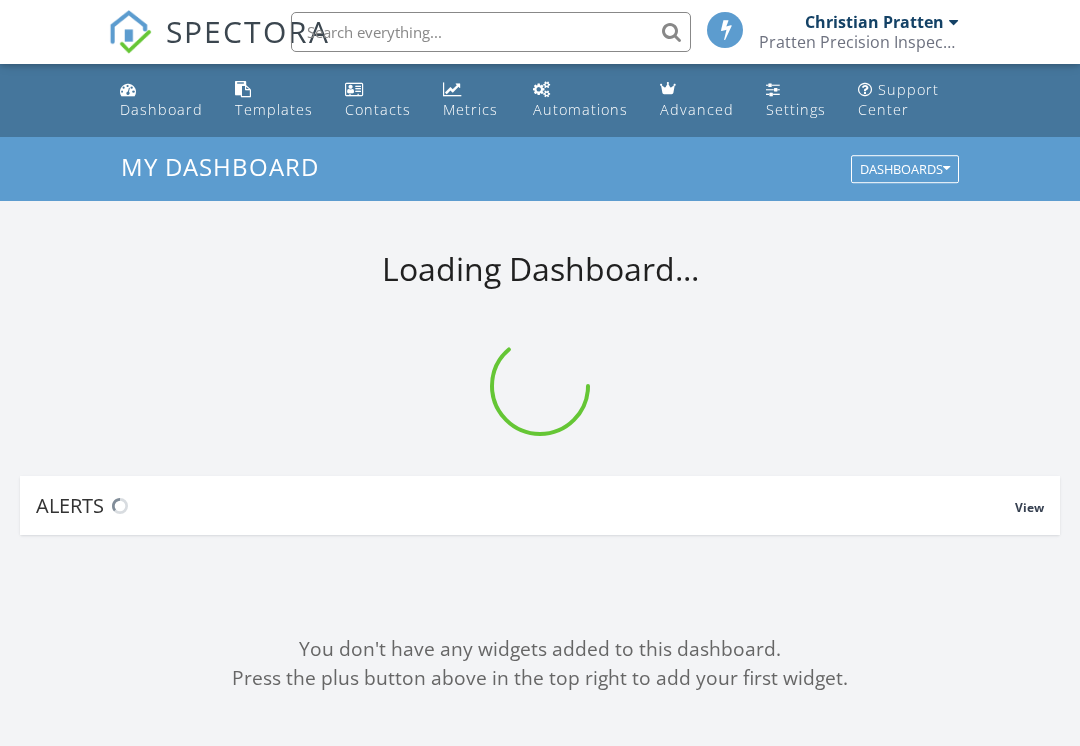 scroll, scrollTop: 0, scrollLeft: 0, axis: both 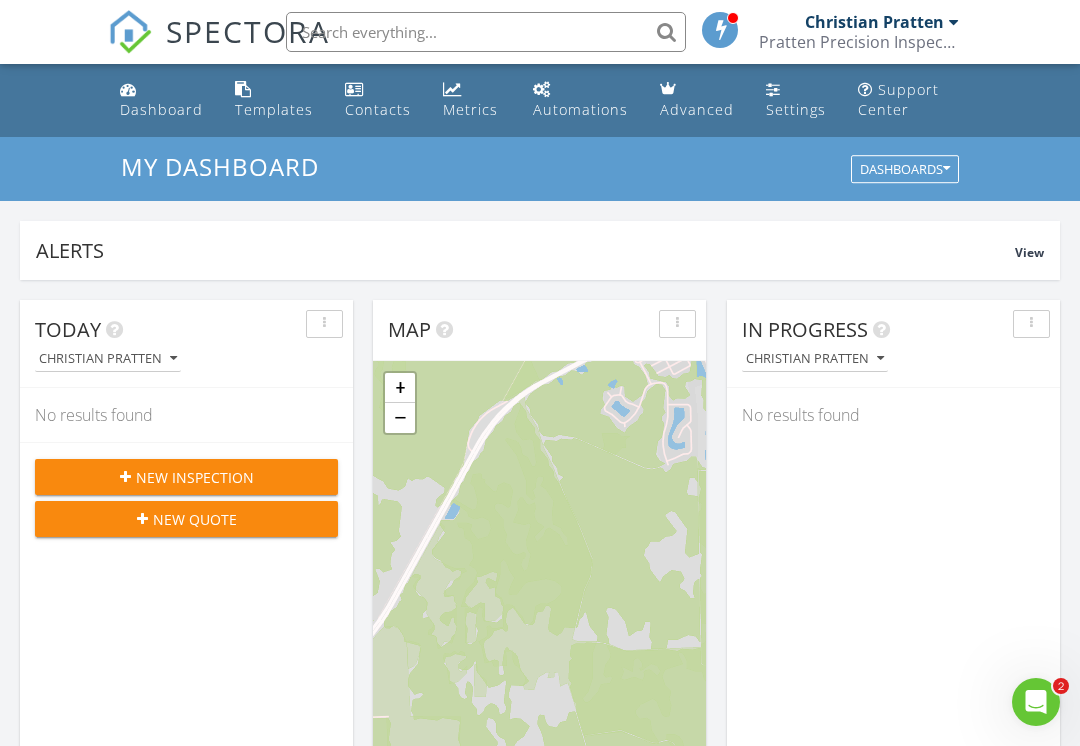 click at bounding box center [773, 89] 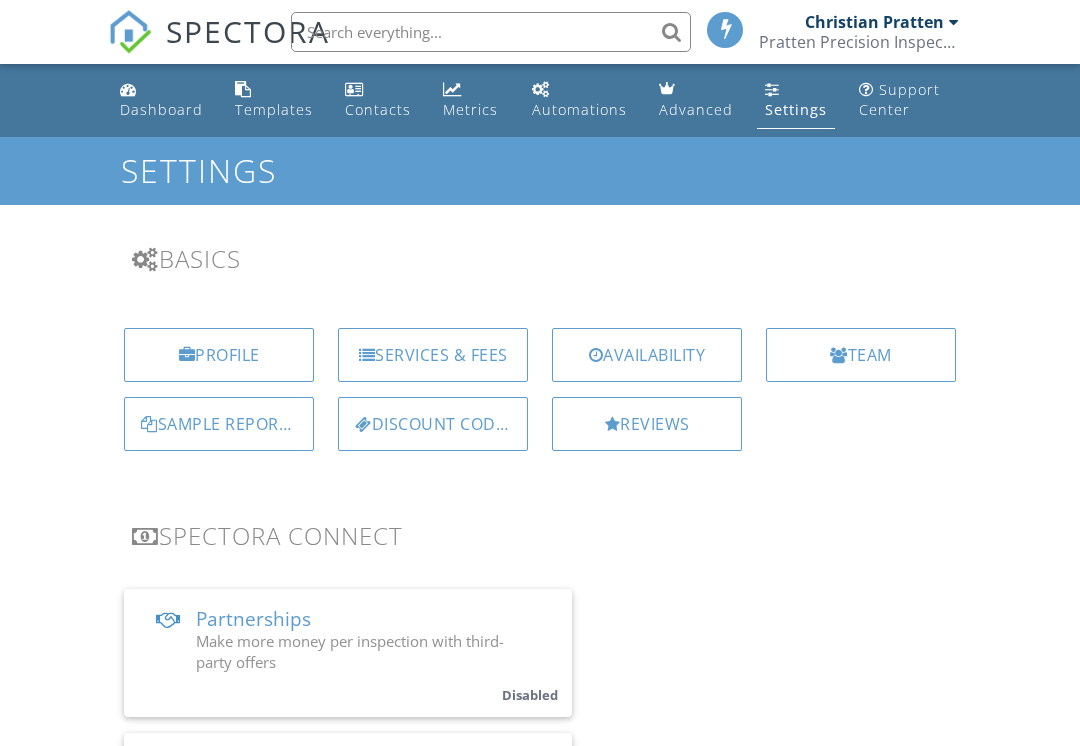 scroll, scrollTop: 0, scrollLeft: 0, axis: both 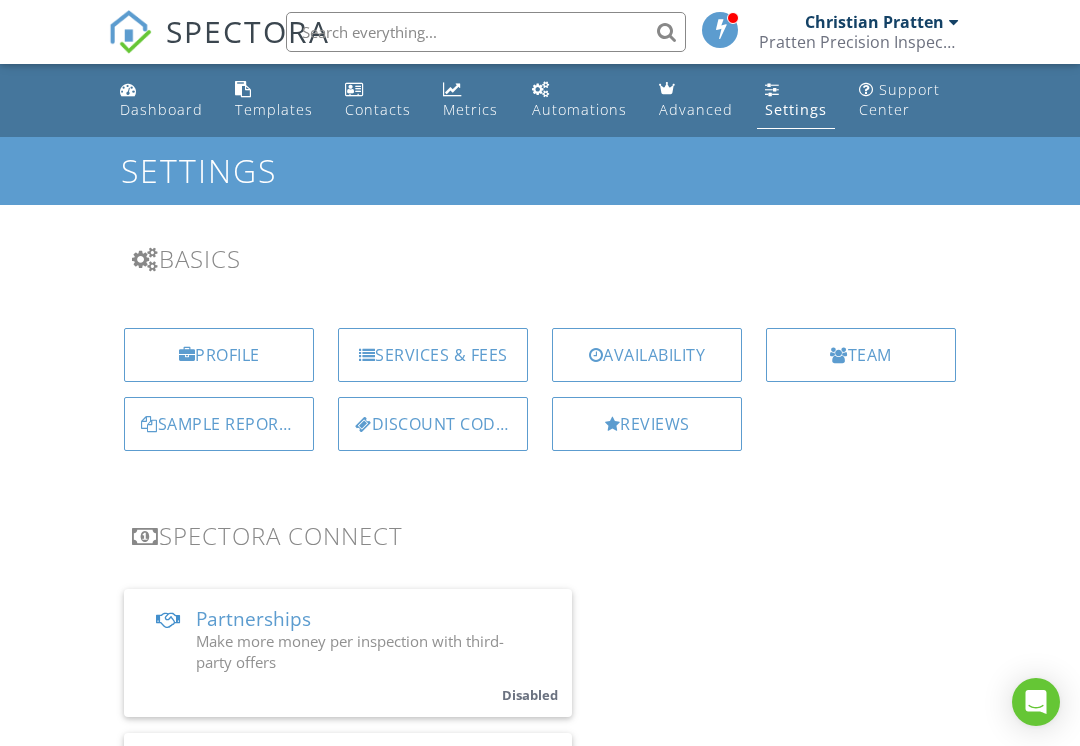 click on "Discount Codes" at bounding box center [433, 424] 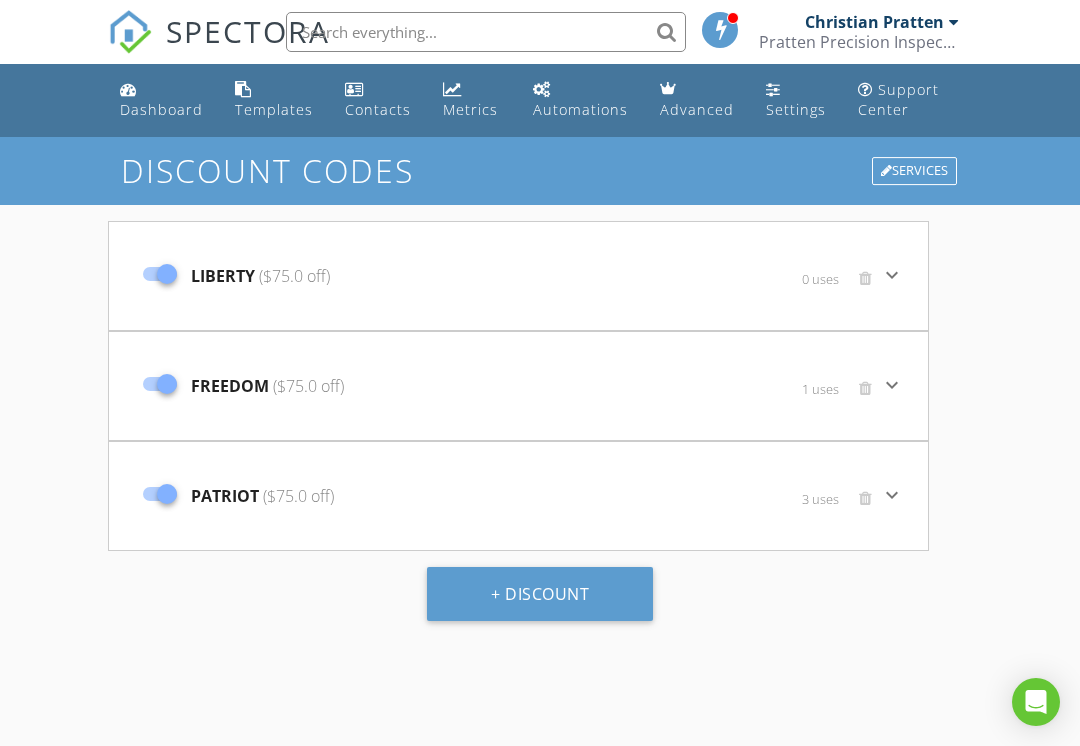 scroll, scrollTop: 0, scrollLeft: 0, axis: both 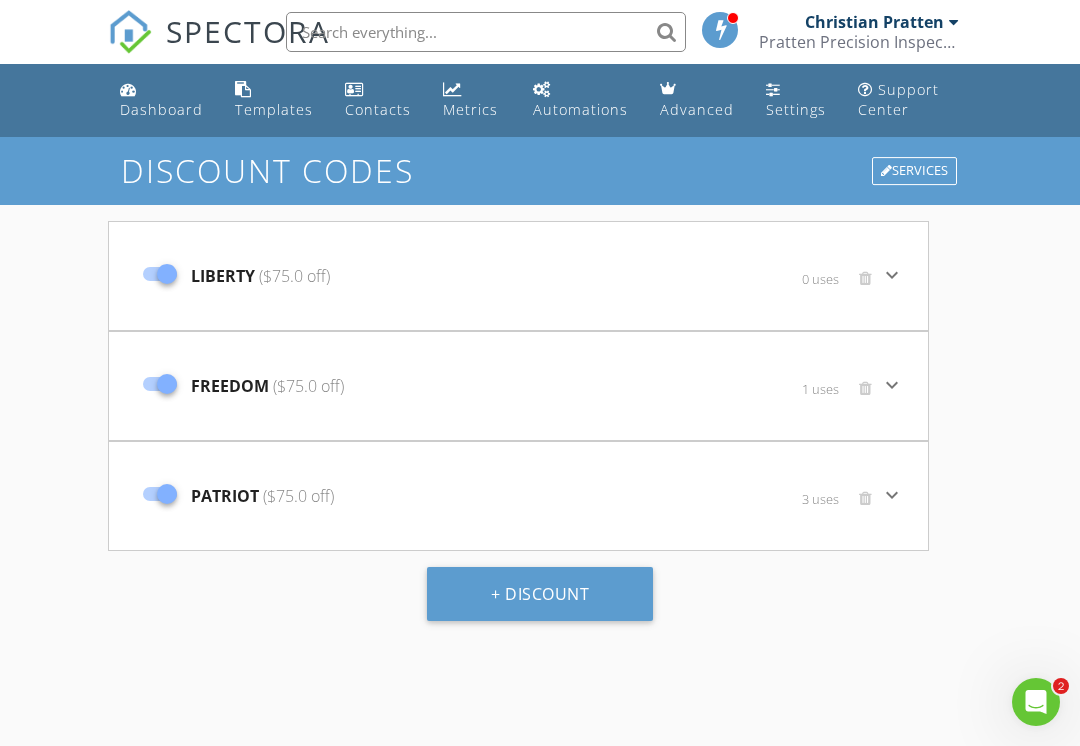 click on "keyboard_arrow_down" at bounding box center [892, 385] 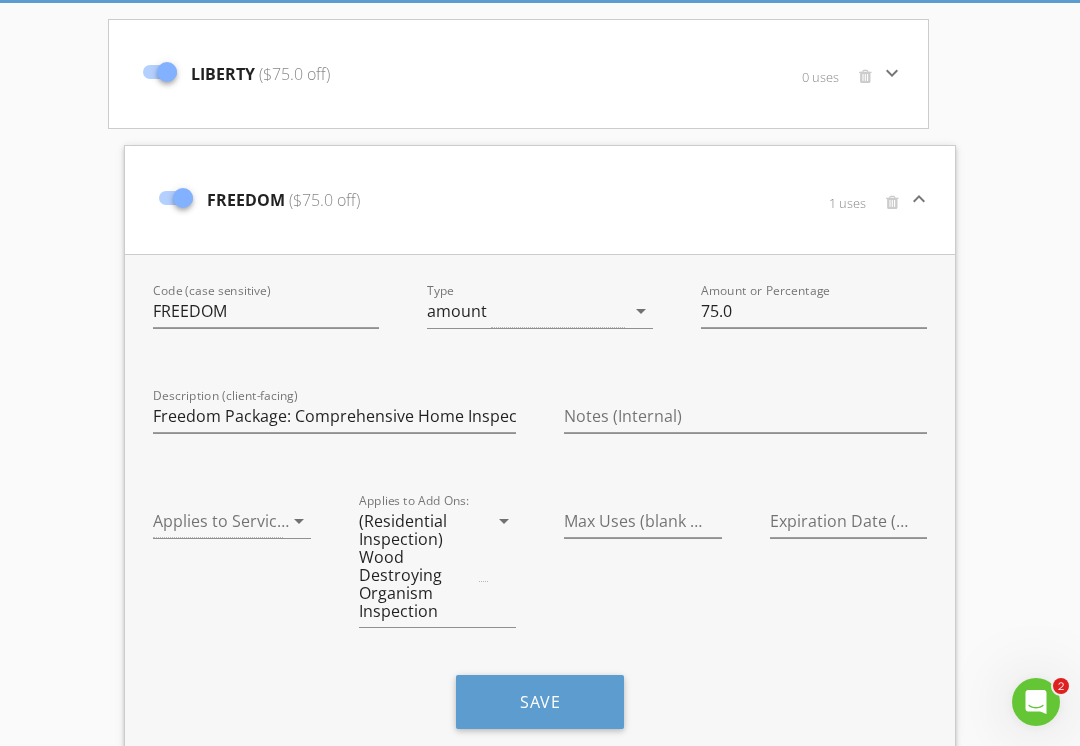 scroll, scrollTop: 278, scrollLeft: 0, axis: vertical 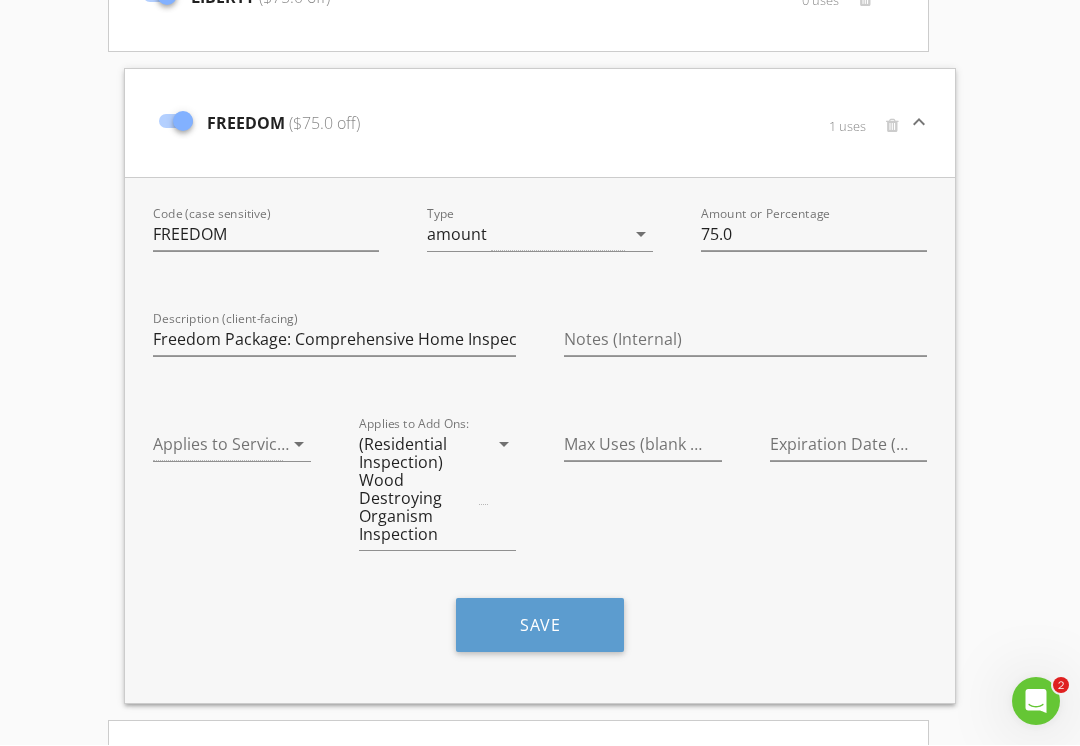 click on "arrow_drop_down" at bounding box center [504, 445] 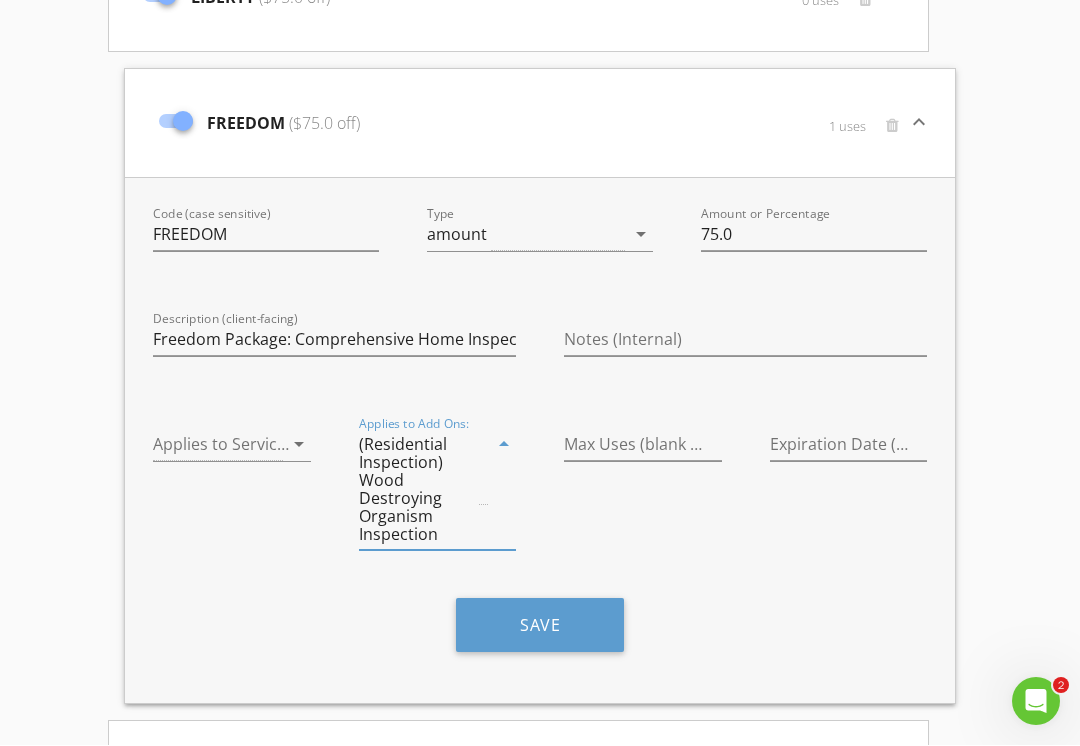 scroll, scrollTop: 279, scrollLeft: 0, axis: vertical 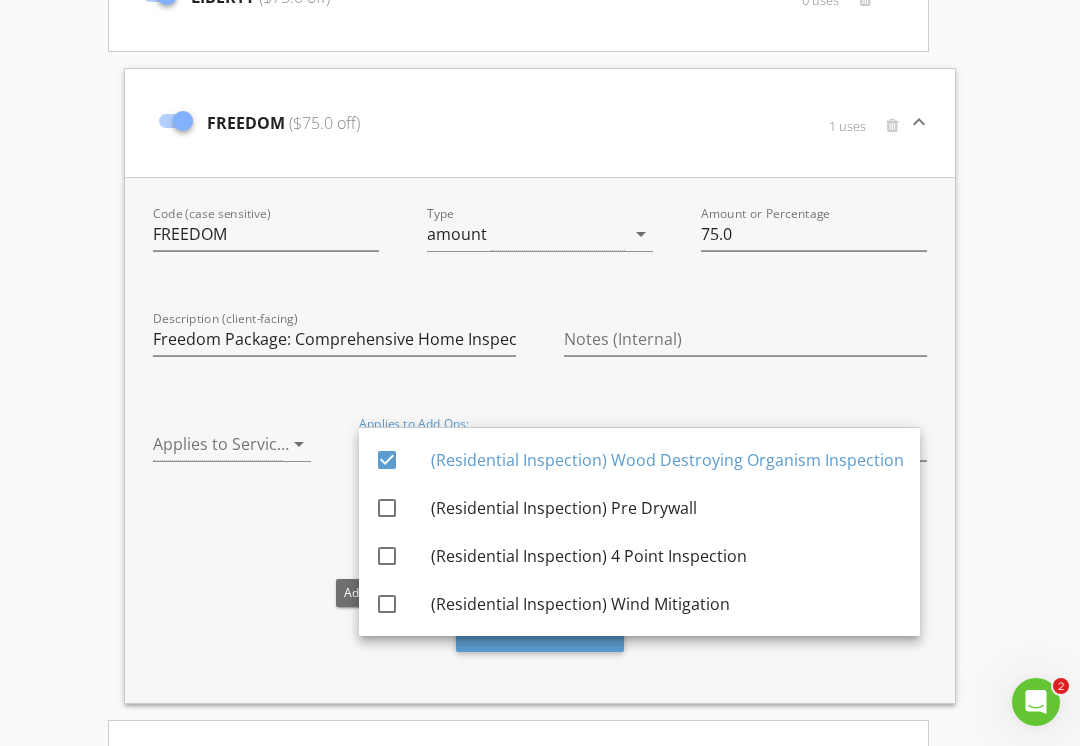 click on "Discount Codes
Services
LIBERTY
($75.0 off)       0 uses   keyboard_arrow_down   Code (case sensitive) LIBERTY   Type amount arrow_drop_down   Amount or Percentage 75.0   Description (client-facing) Liberty Package: With 2 Add ons   Notes (Internal)   Applies to Services: Residential Inspection arrow_drop_down   Applies to Add Ons: (Residential Inspection) Wind Mitigation arrow_drop_down   Max Uses (blank for unlimited)   Expiration Date (blank for none)     Save             FREEDOM
($75.0 off)       1 uses   keyboard_arrow_down   Code (case sensitive) FREEDOM   Type amount arrow_drop_down   Amount or Percentage 75.0   Description (client-facing) Freedom Package: Comprehensive Home Inspection + 1 add on   Notes (Internal)   Applies to Services: arrow_drop_down   Applies to Add Ons: (Residential Inspection) Wood Destroying Organism Inspection arrow_drop_down   Max Uses (blank for unlimited)   Expiration Date (blank for none)     Save" at bounding box center (540, 386) 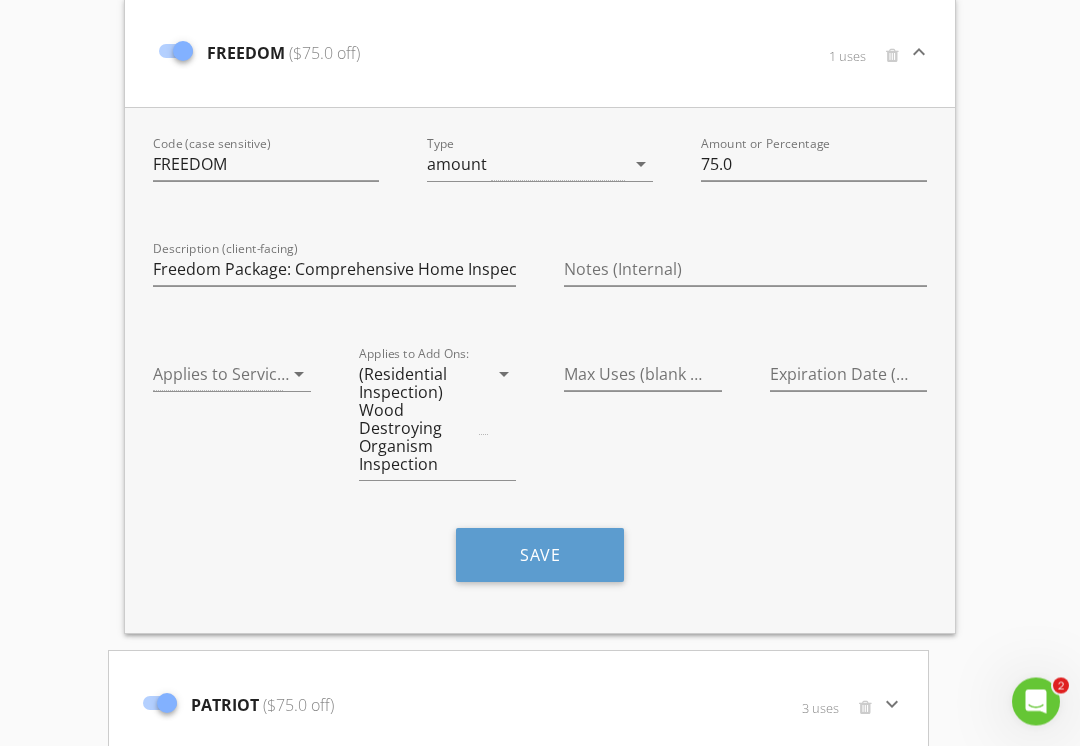 scroll, scrollTop: 422, scrollLeft: 0, axis: vertical 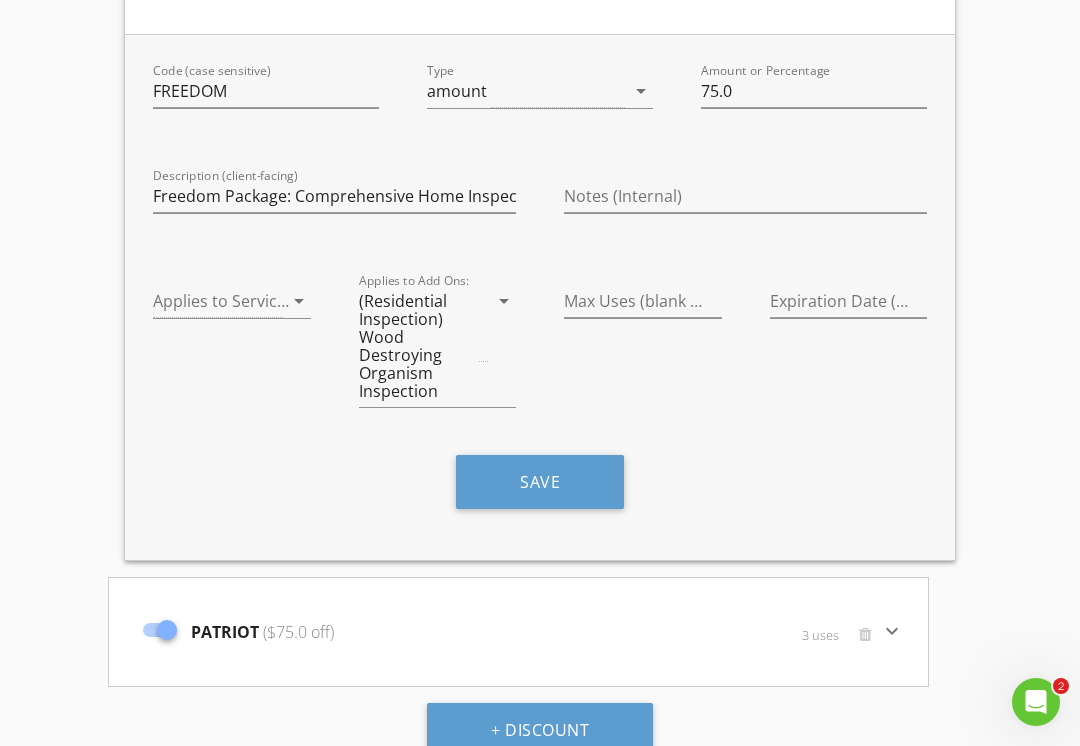 click on "keyboard_arrow_down" at bounding box center (892, 631) 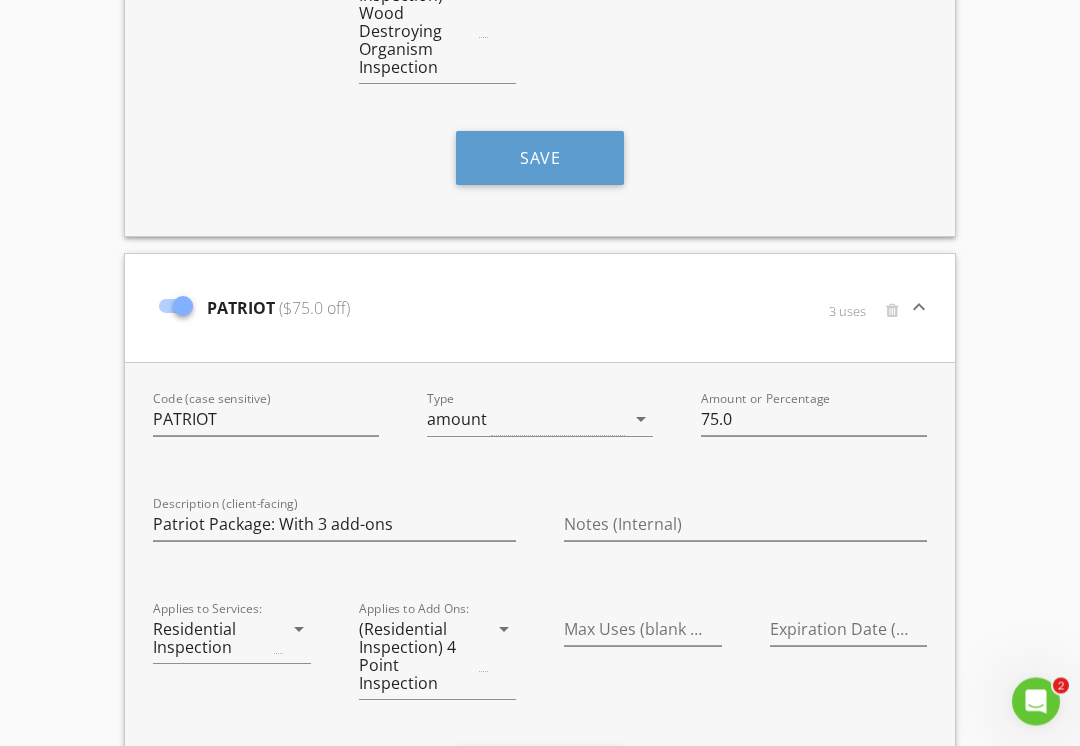 scroll, scrollTop: 928, scrollLeft: 0, axis: vertical 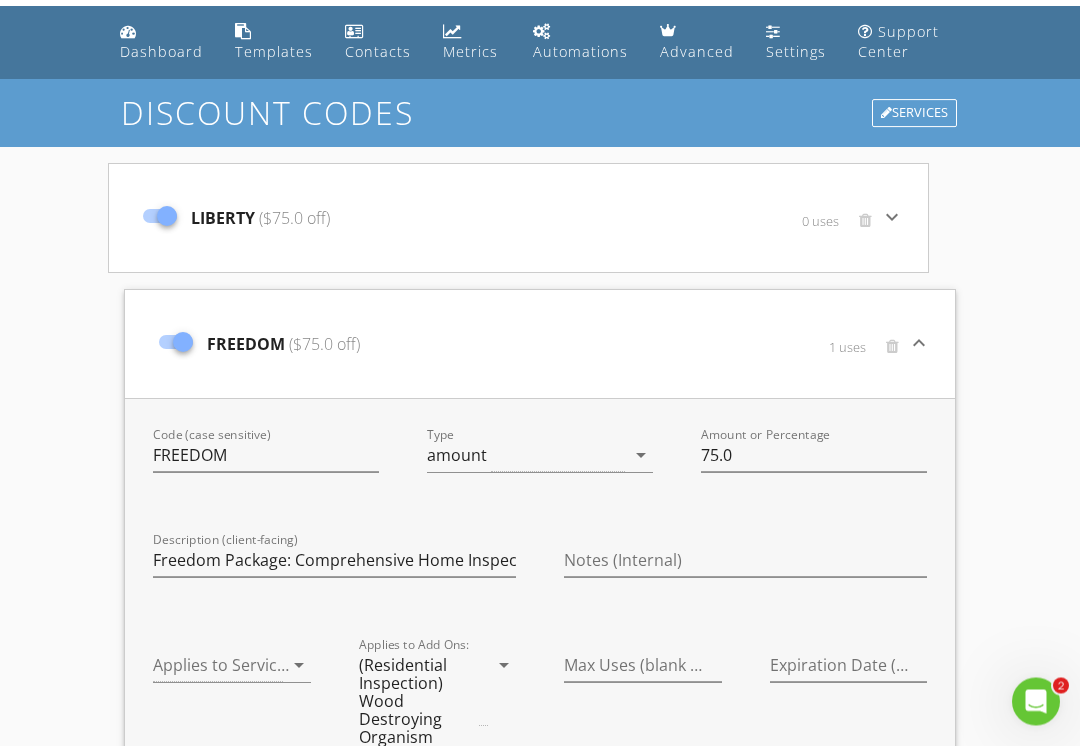 click at bounding box center [865, 221] 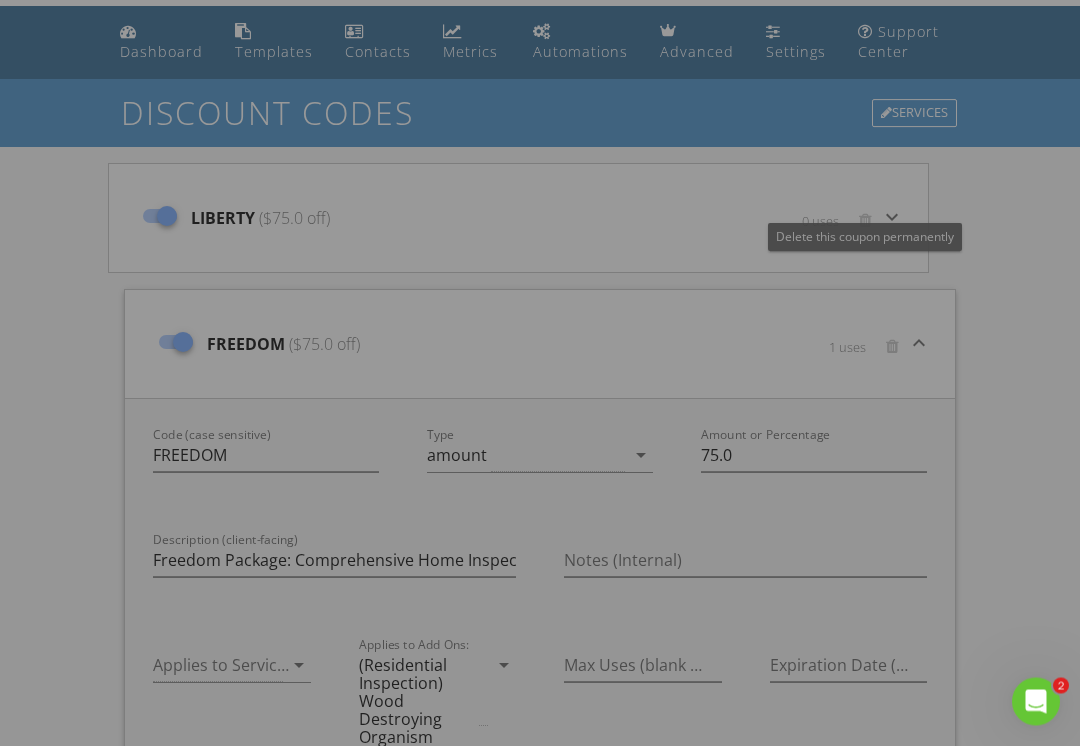 scroll, scrollTop: 58, scrollLeft: 0, axis: vertical 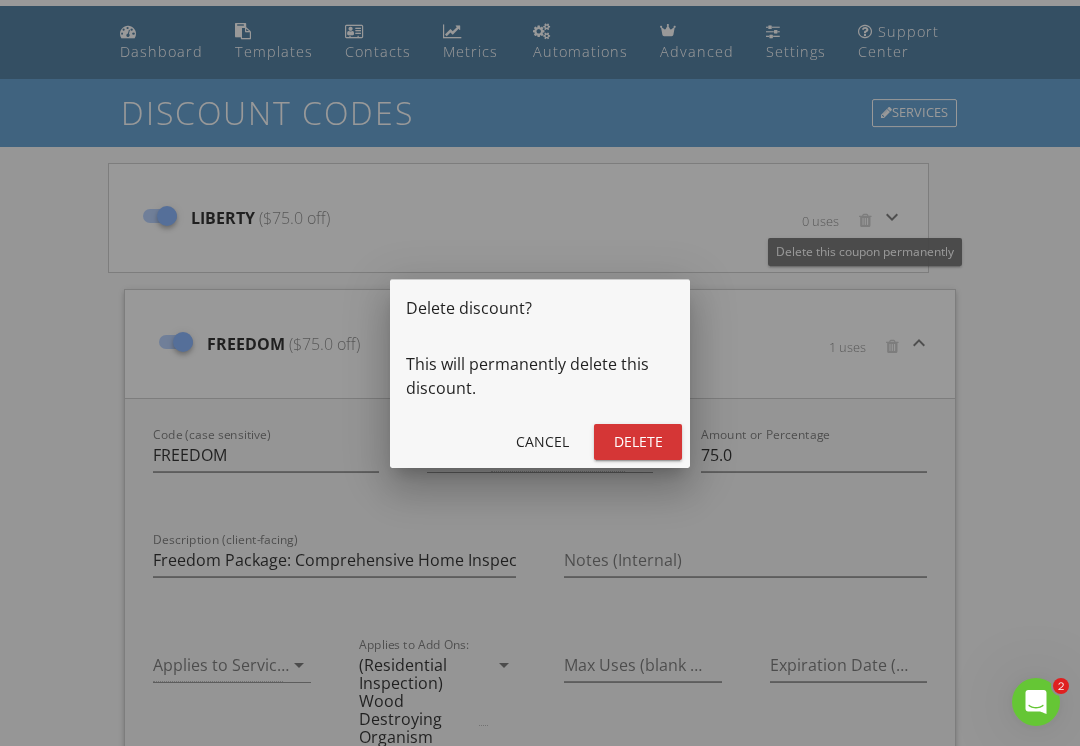 click at bounding box center (540, 373) 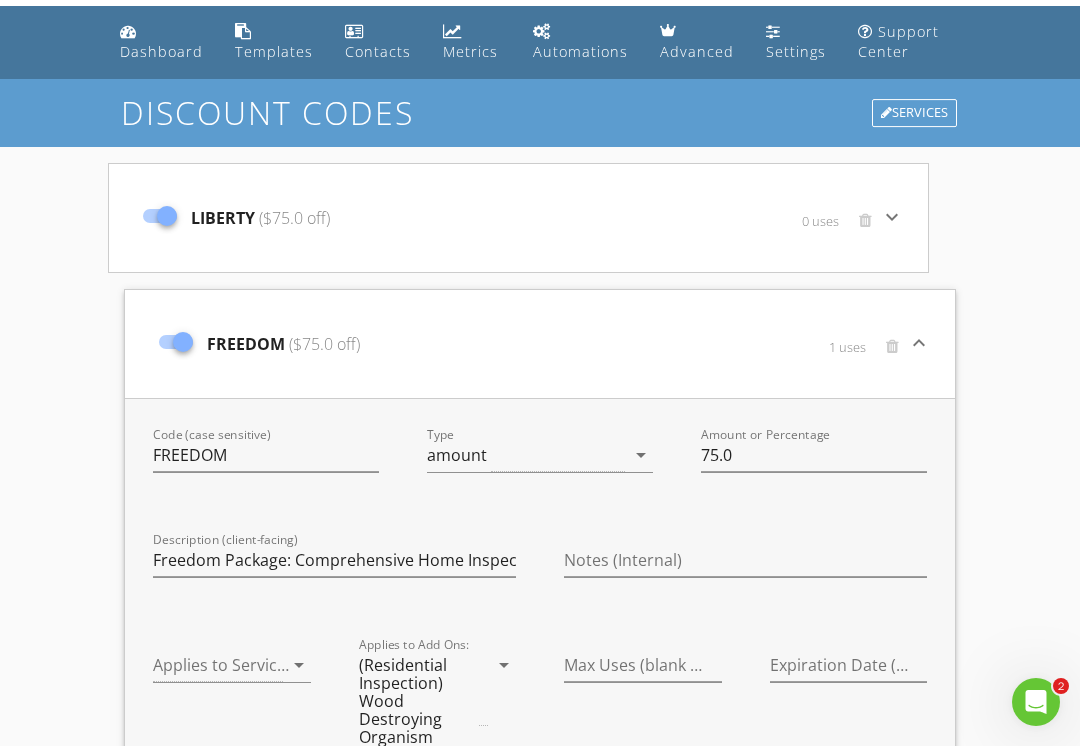 click on "keyboard_arrow_down" at bounding box center (892, 217) 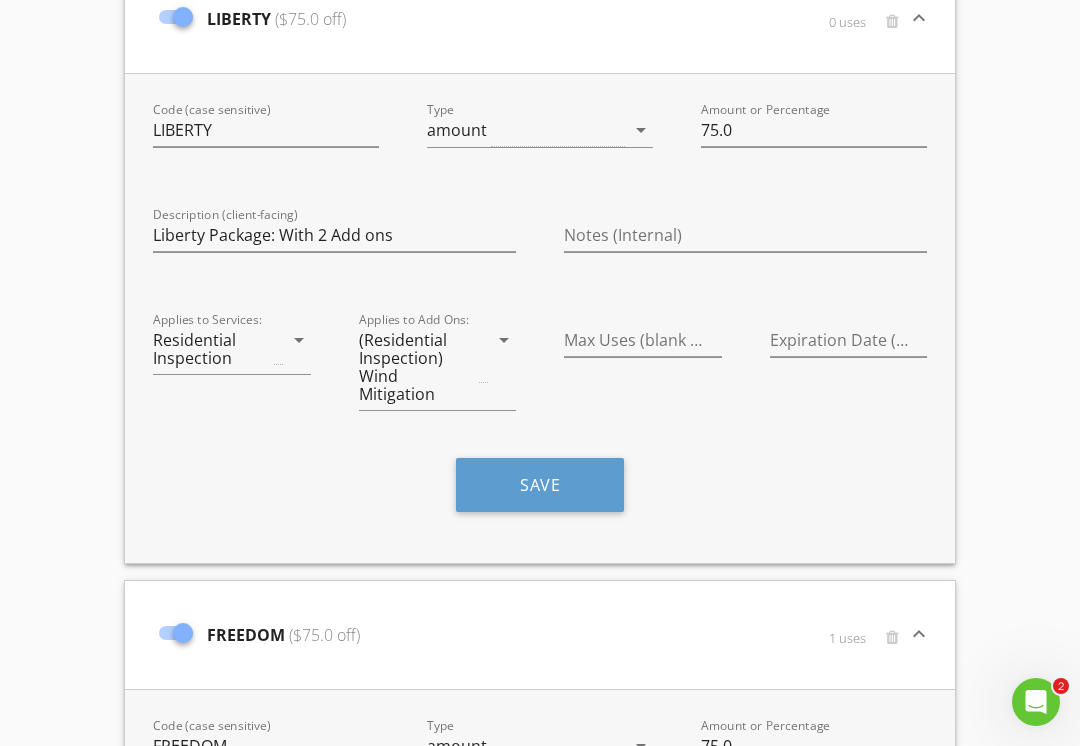 scroll, scrollTop: 304, scrollLeft: 0, axis: vertical 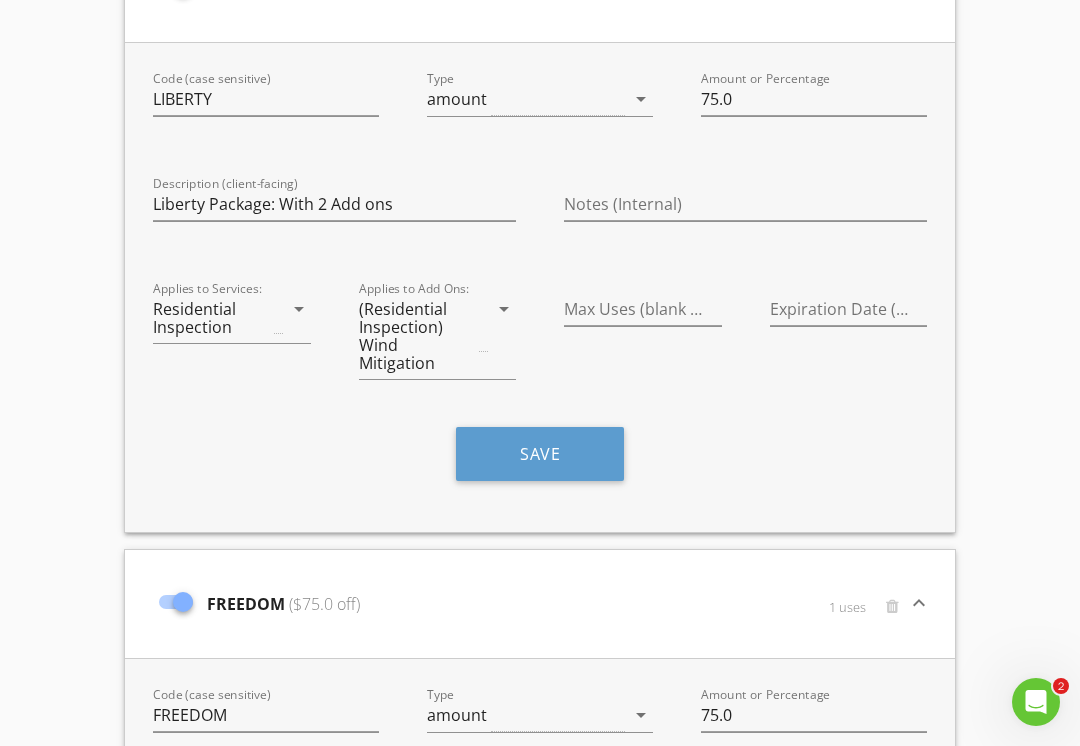 click on "Save" at bounding box center (540, 454) 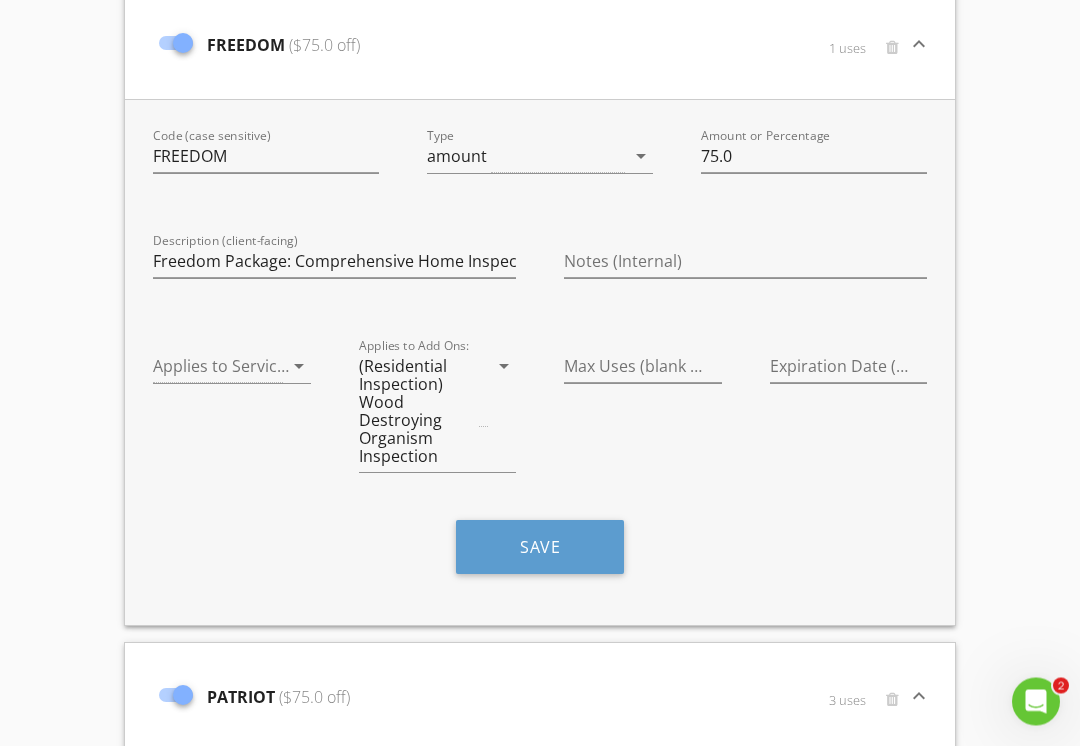 scroll, scrollTop: 871, scrollLeft: 0, axis: vertical 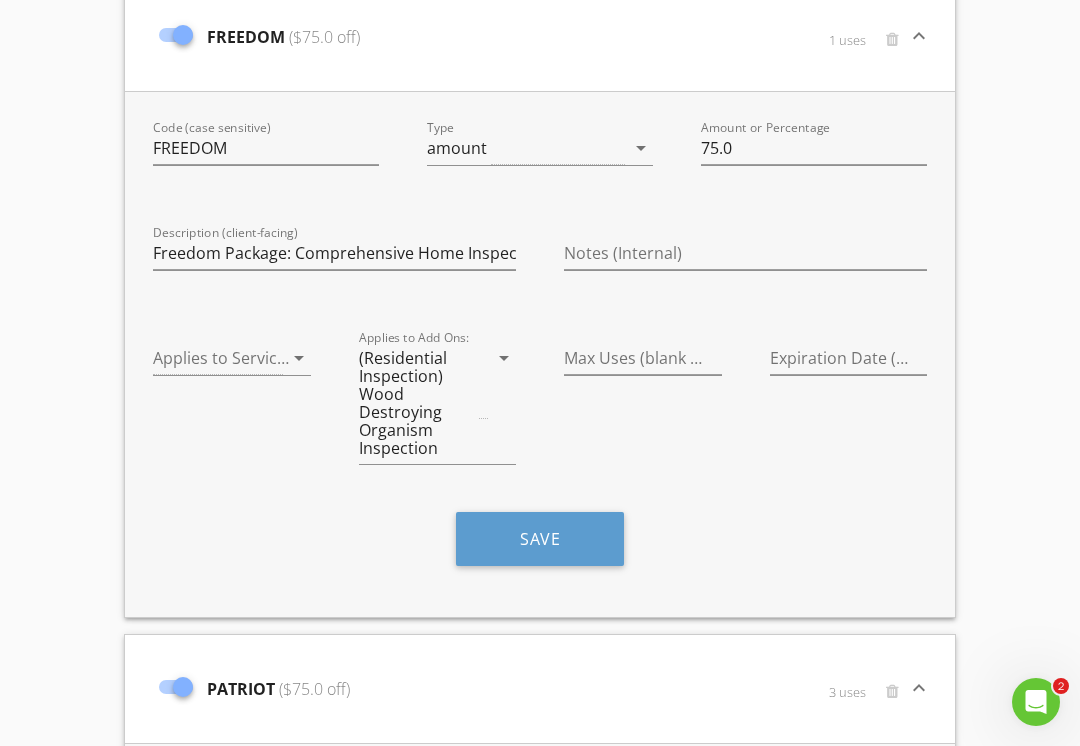 click on "Save" at bounding box center (540, 539) 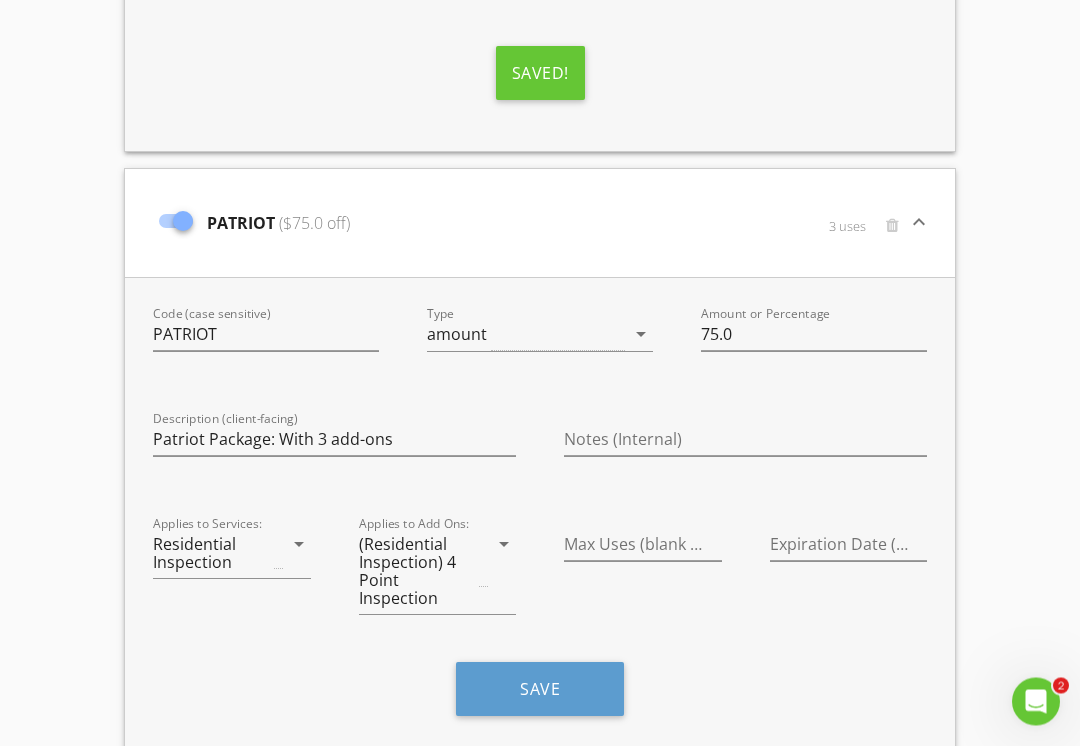 scroll, scrollTop: 1337, scrollLeft: 0, axis: vertical 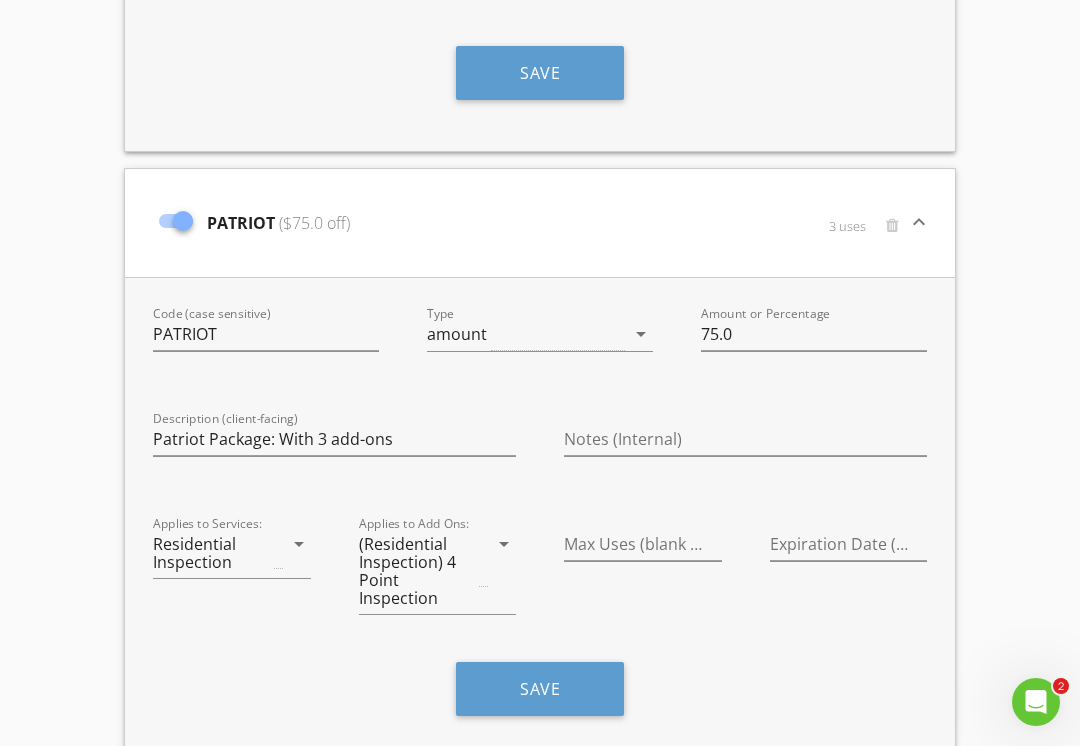 click on "Save" at bounding box center (540, 689) 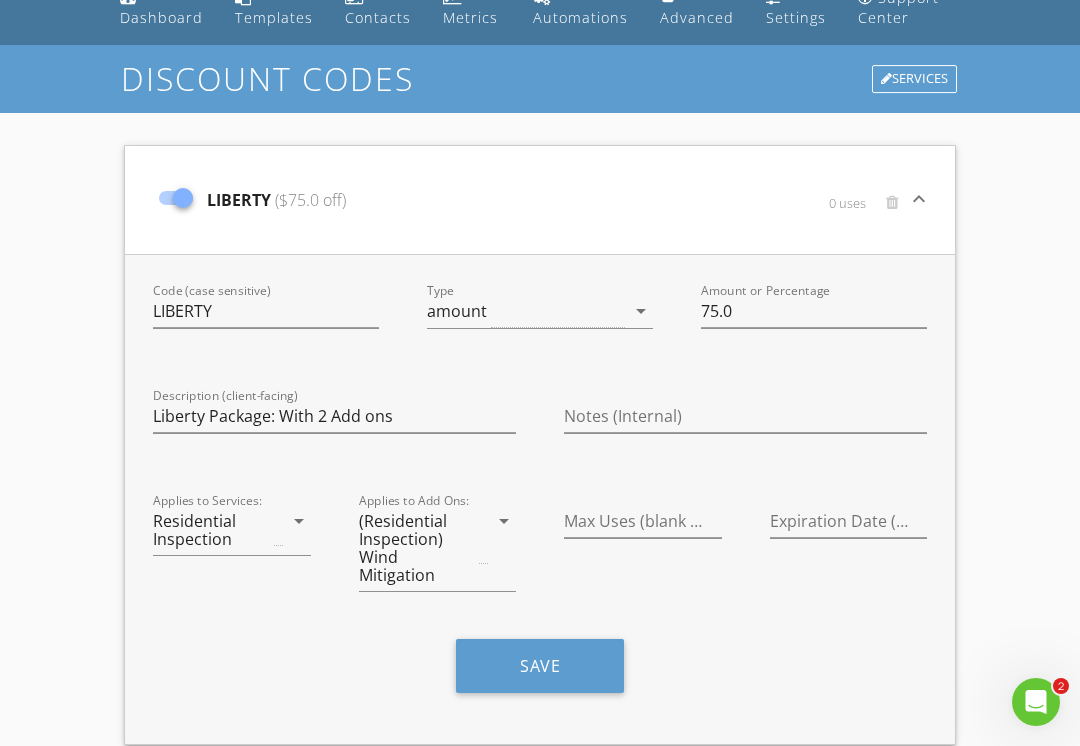 scroll, scrollTop: 0, scrollLeft: 0, axis: both 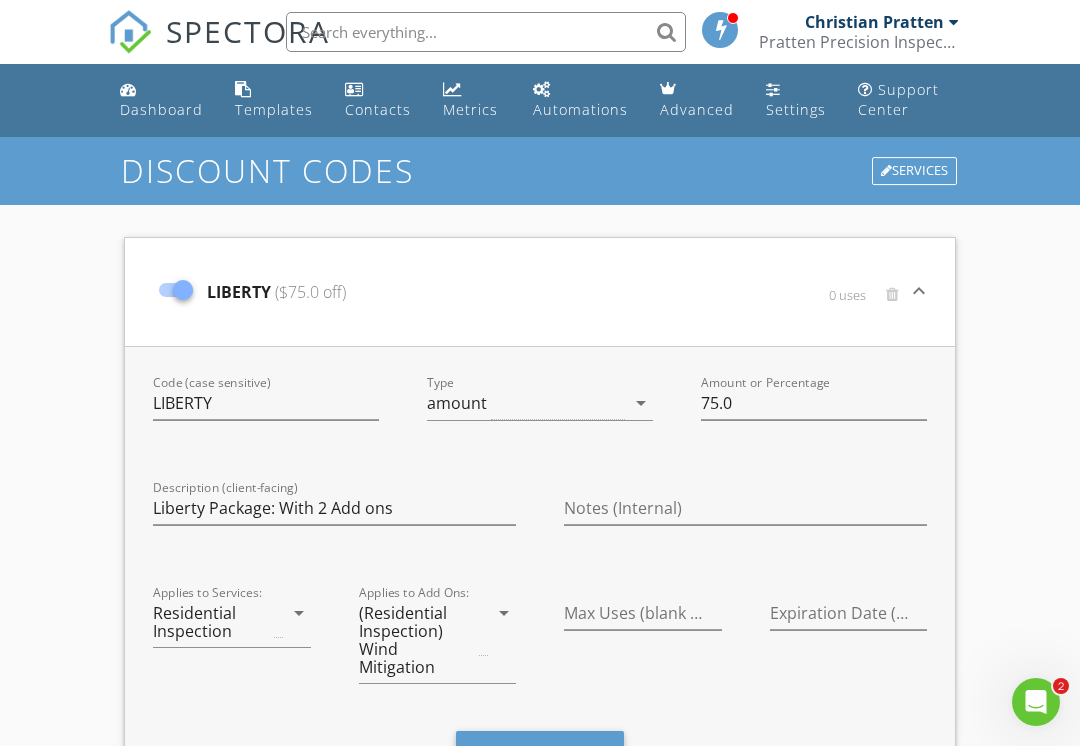 click on "Dashboard" at bounding box center [161, 109] 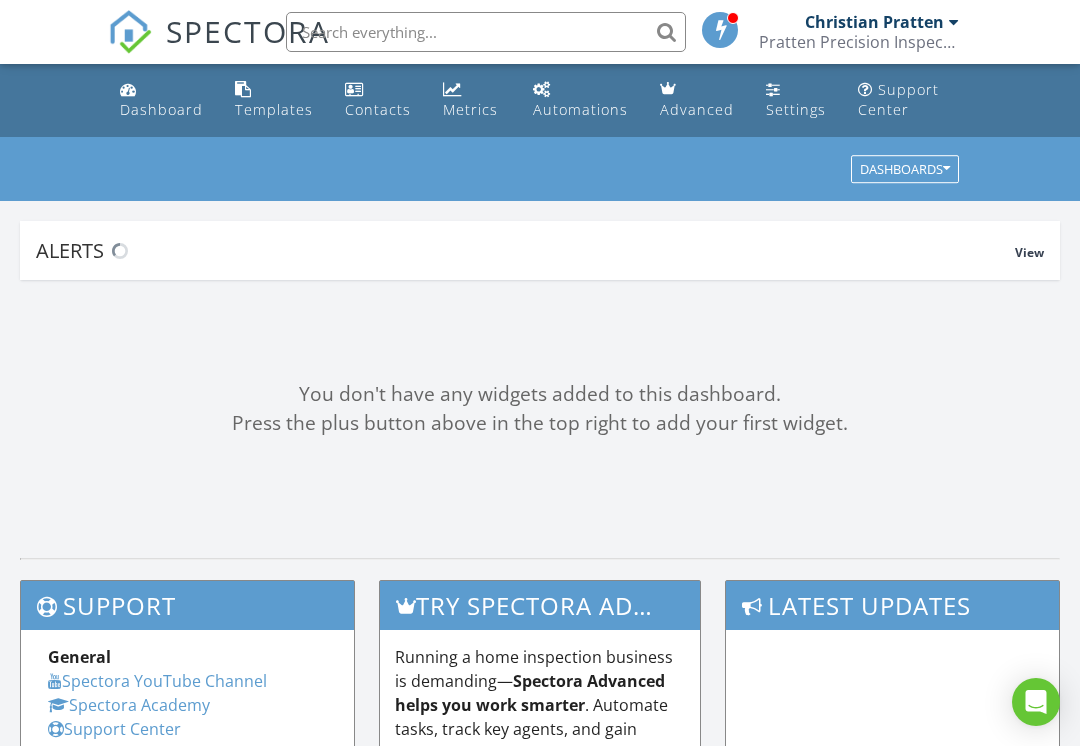 scroll, scrollTop: 0, scrollLeft: 0, axis: both 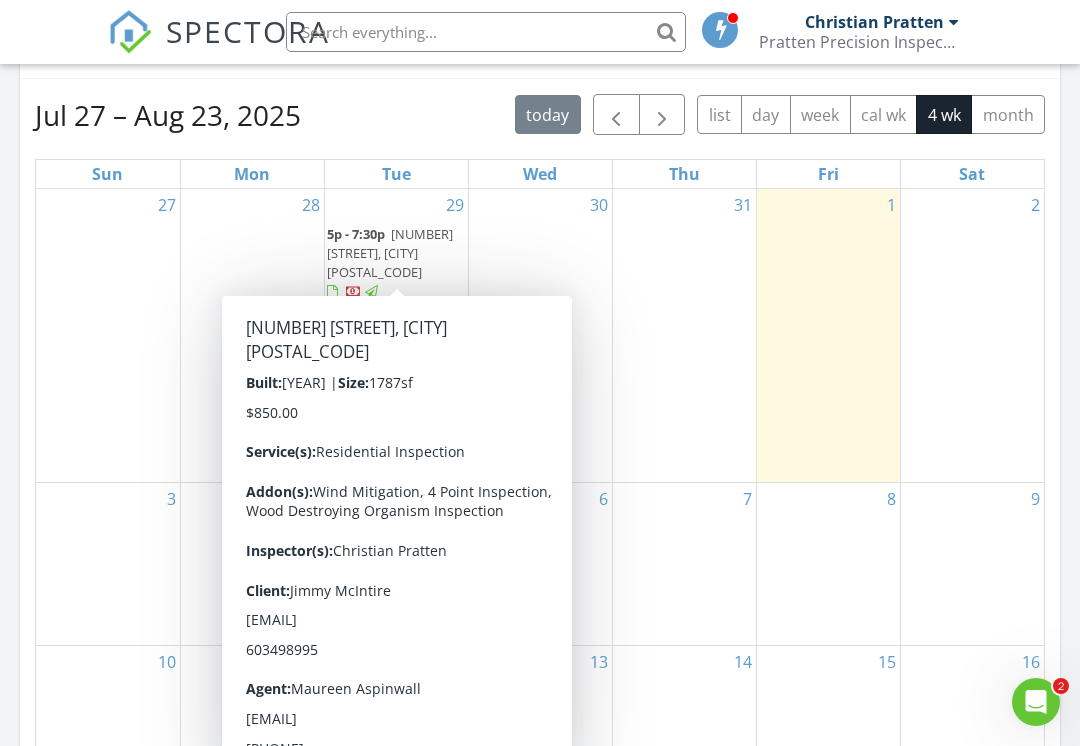click on "[NUMBER] [STREET], [CITY] [POSTAL_CODE]" at bounding box center [390, 253] 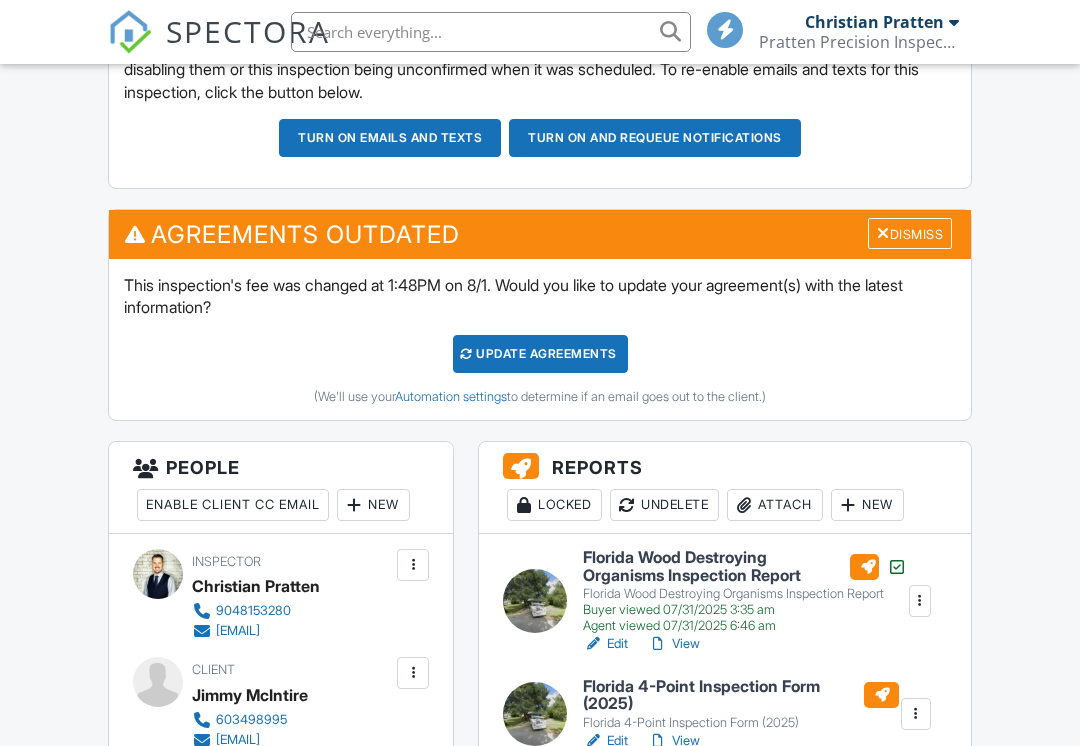 scroll, scrollTop: 1020, scrollLeft: 0, axis: vertical 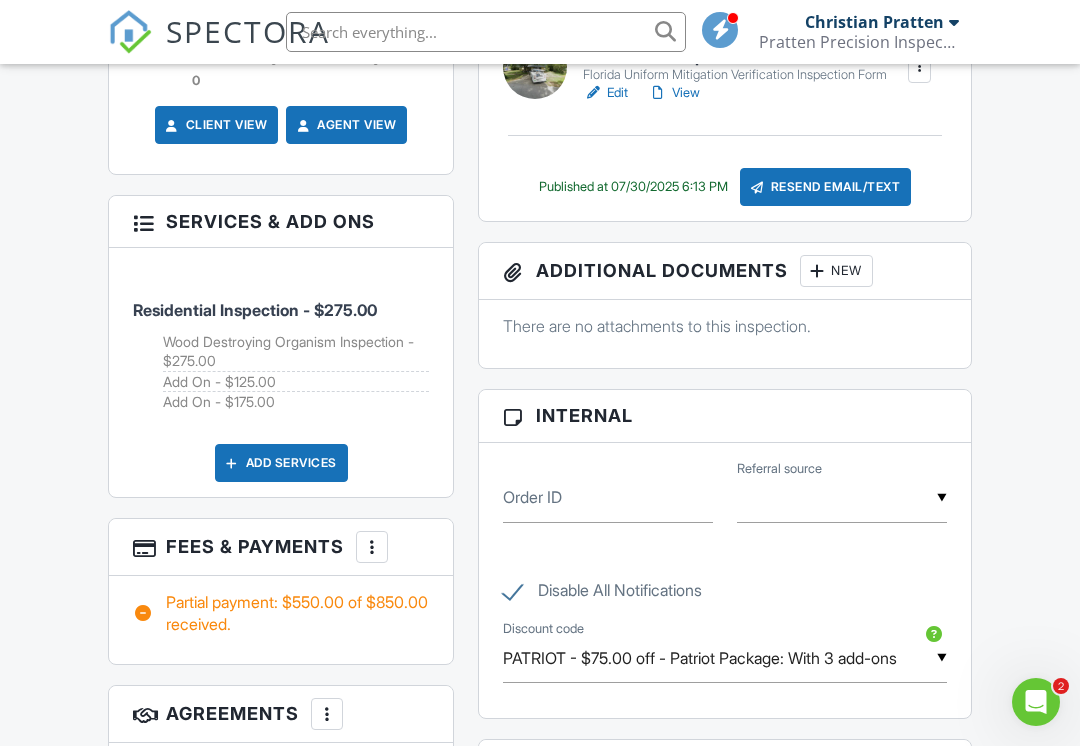 click at bounding box center [372, 547] 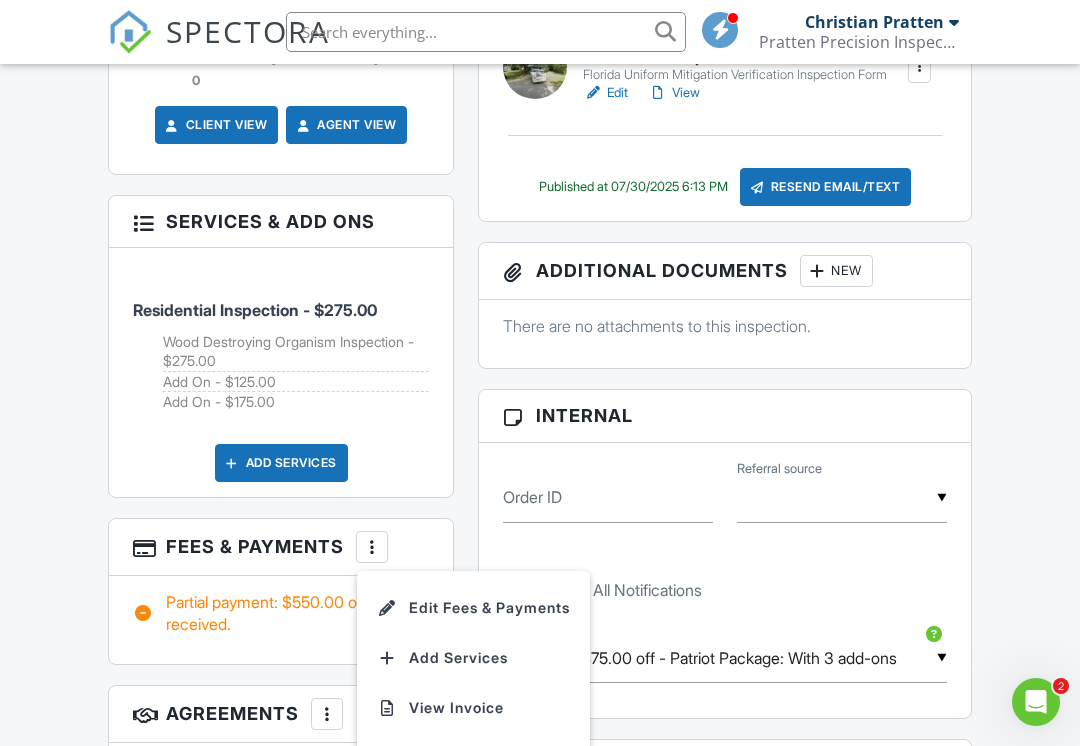 click on "Edit Fees & Payments" at bounding box center (473, 608) 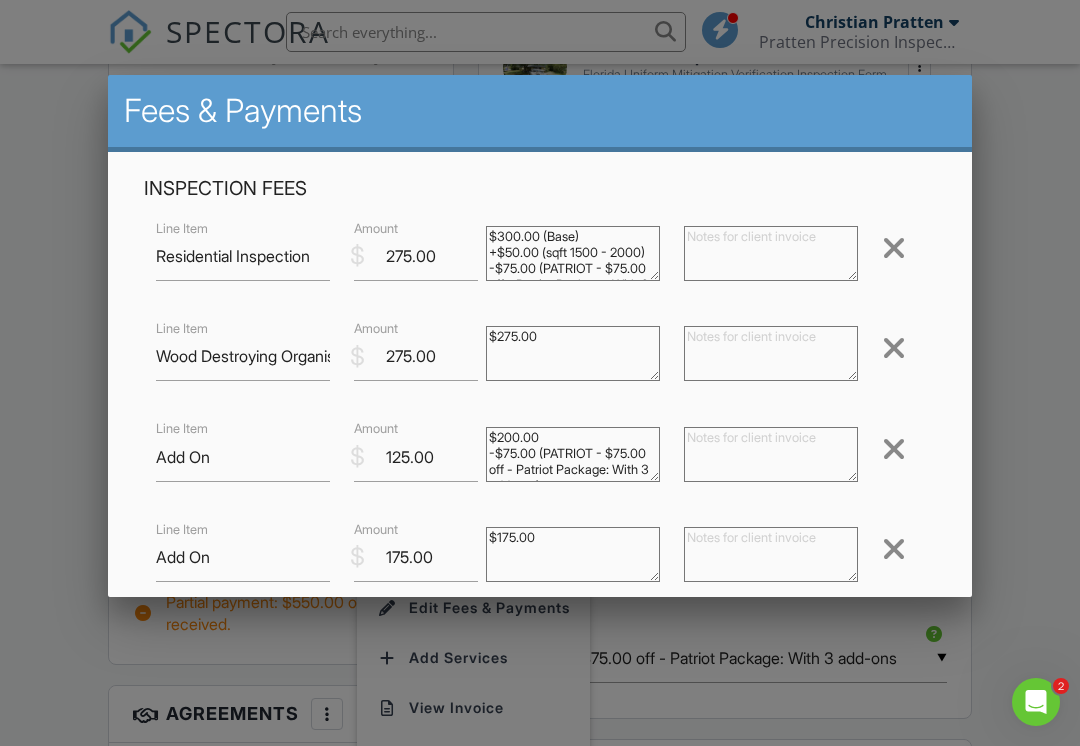 click at bounding box center (894, 449) 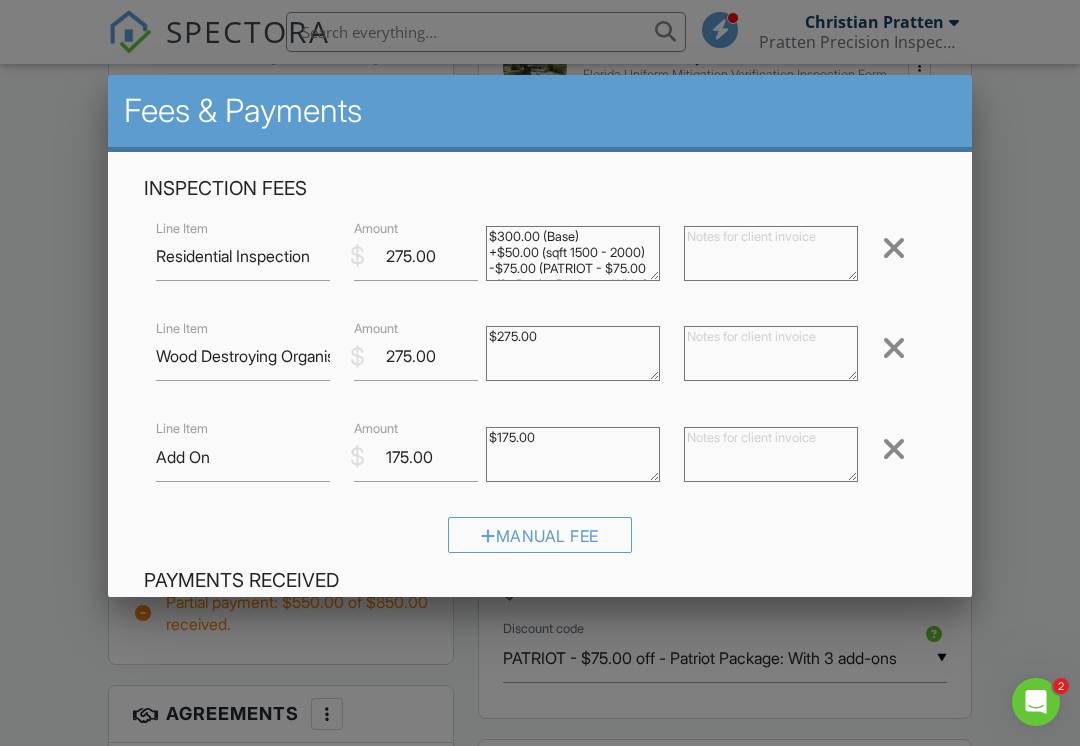 click at bounding box center (894, 449) 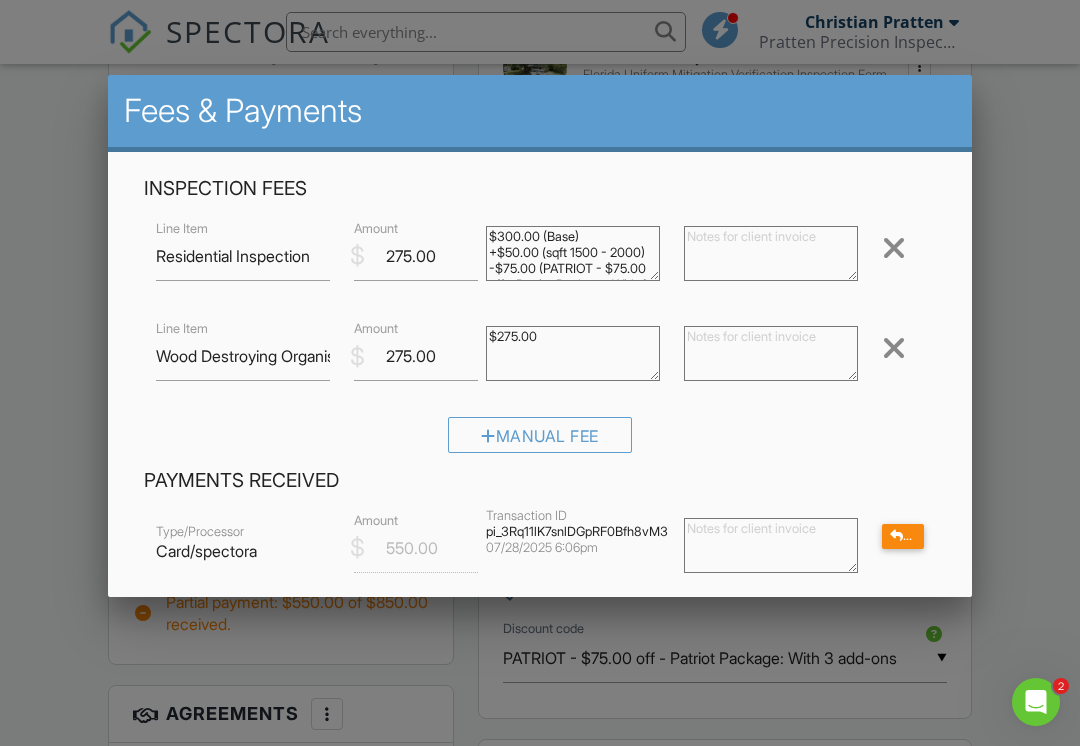 click at bounding box center [894, 348] 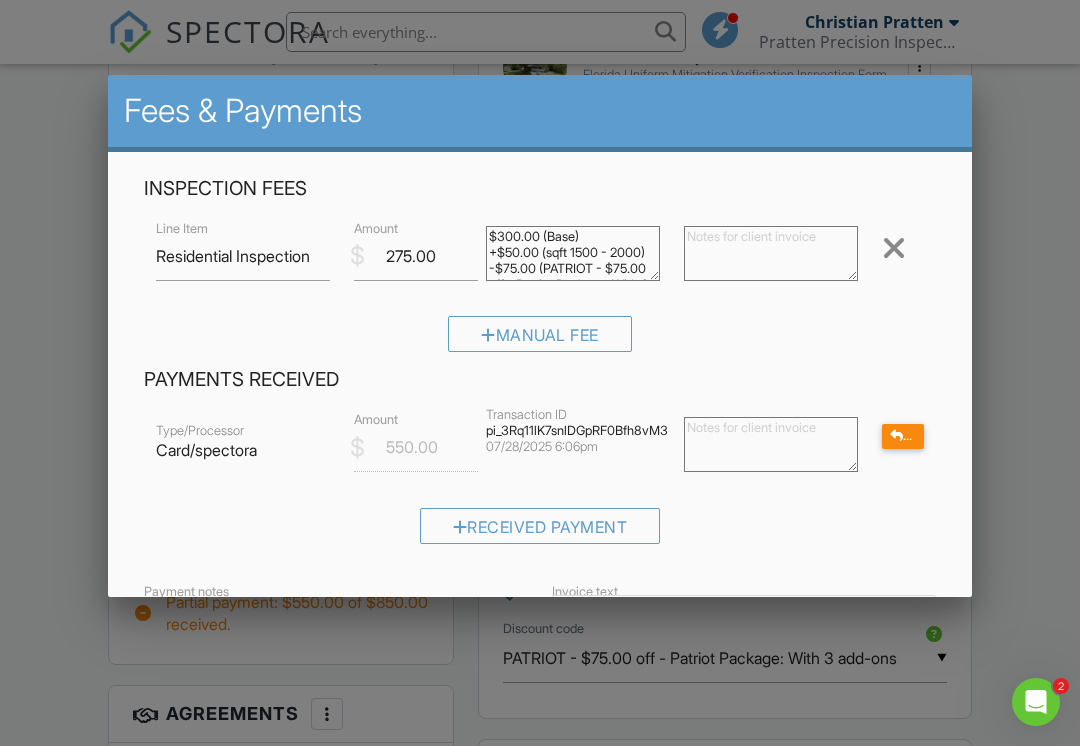 click at bounding box center (894, 248) 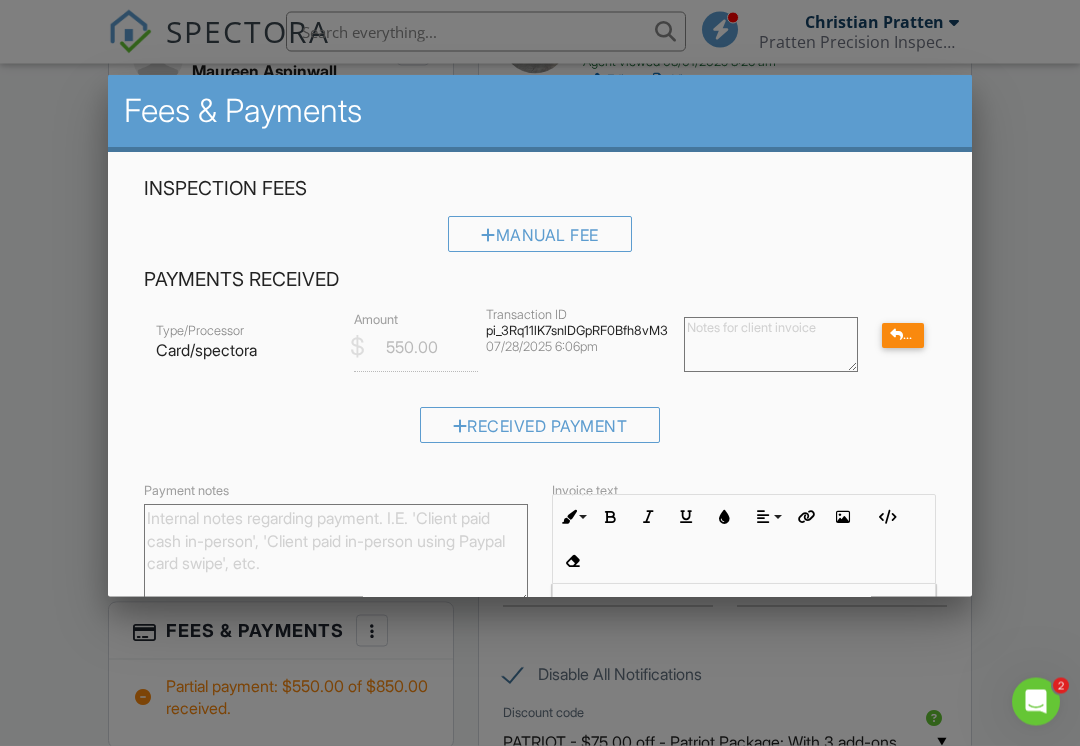 scroll, scrollTop: 1415, scrollLeft: 0, axis: vertical 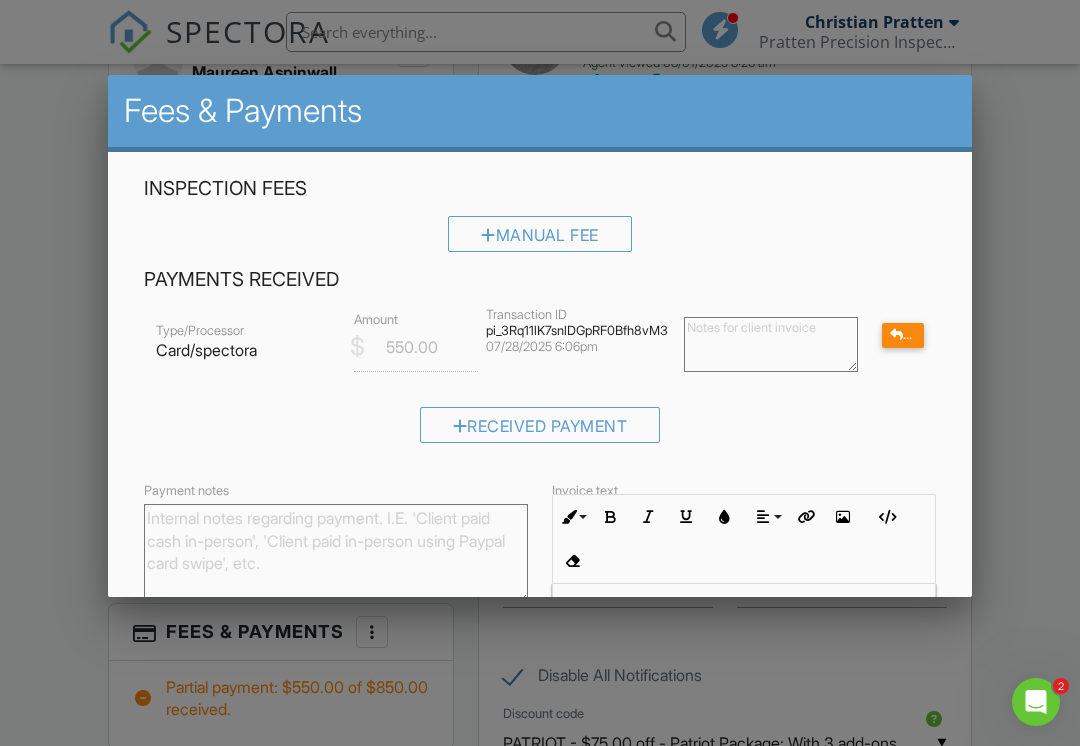 click at bounding box center [540, 366] 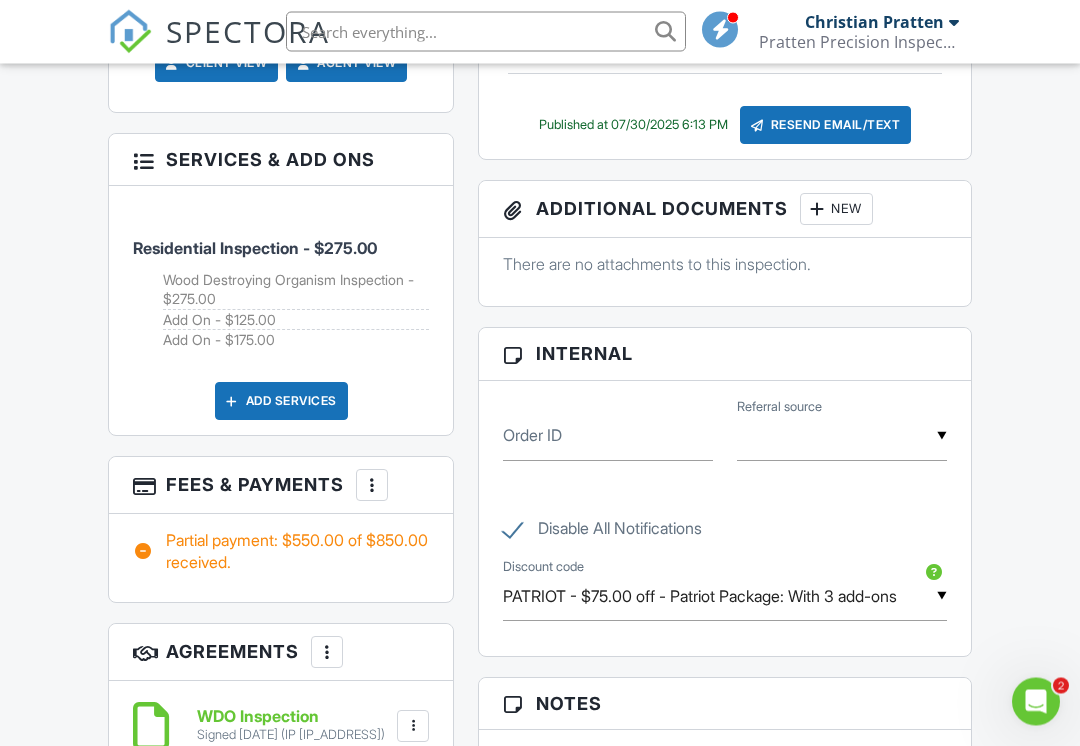 scroll, scrollTop: 1564, scrollLeft: 0, axis: vertical 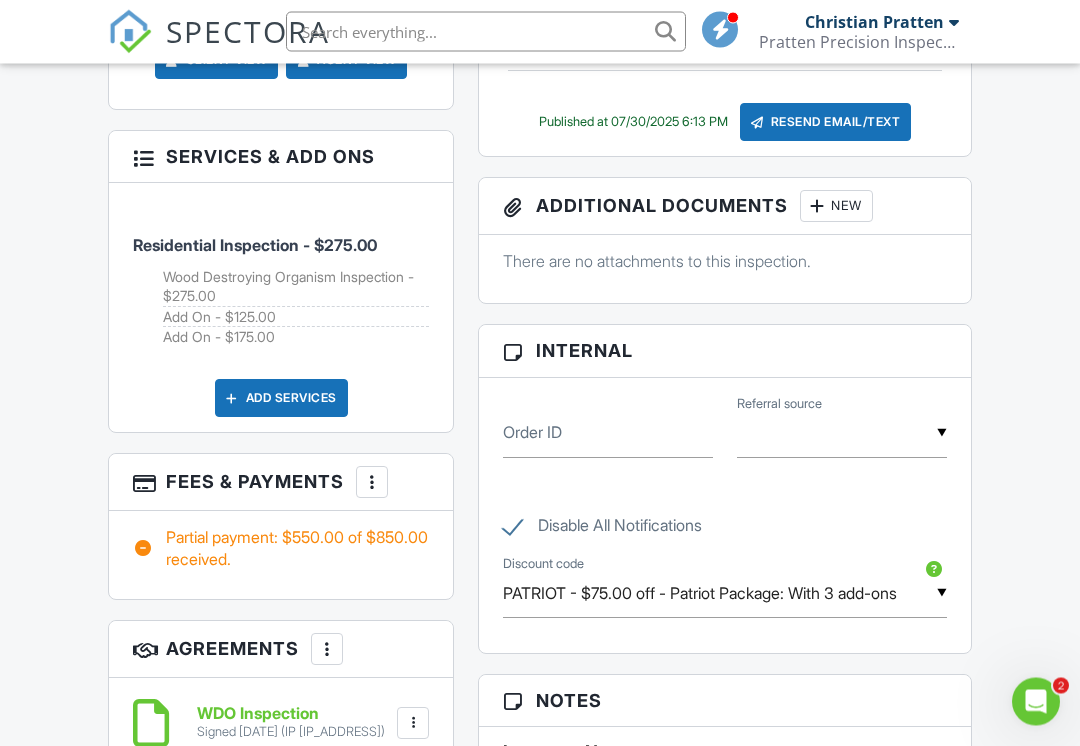click at bounding box center [372, 483] 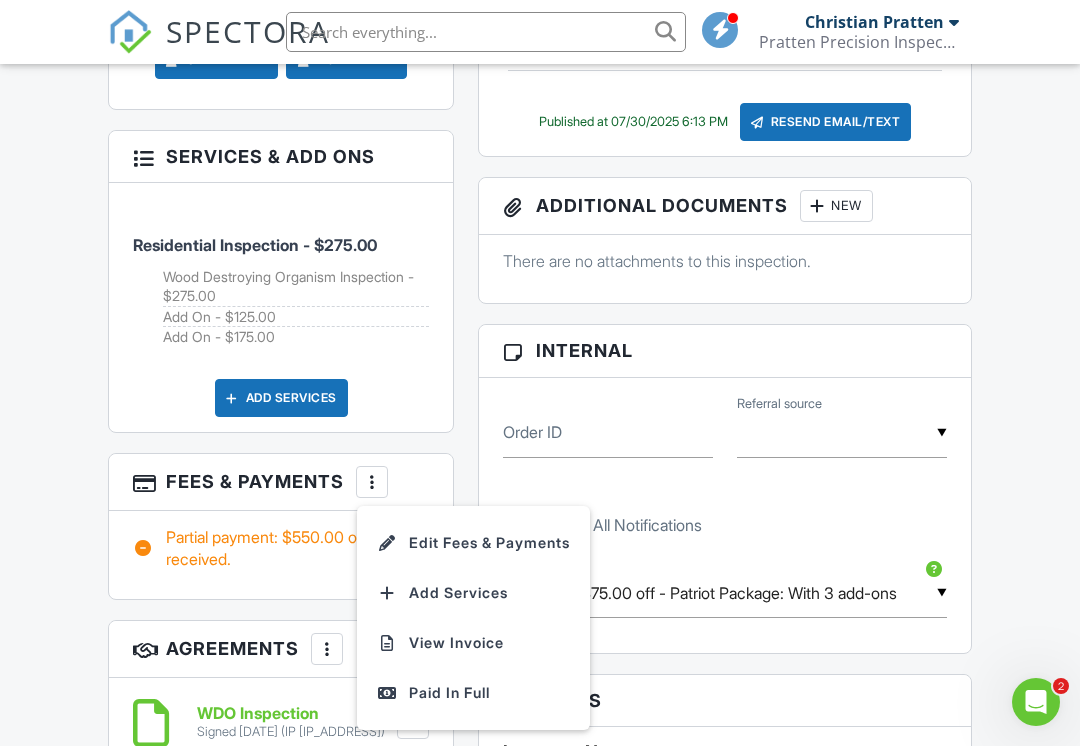 click on "Edit Fees & Payments" at bounding box center [473, 543] 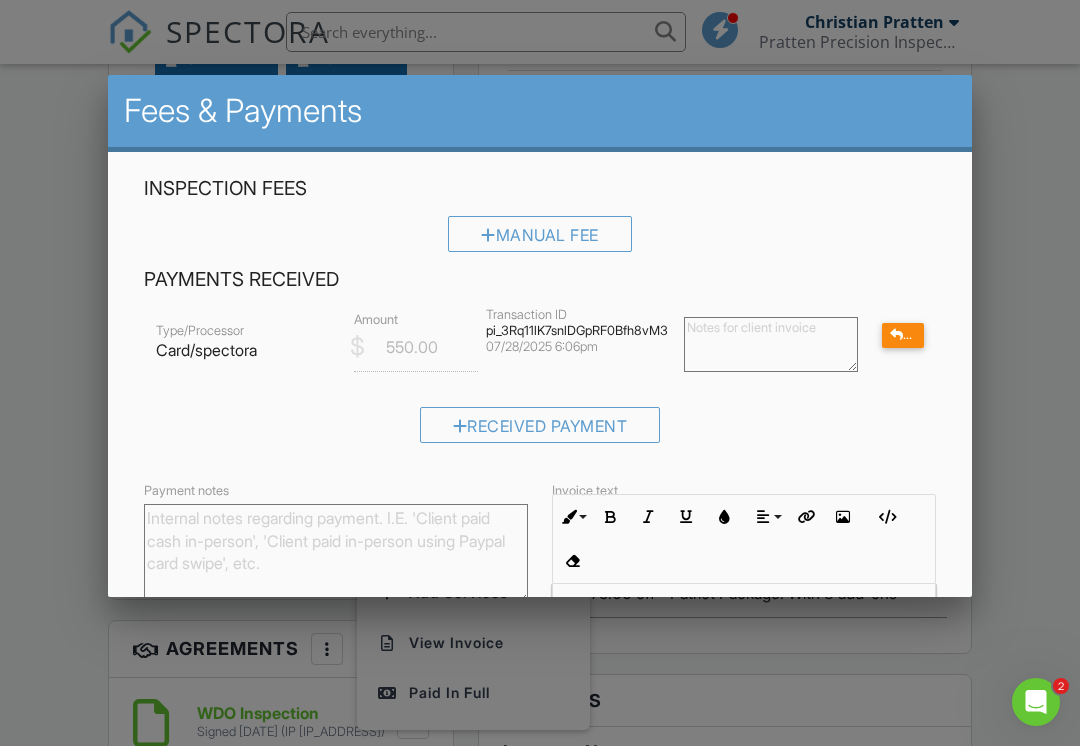 click at bounding box center (540, 366) 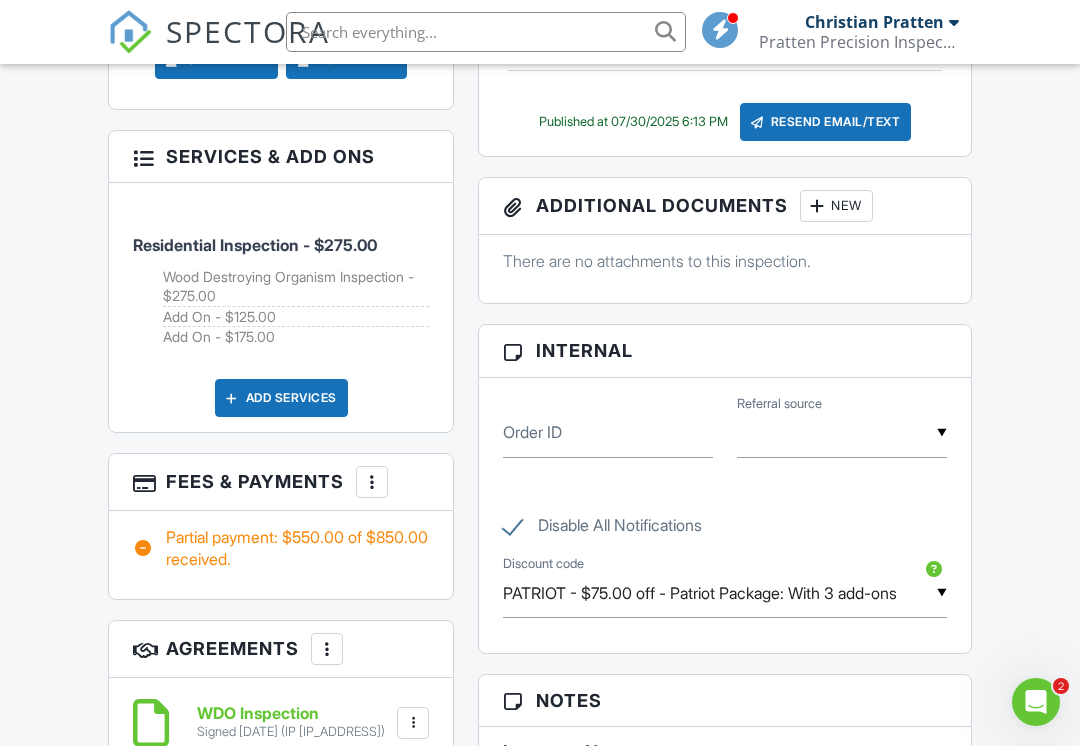 click on "Residential Inspection - $275.00" at bounding box center [255, 245] 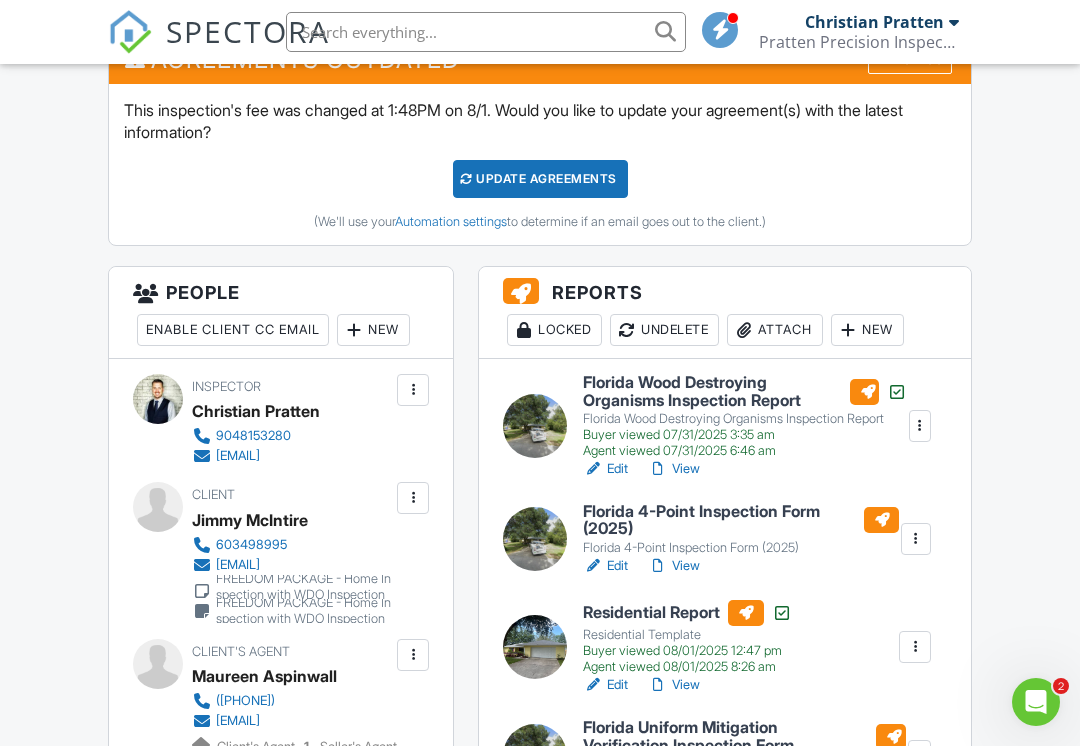 scroll, scrollTop: 809, scrollLeft: 0, axis: vertical 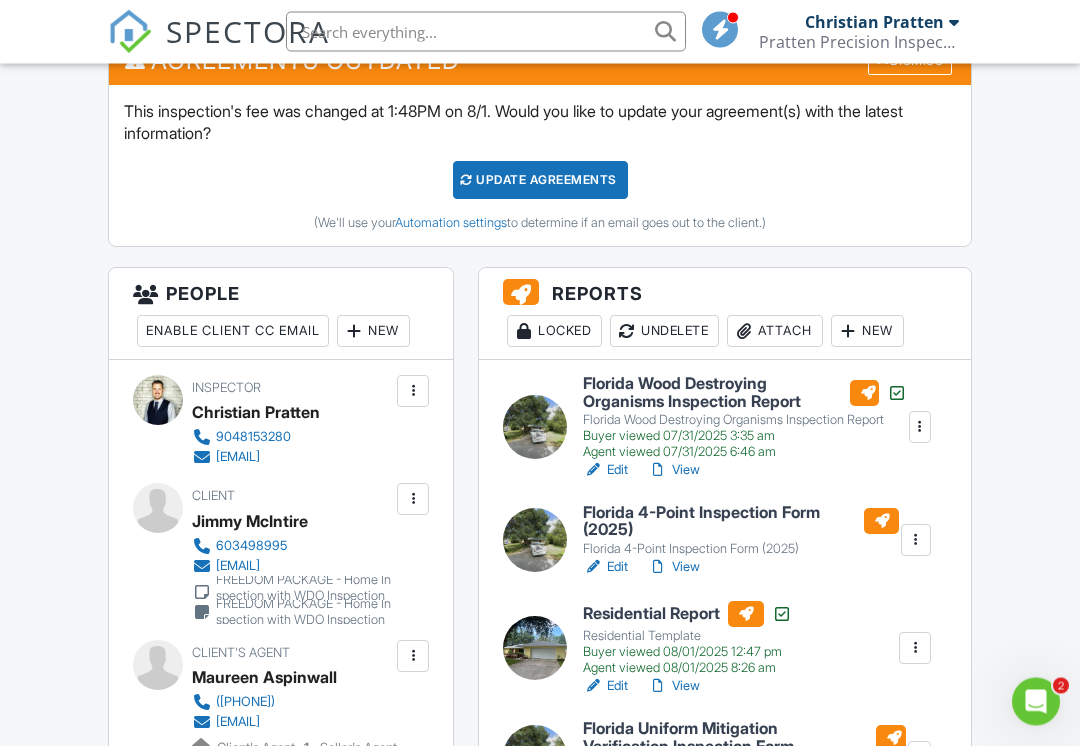 click at bounding box center [916, 541] 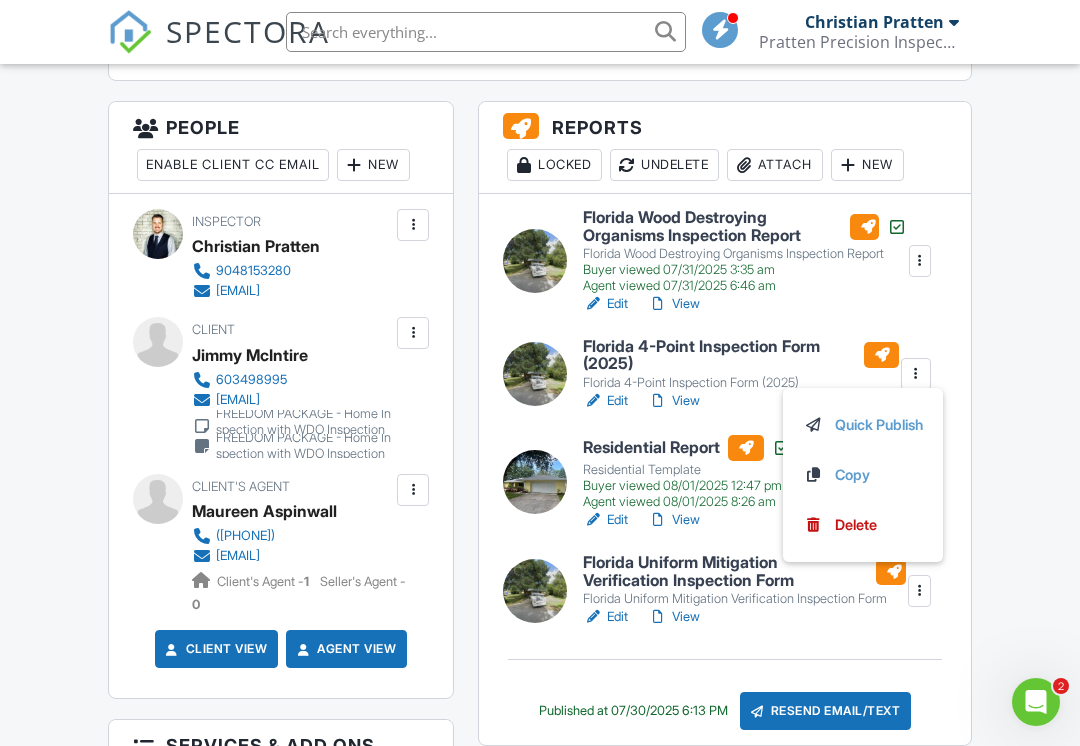click on "Delete" at bounding box center (856, 525) 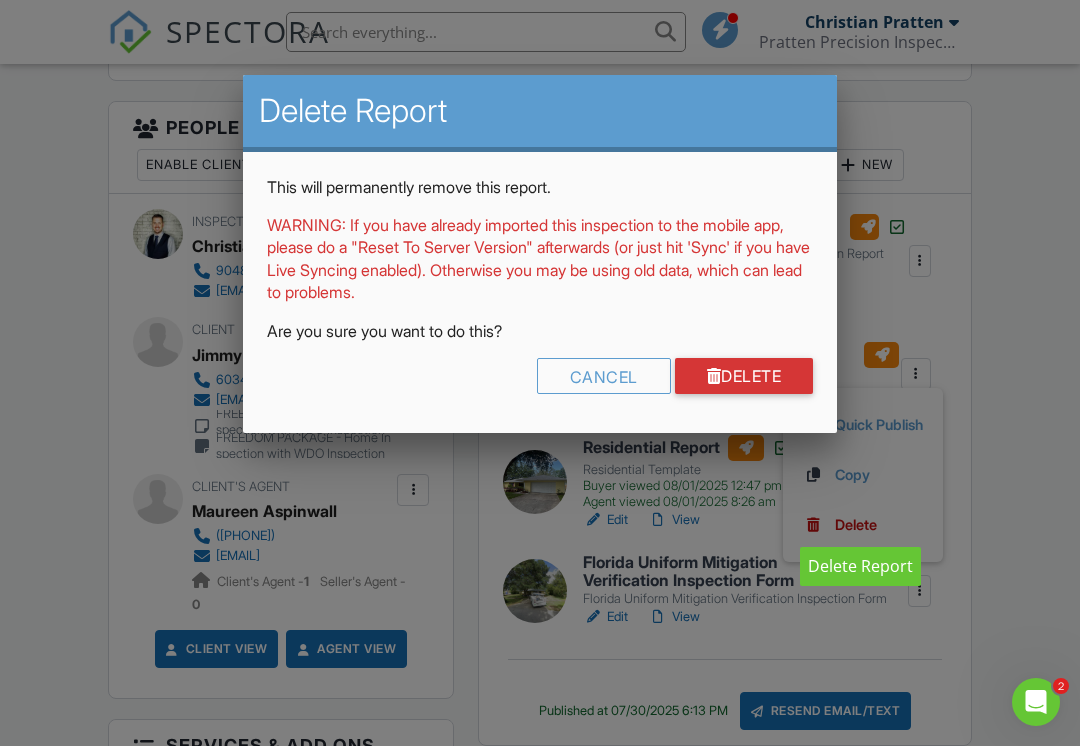 click on "Delete" at bounding box center (744, 376) 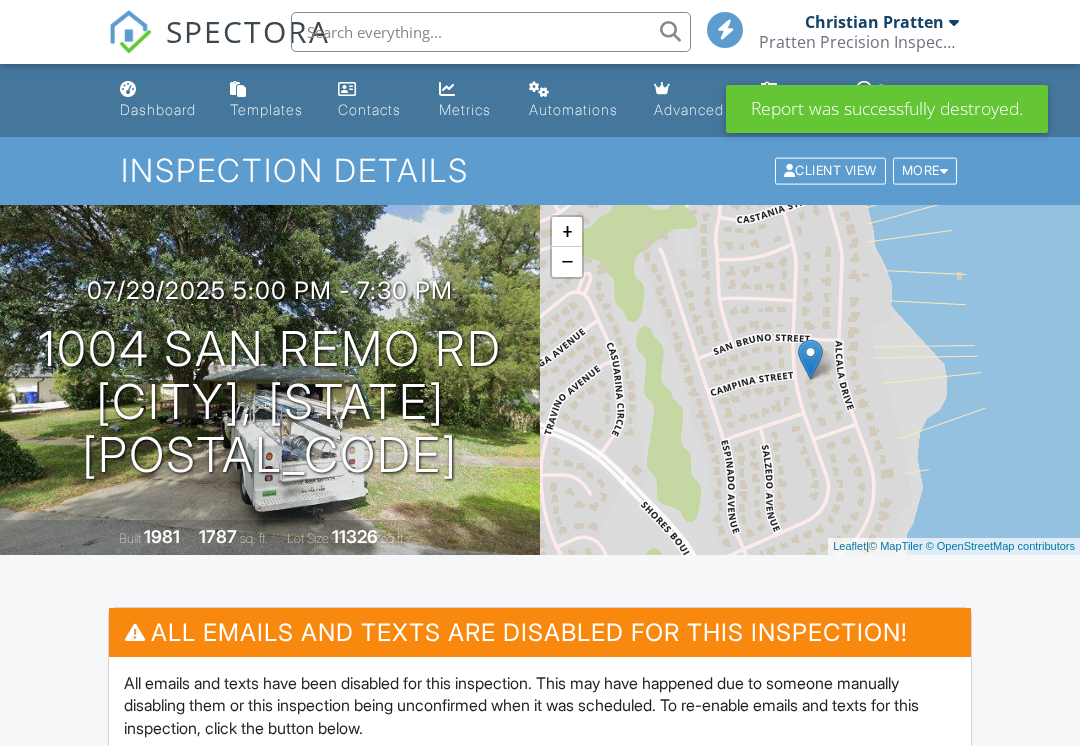 scroll, scrollTop: 1015, scrollLeft: 0, axis: vertical 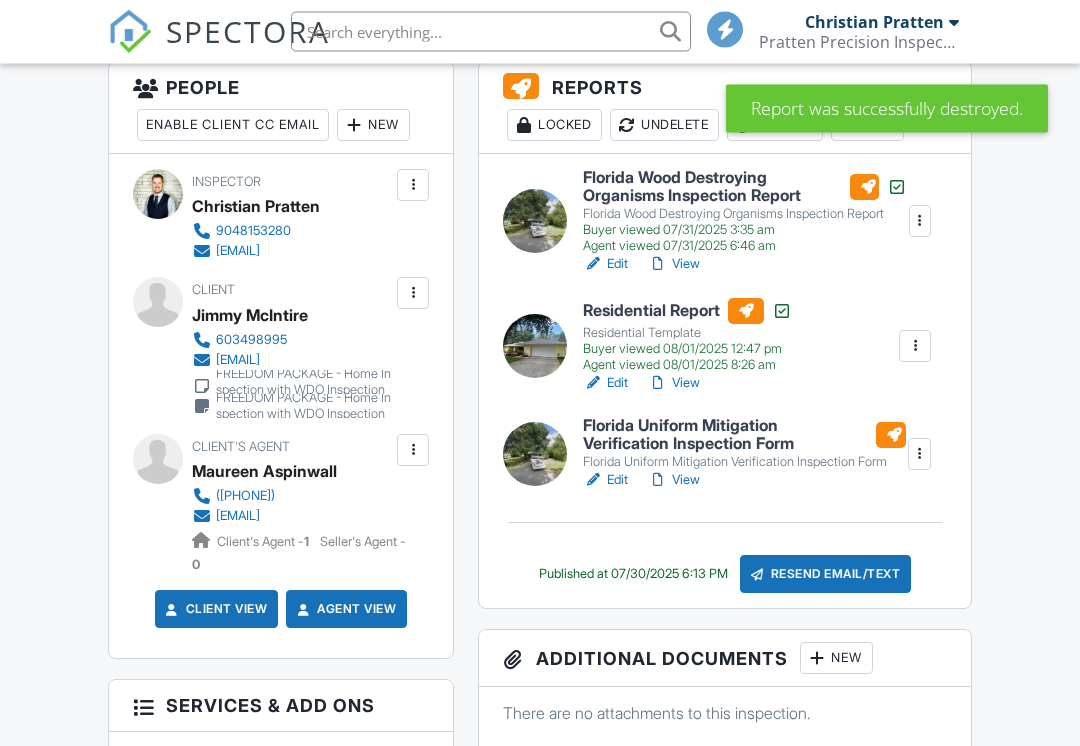 click at bounding box center (919, 455) 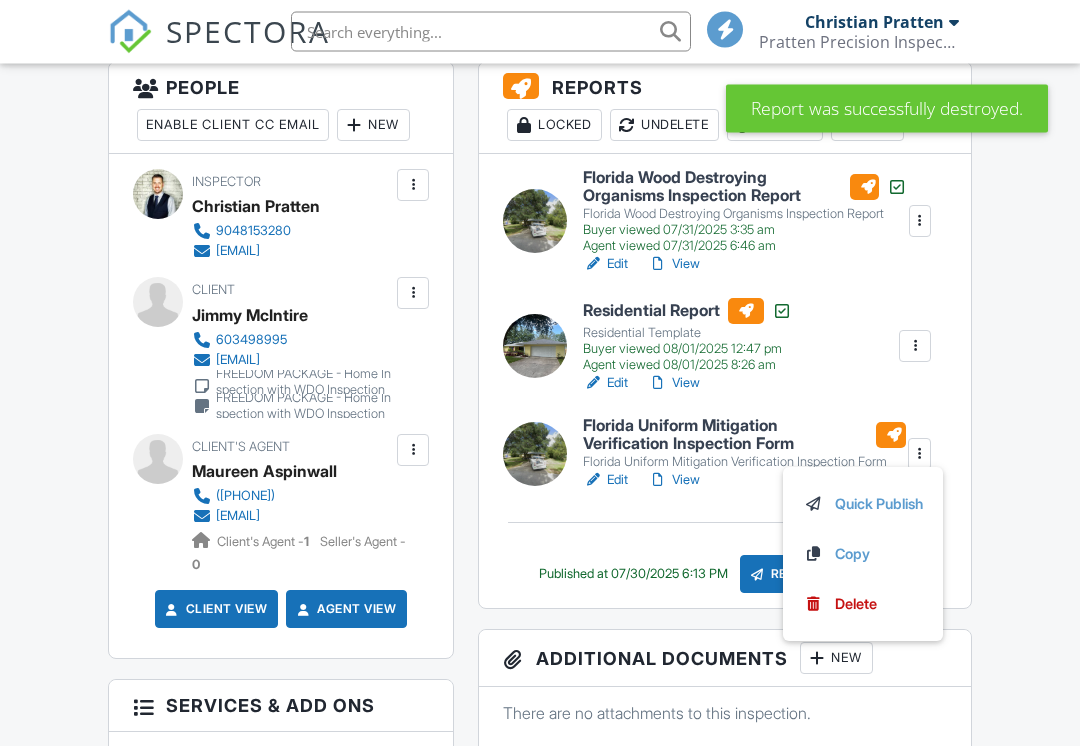 scroll, scrollTop: 1016, scrollLeft: 0, axis: vertical 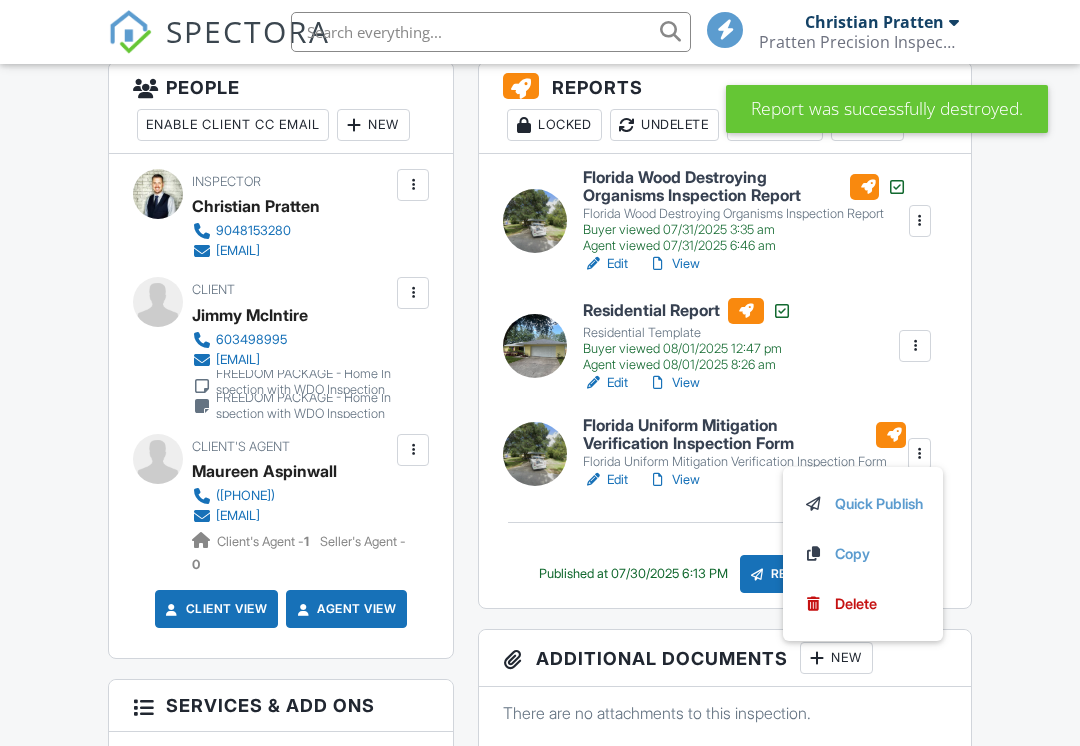 click on "Delete" at bounding box center [856, 604] 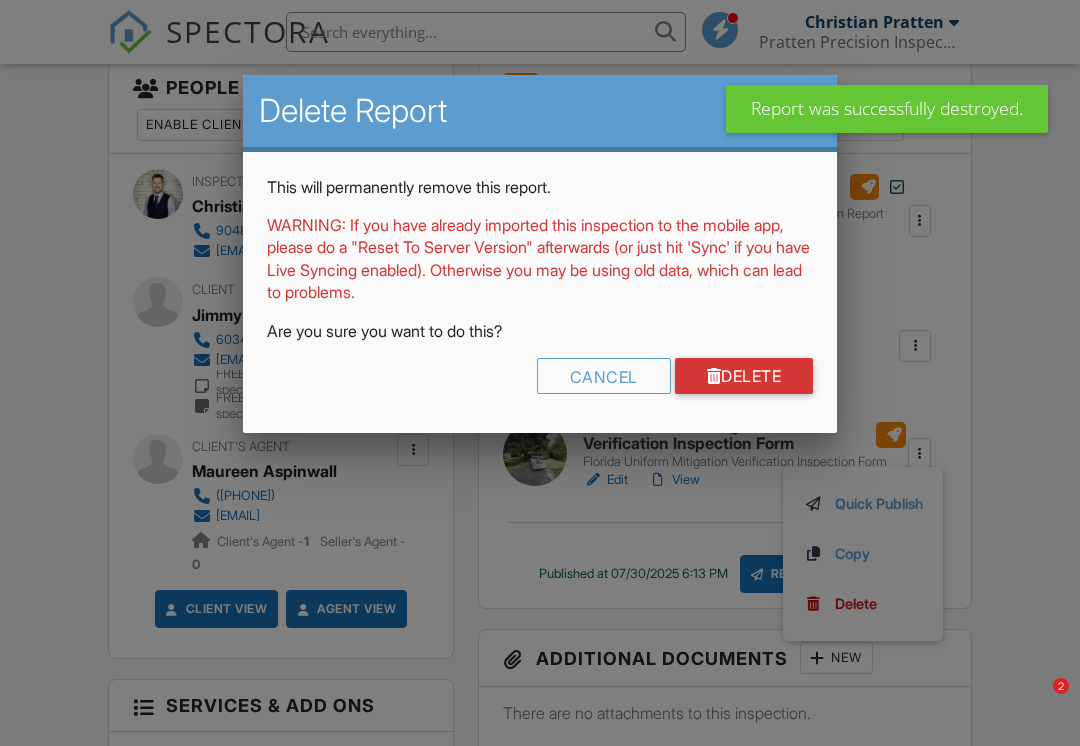 click on "Delete" at bounding box center (744, 376) 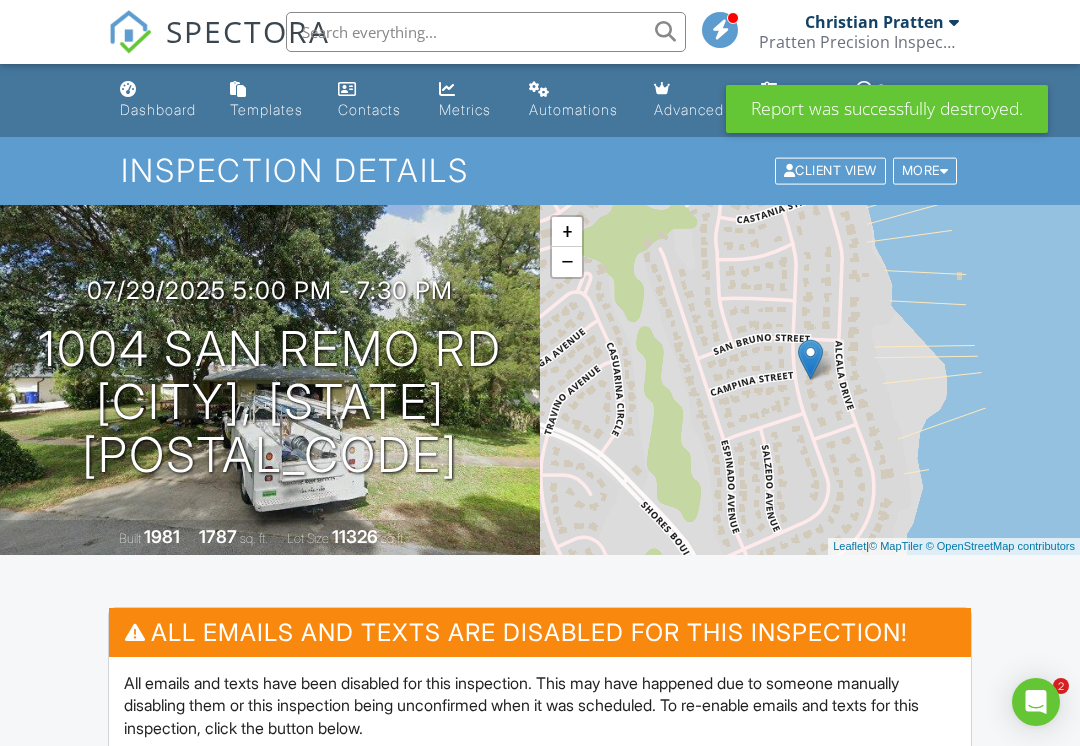 scroll, scrollTop: 0, scrollLeft: 0, axis: both 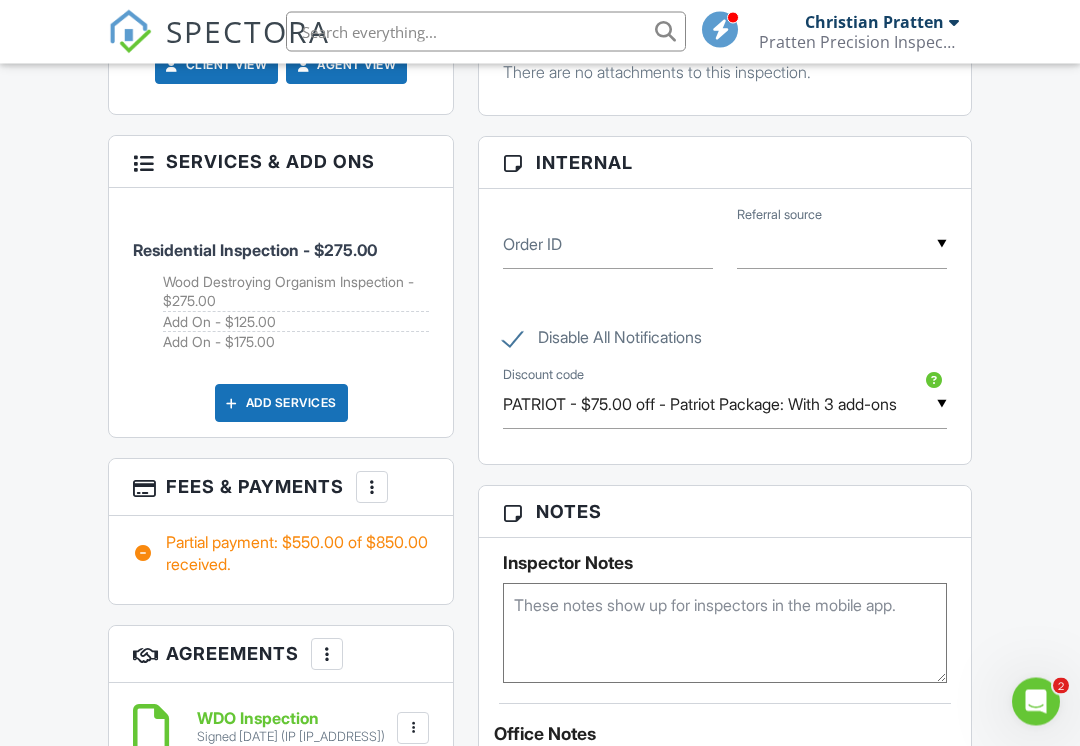 click on "Partial payment: $550.00 of $850.00 received." at bounding box center (281, 554) 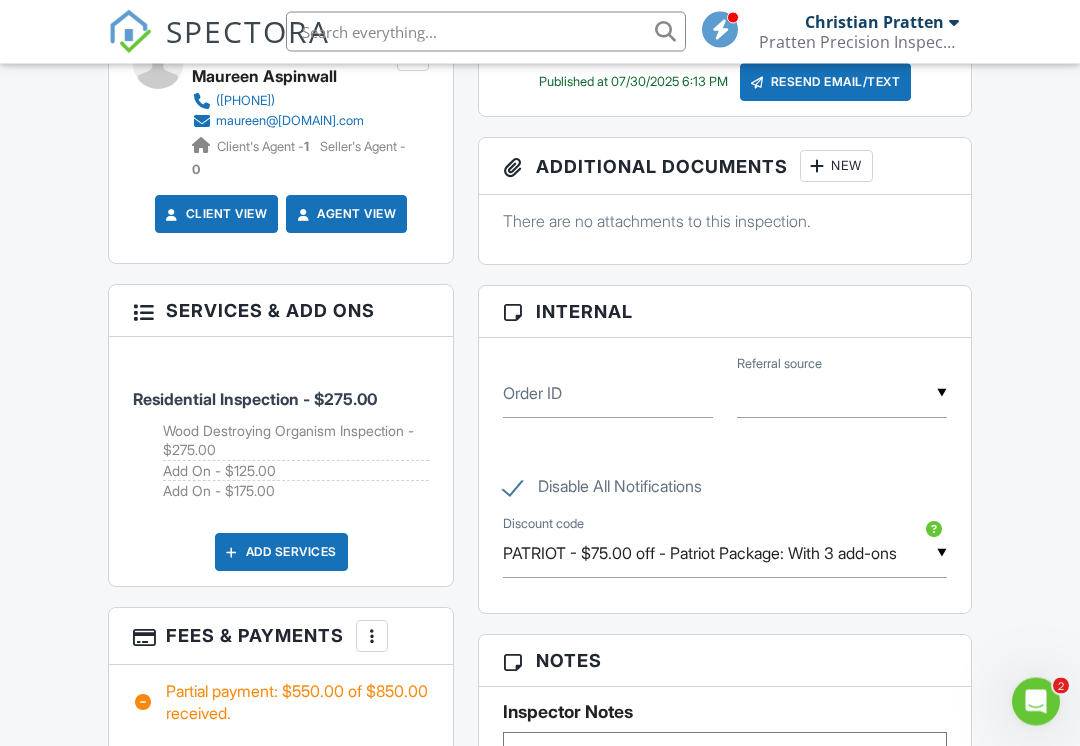 scroll, scrollTop: 1418, scrollLeft: 0, axis: vertical 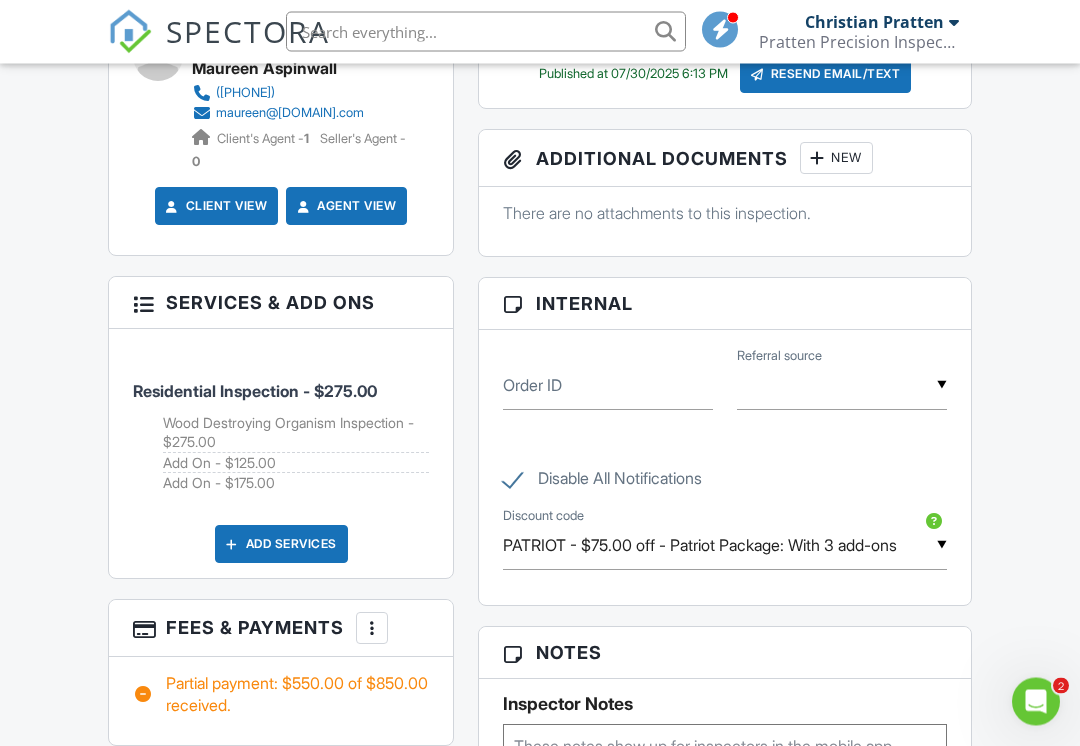 click on "Services & Add ons" at bounding box center (281, 304) 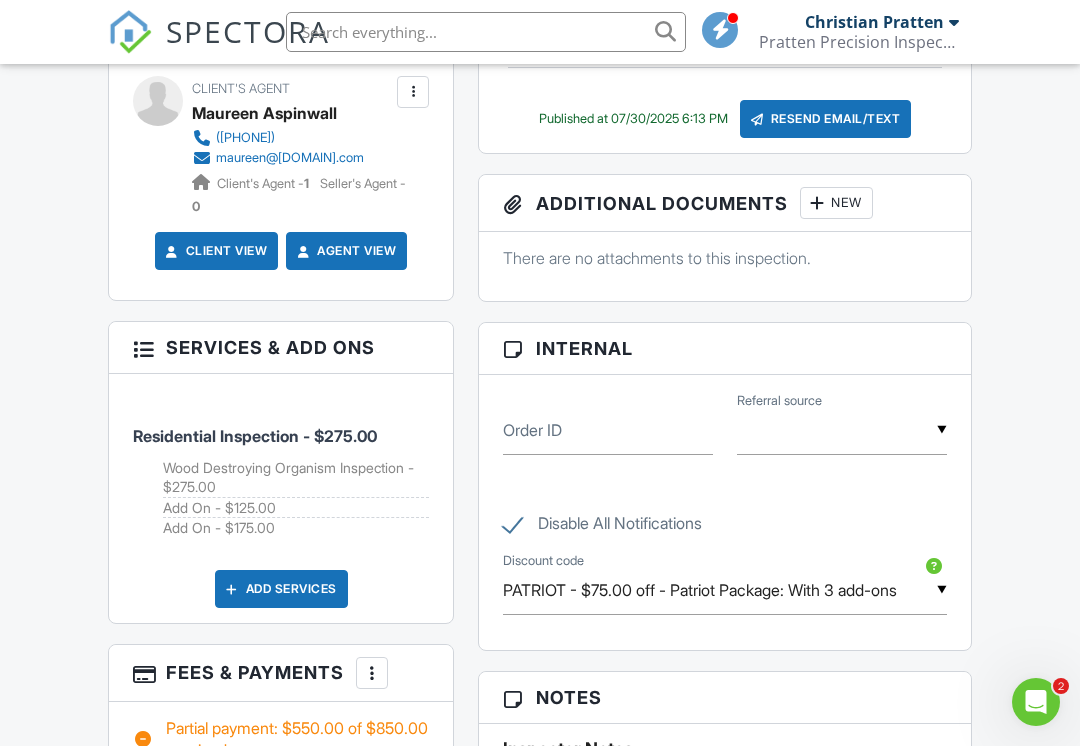 scroll, scrollTop: 1372, scrollLeft: 0, axis: vertical 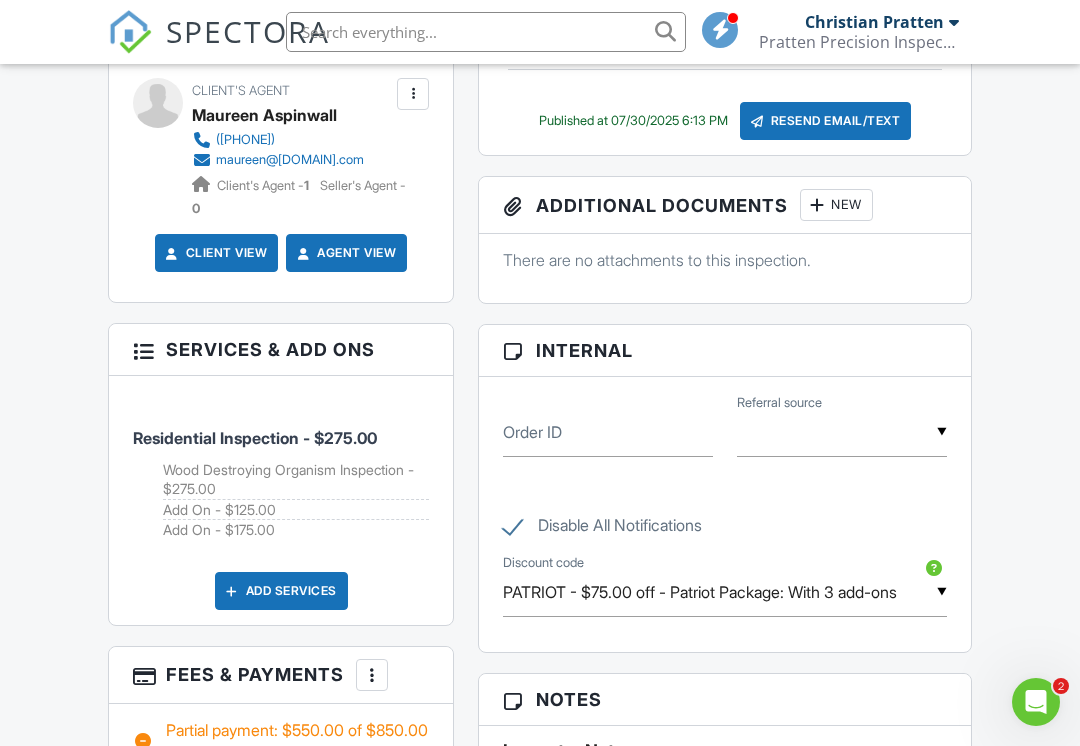 click on "PATRIOT - $75.00 off - Patriot Package: With 3 add-ons" at bounding box center [725, 592] 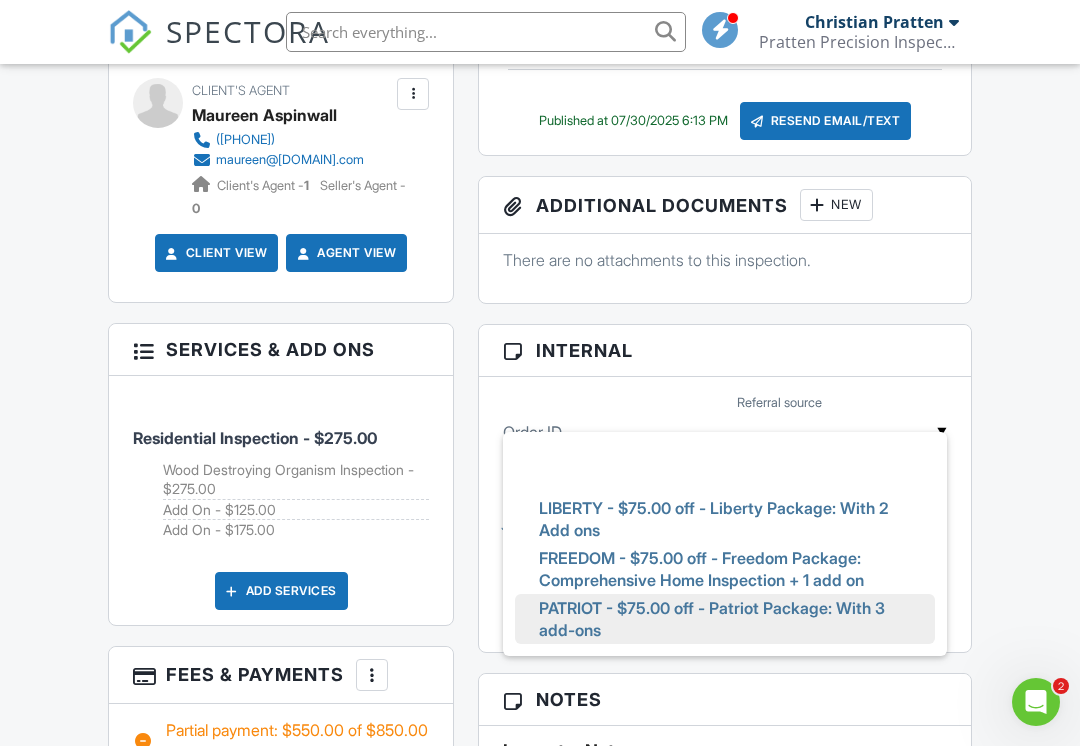 scroll, scrollTop: 0, scrollLeft: 0, axis: both 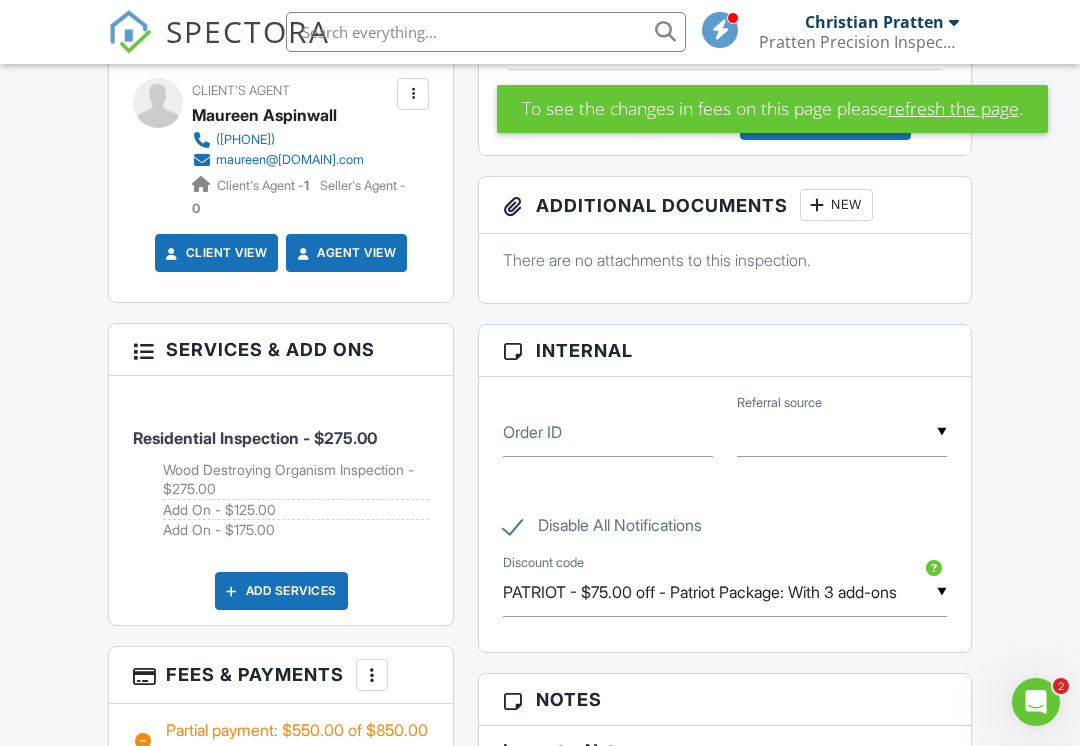 click on "PATRIOT - $75.00 off - Patriot Package: With 3 add-ons" at bounding box center (725, 592) 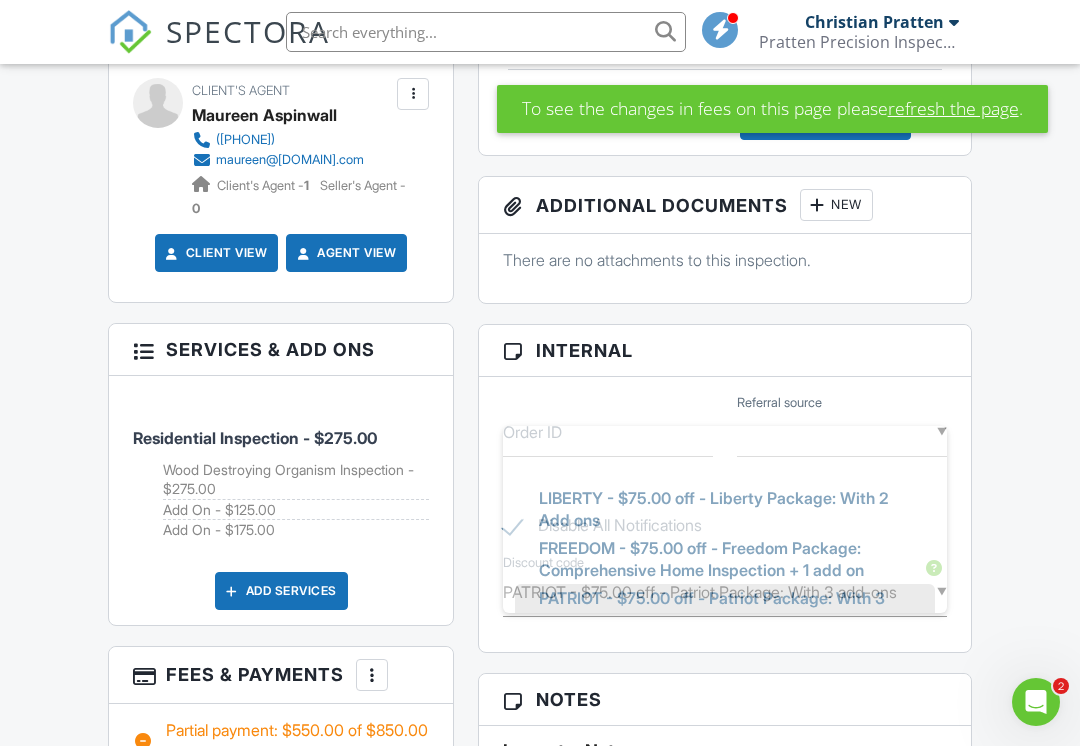 scroll, scrollTop: 0, scrollLeft: 0, axis: both 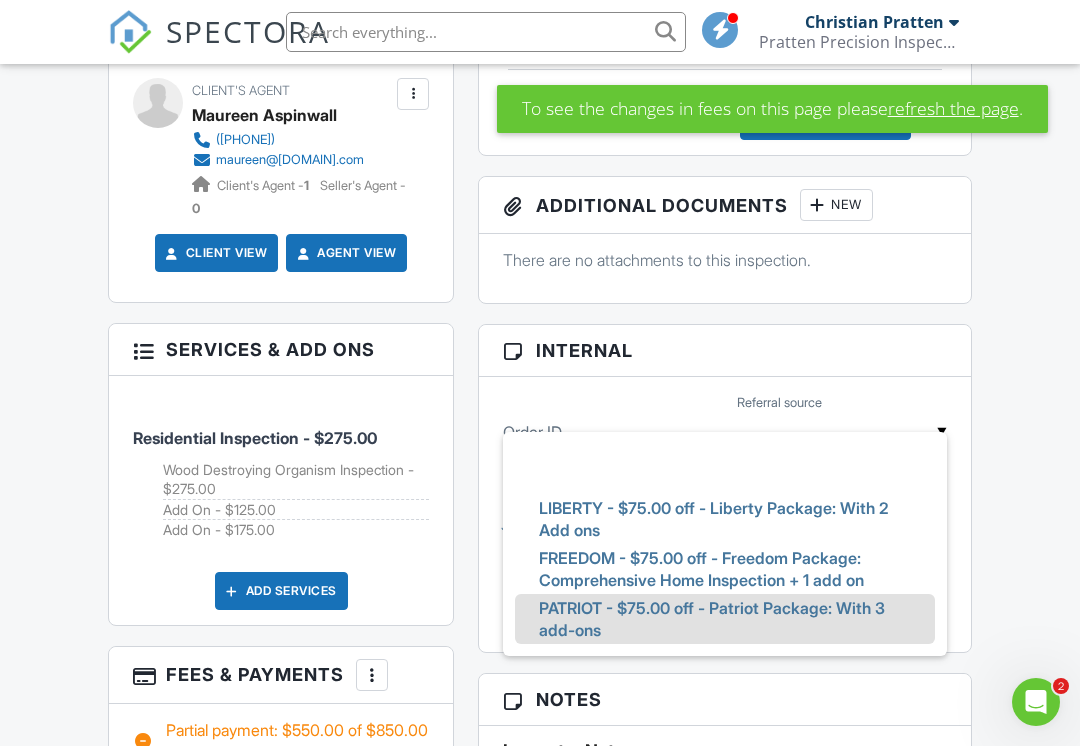 click on "Dashboard
Templates
Contacts
Metrics
Automations
Advanced
Settings
Support Center
Inspection Details
Client View
More
Property Details
Reschedule
Reorder / Copy
Share
Cancel
Delete
Print Order
Convert to V9
View Change Log
07/29/2025  5:00 pm
- 7:30 pm
1004 San Remo Rd
St. Augustine, FL 32086
Built
1981
1787
sq. ft.
Lot Size
11326
sq.ft.
+ − Leaflet  |  © MapTiler   © OpenStreetMap contributors
All emails and texts are disabled for this inspection!
All emails and texts have been disabled for this inspection. This may have happened due to someone manually disabling them or this inspection being unconfirmed when it was scheduled. To re-enable emails and texts for this inspection, click the button below." at bounding box center (540, 896) 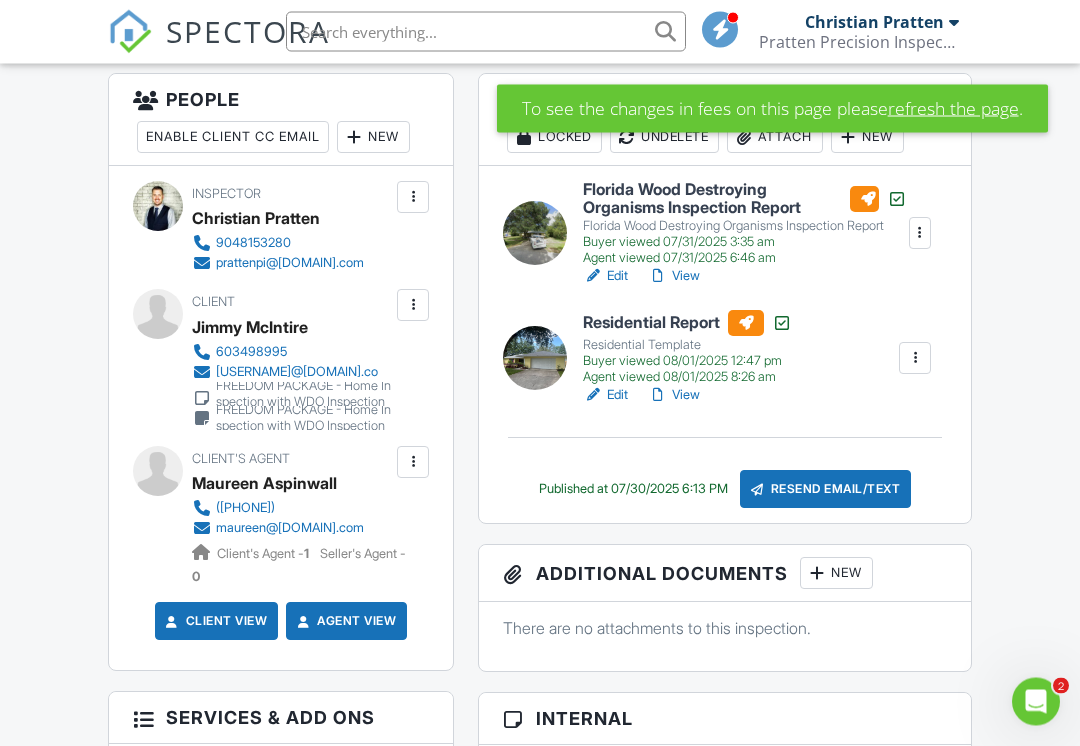 scroll, scrollTop: 1004, scrollLeft: 0, axis: vertical 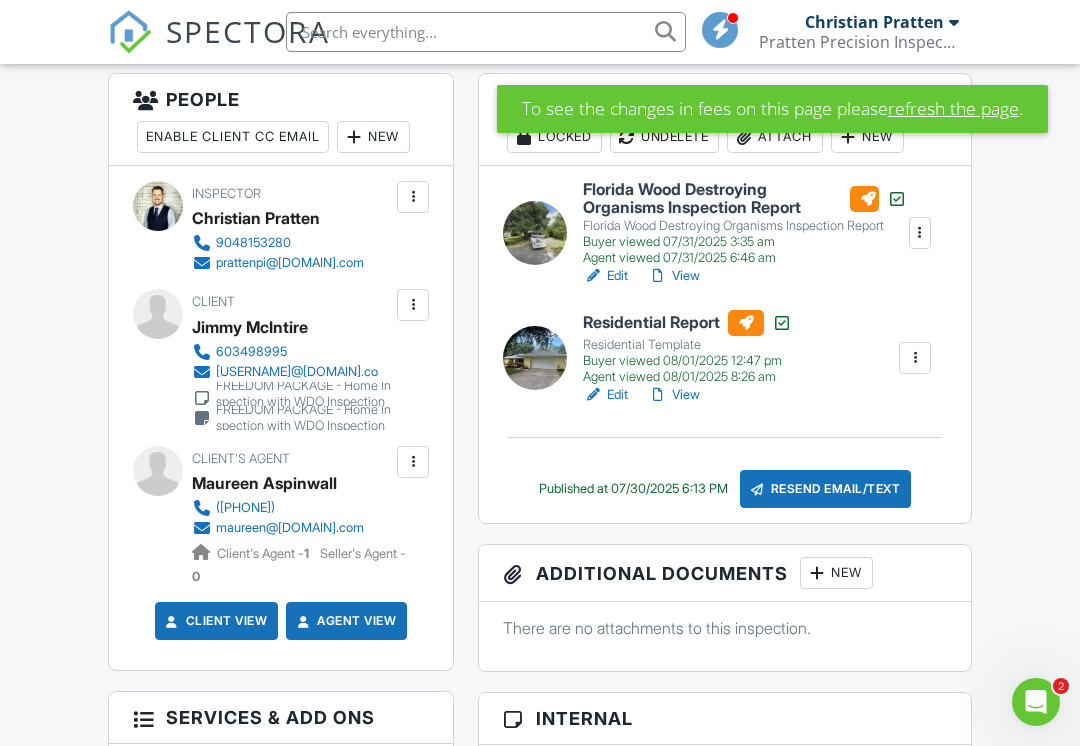 click on "refresh the page" at bounding box center [953, 108] 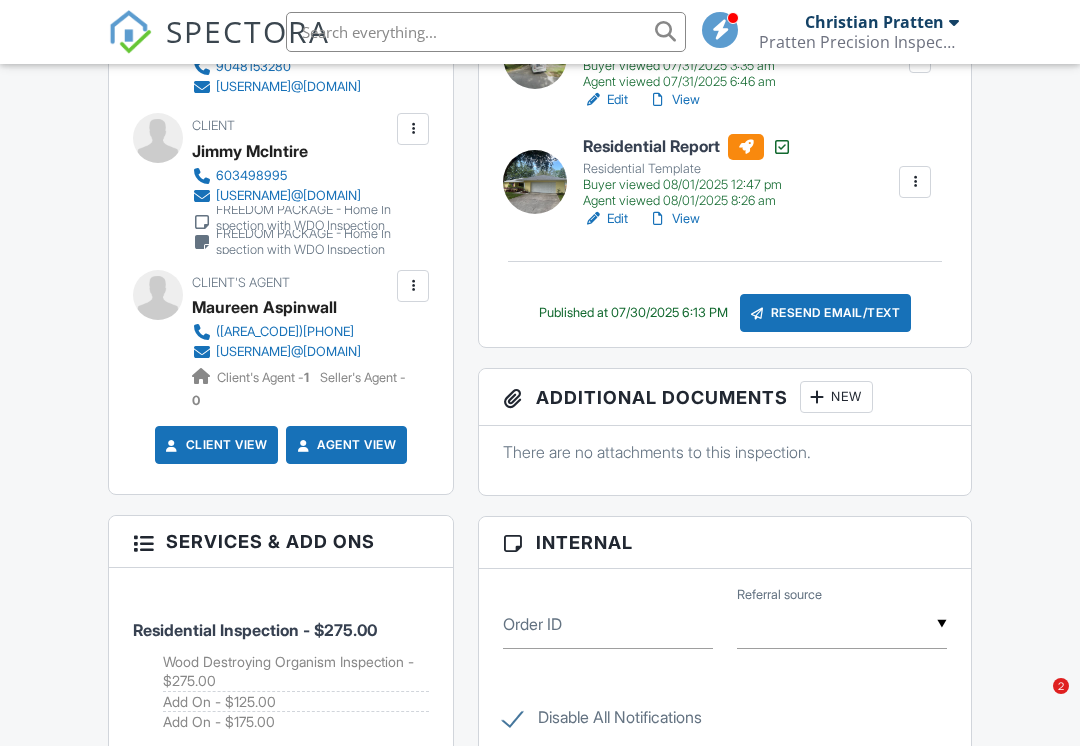 scroll, scrollTop: 521, scrollLeft: 0, axis: vertical 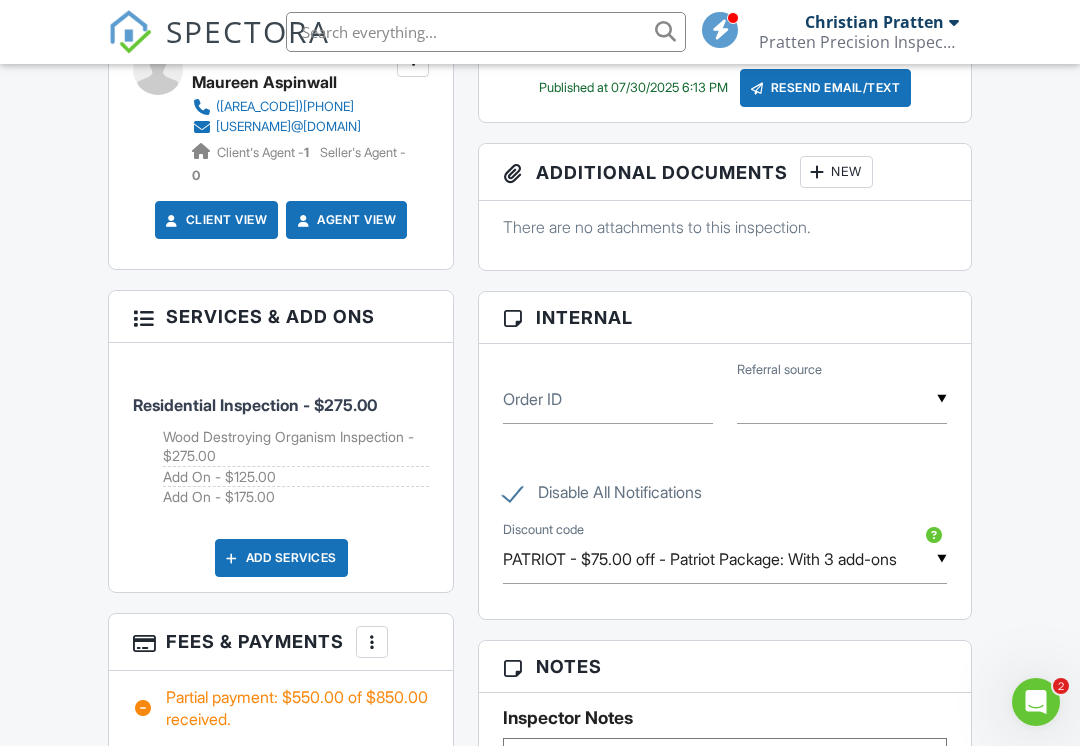 click on "Add Services" at bounding box center [281, 558] 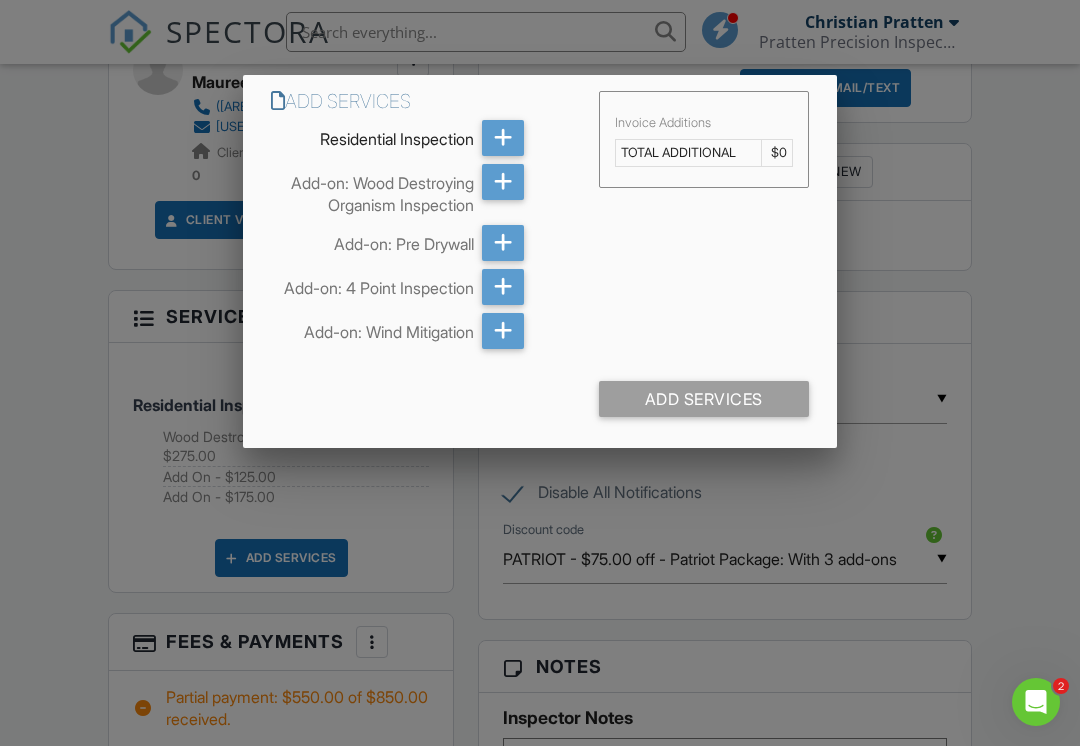 click on "Add Services
Residential Inspection
Add-on: Wood Destroying Organism Inspection
Add-on: Pre Drywall
Add-on: 4 Point Inspection
Add-on: Wind Mitigation" at bounding box center [423, 220] 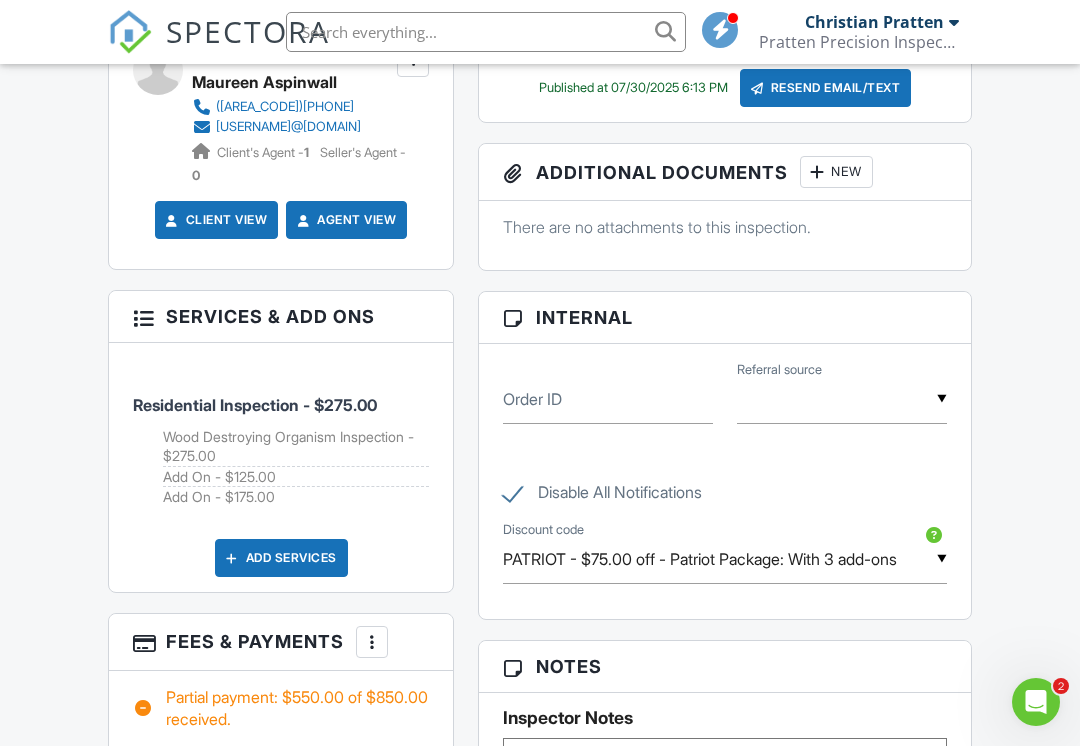 click at bounding box center (143, 316) 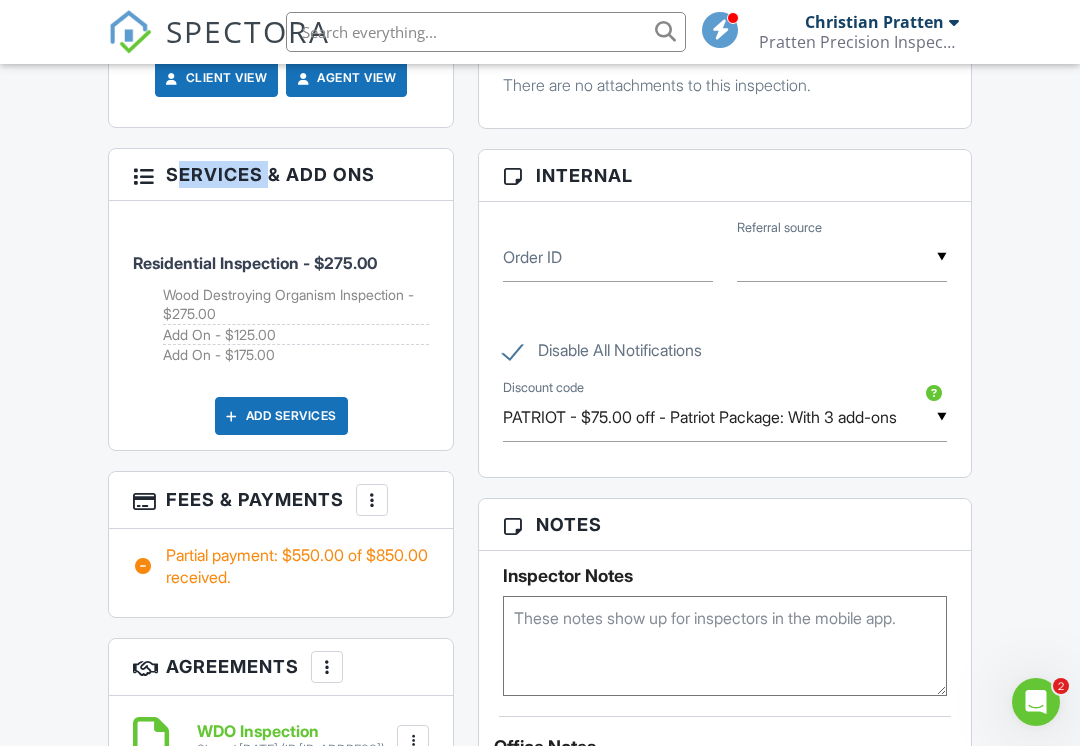 click on "Wood Destroying Organism Inspection - $275.00" at bounding box center [296, 305] 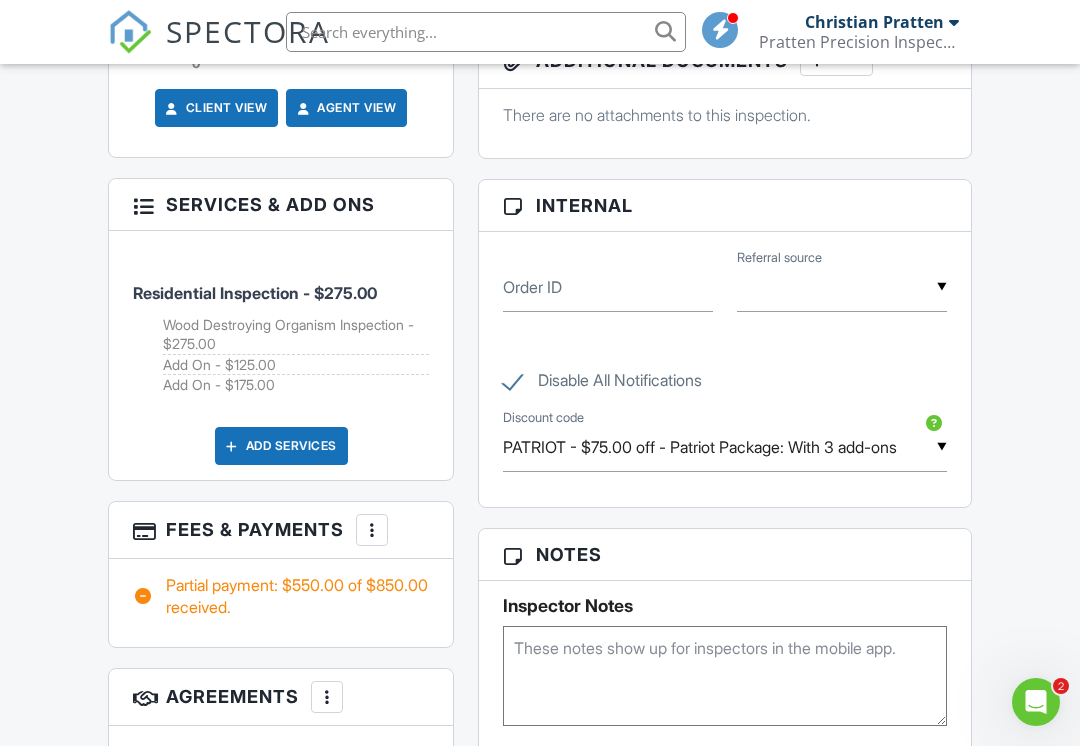 scroll, scrollTop: 1505, scrollLeft: 0, axis: vertical 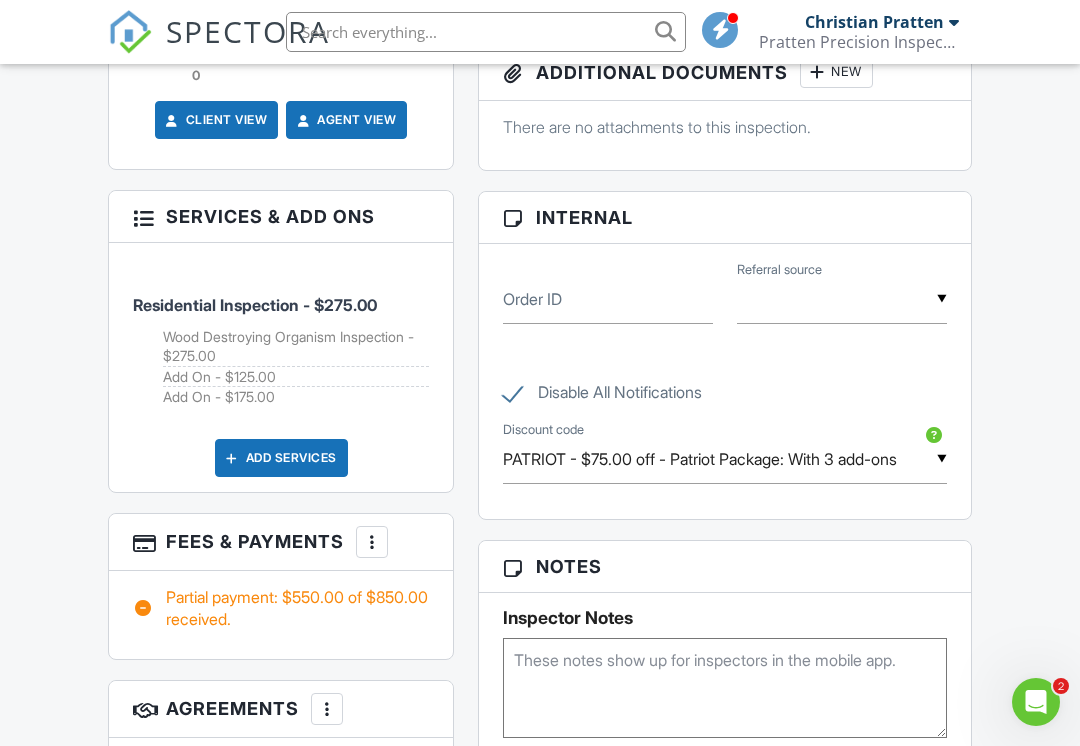 click on "Wood Destroying Organism Inspection - $275.00" at bounding box center [296, 347] 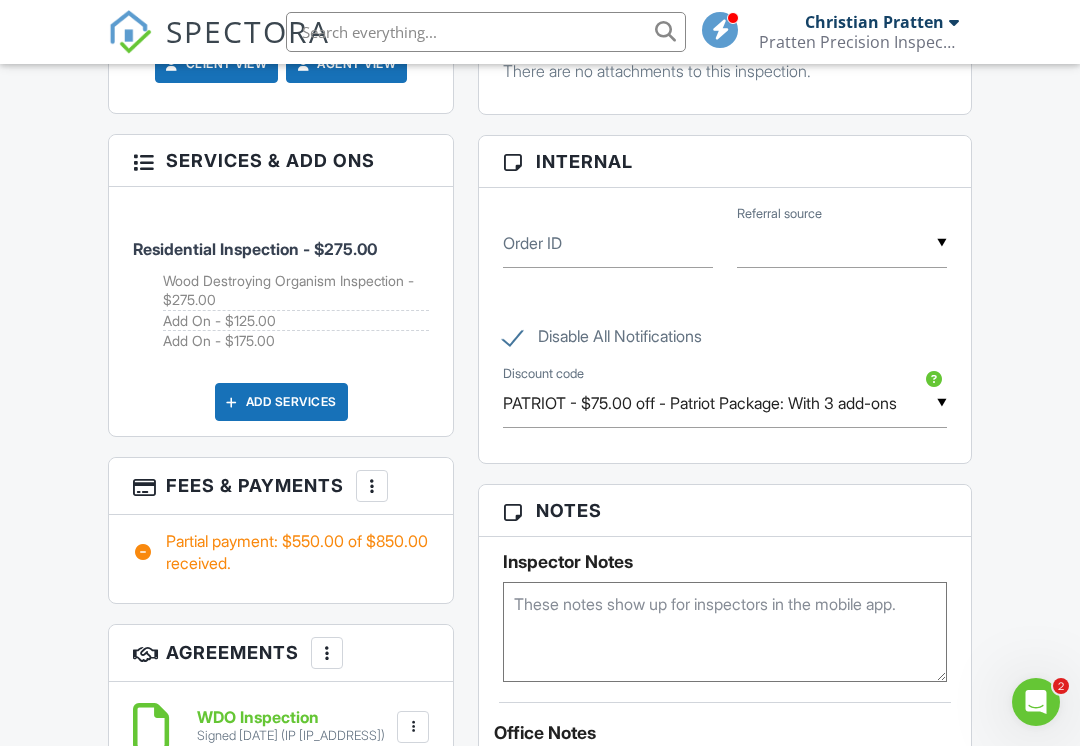 scroll, scrollTop: 1571, scrollLeft: 0, axis: vertical 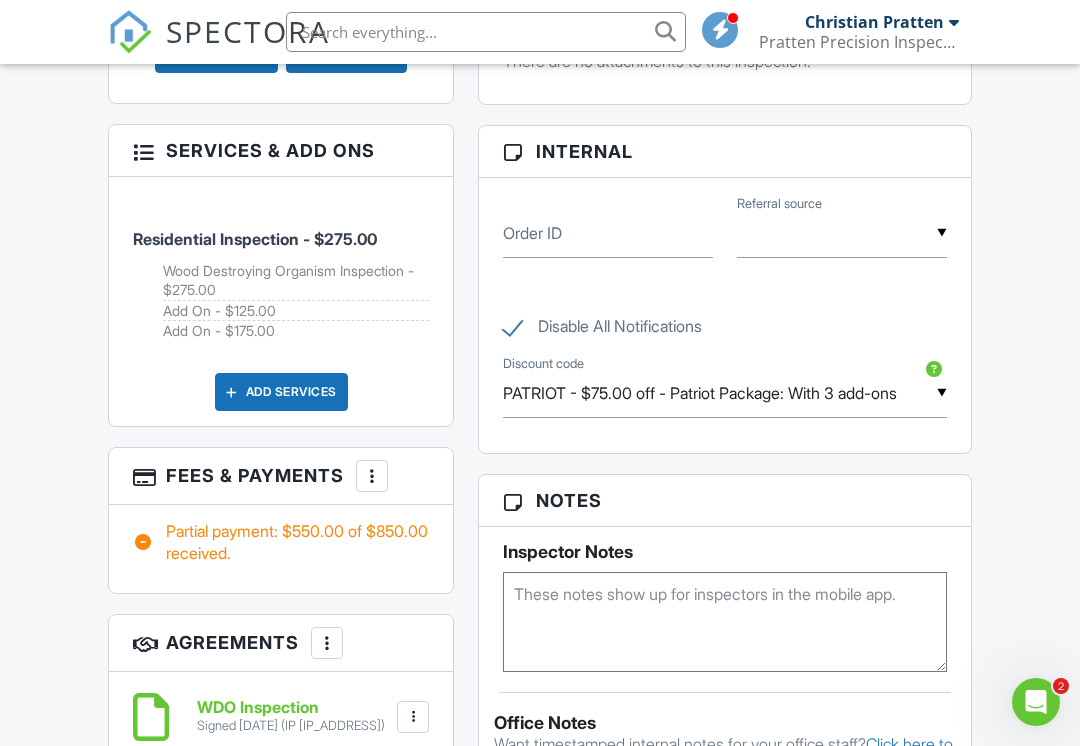 click on "Fees & Payments
More
Edit Fees & Payments
Add Services
View Invoice
Paid In Full" at bounding box center (281, 476) 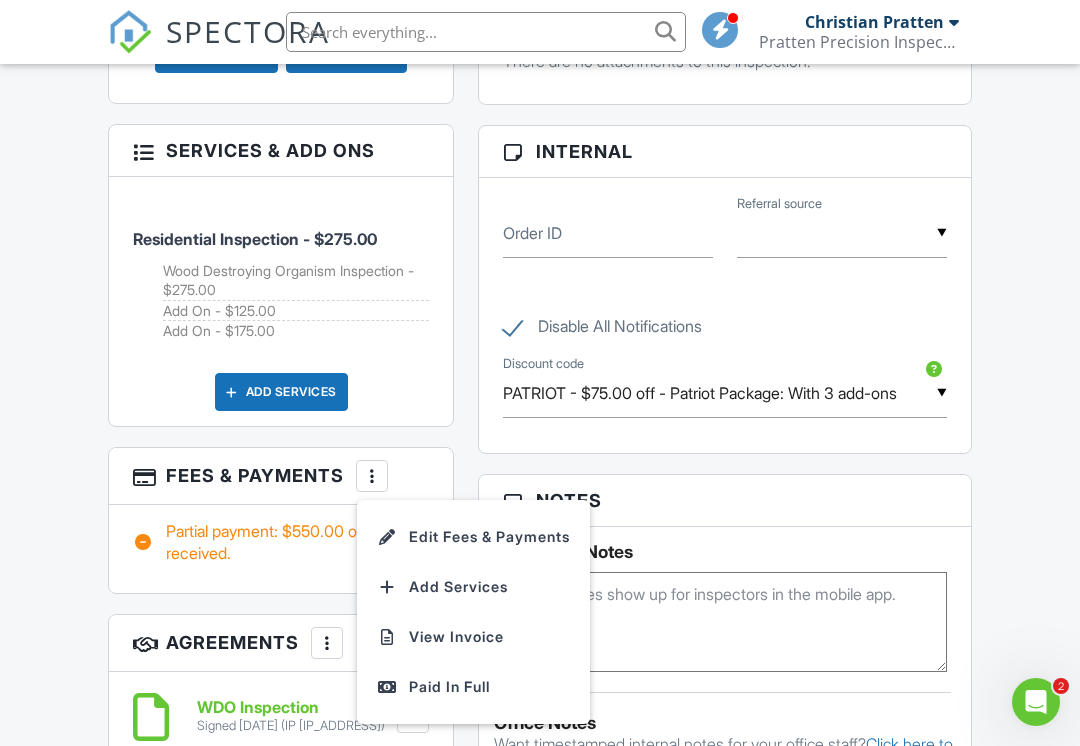 click on "Add Services" at bounding box center [473, 587] 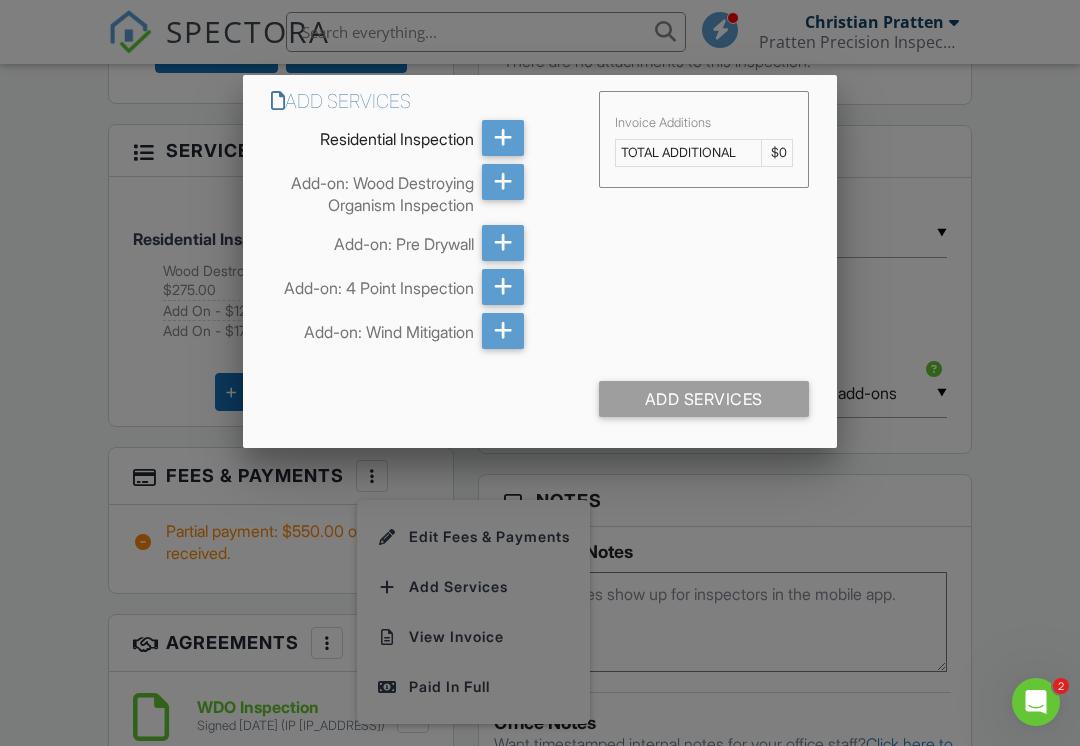 click at bounding box center (540, 366) 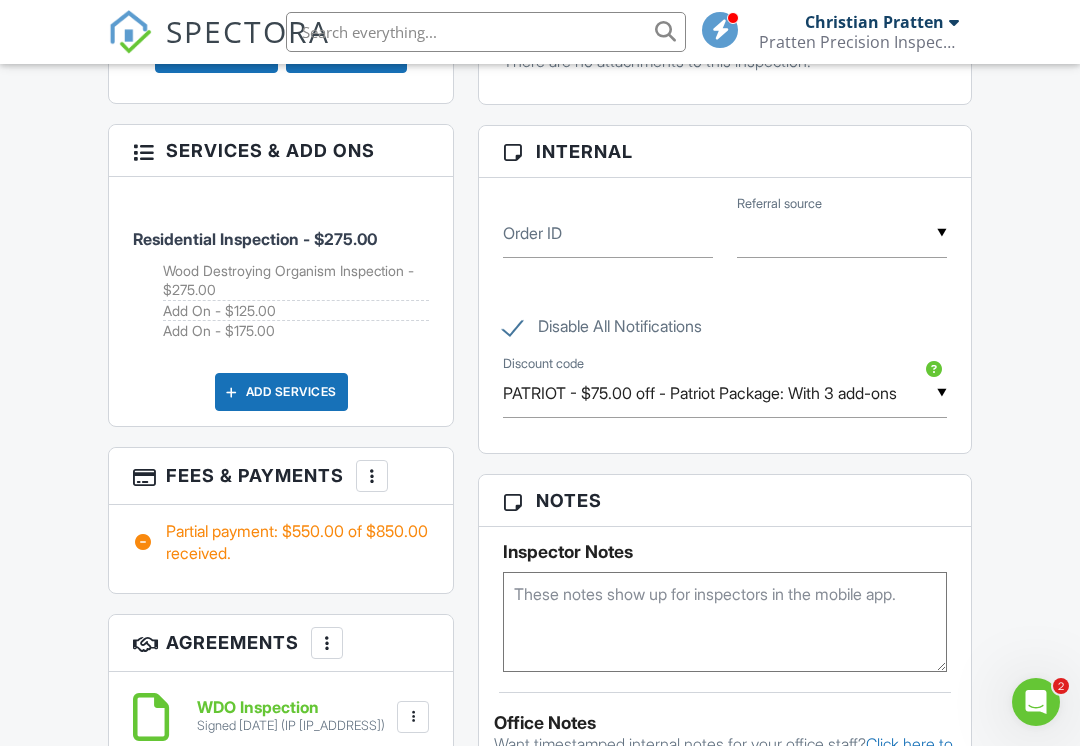 click at bounding box center [372, 476] 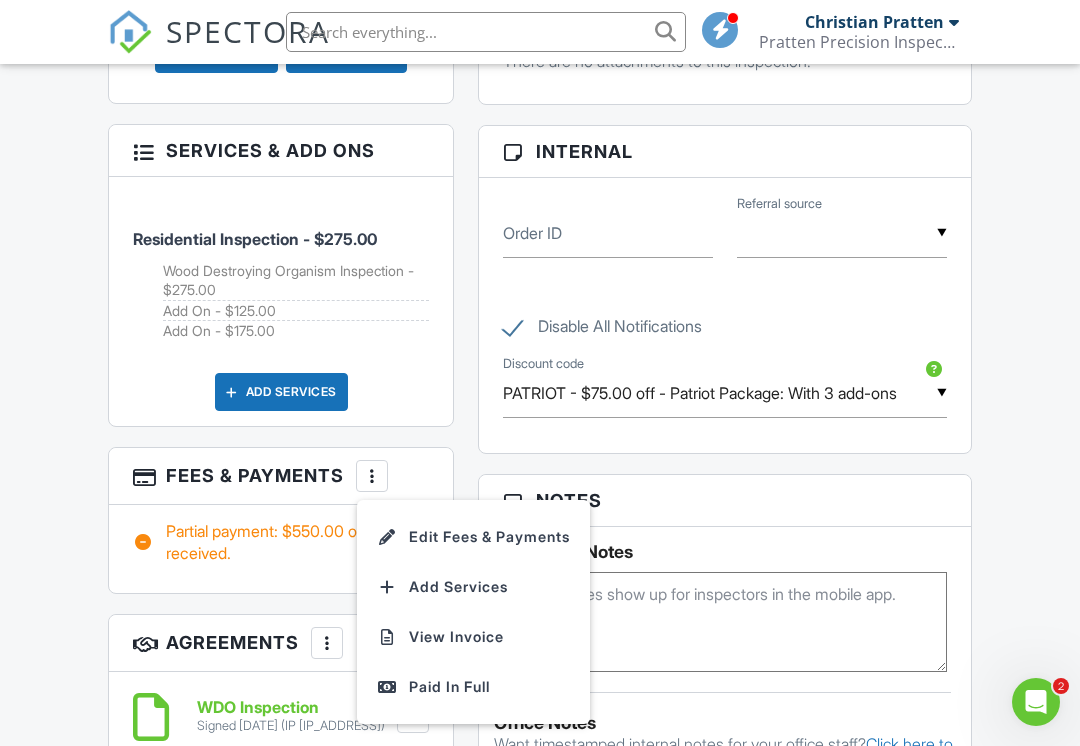 click on "View Invoice" at bounding box center [473, 637] 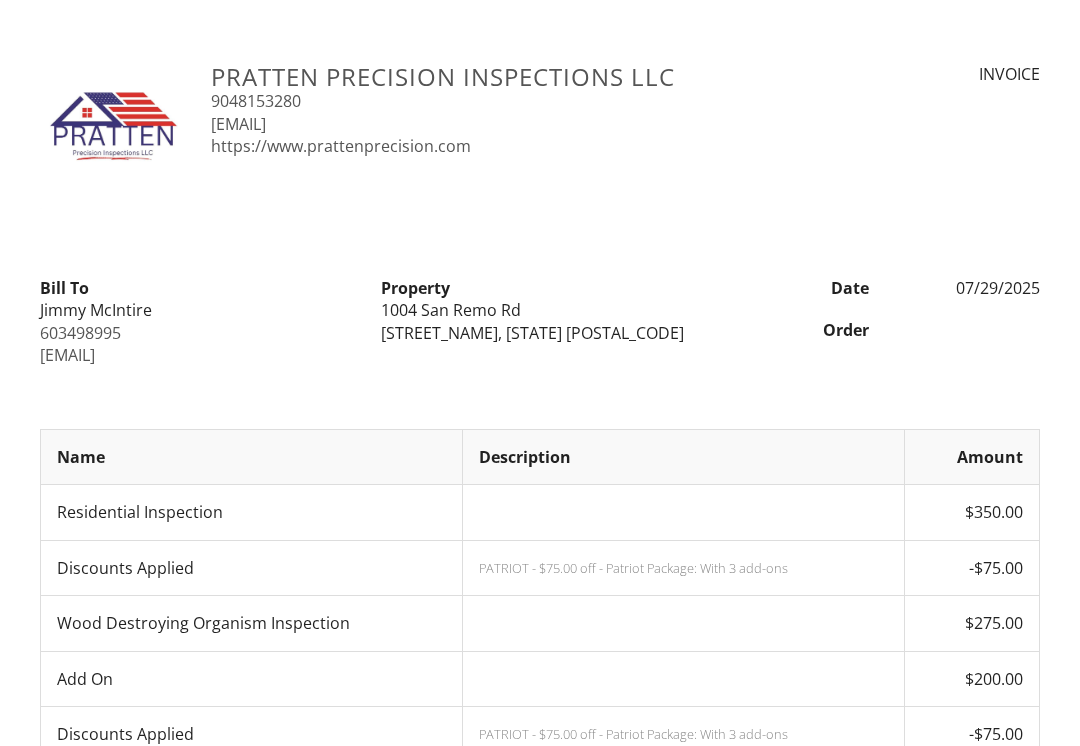 scroll, scrollTop: 0, scrollLeft: 0, axis: both 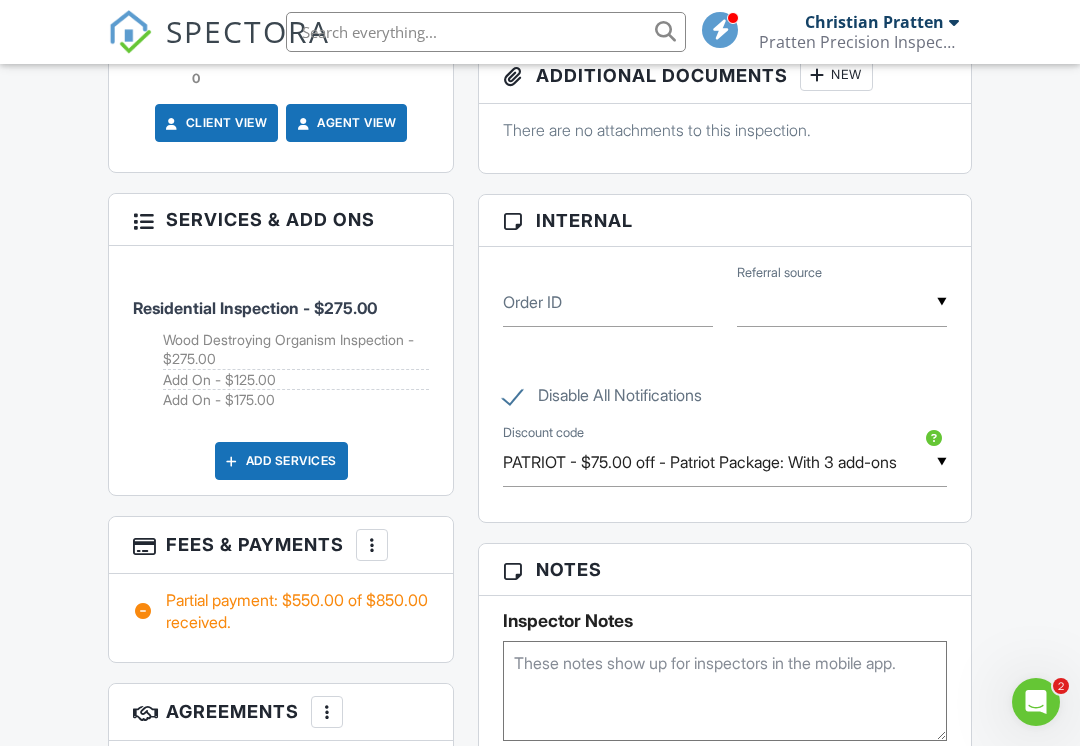 click on "PATRIOT - $75.00 off - Patriot Package: With 3 add-ons" at bounding box center (725, 462) 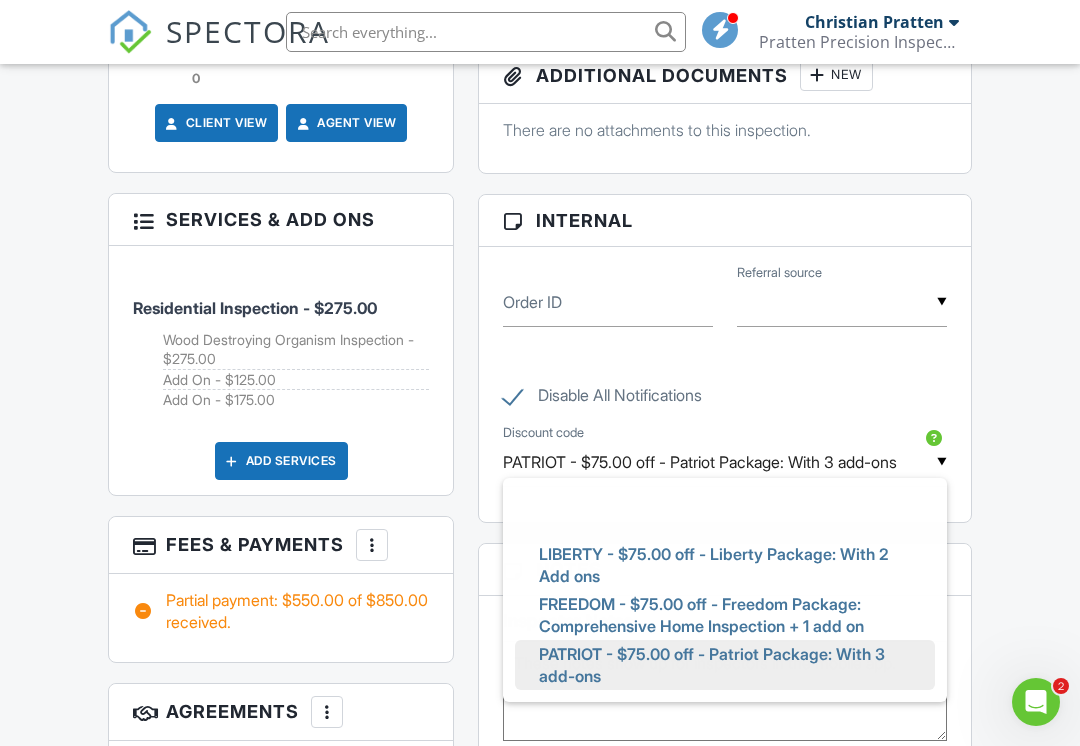 scroll, scrollTop: 0, scrollLeft: 0, axis: both 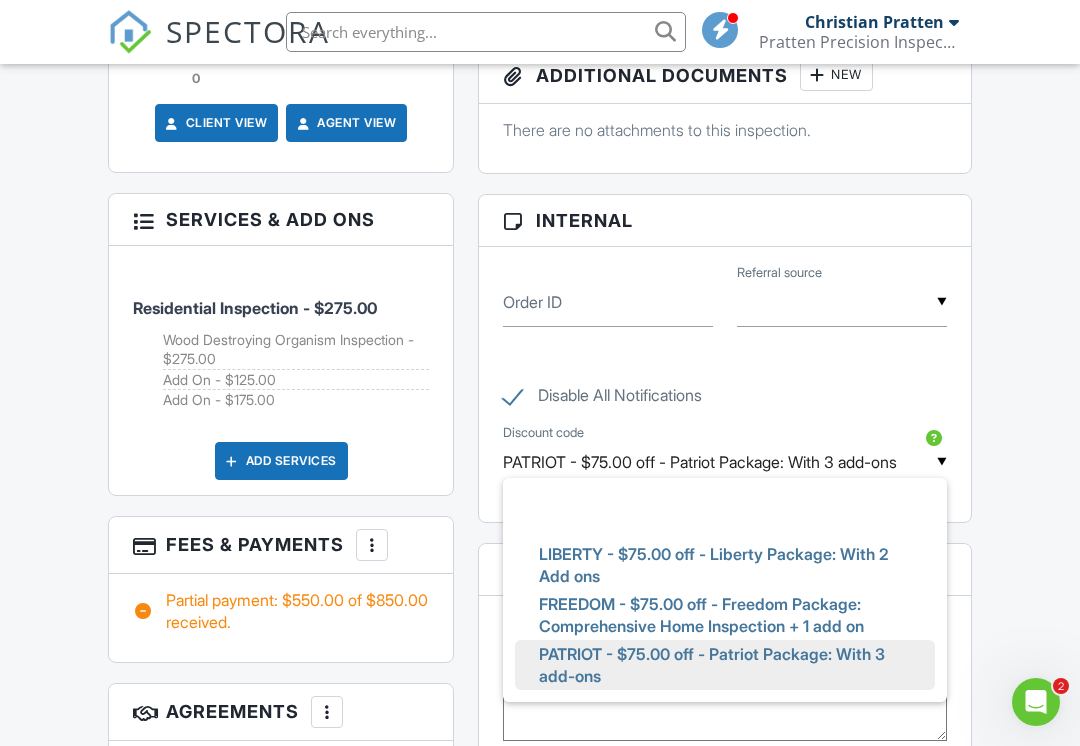 click on "FREEDOM - $75.00 off - Freedom Package: Comprehensive Home Inspection + 1 add on" at bounding box center [725, 615] 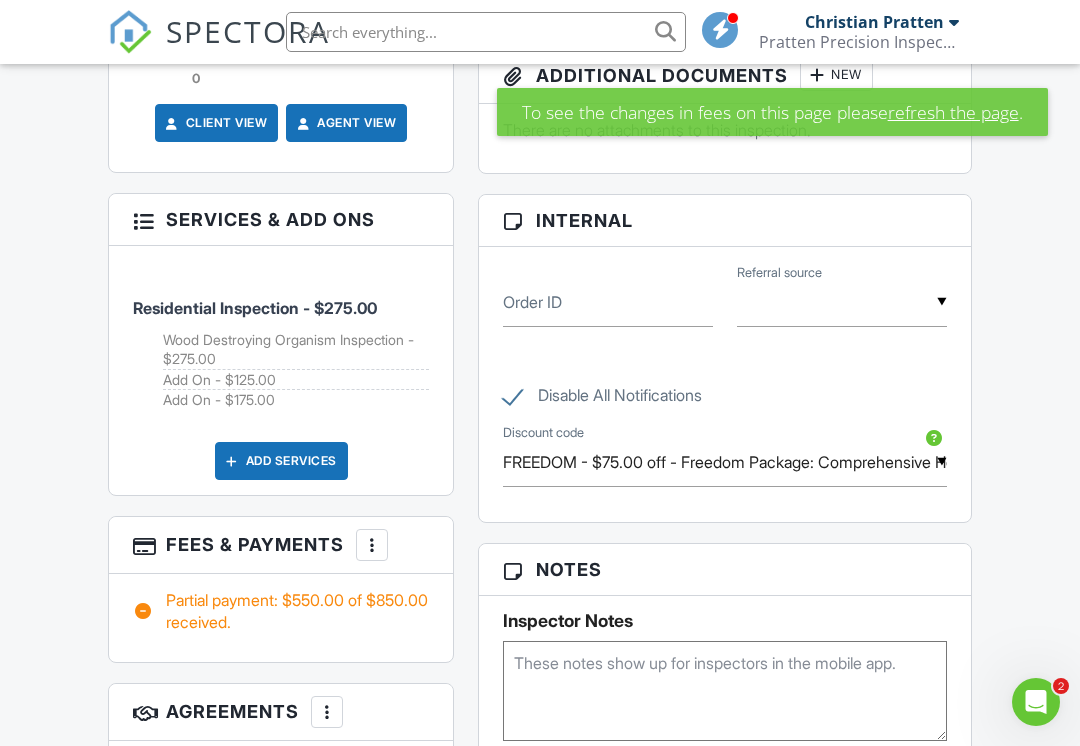 click on "FREEDOM - $75.00 off - Freedom Package: Comprehensive Home Inspection + 1 add on" at bounding box center [725, 462] 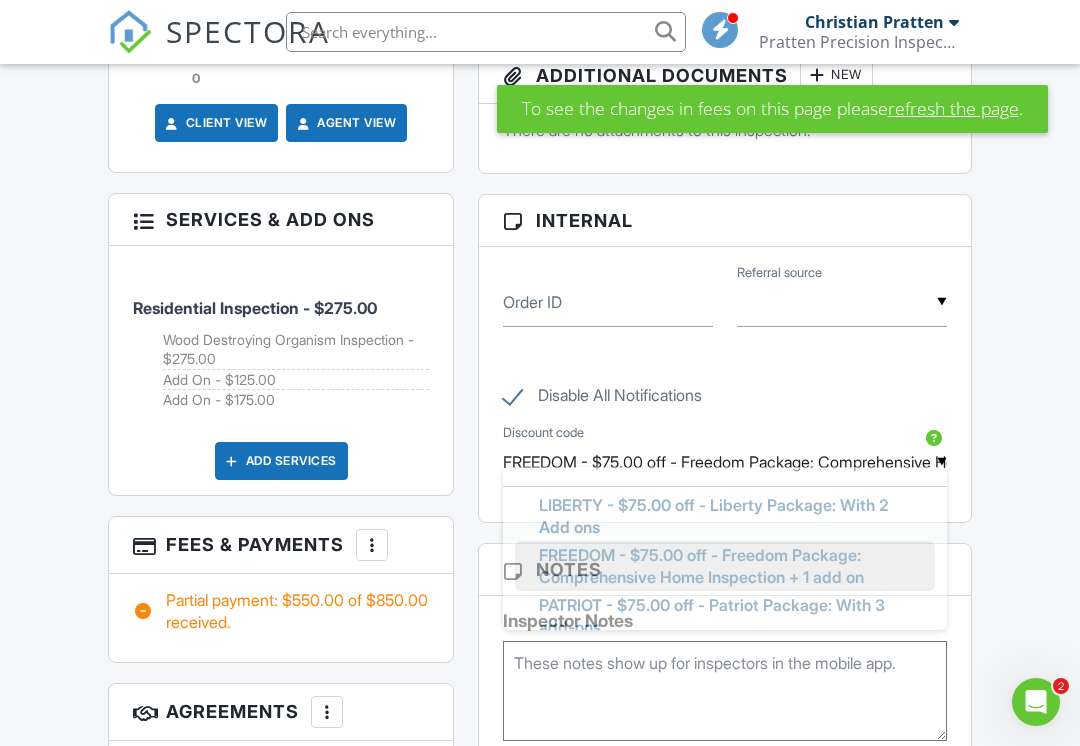 scroll, scrollTop: 0, scrollLeft: 0, axis: both 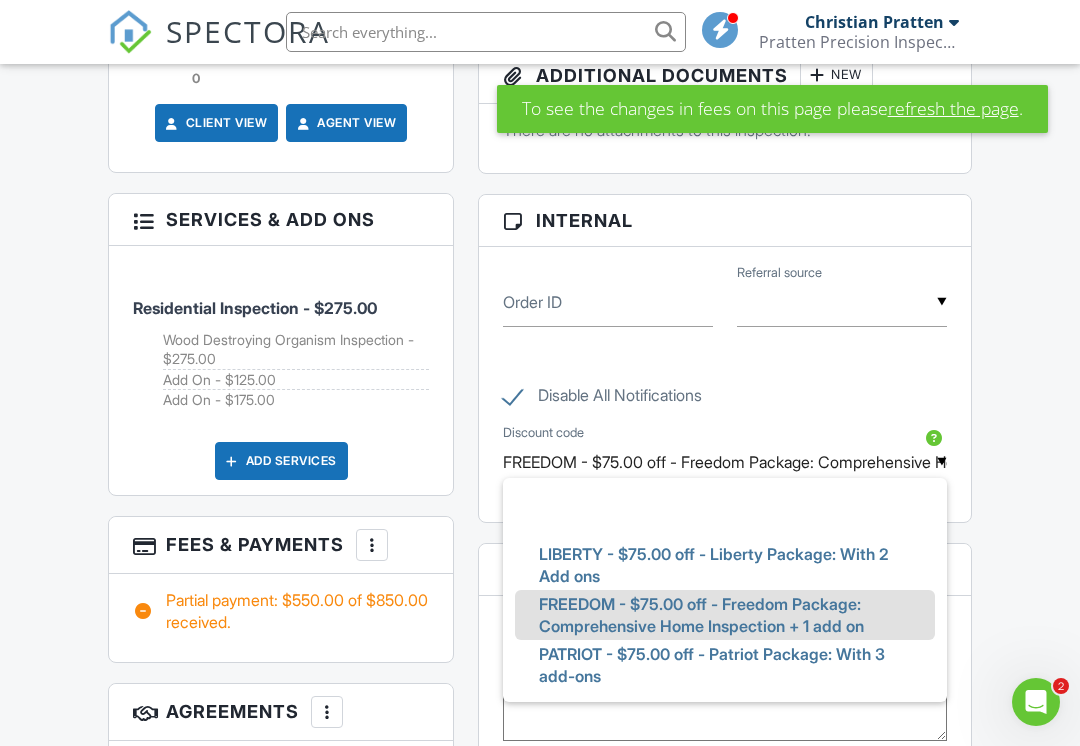 click on "LIBERTY - $75.00 off - Liberty Package: With 2 Add ons" at bounding box center [725, 565] 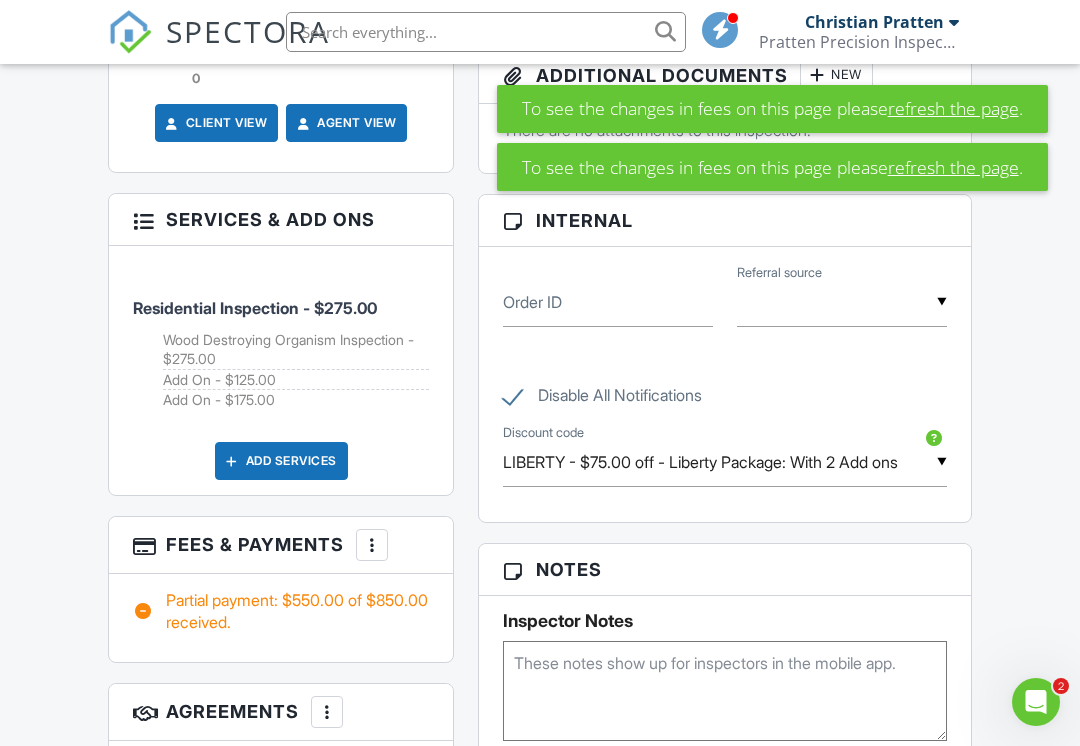 click on "LIBERTY - $75.00 off - Liberty Package: With 2 Add ons" at bounding box center (725, 462) 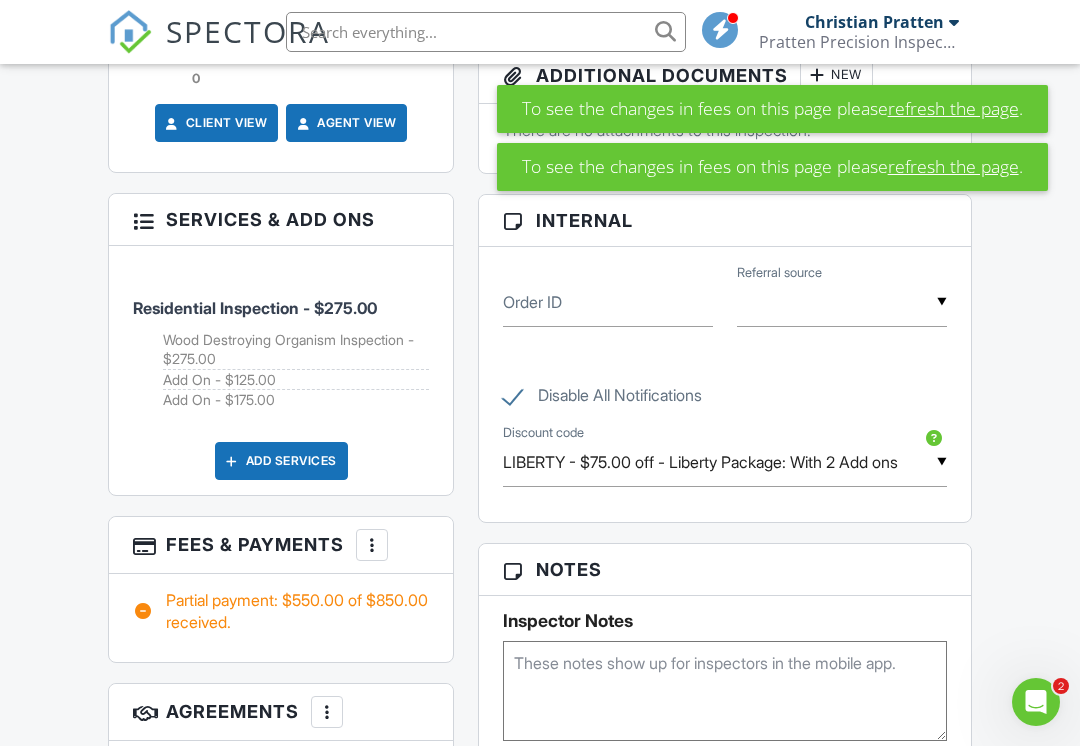 scroll, scrollTop: 0, scrollLeft: 0, axis: both 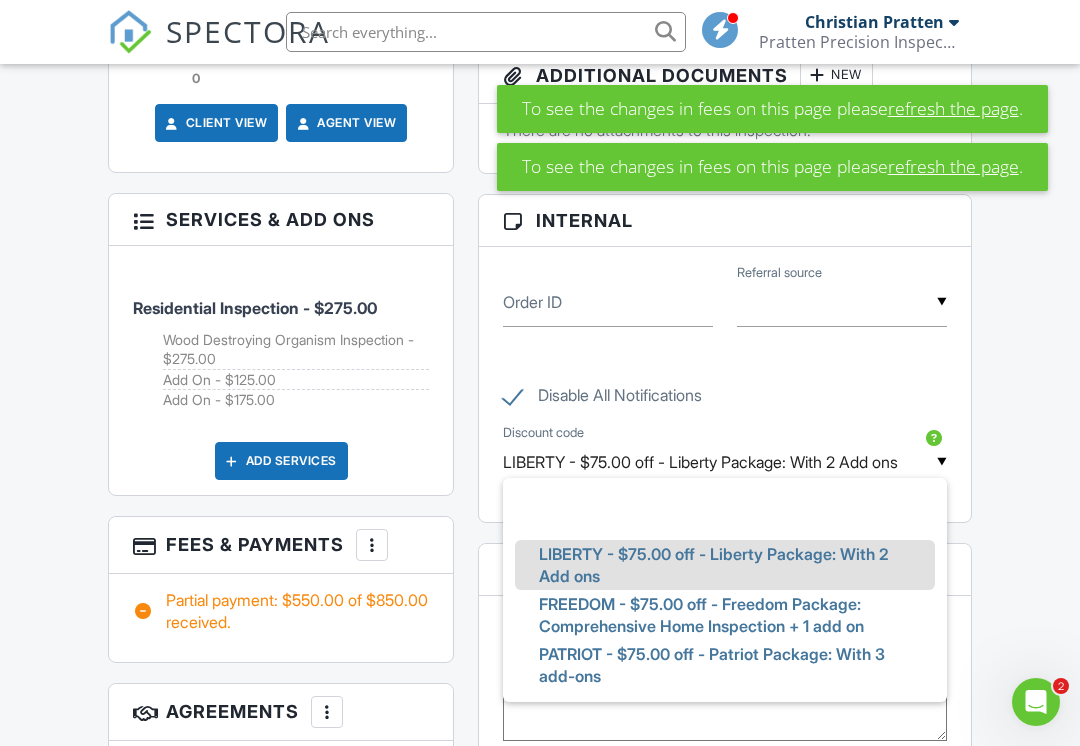 click on "PATRIOT - $75.00 off - Patriot Package: With 3 add-ons" at bounding box center [725, 665] 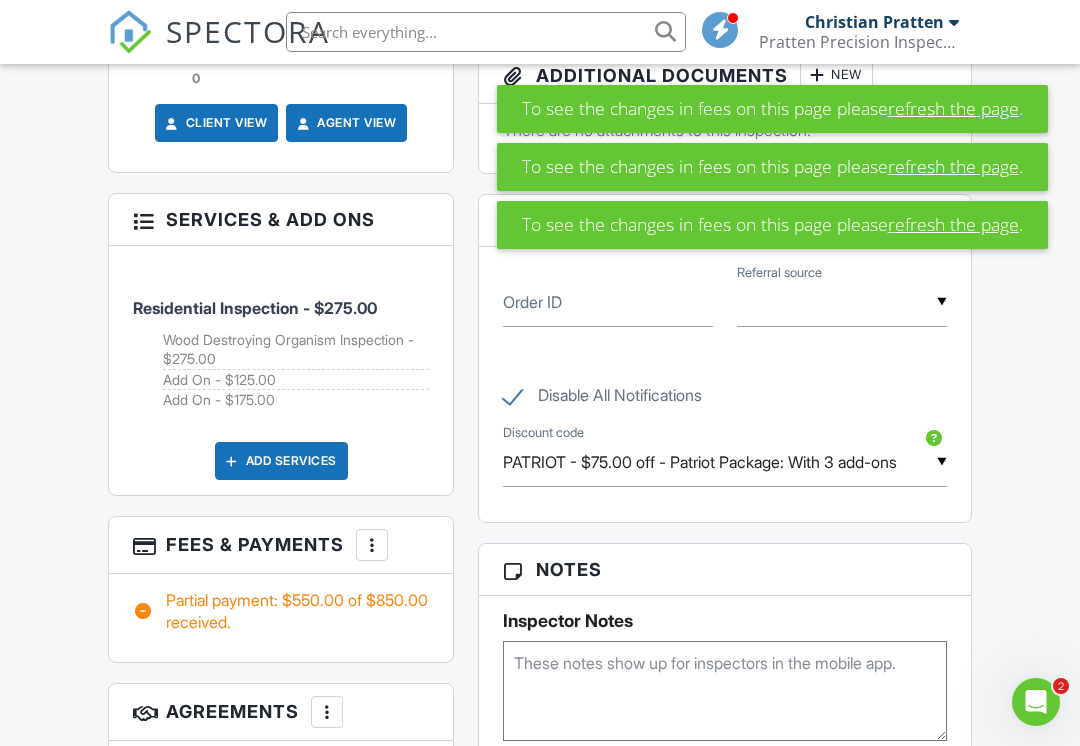 click on "Add Services" at bounding box center (281, 461) 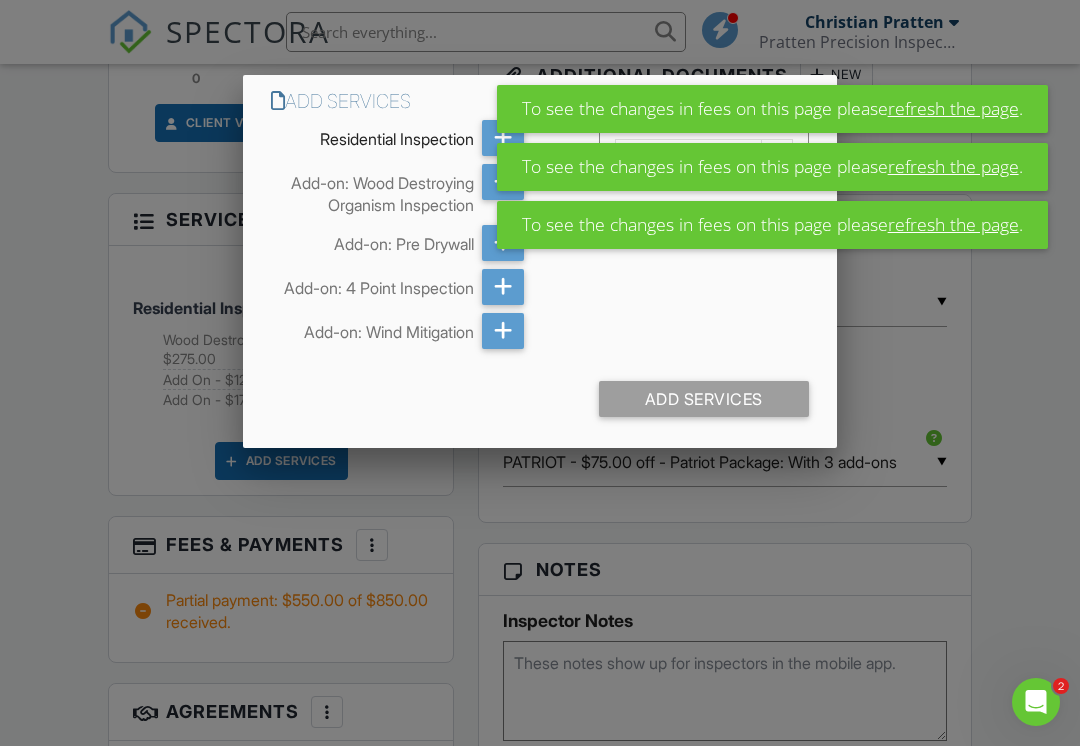 click at bounding box center [503, 287] 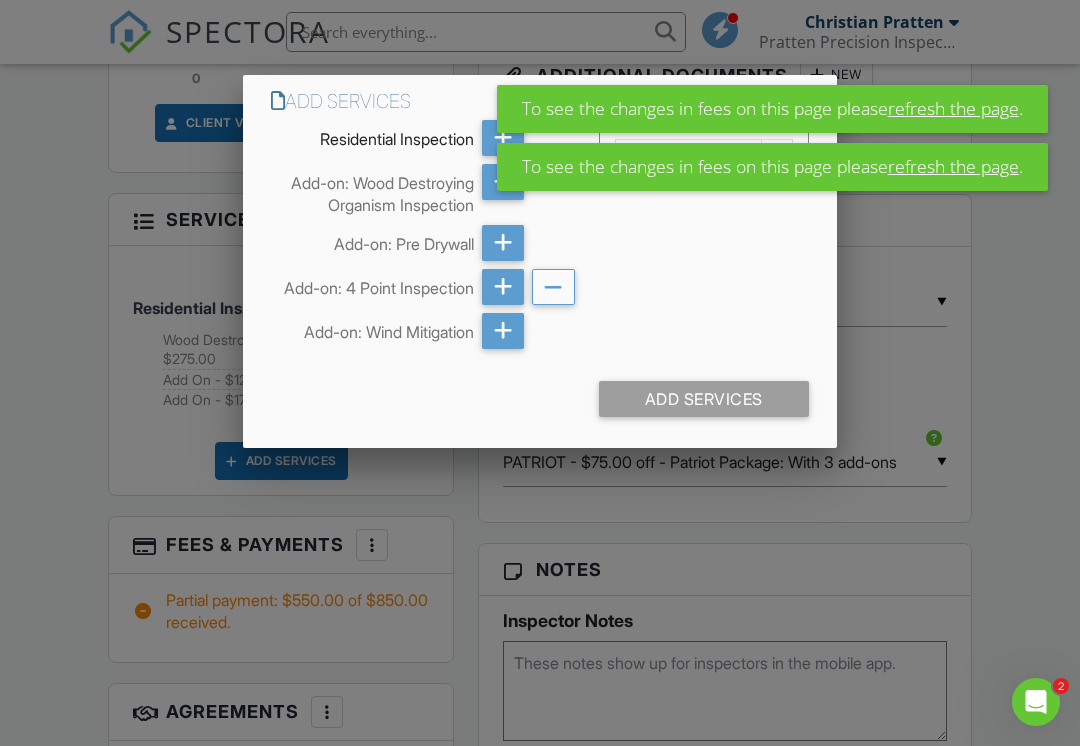 click at bounding box center (503, 331) 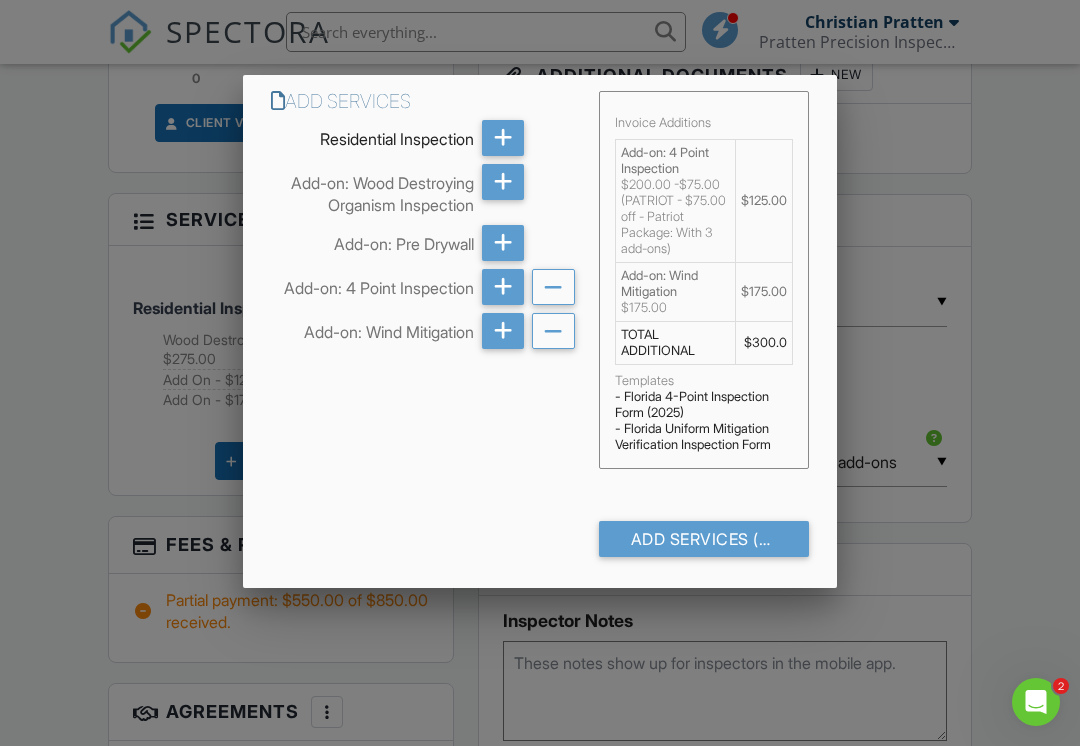 click on "$300.0" at bounding box center (763, 342) 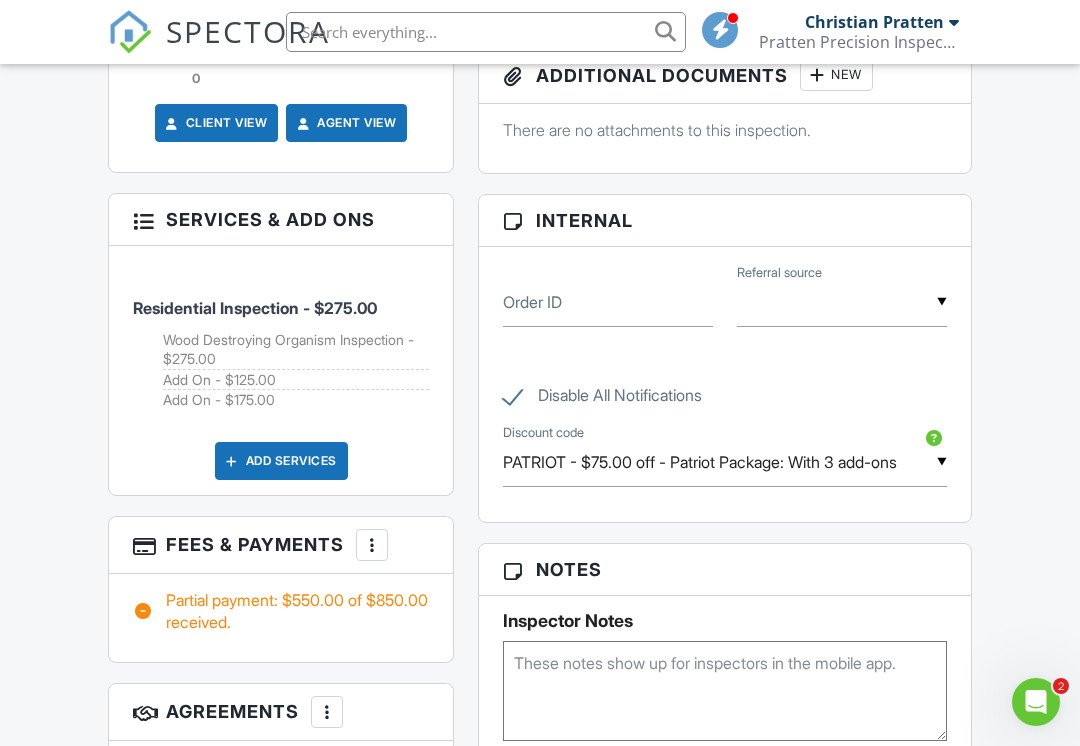 click on "PATRIOT - $75.00 off - Patriot Package: With 3 add-ons" at bounding box center (725, 462) 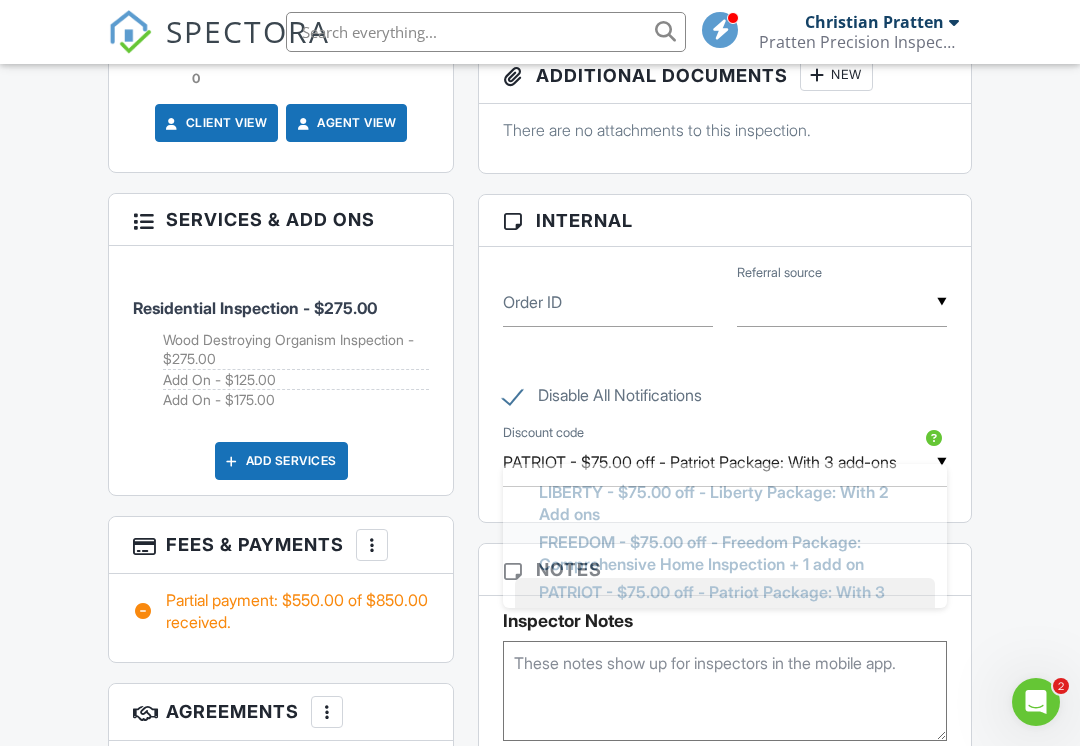 scroll, scrollTop: 0, scrollLeft: 0, axis: both 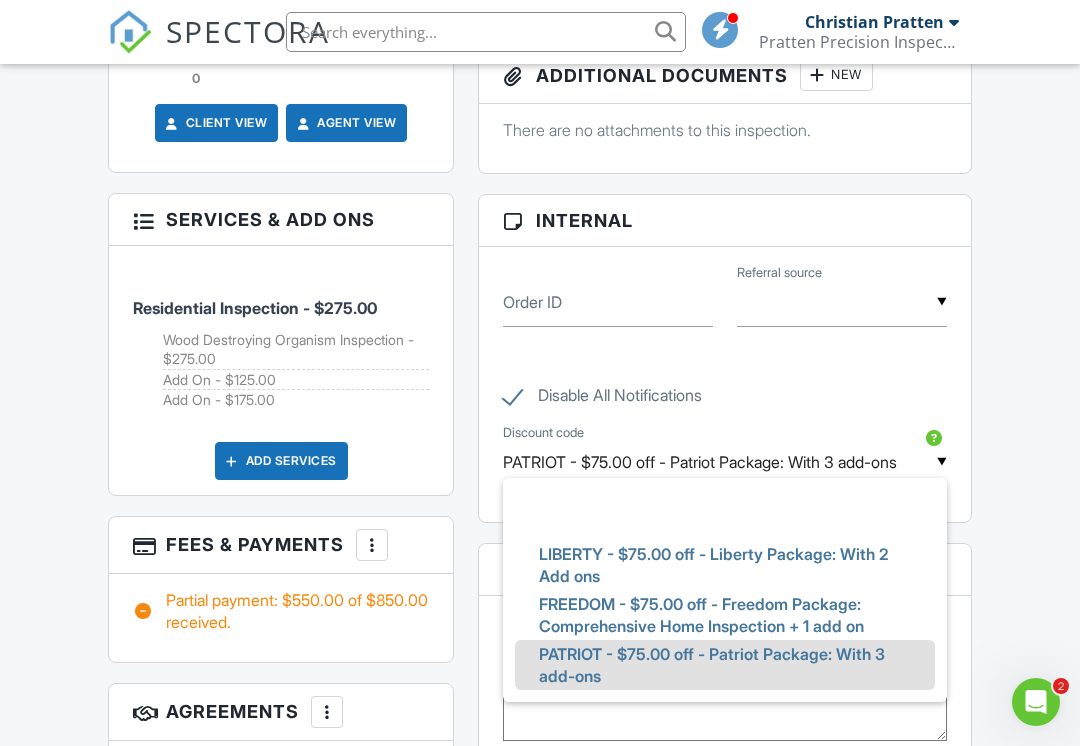 click on "PATRIOT - $75.00 off - Patriot Package: With 3 add-ons" at bounding box center (725, 665) 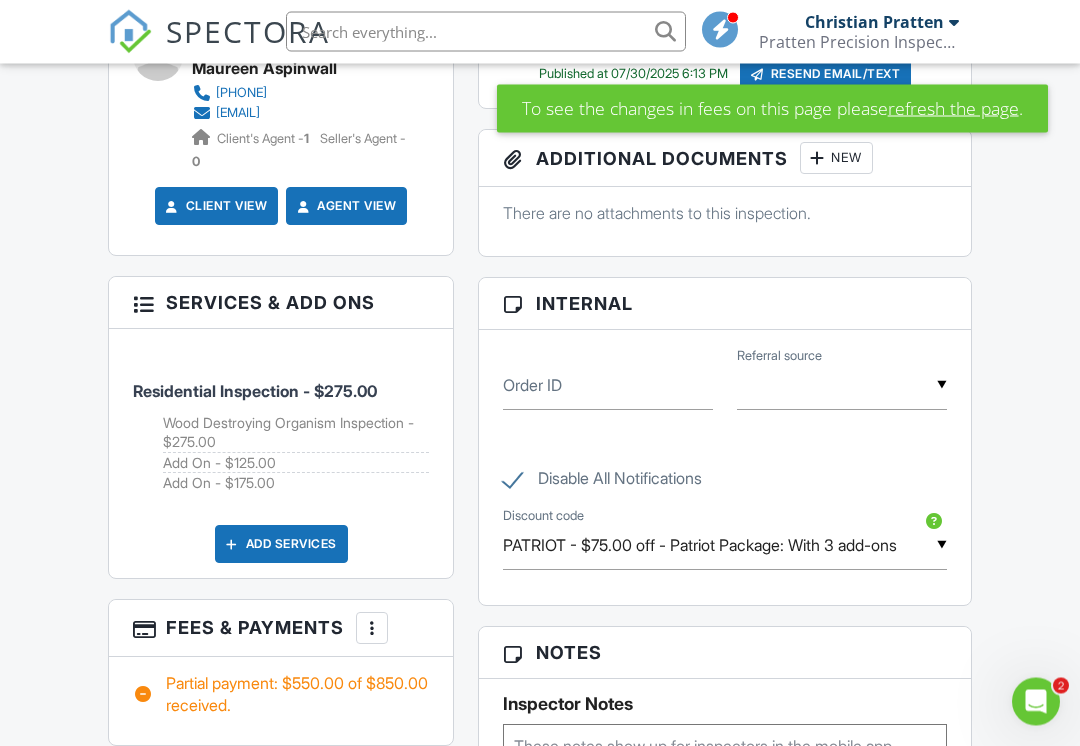 click on "Add Services" at bounding box center (281, 545) 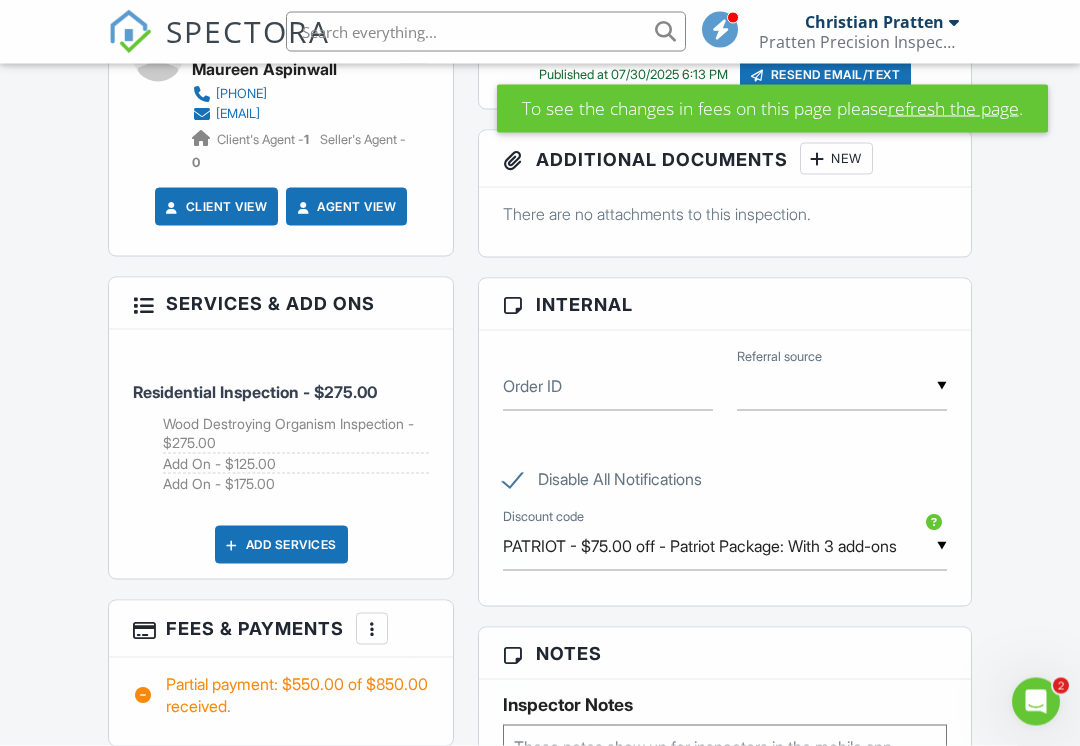 scroll, scrollTop: 1419, scrollLeft: 0, axis: vertical 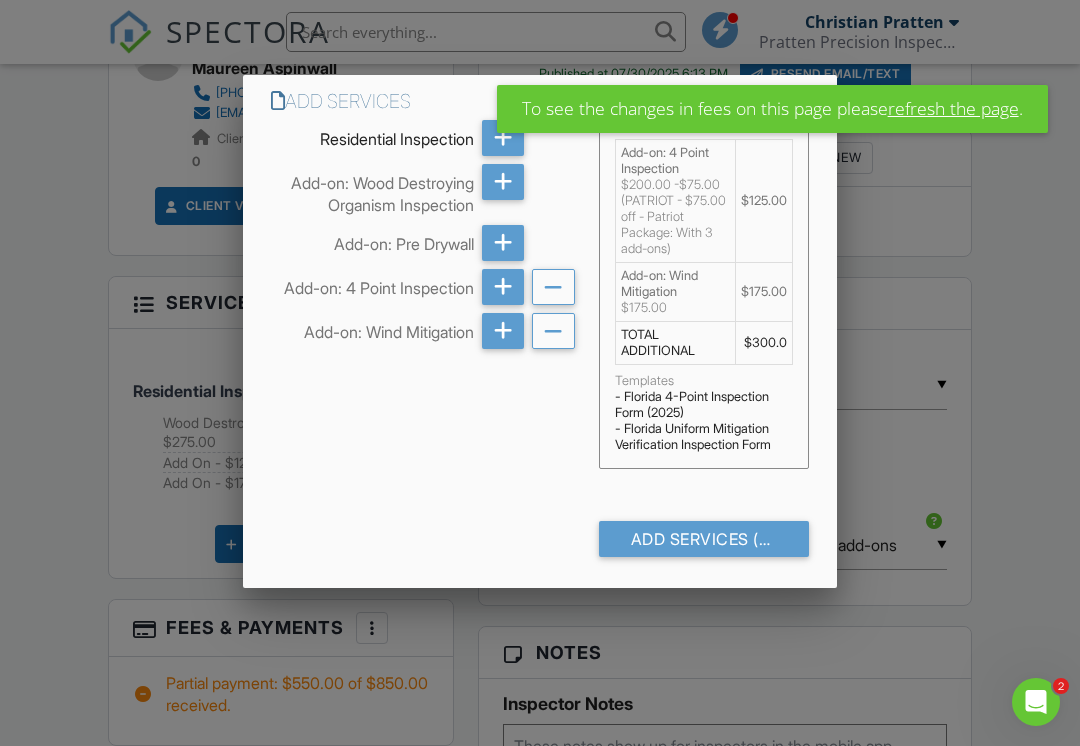 click on "Add Services
(+ $300.0)" at bounding box center (704, 539) 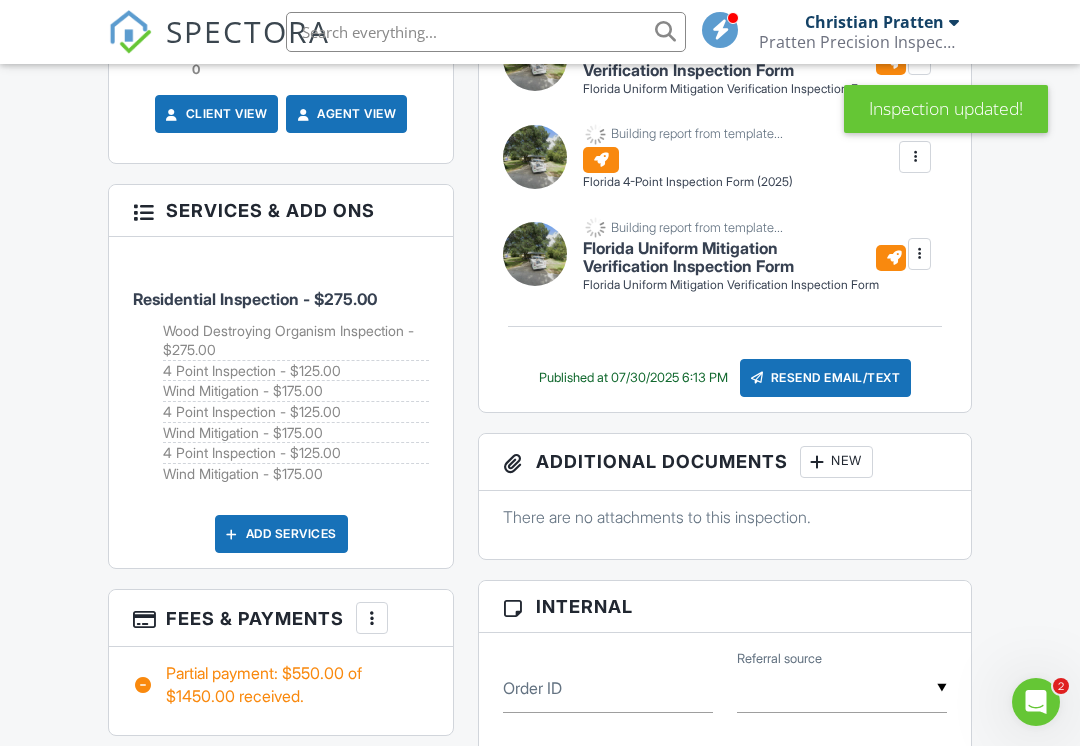scroll, scrollTop: 1511, scrollLeft: 0, axis: vertical 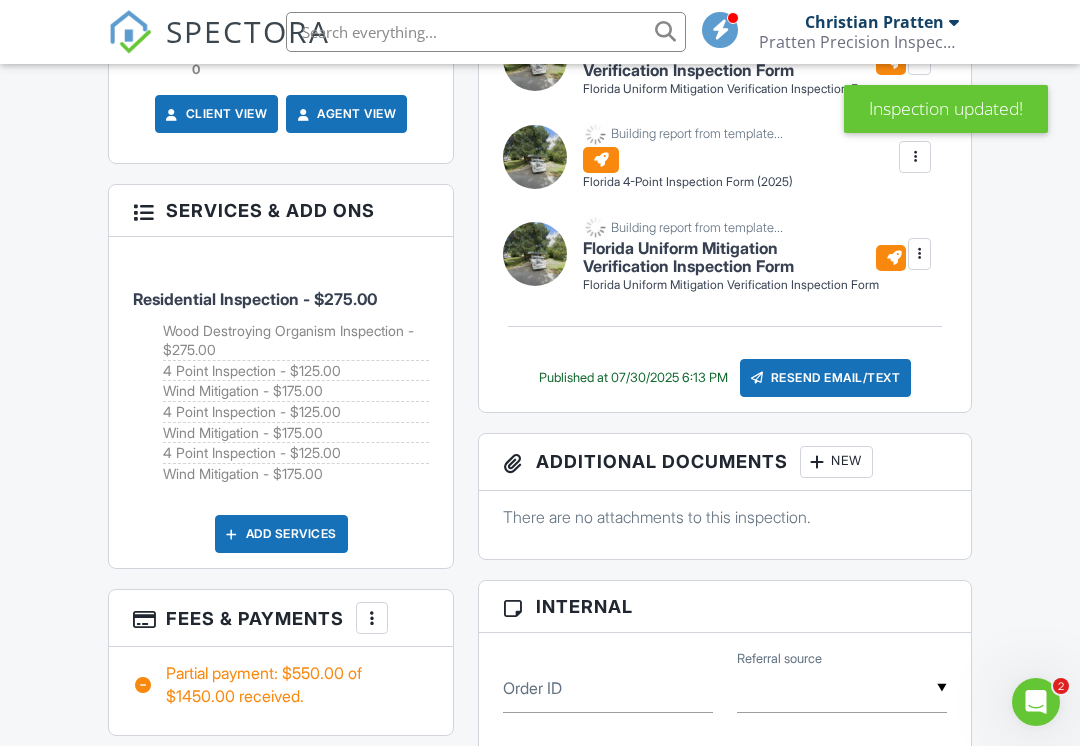 click on "Services & Add ons" at bounding box center [281, 211] 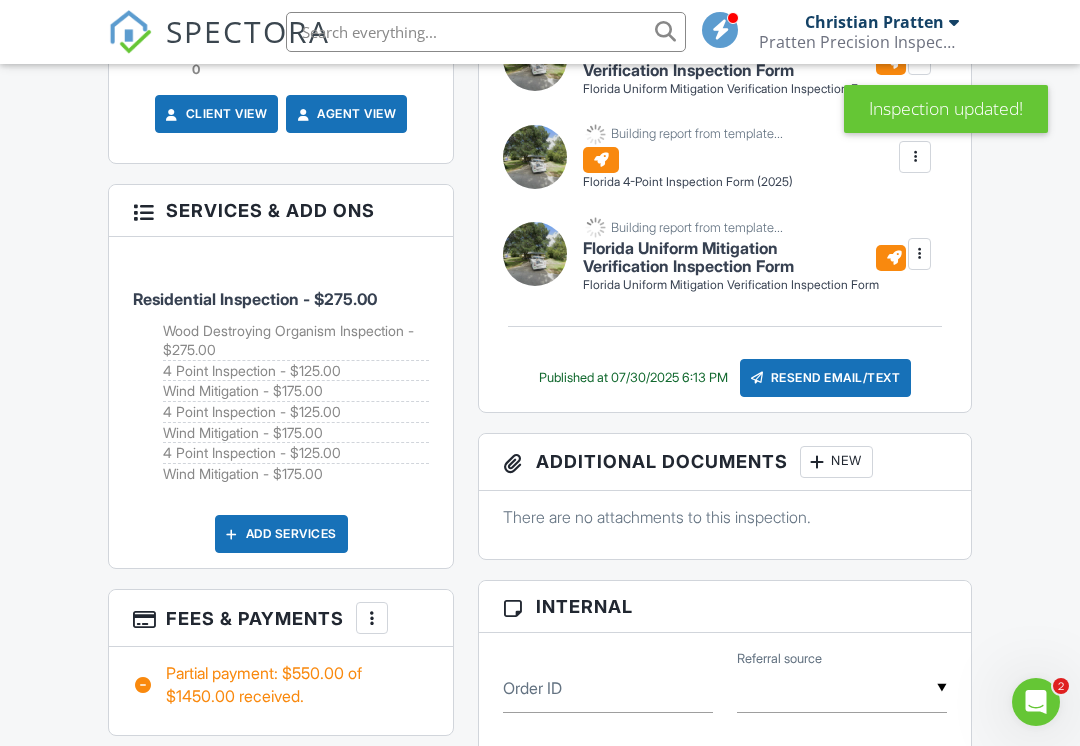 click on "Residential Inspection - $275.00" at bounding box center (281, 288) 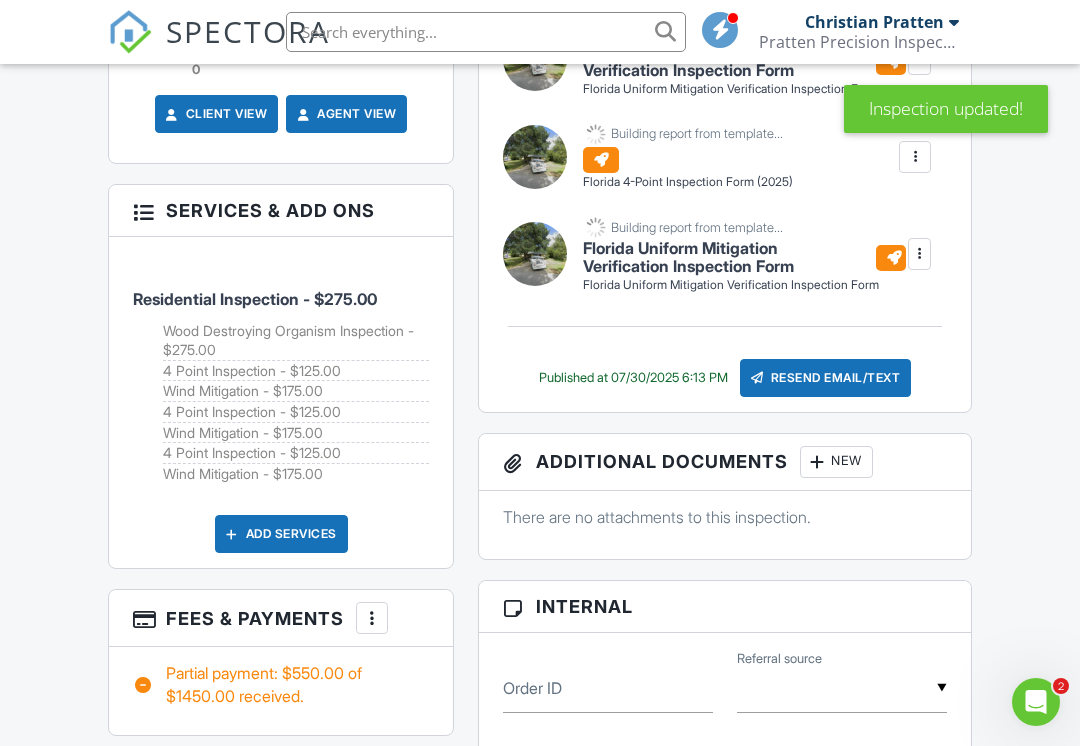 click on "4 Point Inspection - $125.00" at bounding box center (296, 412) 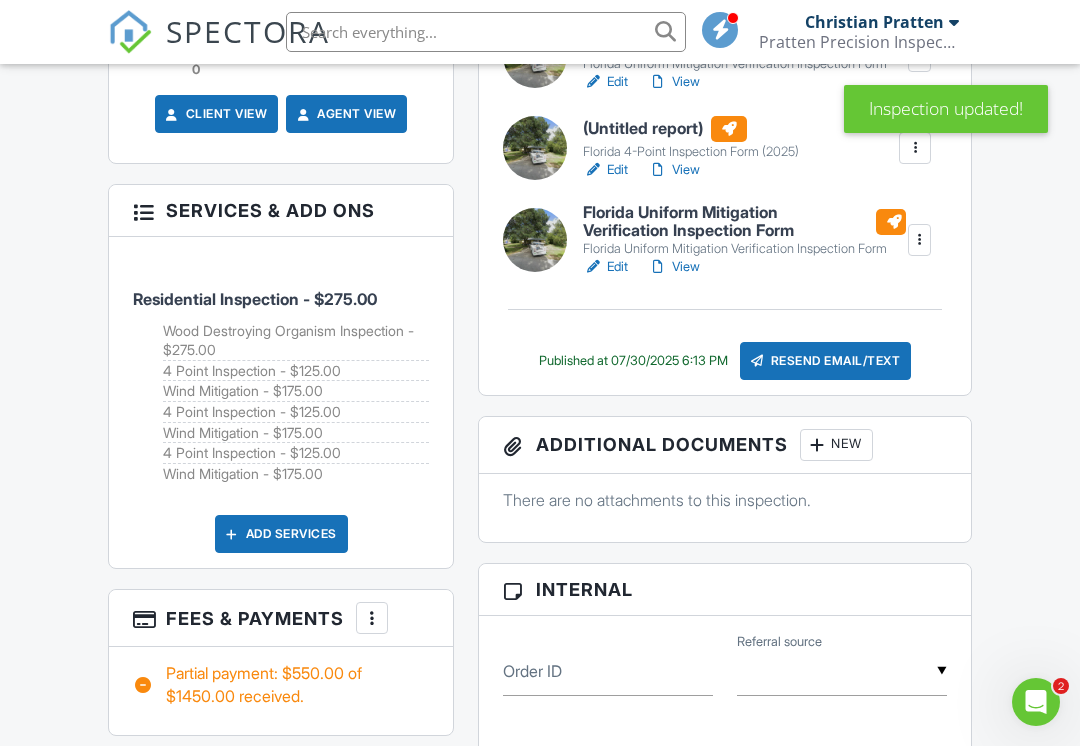 click at bounding box center (372, 618) 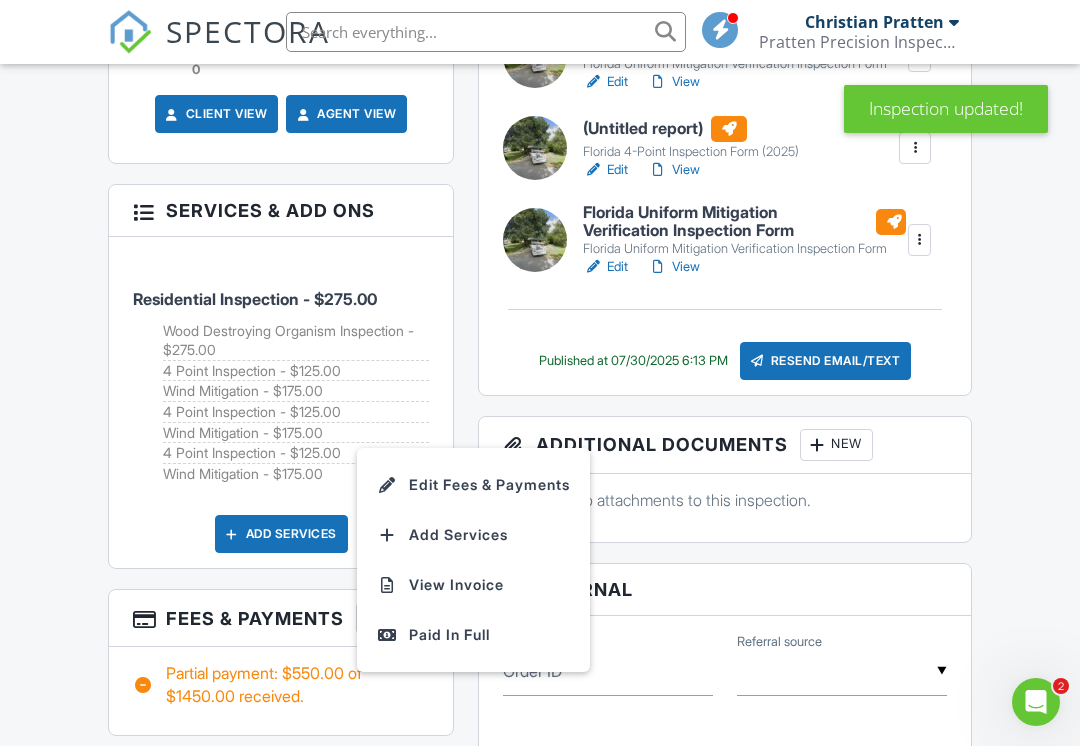 click on "Edit Fees & Payments" at bounding box center (473, 485) 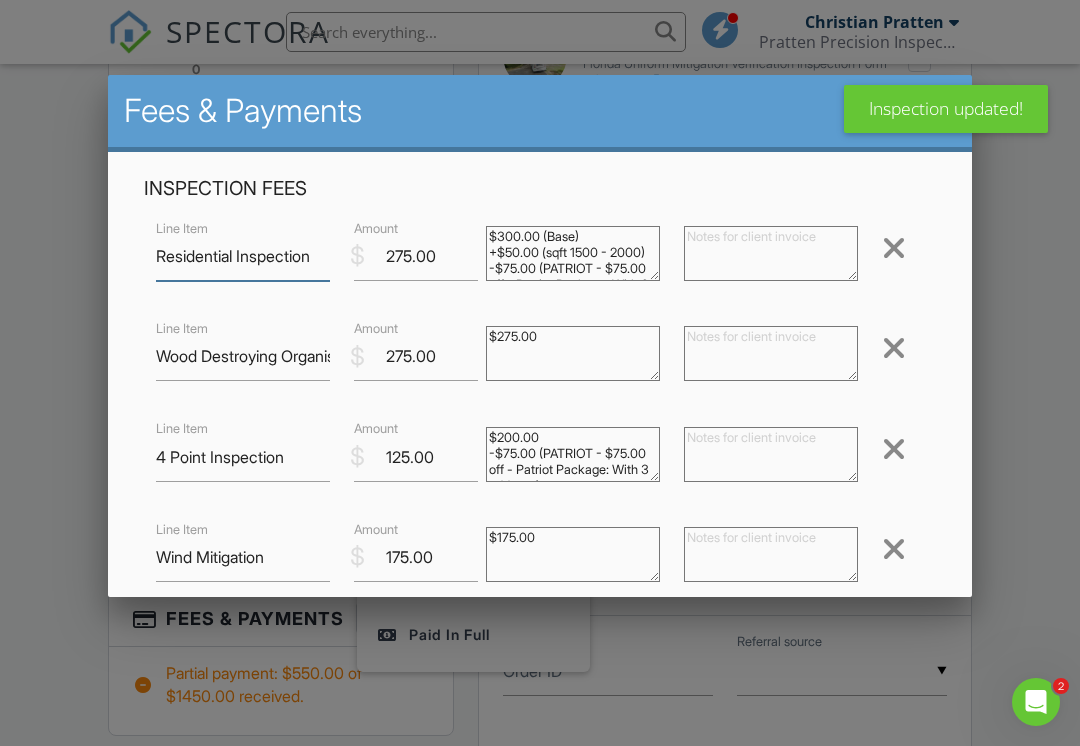 scroll, scrollTop: 1510, scrollLeft: 0, axis: vertical 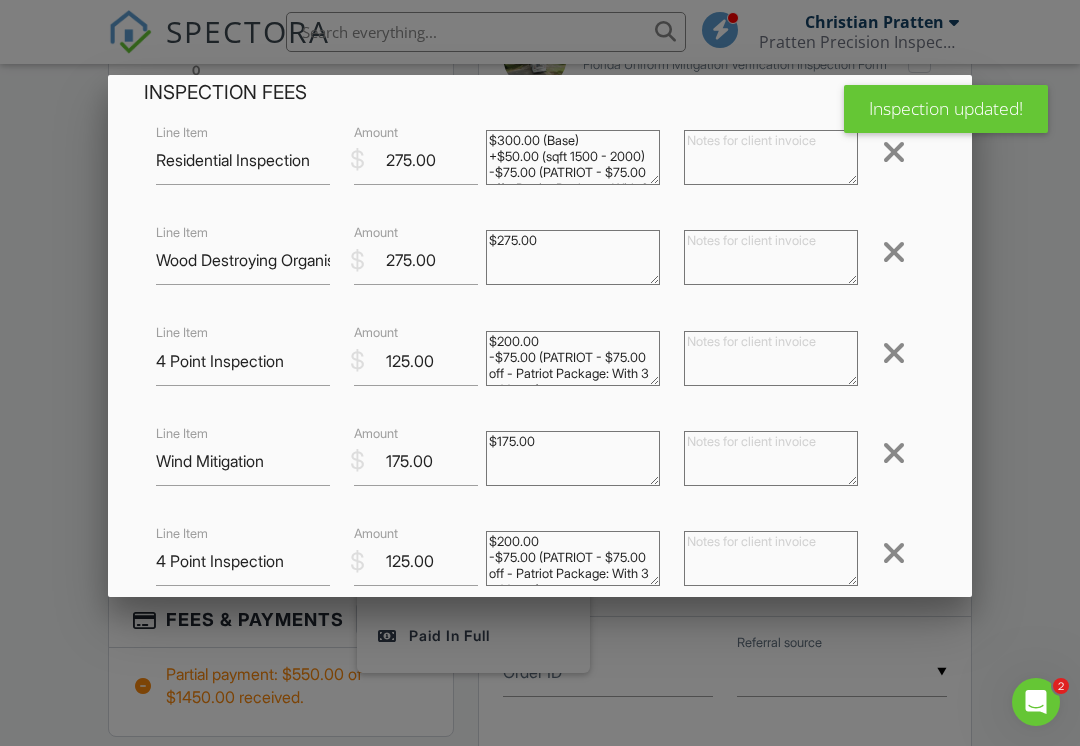 click at bounding box center (894, 353) 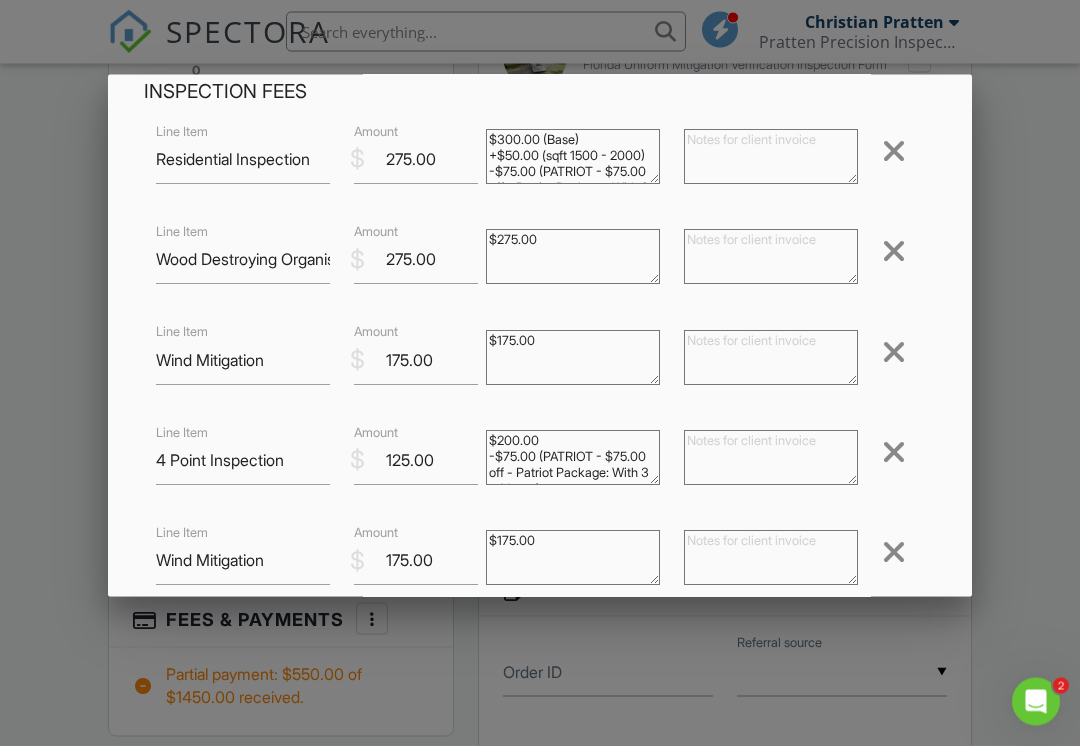 click at bounding box center [894, 353] 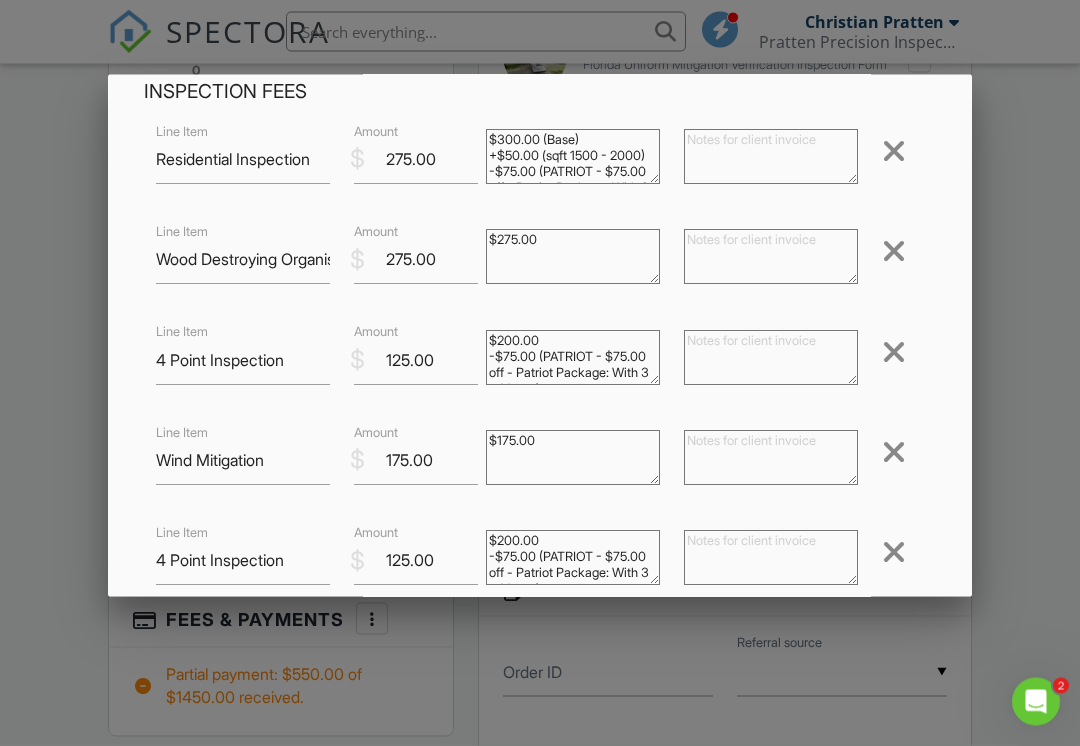 scroll, scrollTop: 1511, scrollLeft: 0, axis: vertical 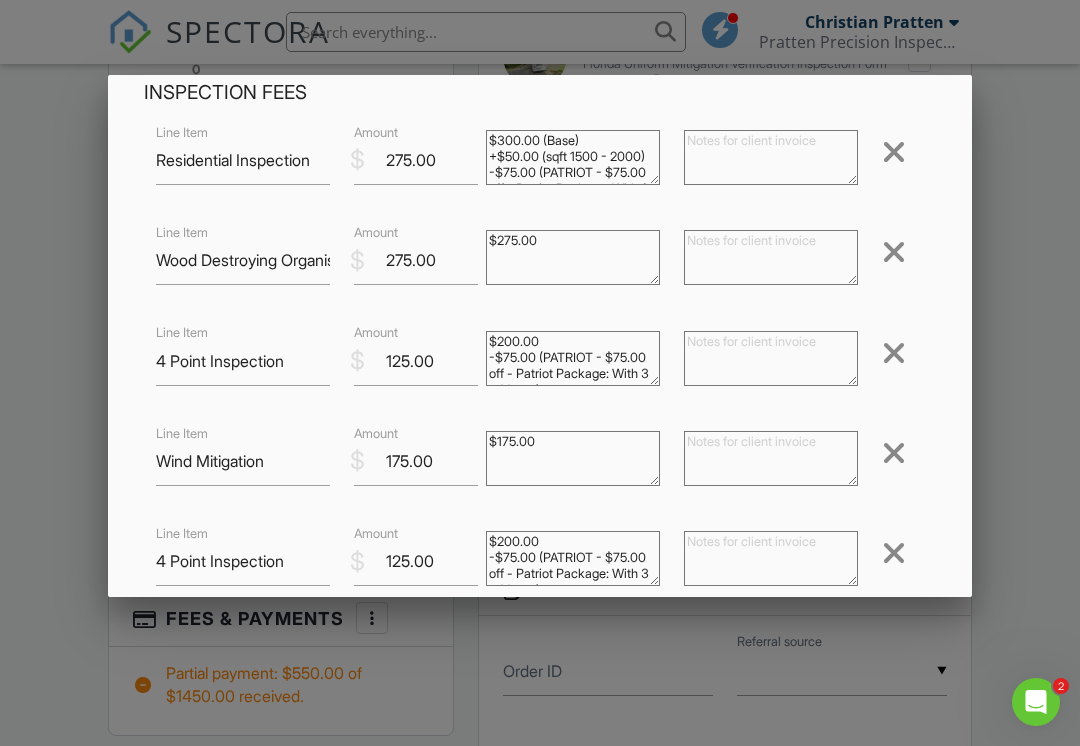 click at bounding box center (894, 353) 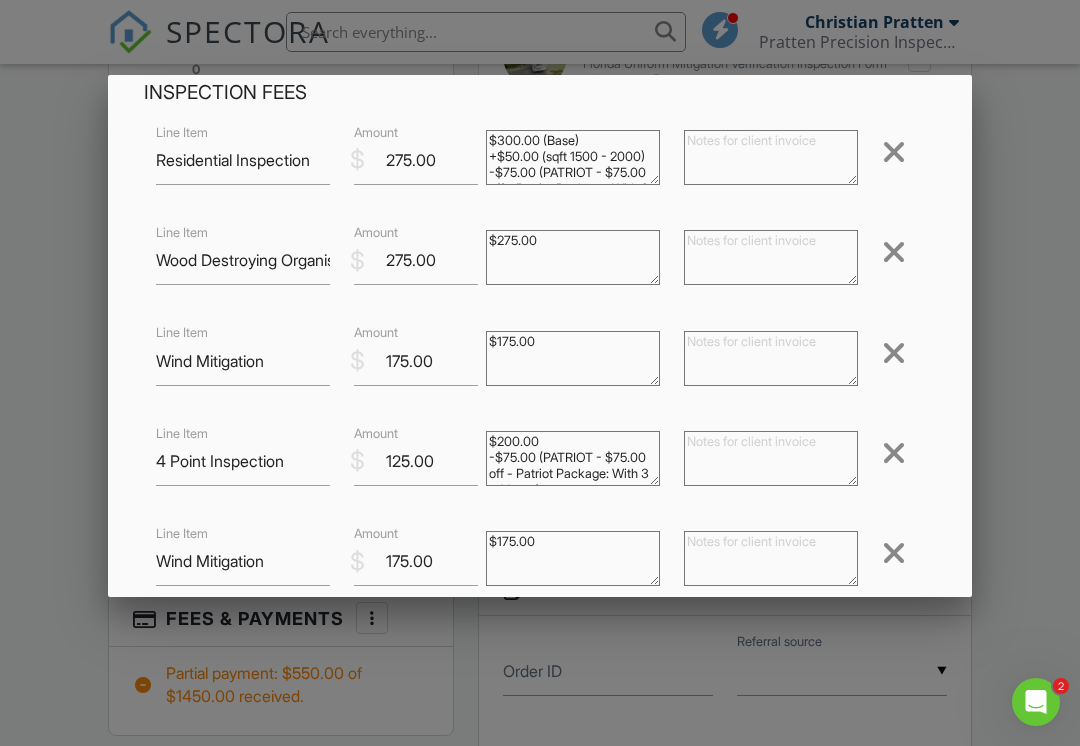 click at bounding box center [894, 353] 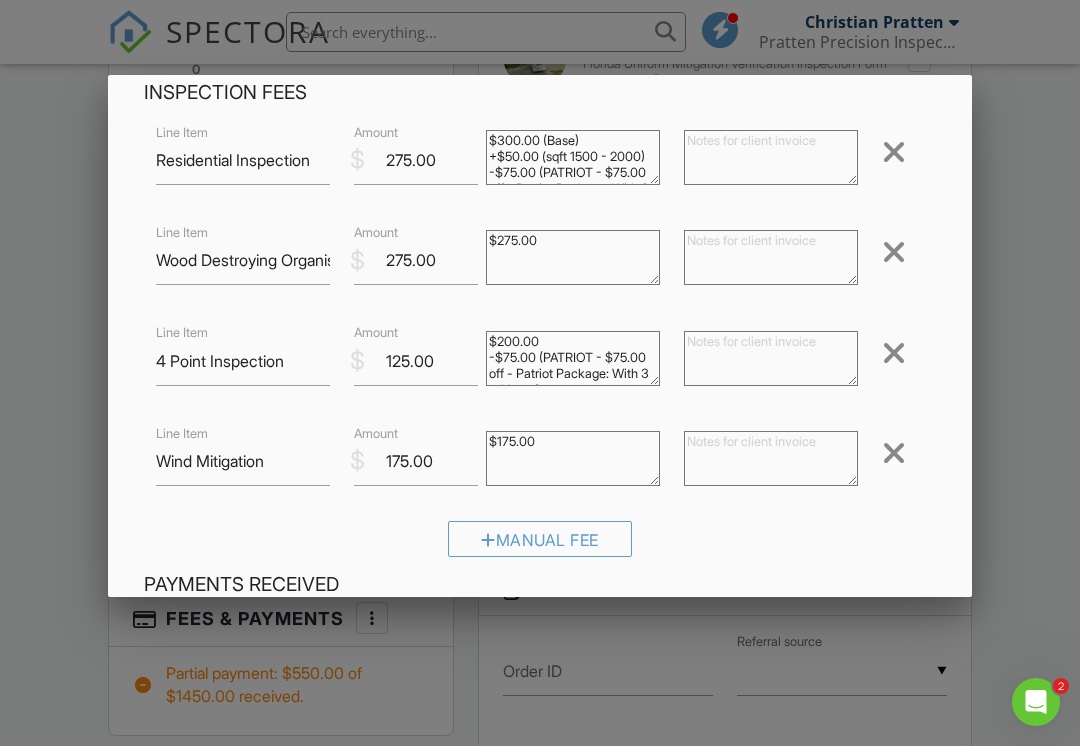 click at bounding box center (894, 353) 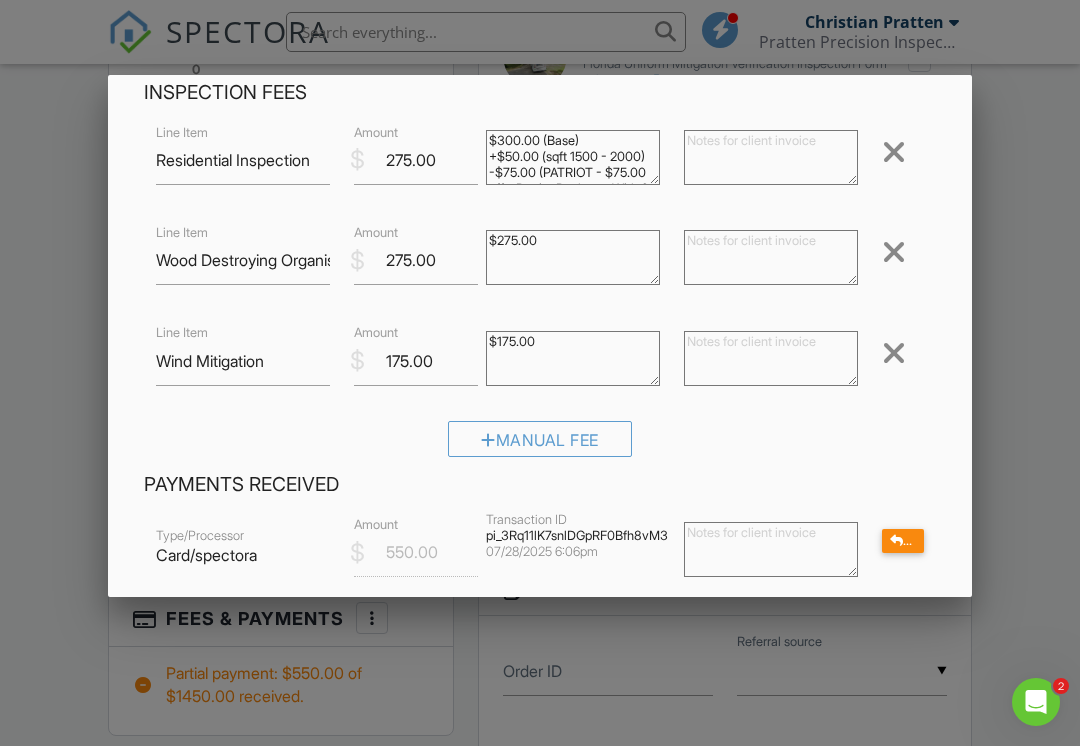 click at bounding box center (894, 353) 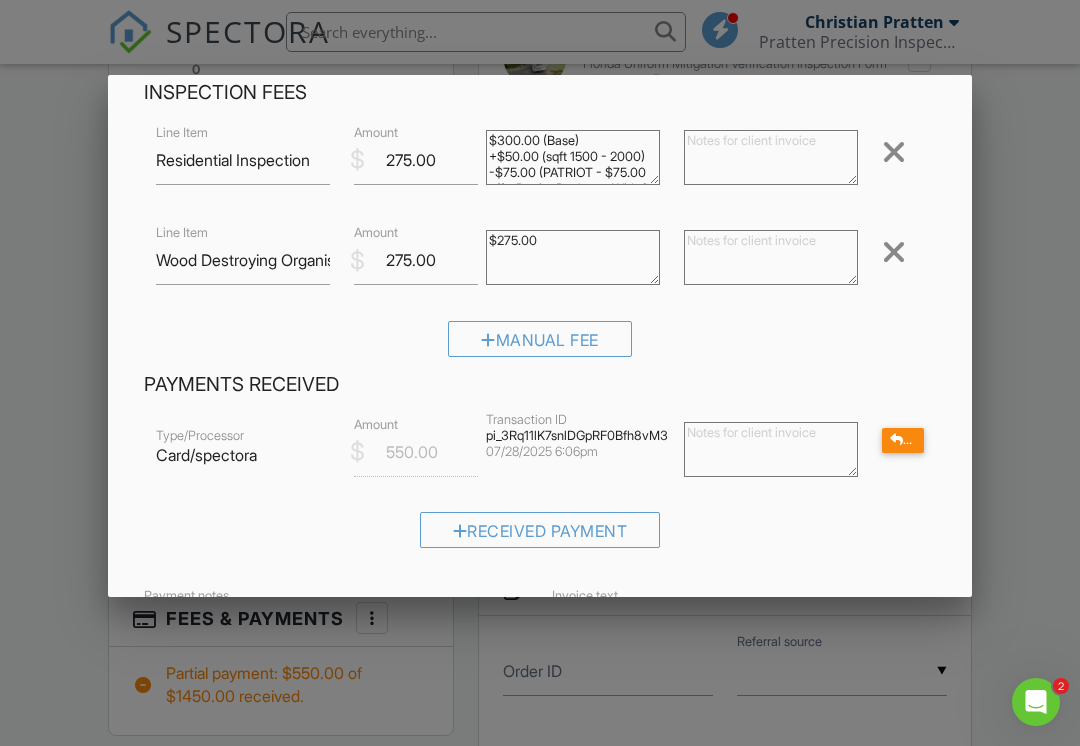 click on "Manual Fee" at bounding box center [540, 346] 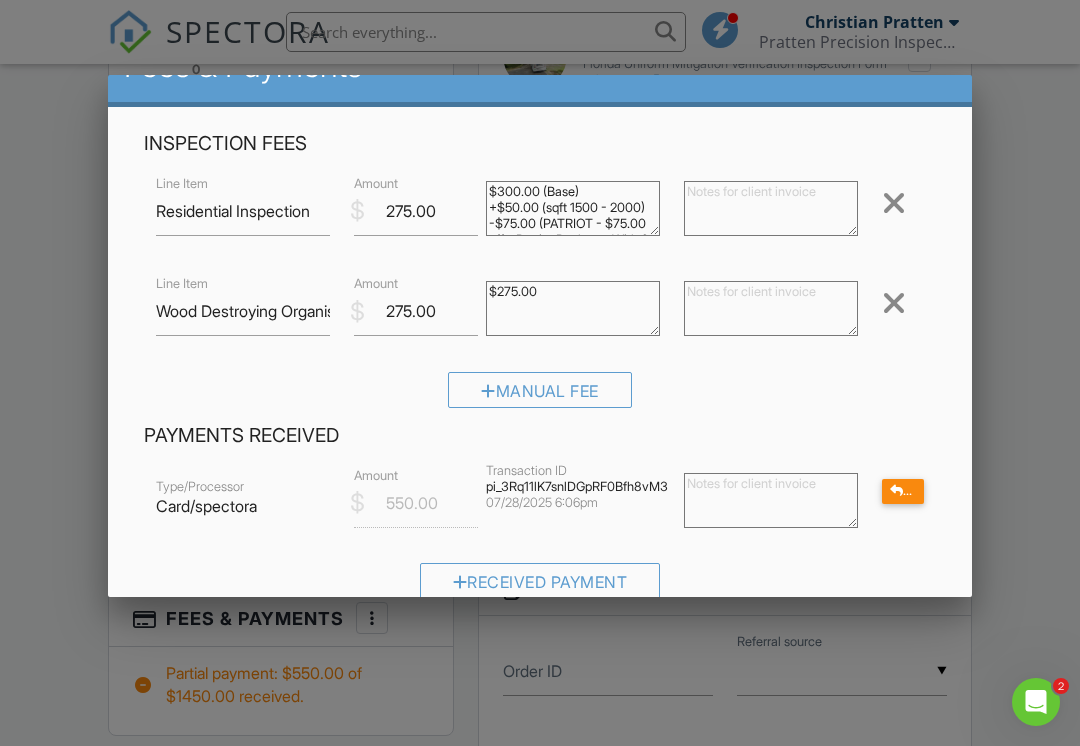 scroll, scrollTop: 37, scrollLeft: 0, axis: vertical 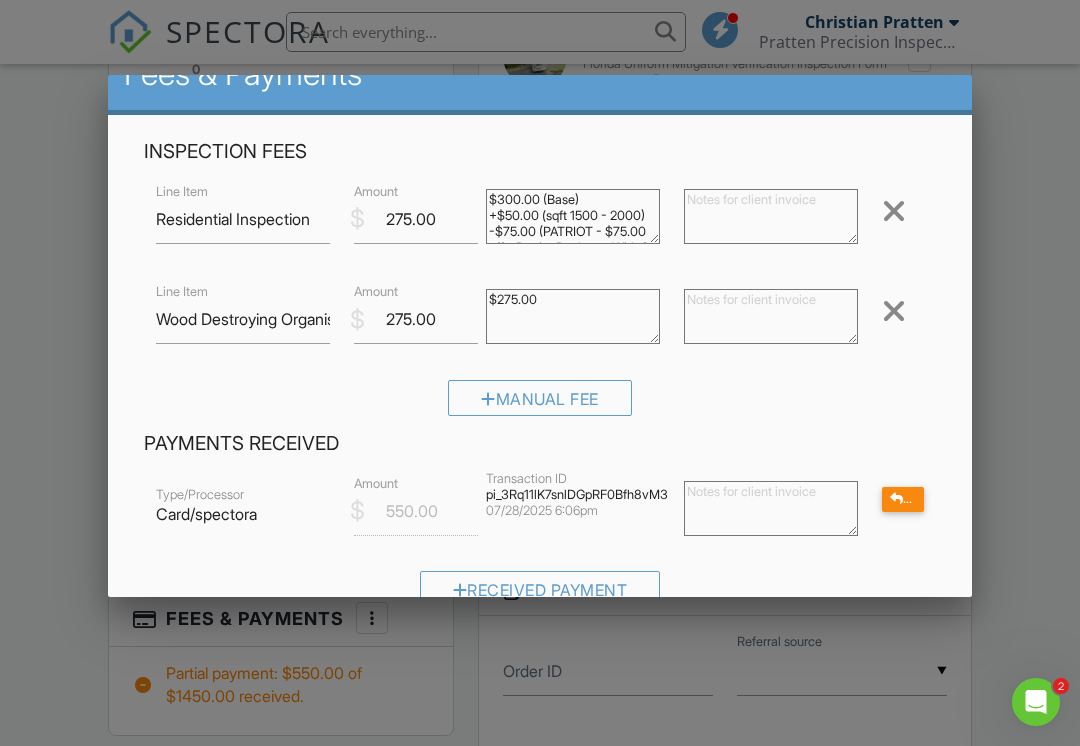 click on "$275.00" at bounding box center [573, 316] 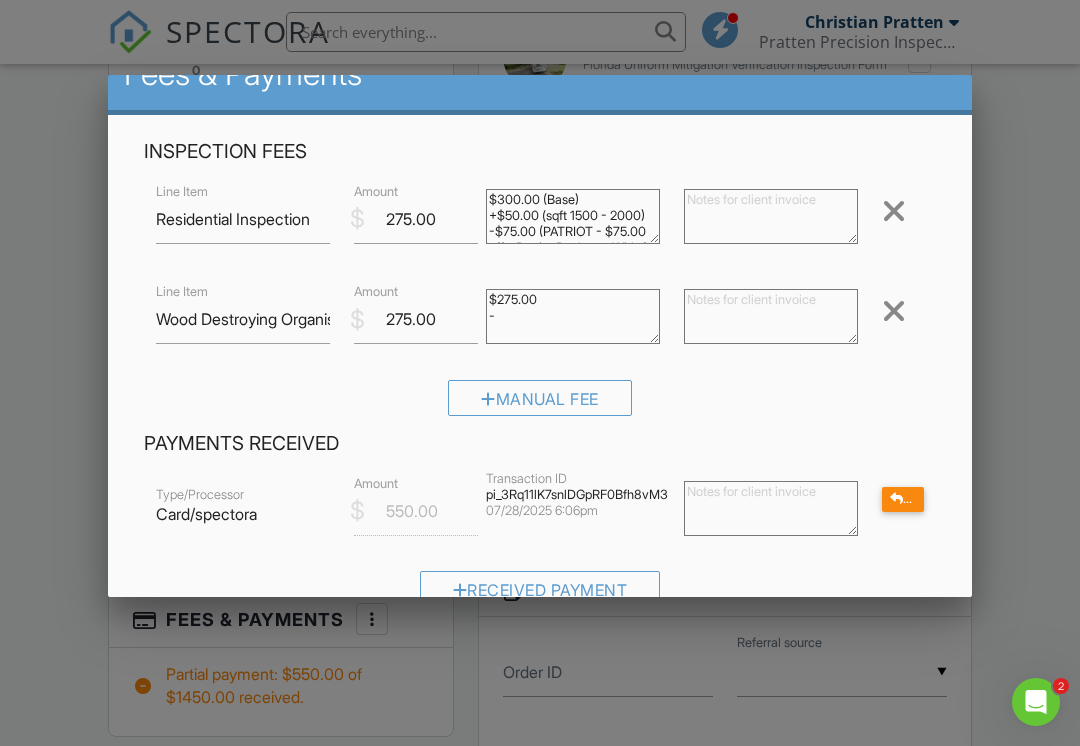 type on "$275.00" 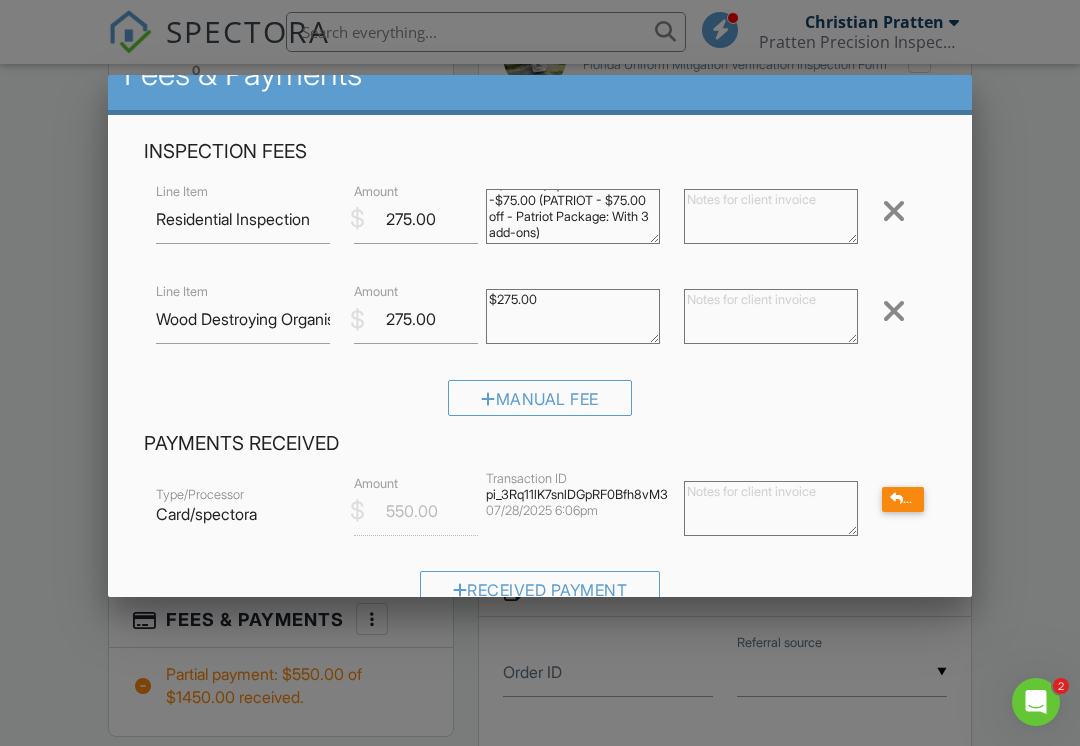 scroll, scrollTop: 53, scrollLeft: 0, axis: vertical 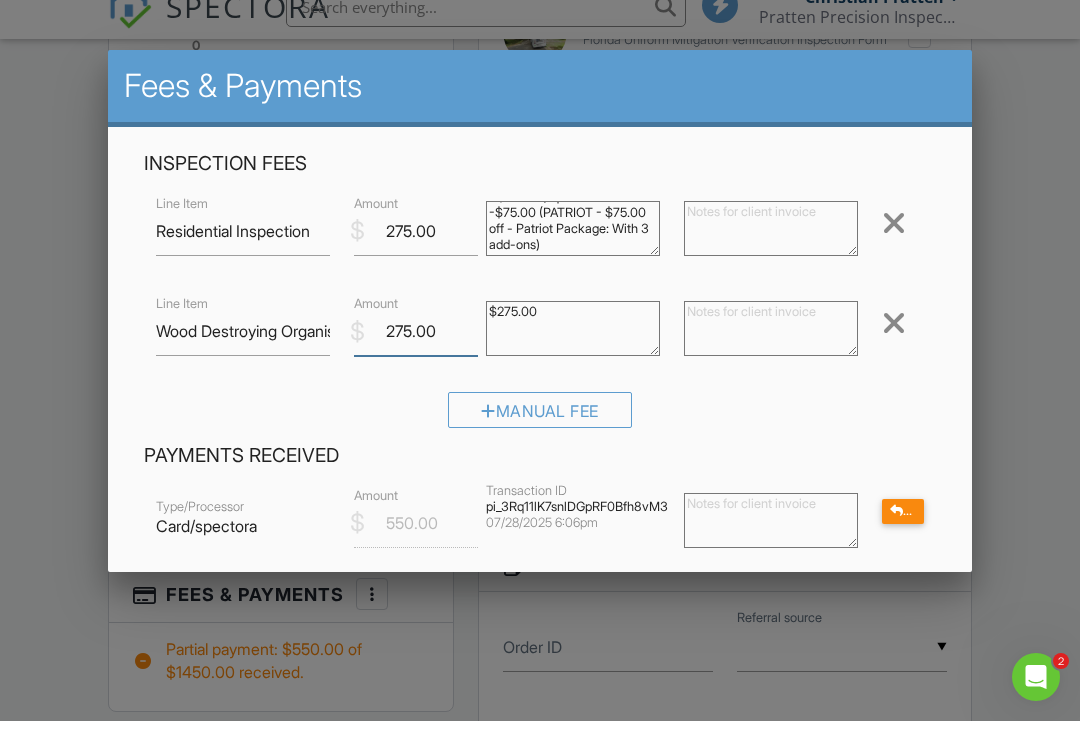 click on "275.00" at bounding box center (416, 356) 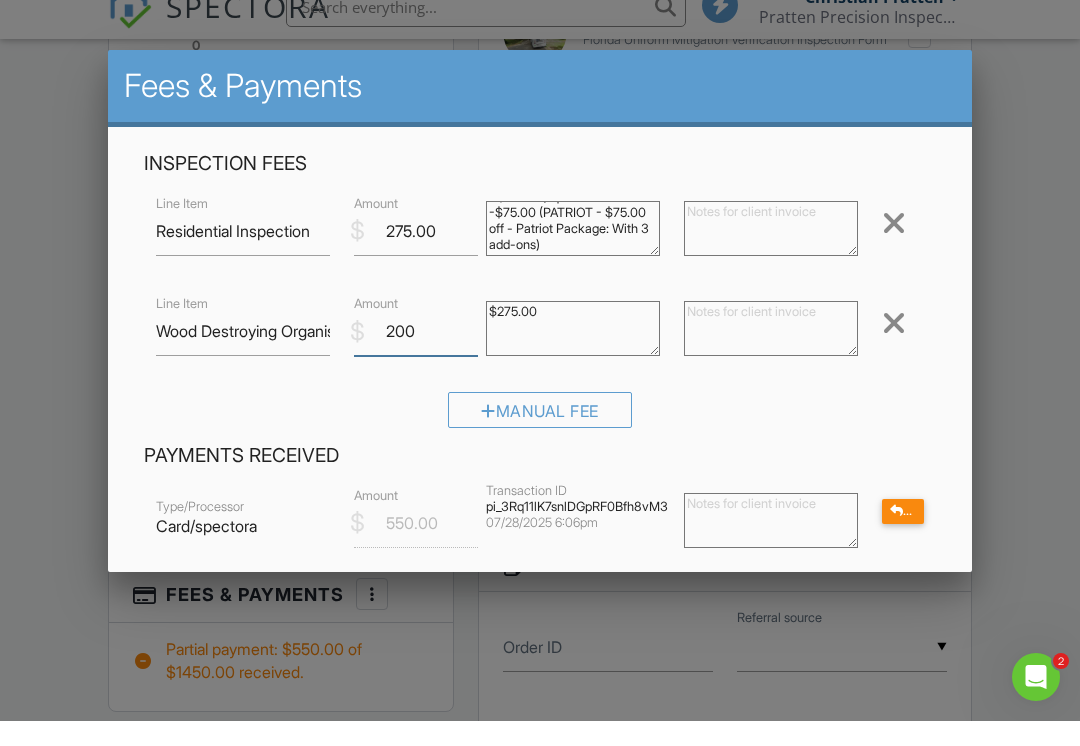 type on "200" 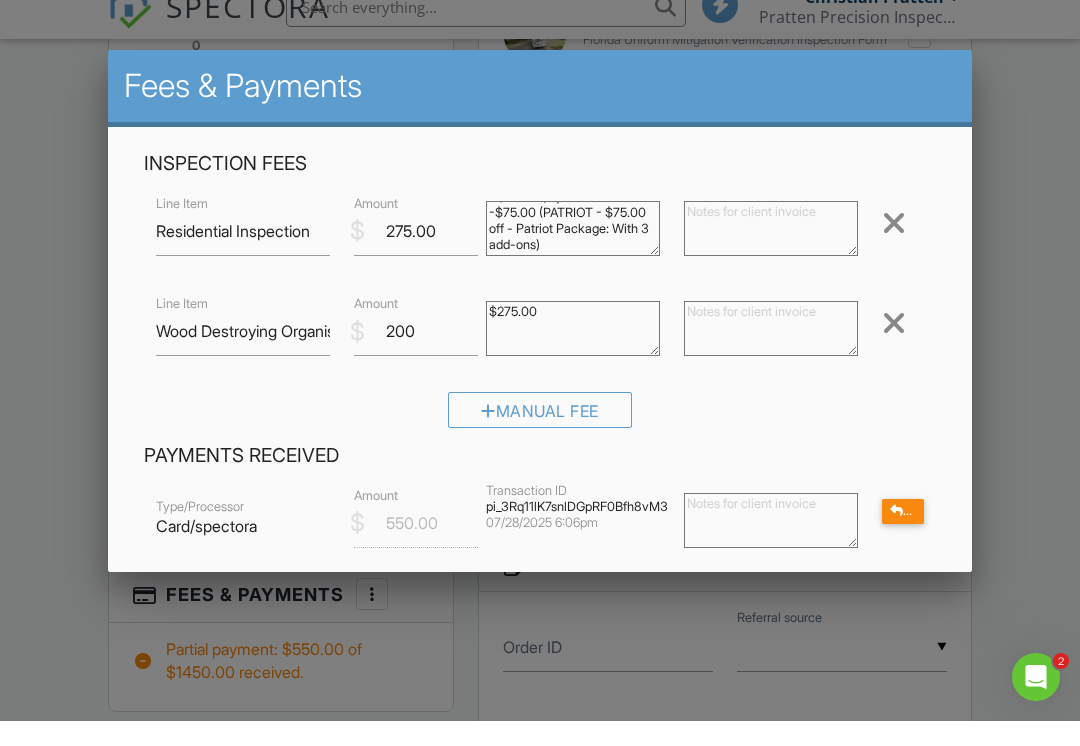 click on "$275.00" at bounding box center (573, 353) 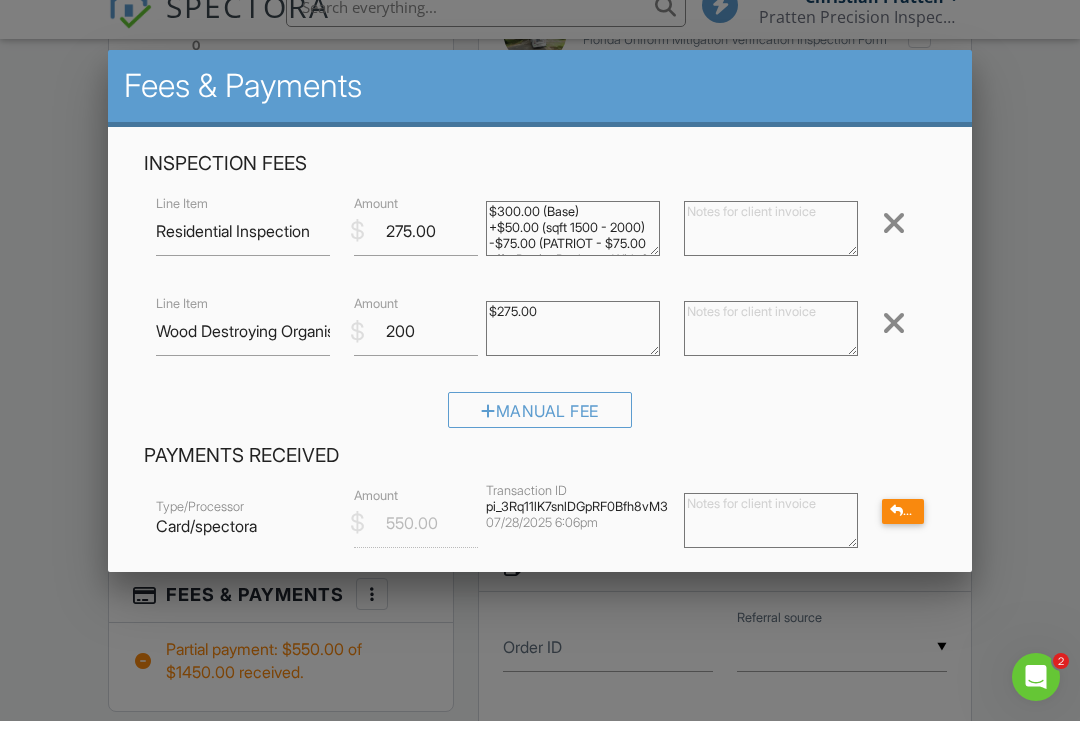 scroll, scrollTop: 0, scrollLeft: 0, axis: both 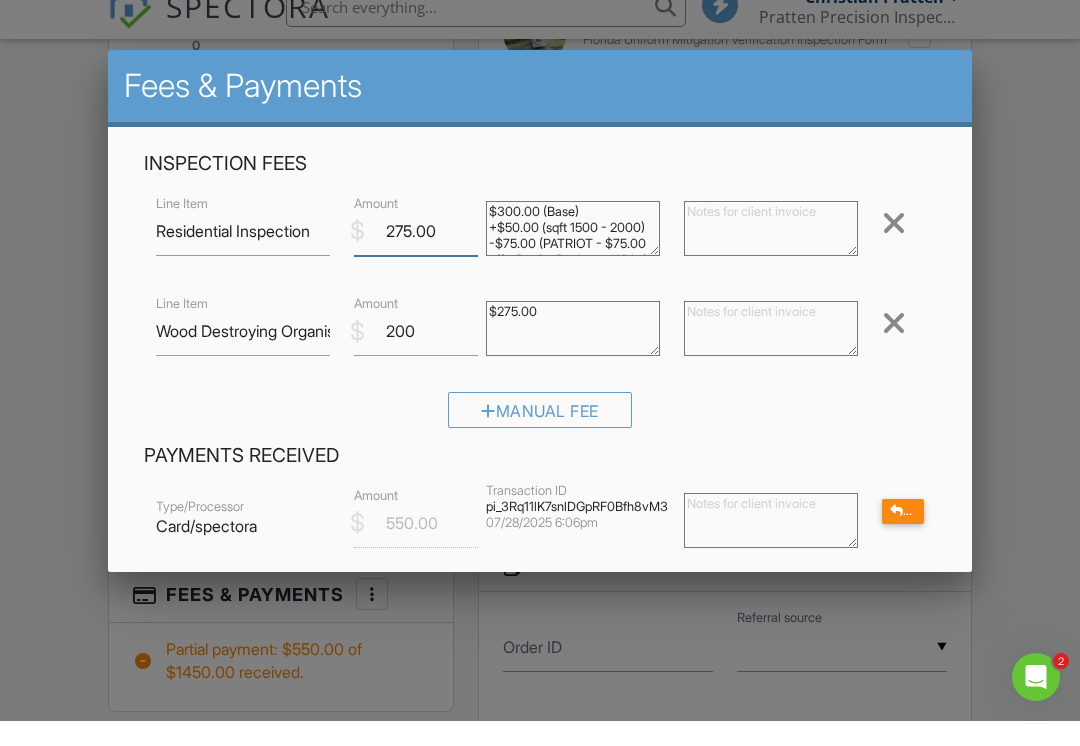 click on "275.00" at bounding box center [416, 256] 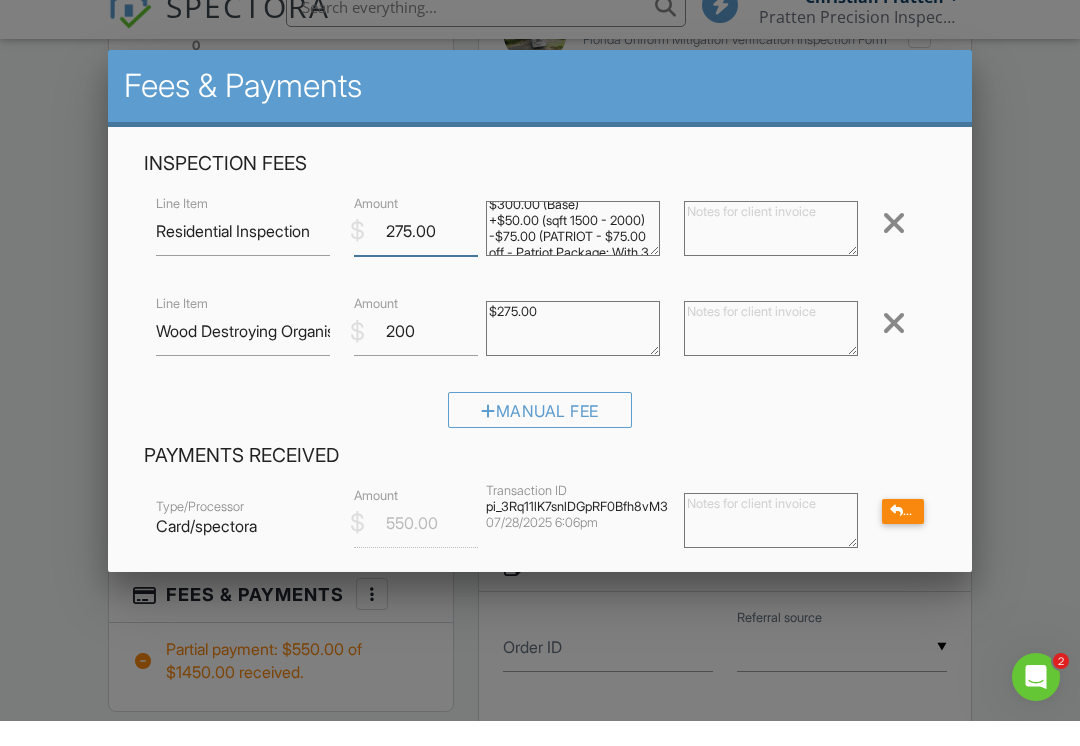 scroll, scrollTop: 4, scrollLeft: 0, axis: vertical 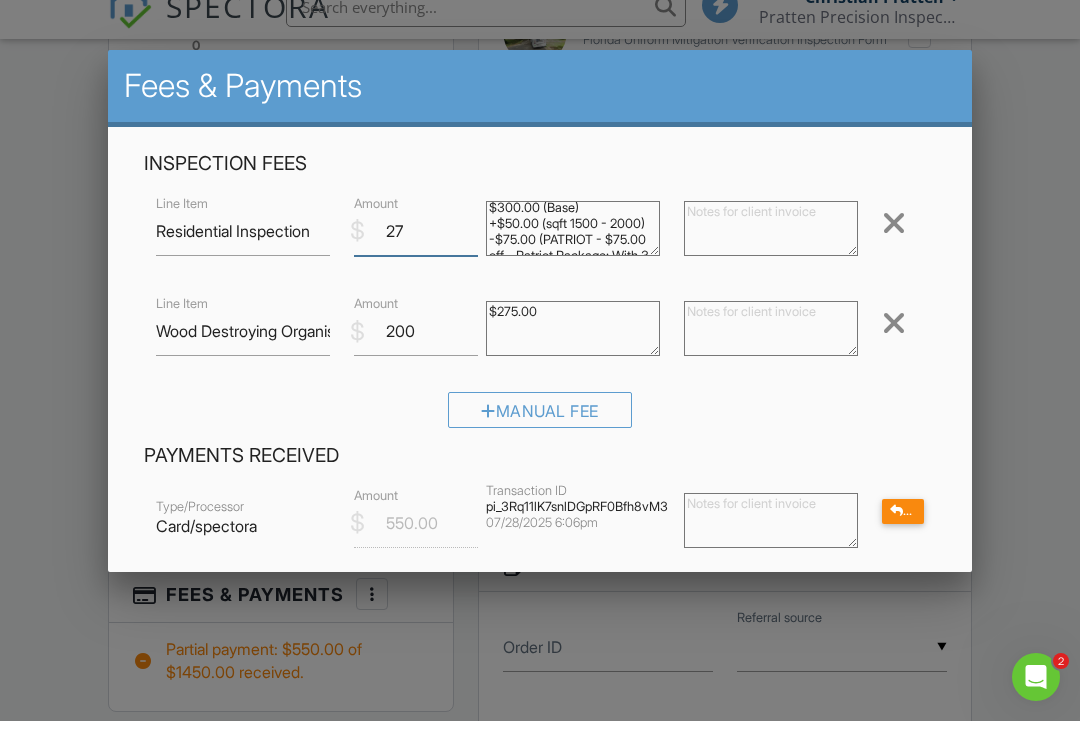 type on "2" 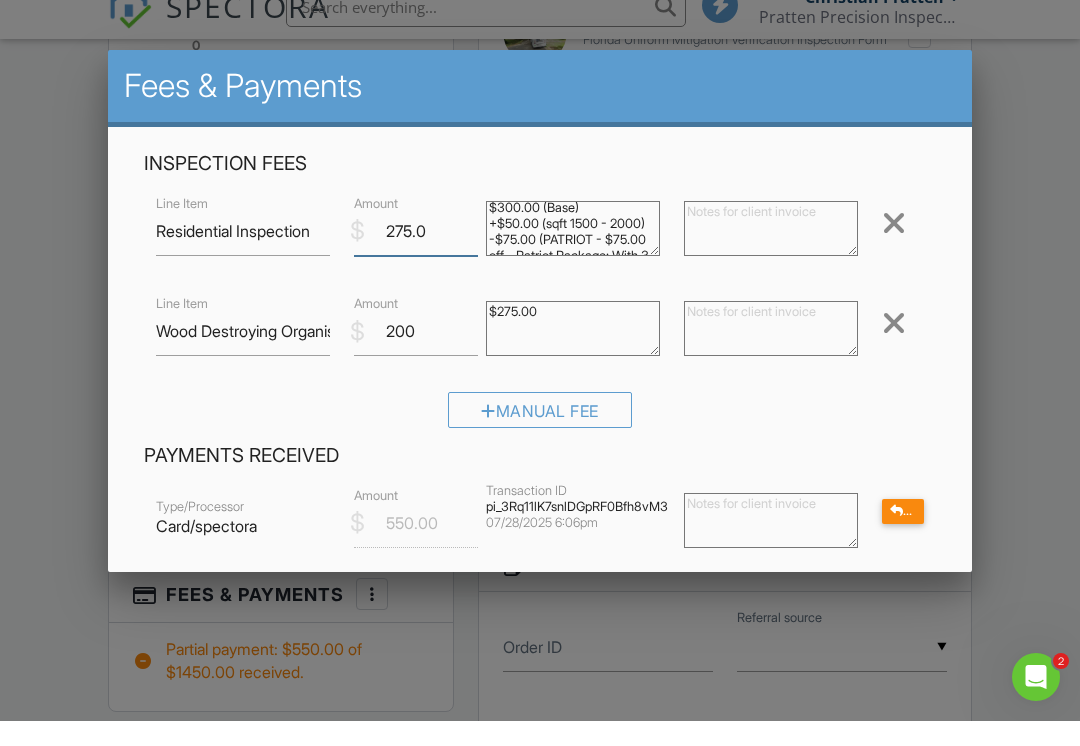 type on "275.00" 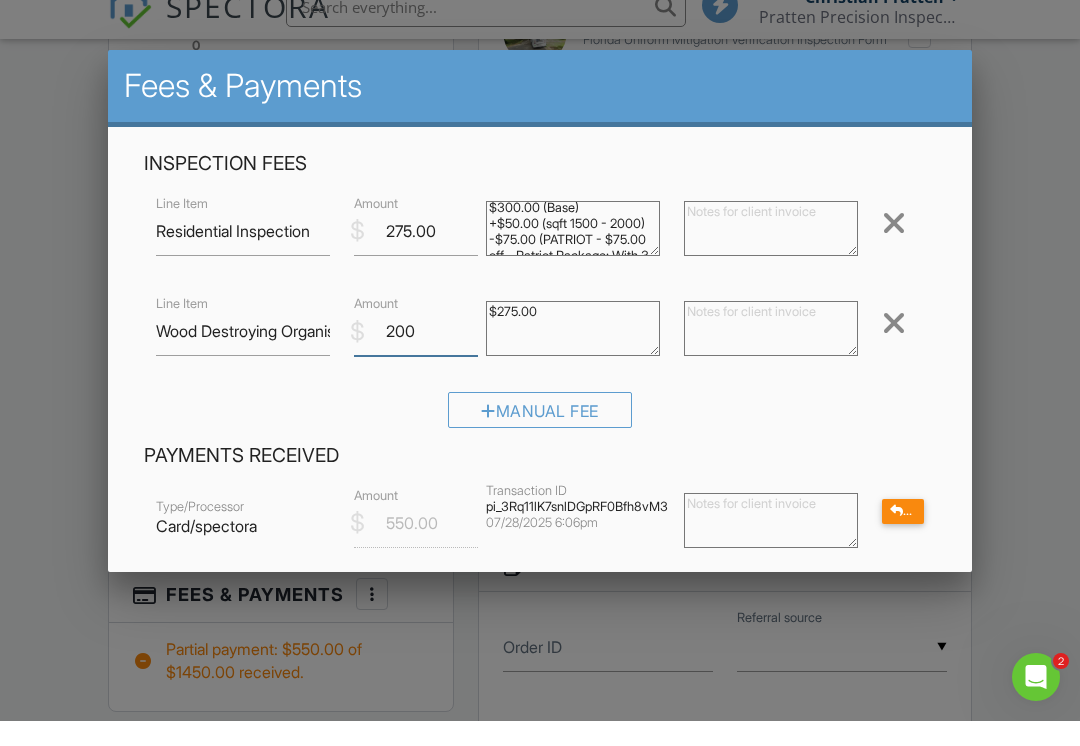 click on "200" at bounding box center (416, 356) 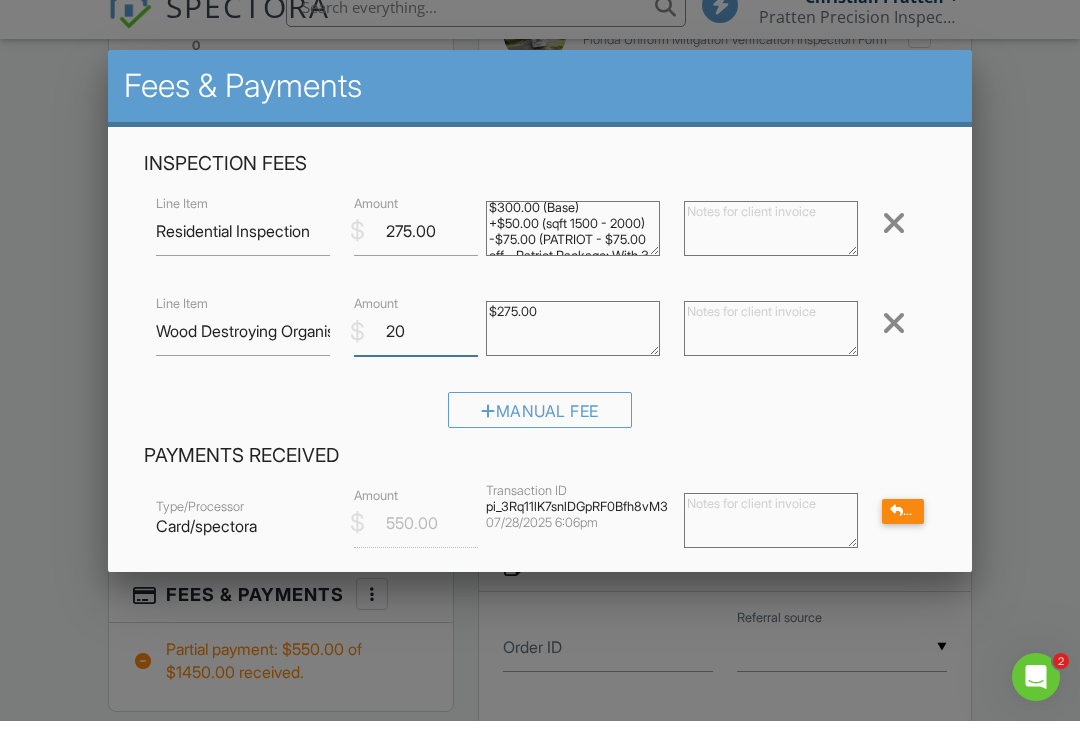 type on "2" 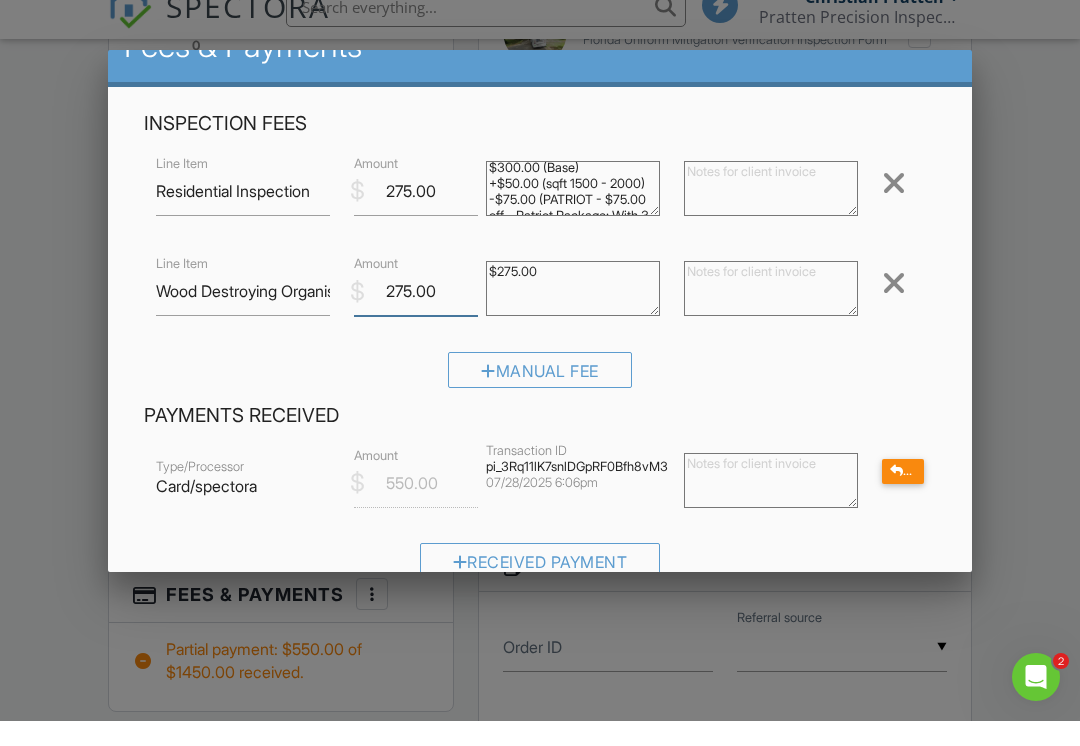 scroll, scrollTop: 52, scrollLeft: 0, axis: vertical 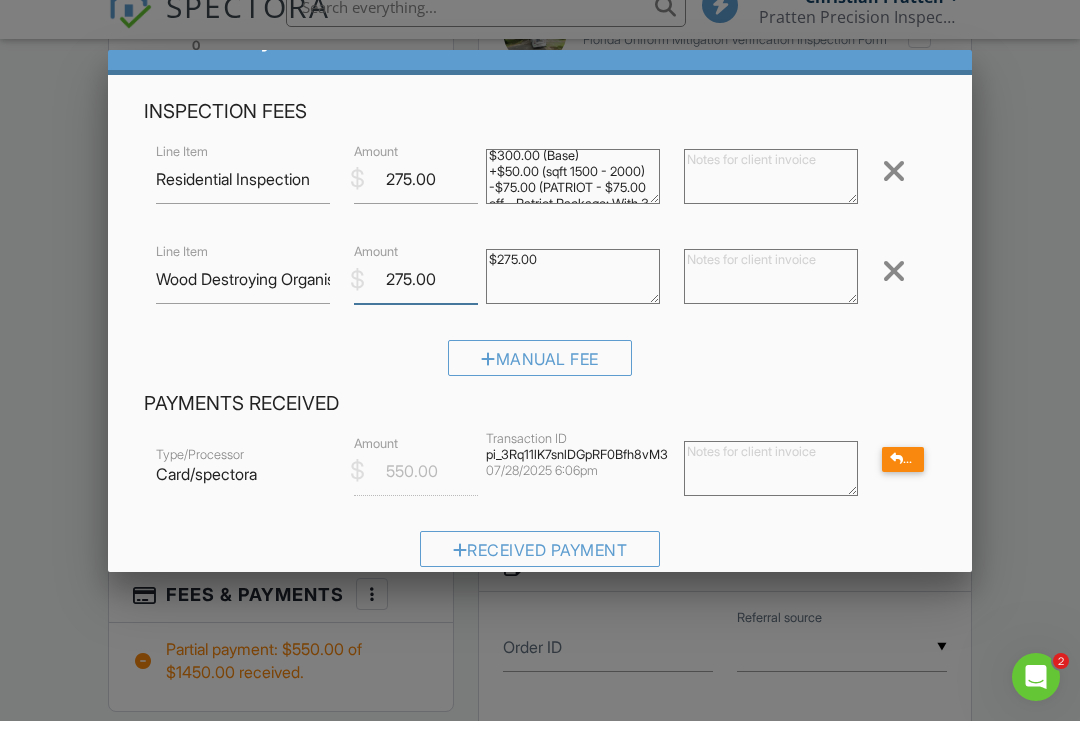 type on "275.00" 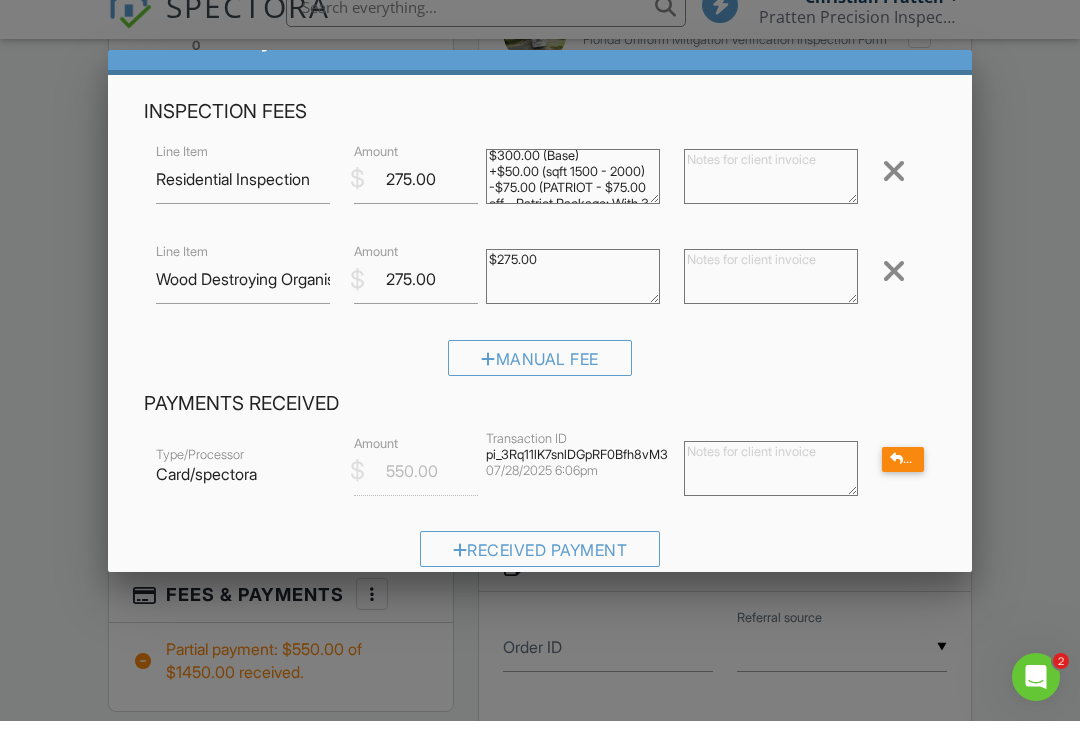 click at bounding box center (540, 366) 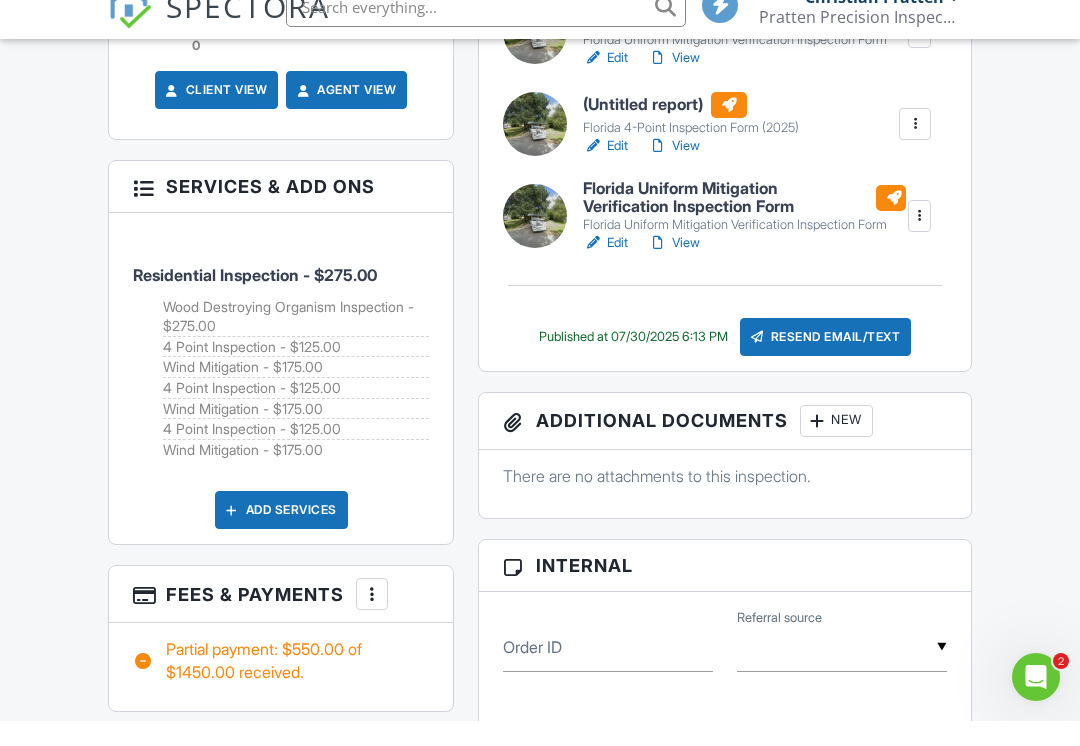 scroll, scrollTop: 1536, scrollLeft: 0, axis: vertical 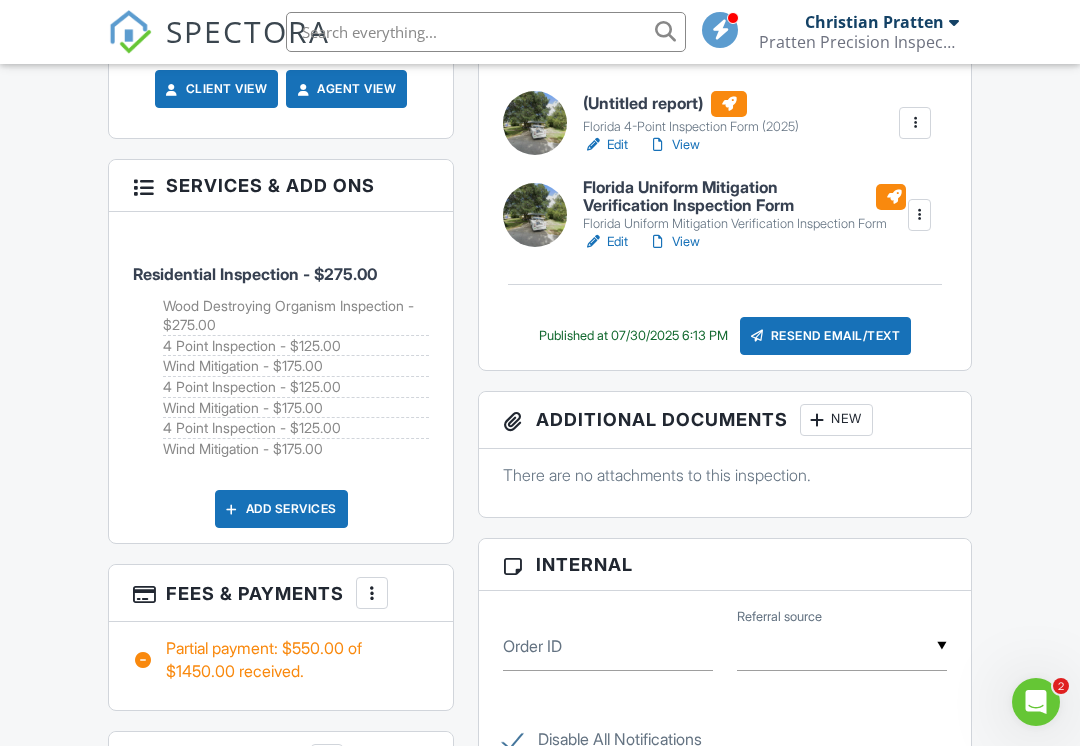 click at bounding box center (372, 593) 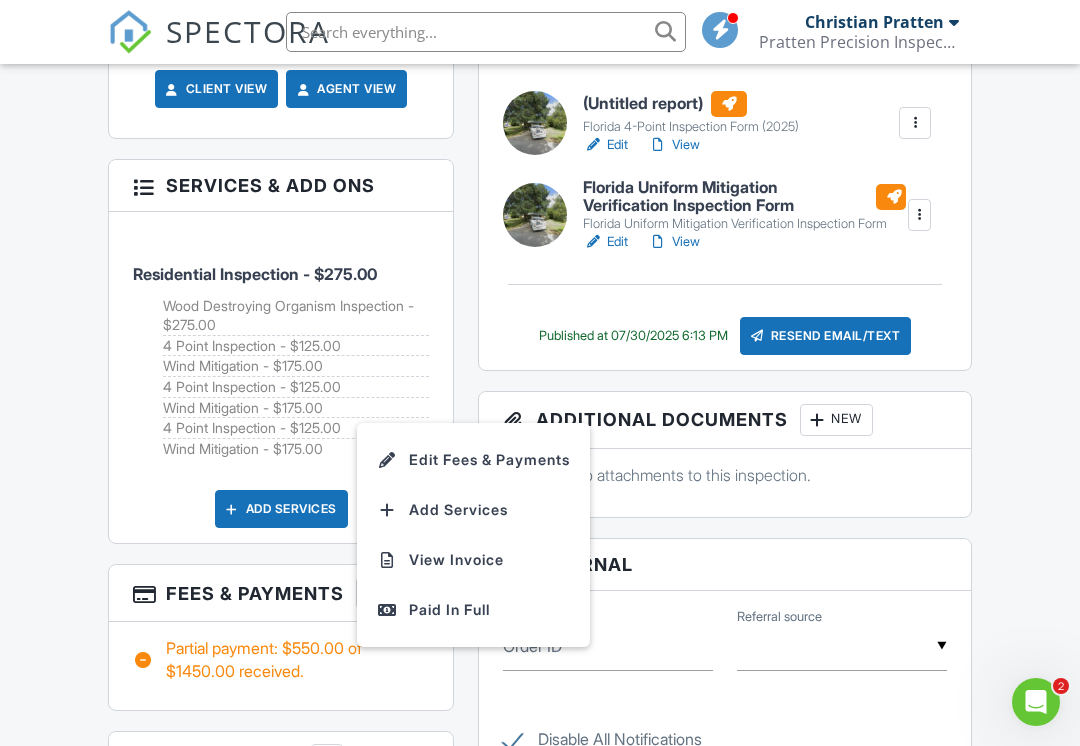 click on "Edit Fees & Payments" at bounding box center (473, 460) 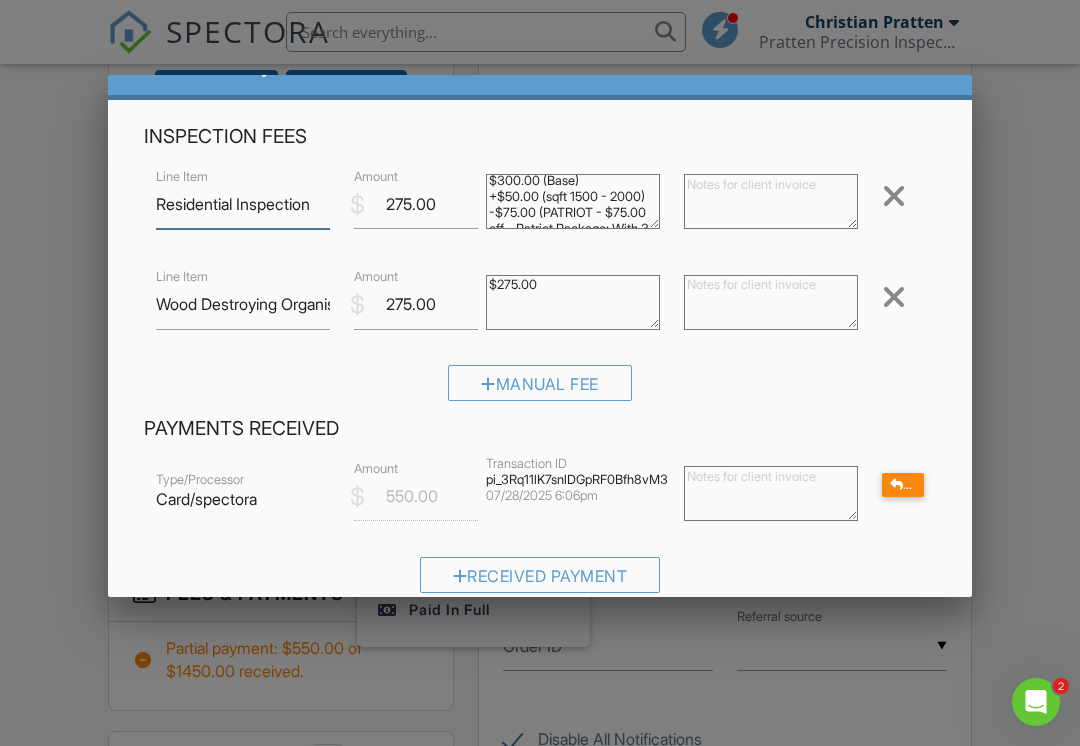scroll, scrollTop: 1535, scrollLeft: 0, axis: vertical 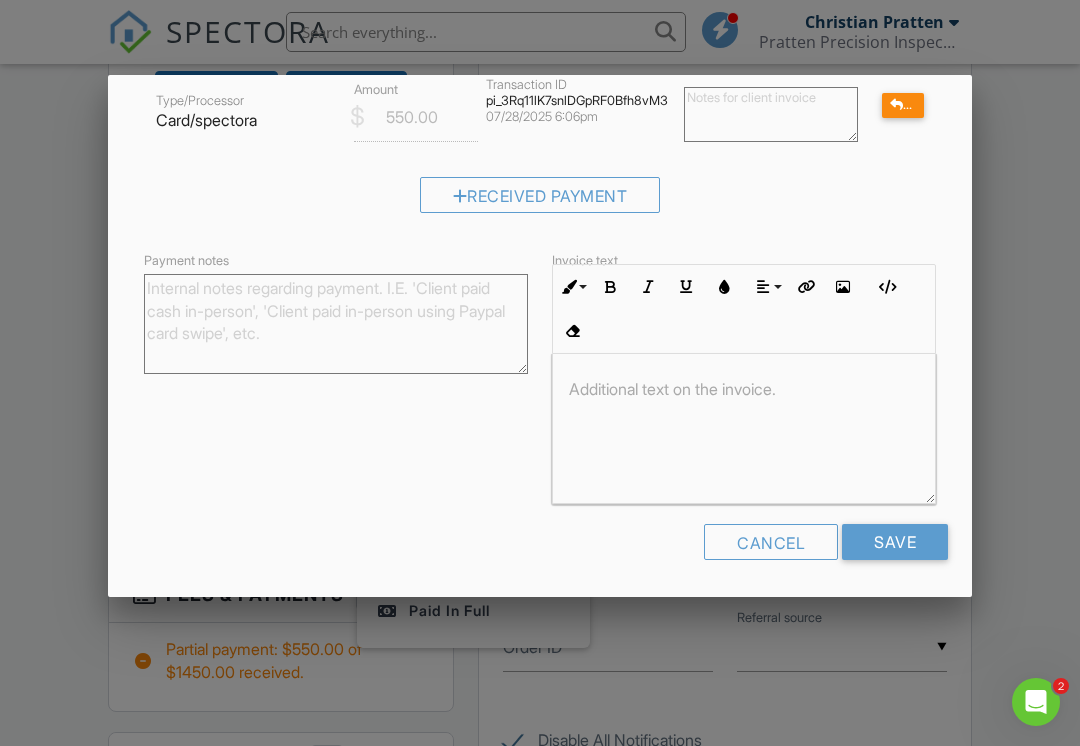 click on "Save" at bounding box center (895, 542) 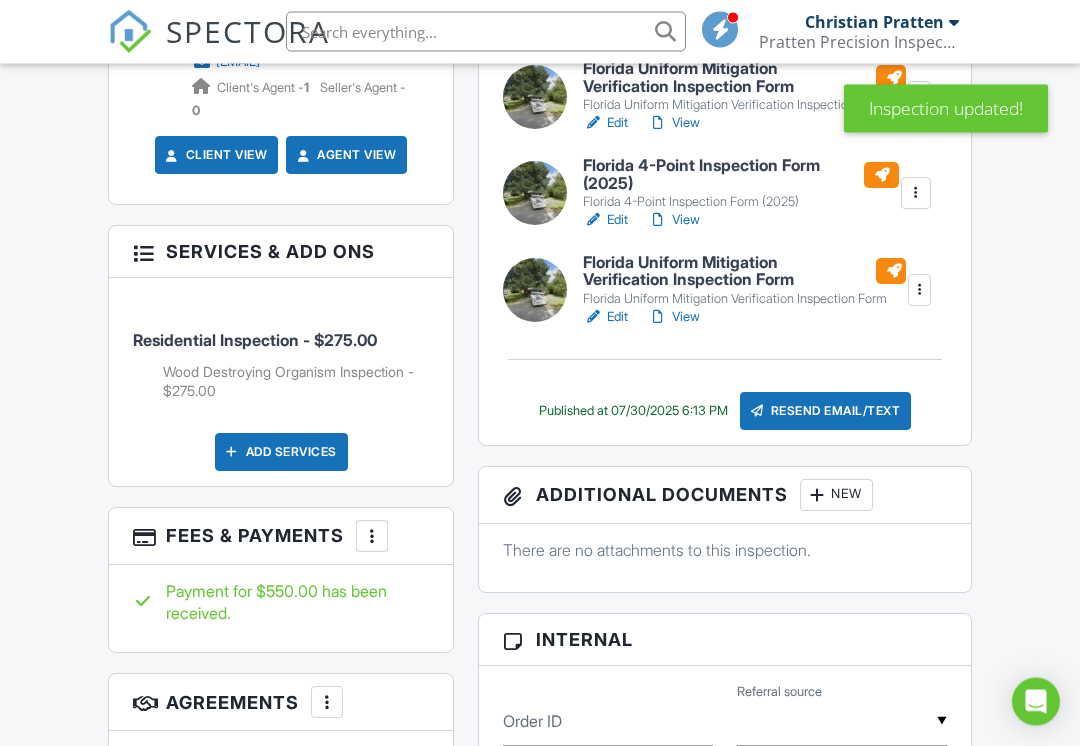 scroll, scrollTop: 1519, scrollLeft: 0, axis: vertical 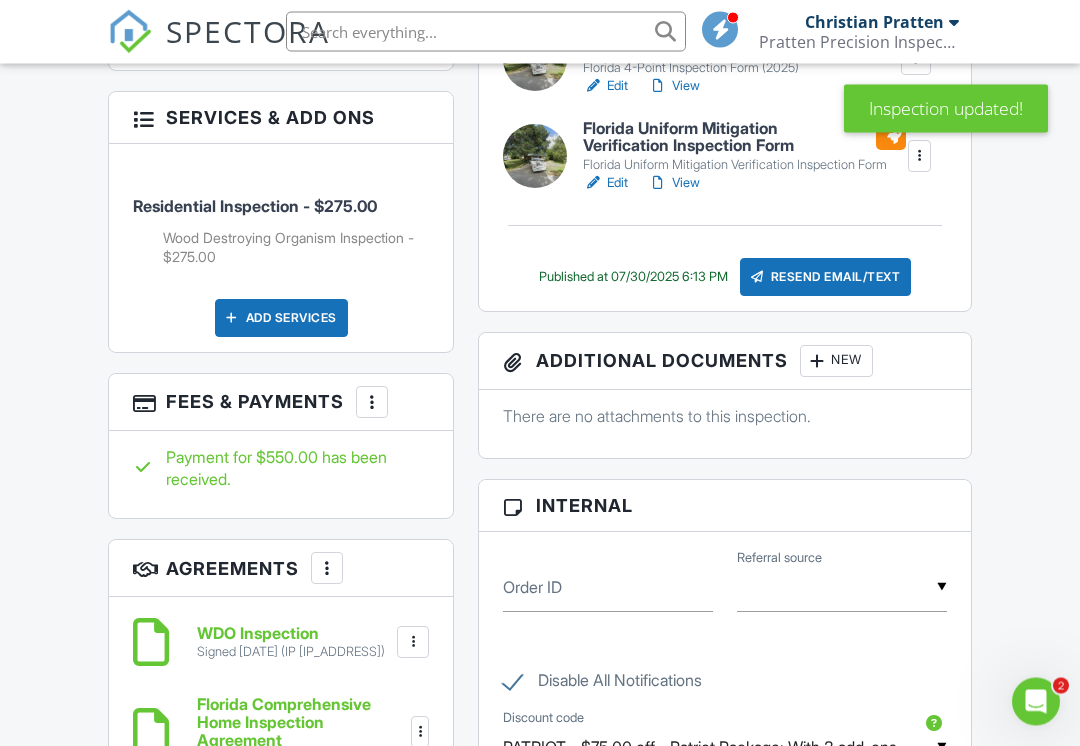 click at bounding box center (372, 403) 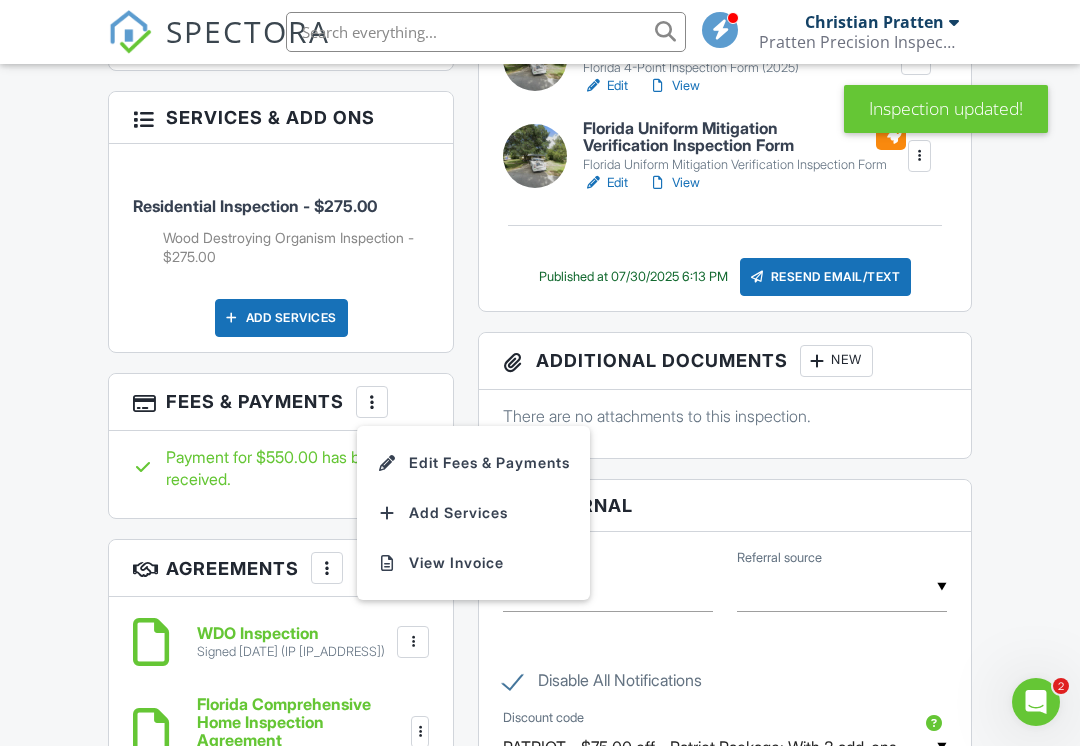 click on "View Invoice" at bounding box center (473, 563) 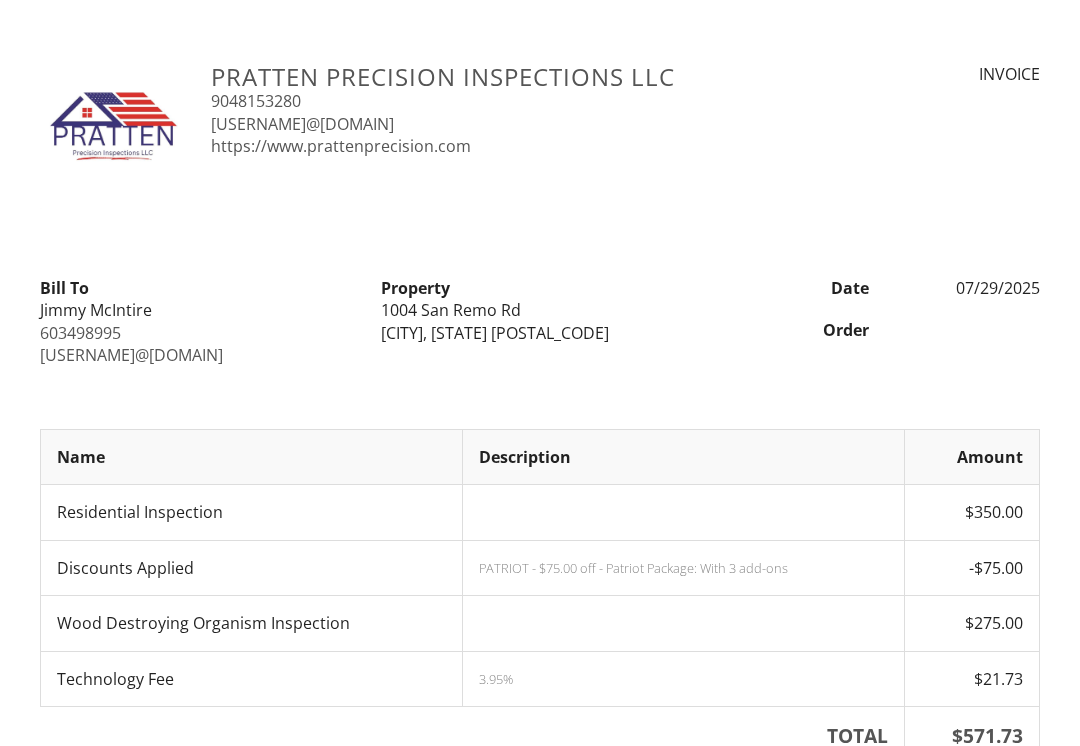 scroll, scrollTop: 0, scrollLeft: 0, axis: both 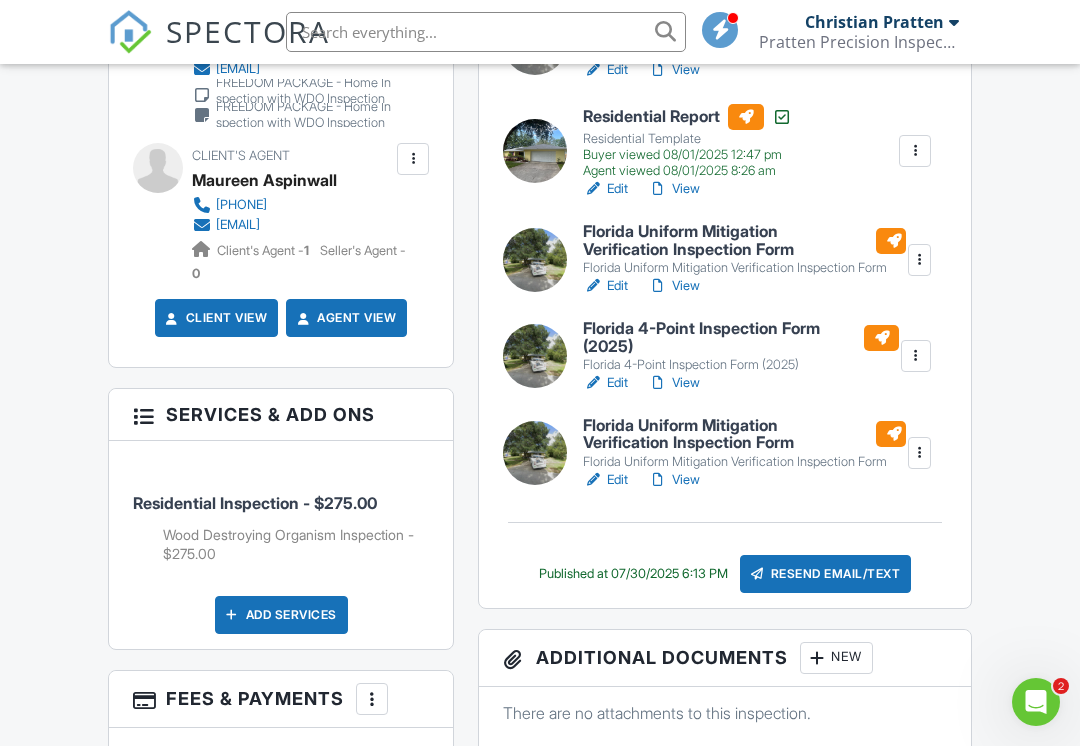 click at bounding box center [919, 453] 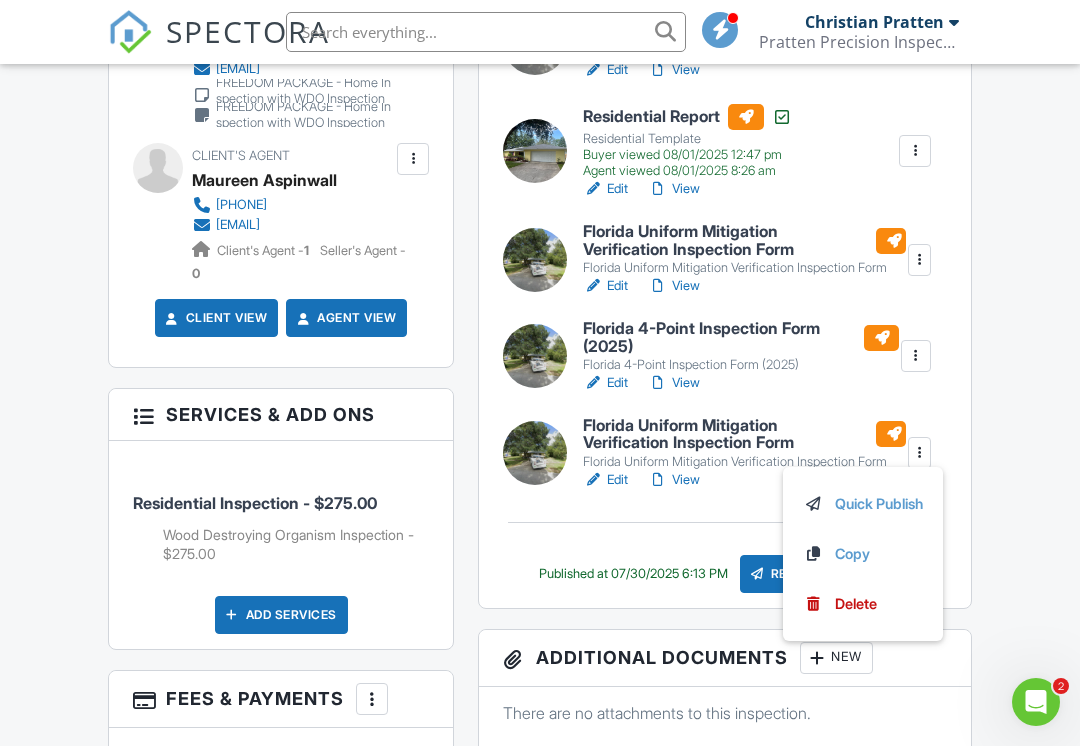 click on "Delete" at bounding box center [856, 604] 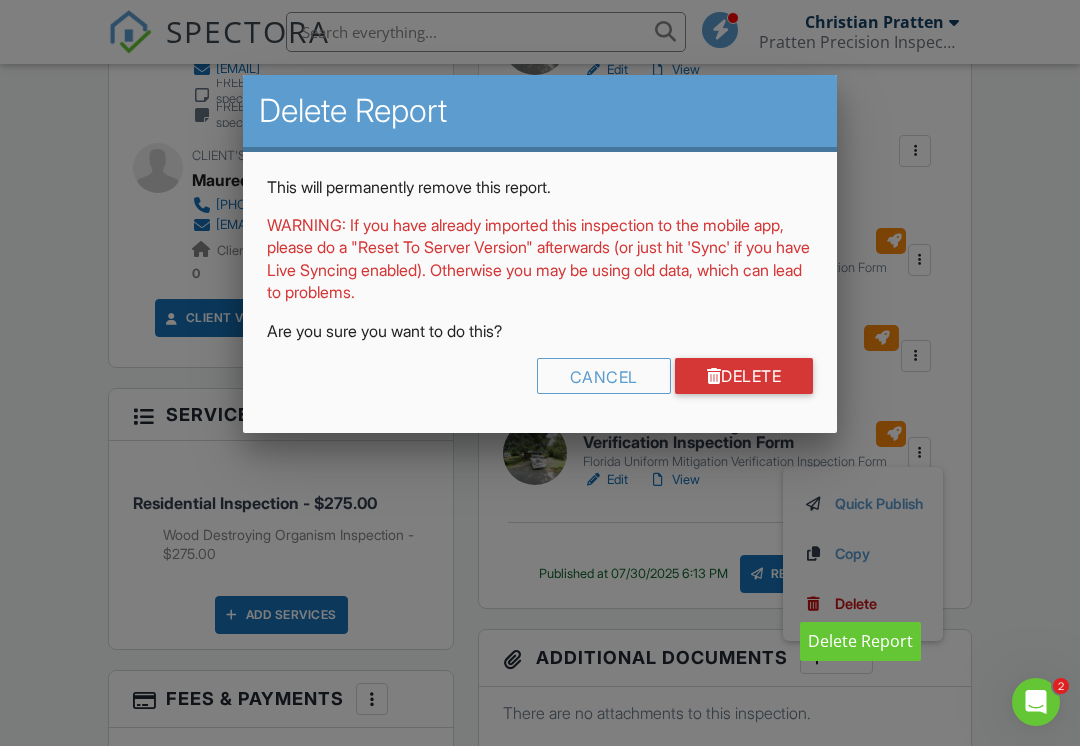 click on "Delete" at bounding box center (744, 376) 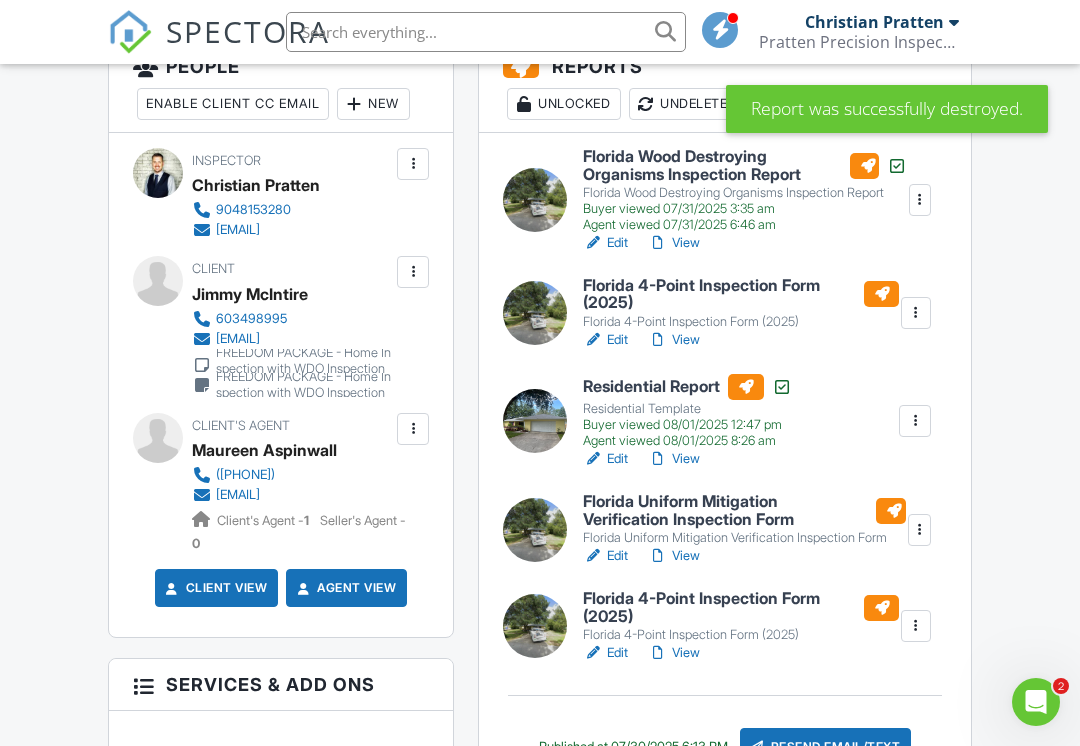 scroll, scrollTop: 1037, scrollLeft: 0, axis: vertical 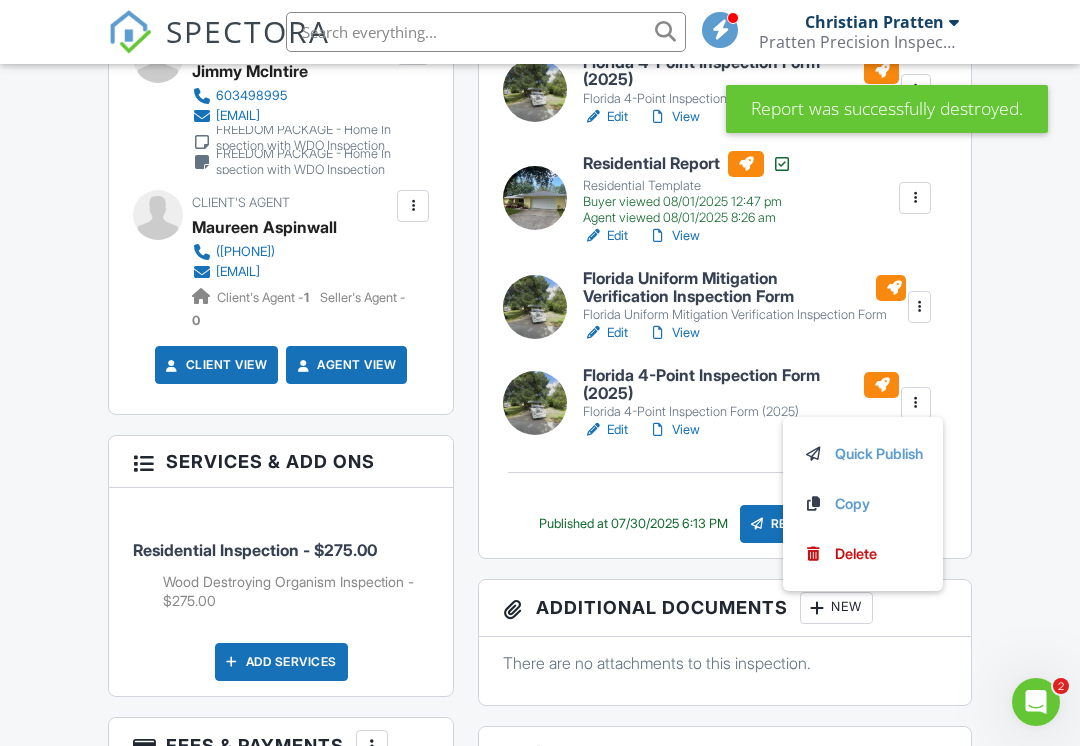 click on "Delete" at bounding box center [856, 554] 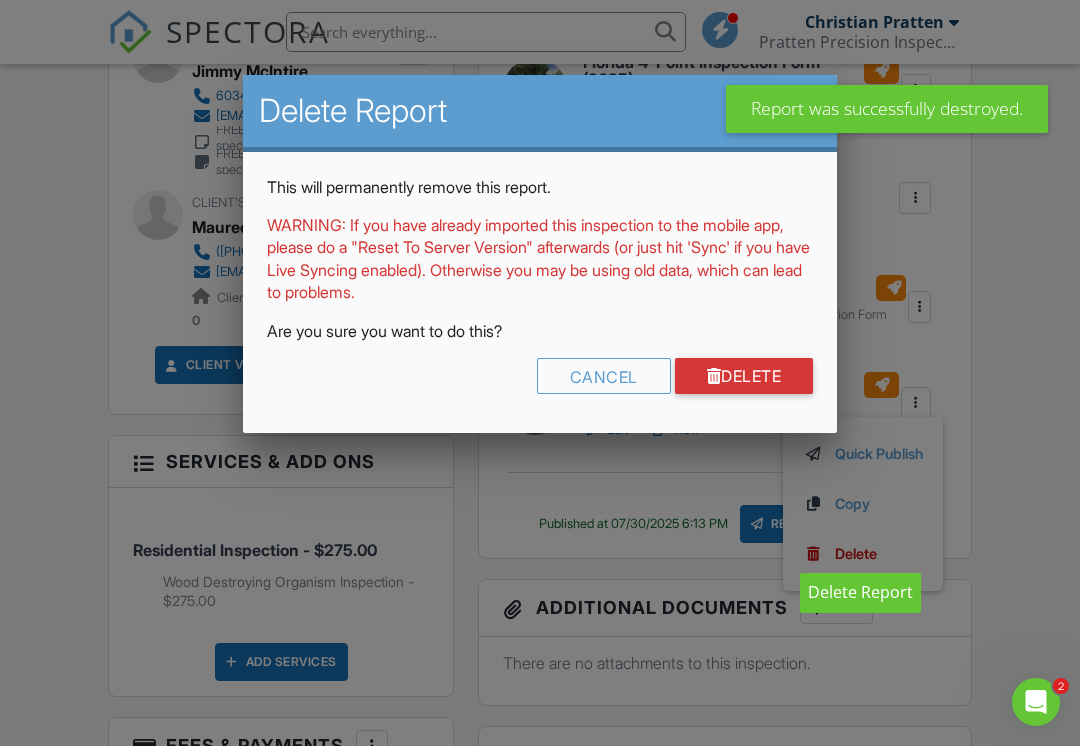 click on "Delete" at bounding box center (744, 376) 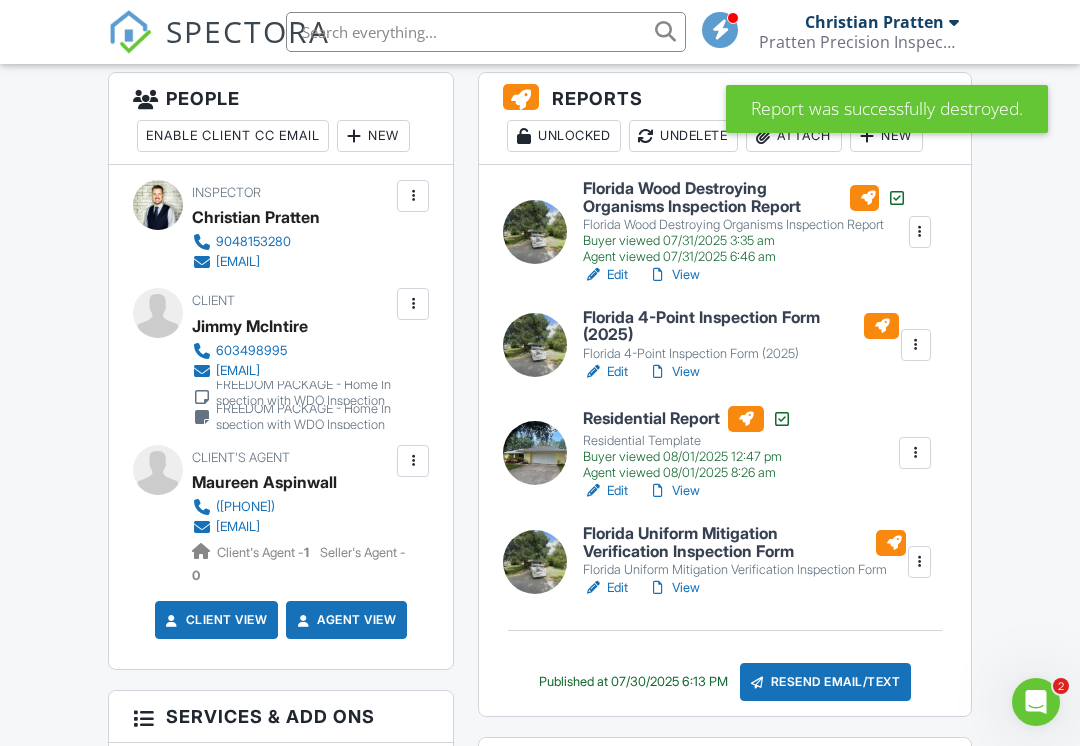 scroll, scrollTop: 1005, scrollLeft: 0, axis: vertical 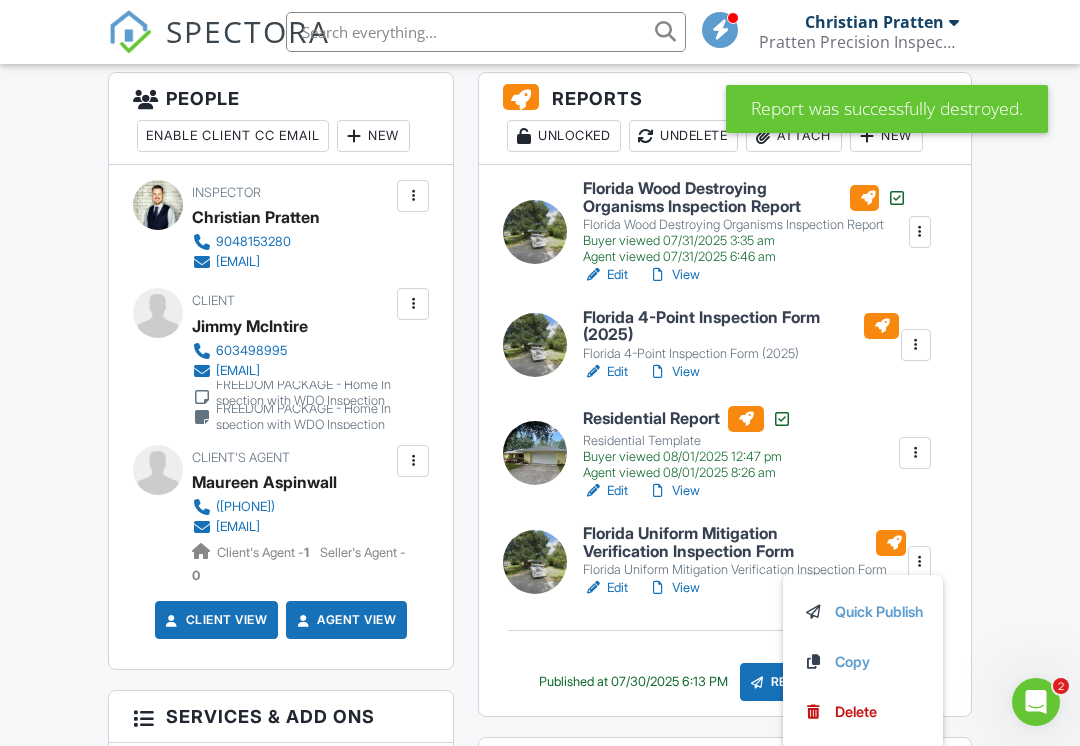 click on "Delete" at bounding box center [856, 712] 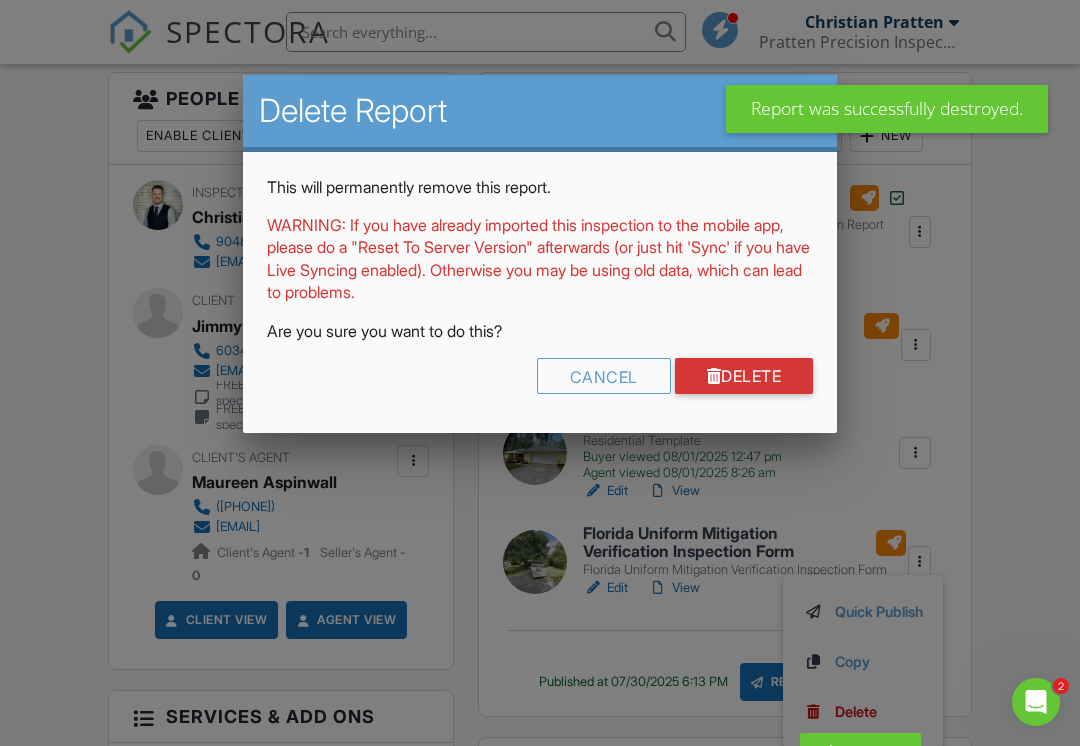 click on "Delete" at bounding box center [744, 376] 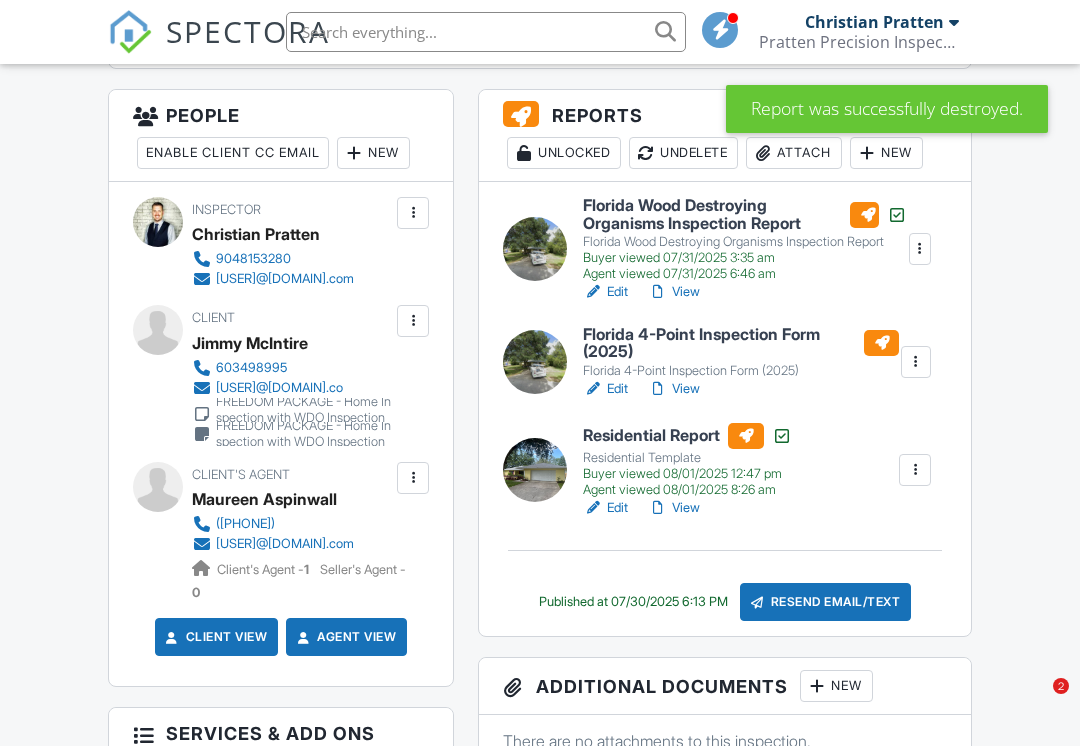 click at bounding box center (916, 362) 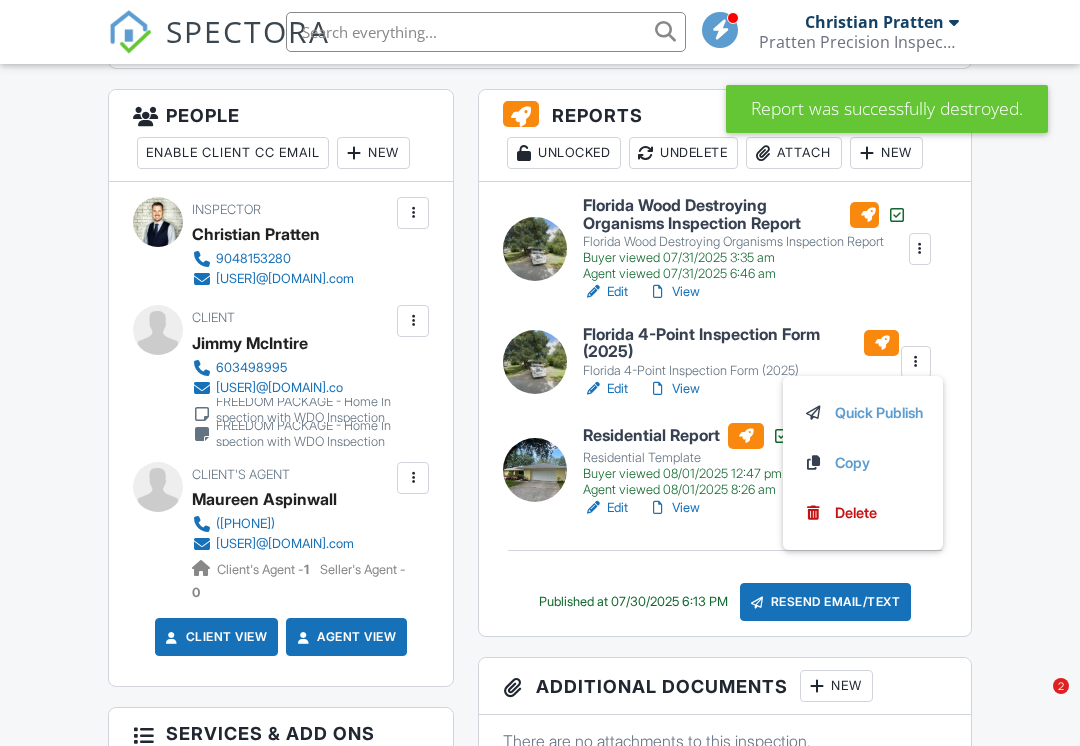 scroll, scrollTop: 988, scrollLeft: 0, axis: vertical 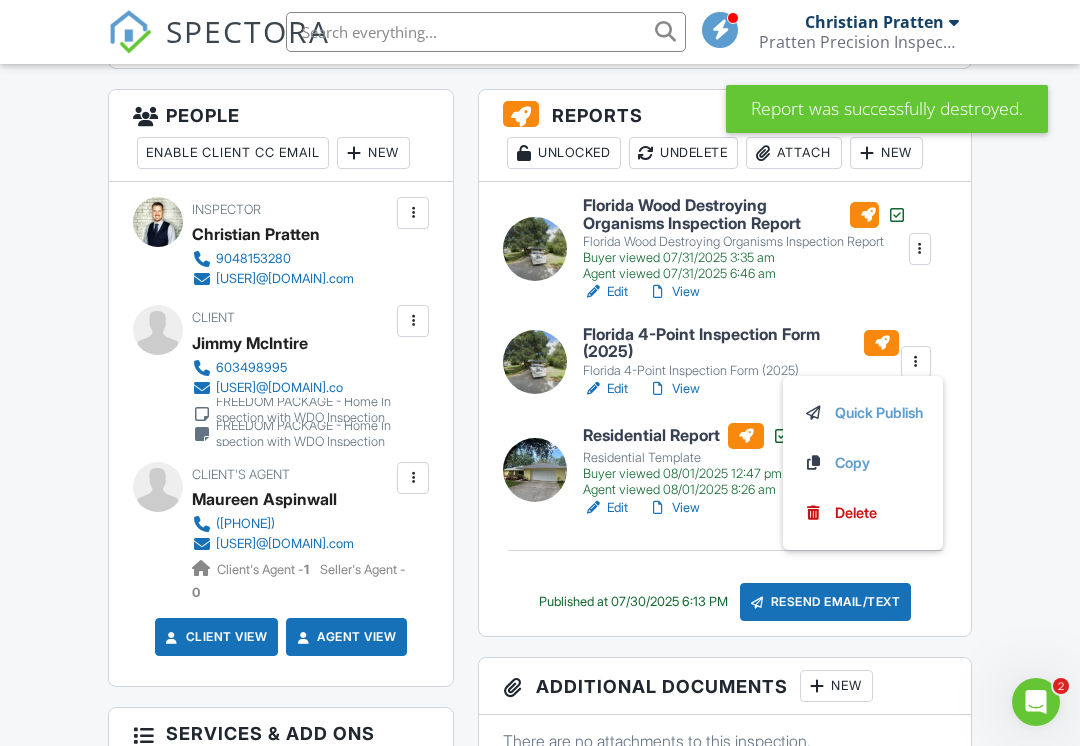 click on "Delete" at bounding box center (856, 513) 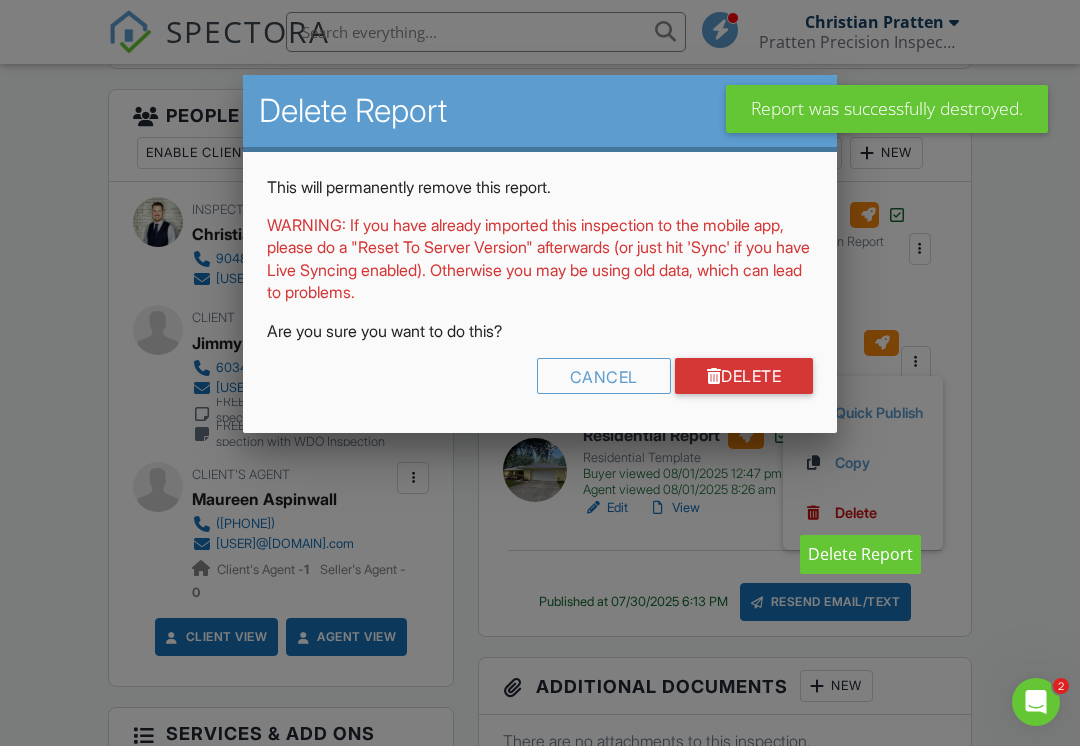 click on "Delete" at bounding box center (744, 376) 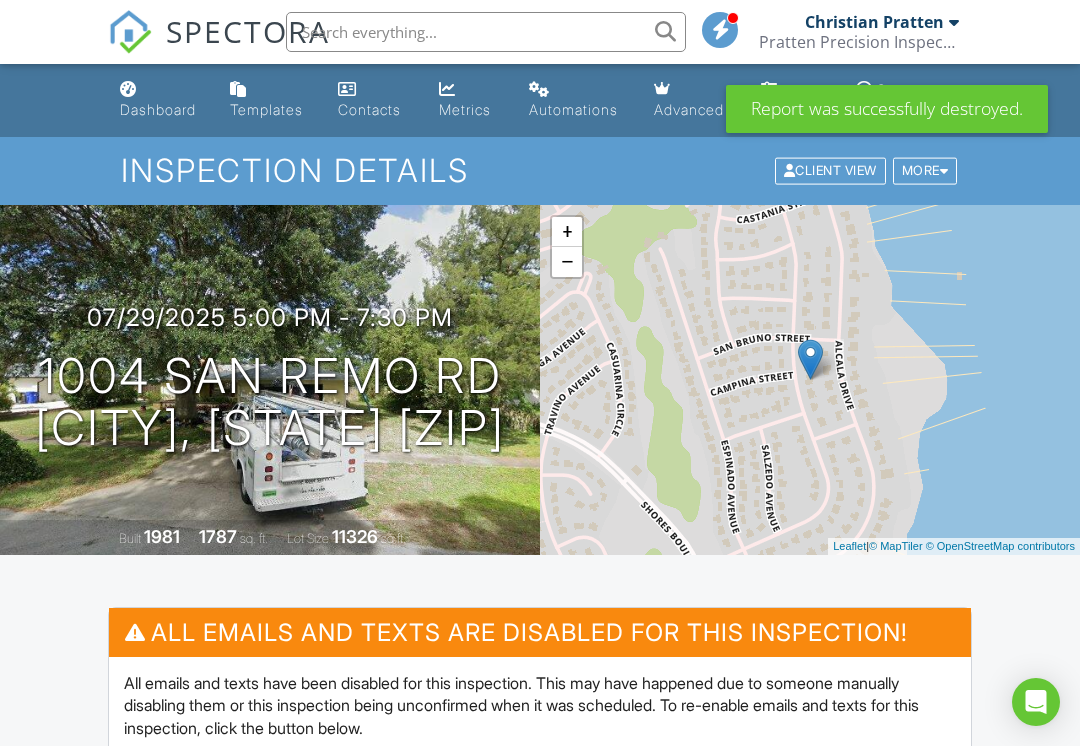 scroll, scrollTop: 0, scrollLeft: 0, axis: both 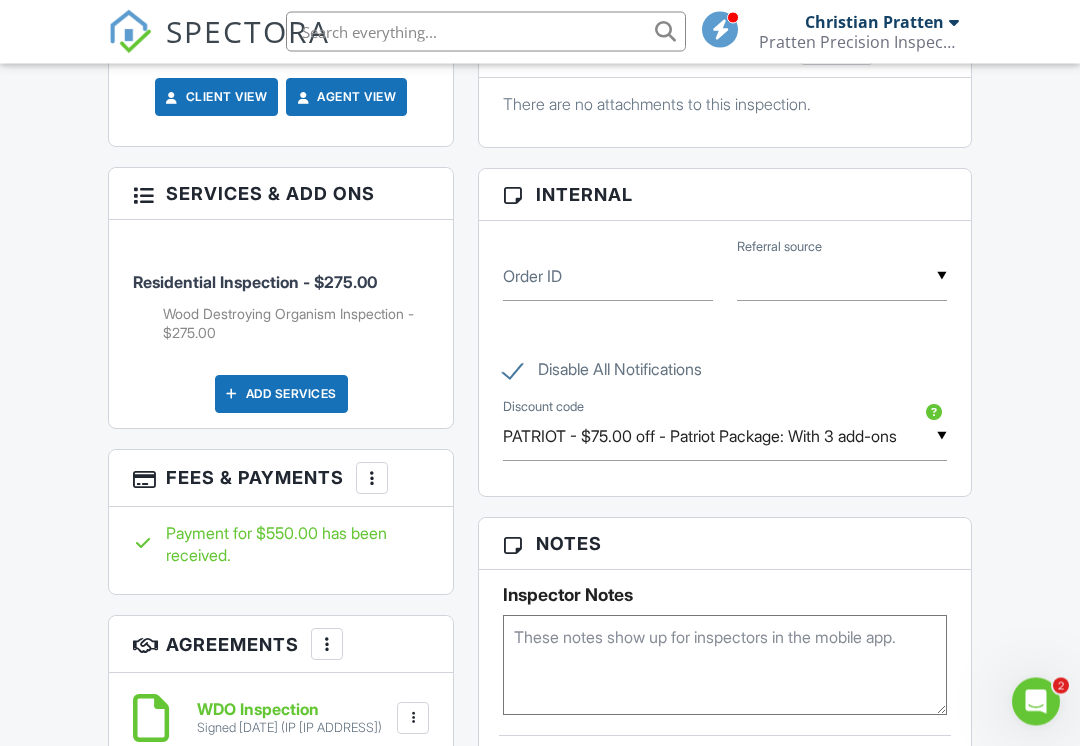 click on "Add Services" at bounding box center (281, 395) 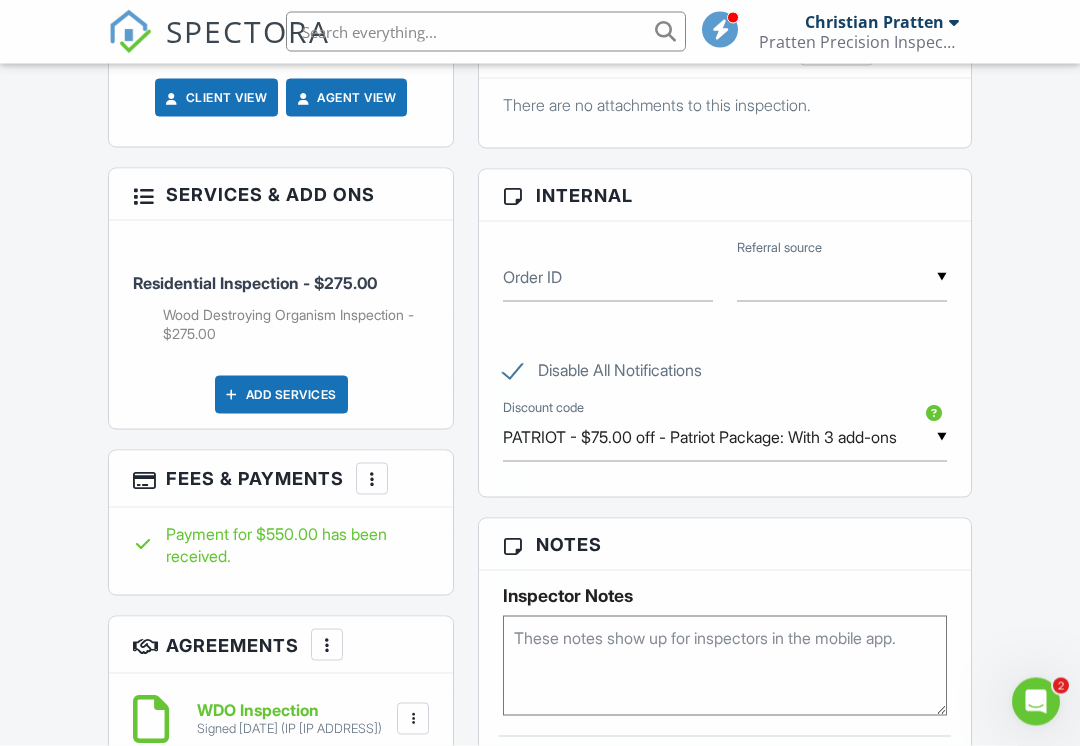 scroll, scrollTop: 1528, scrollLeft: 0, axis: vertical 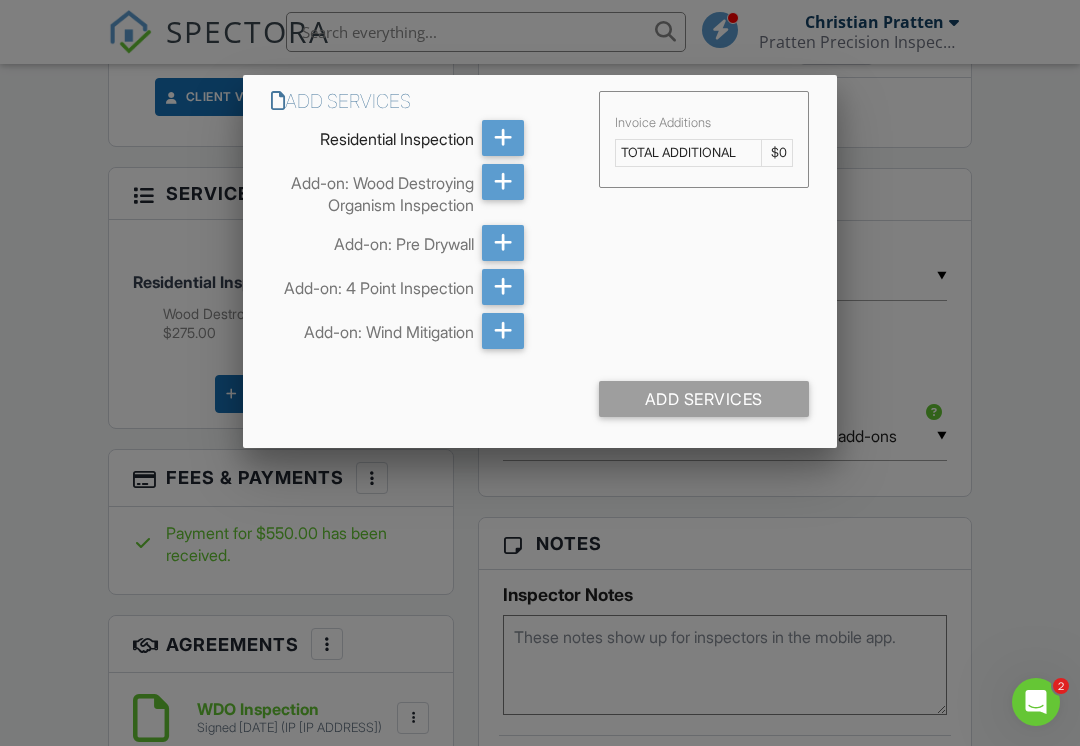 click at bounding box center (503, 287) 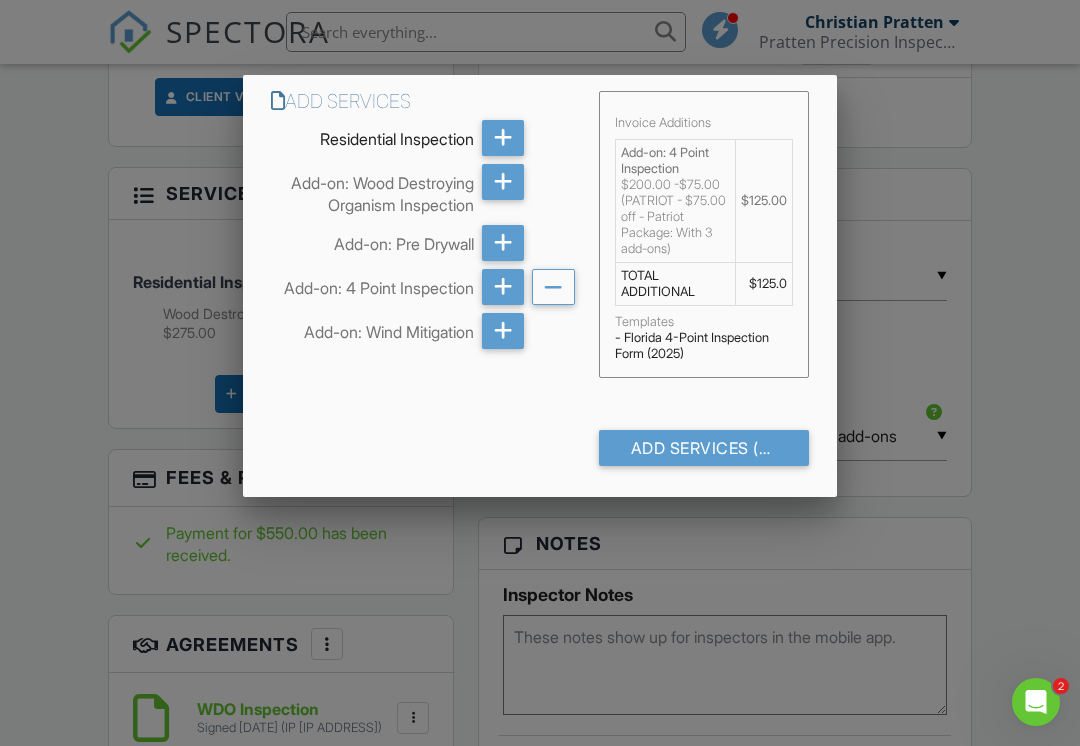 click at bounding box center (503, 331) 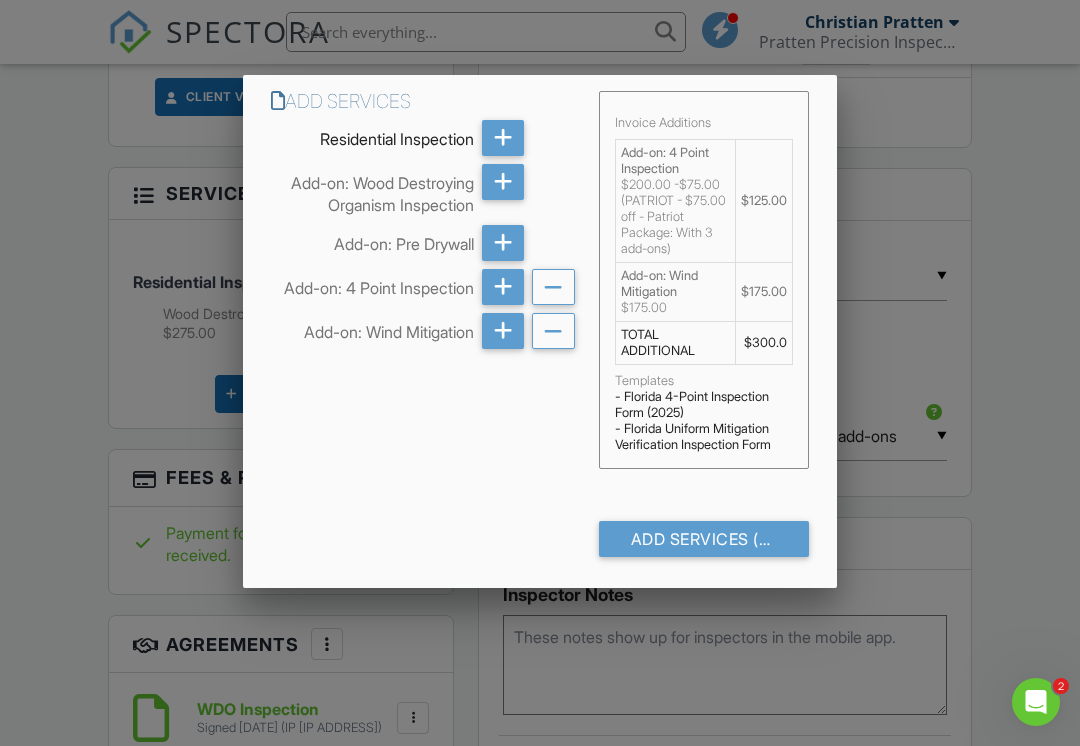 click on "Add Services
(+ $300.0)" at bounding box center [704, 539] 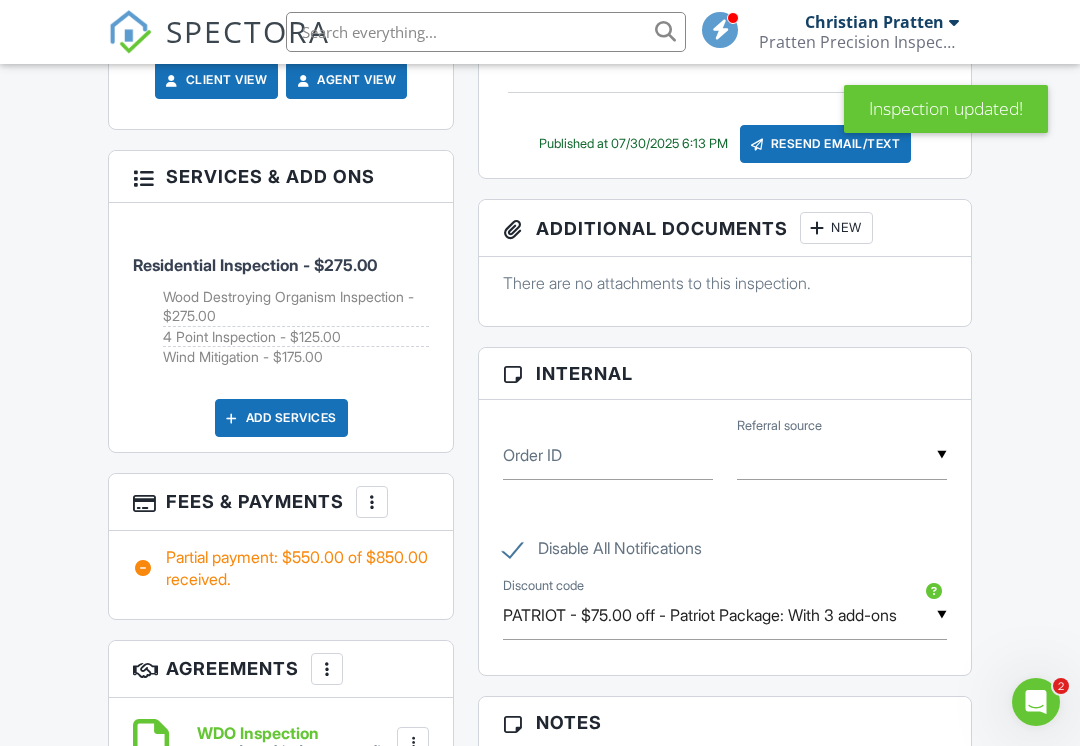 scroll, scrollTop: 1549, scrollLeft: 0, axis: vertical 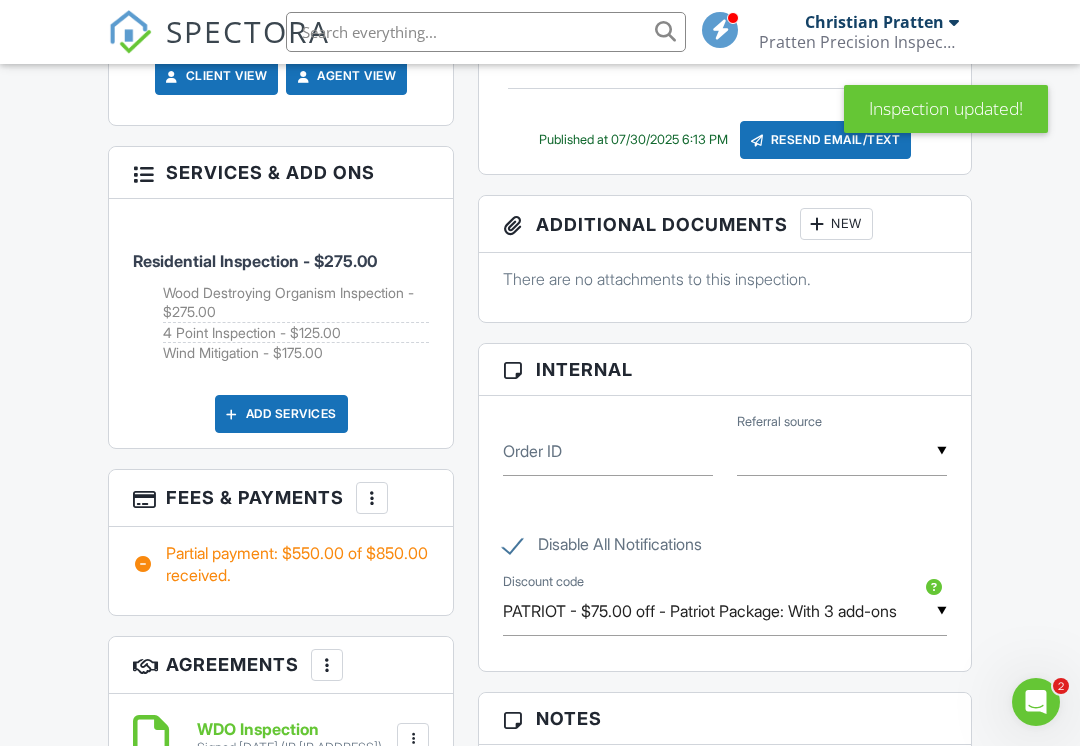 click at bounding box center (372, 498) 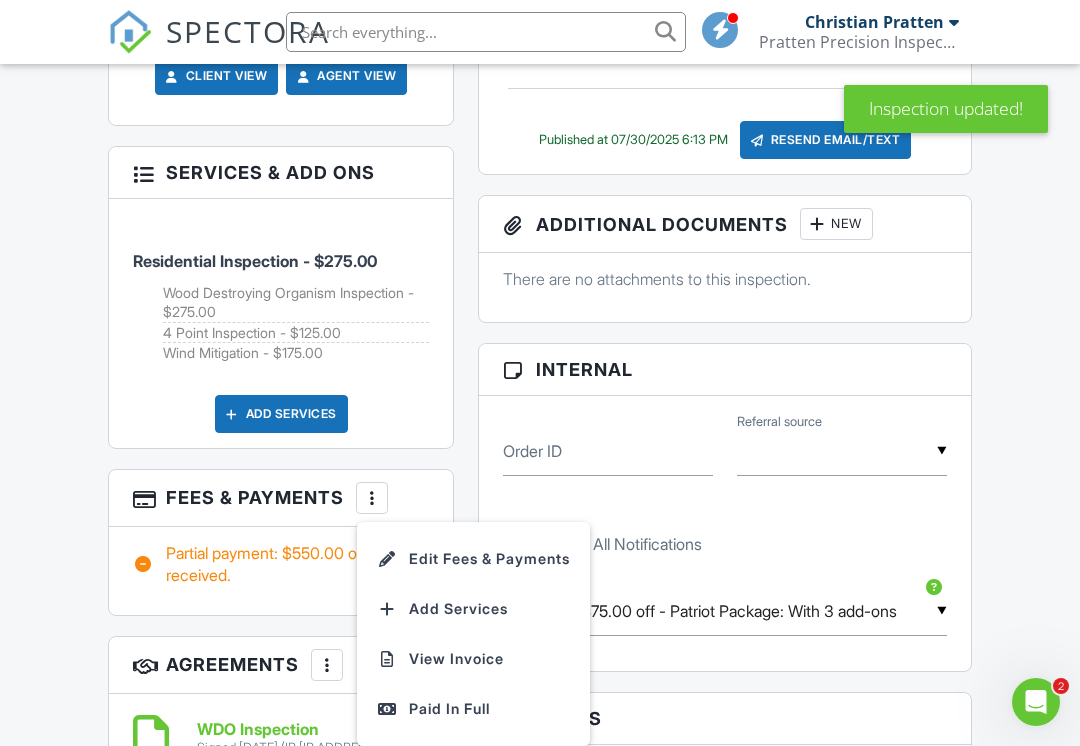click on "Edit Fees & Payments" at bounding box center [473, 559] 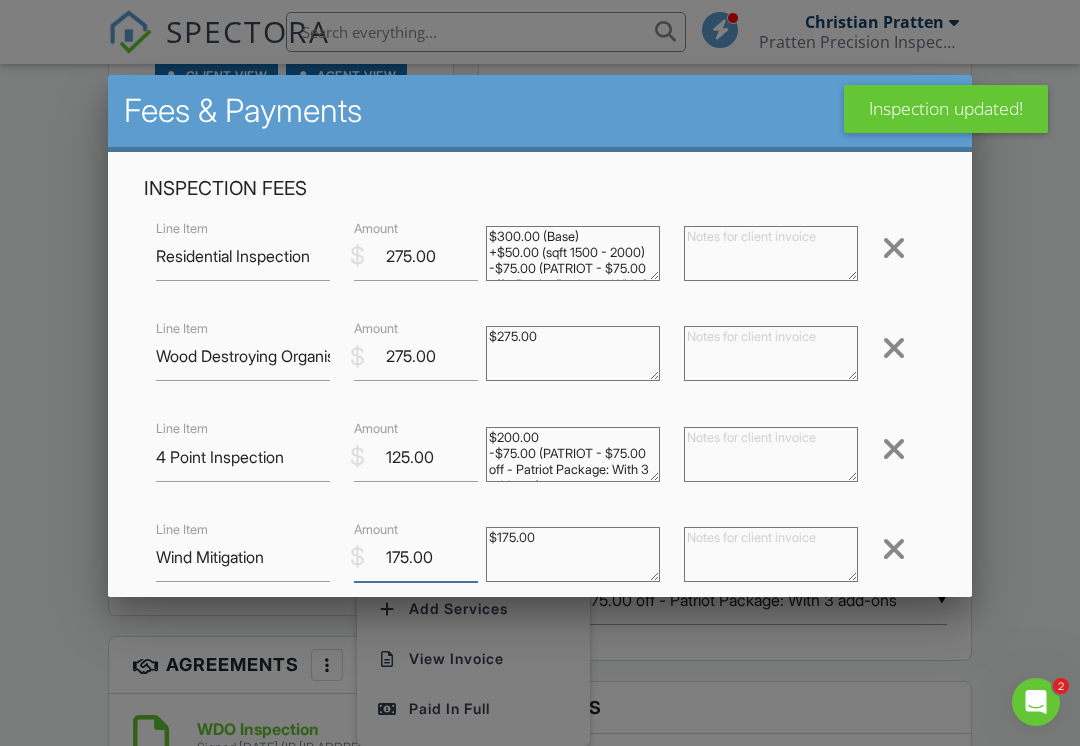 click on "175.00" at bounding box center [416, 557] 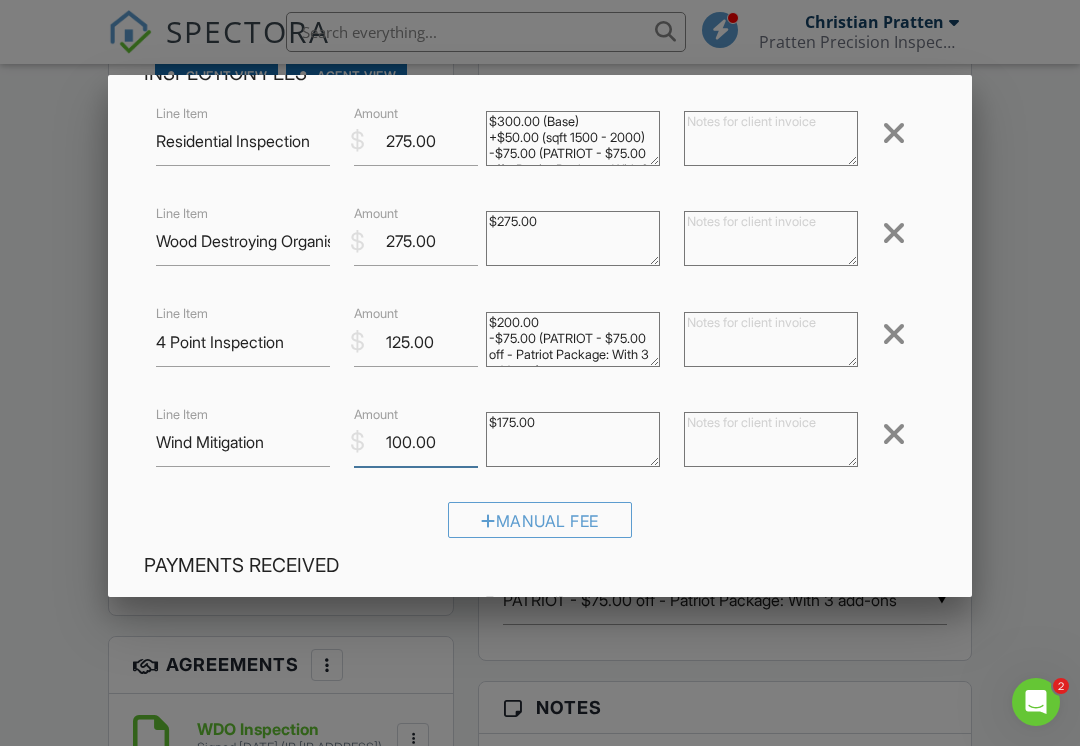 scroll, scrollTop: 122, scrollLeft: 0, axis: vertical 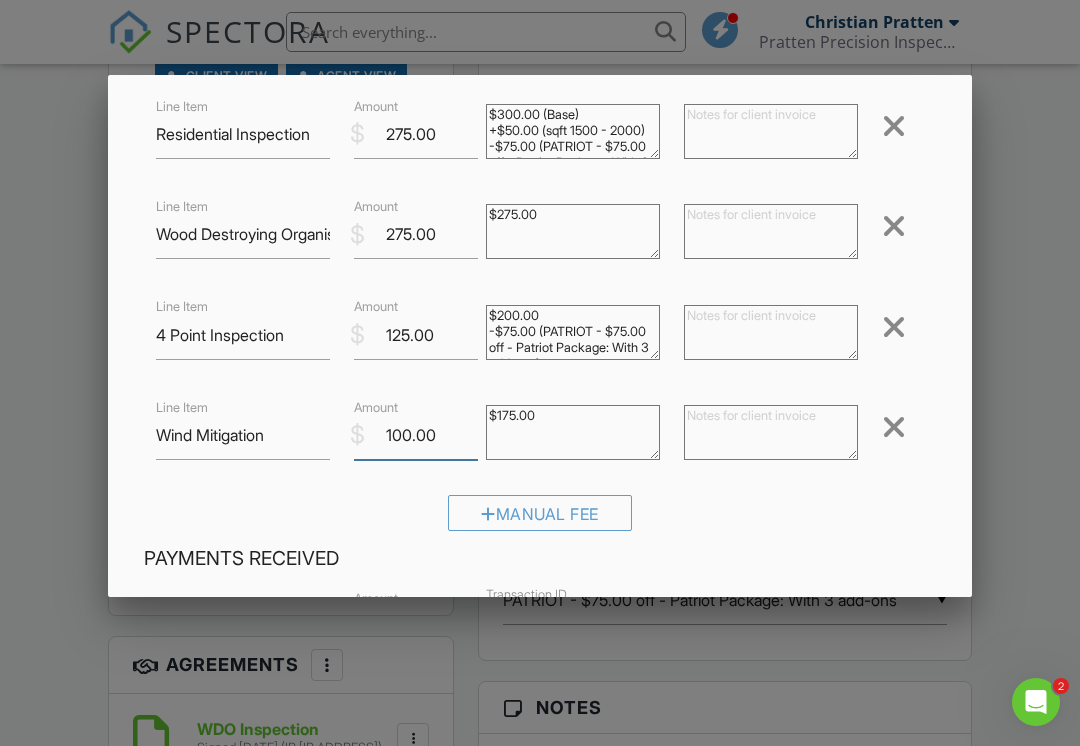 type on "100.00" 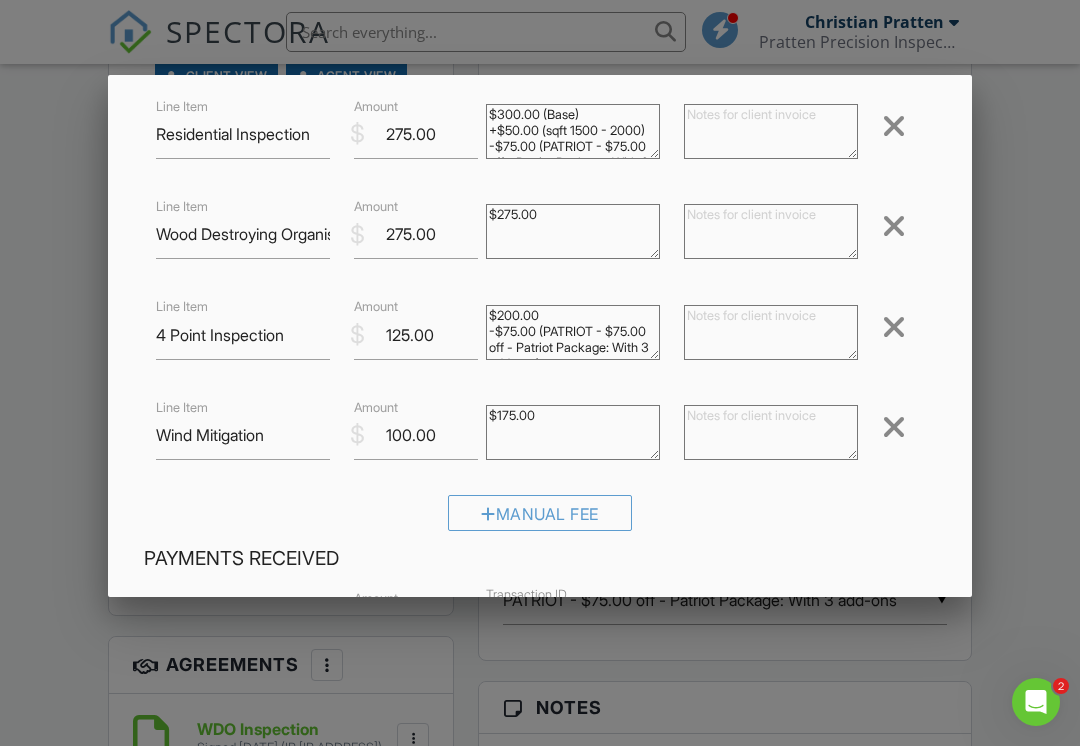 click on "$175.00" at bounding box center (573, 432) 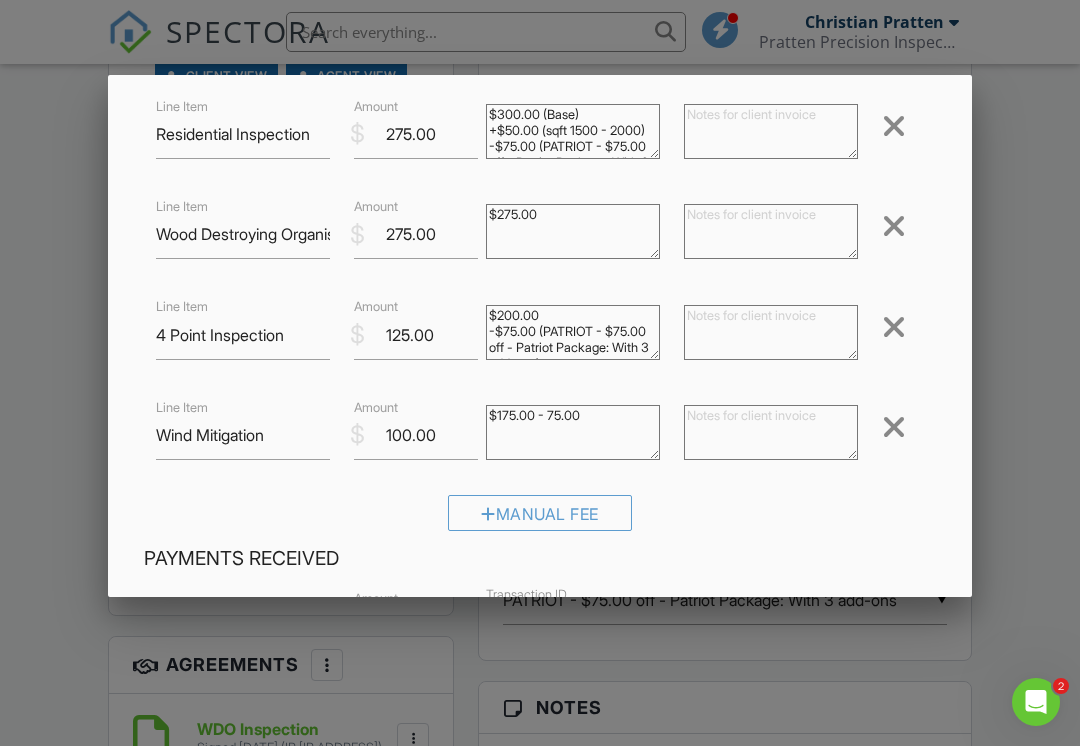 click on "$175.00" at bounding box center (573, 432) 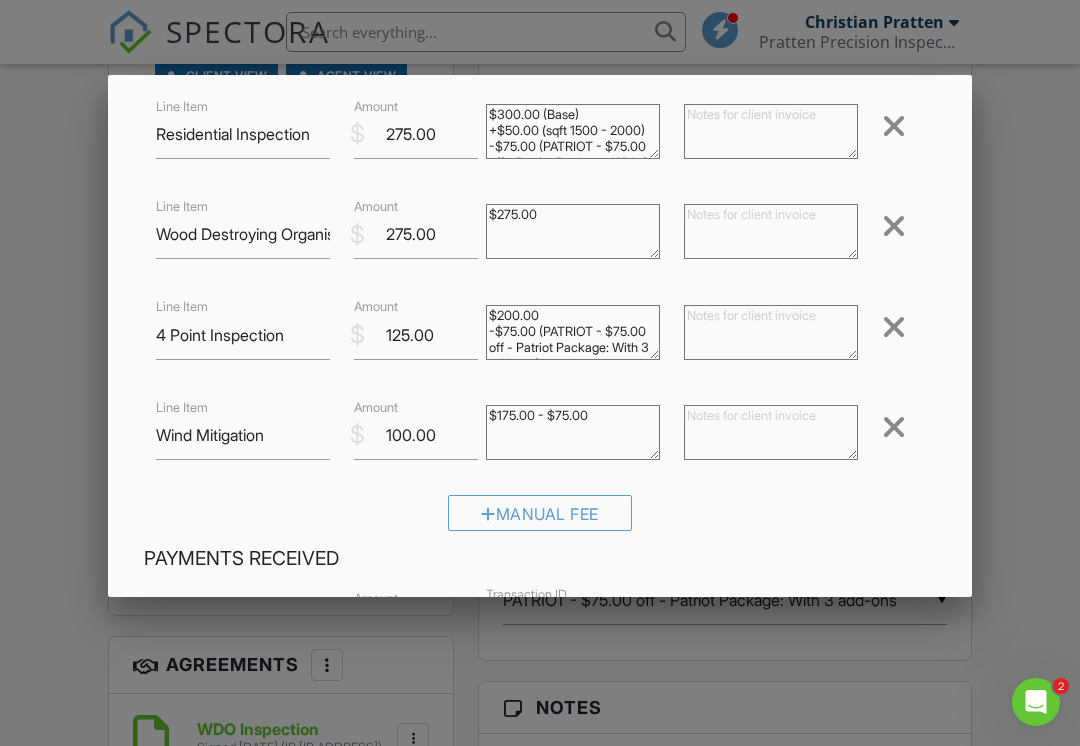 click on "$175.00" at bounding box center (573, 432) 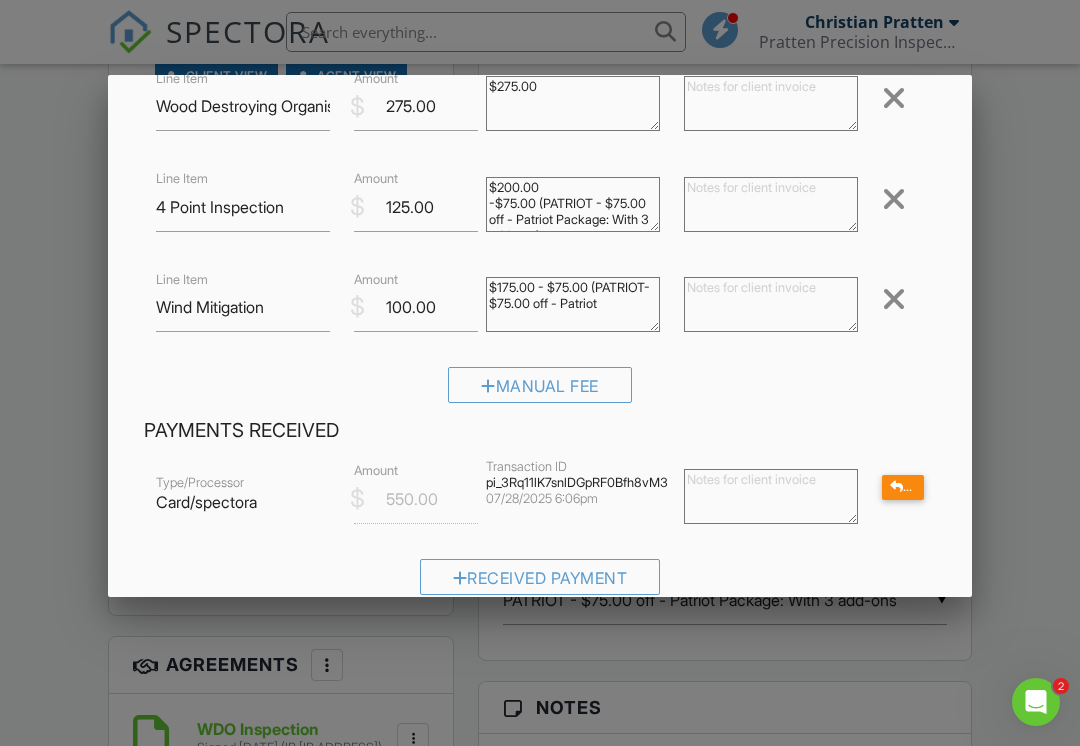scroll, scrollTop: 260, scrollLeft: 0, axis: vertical 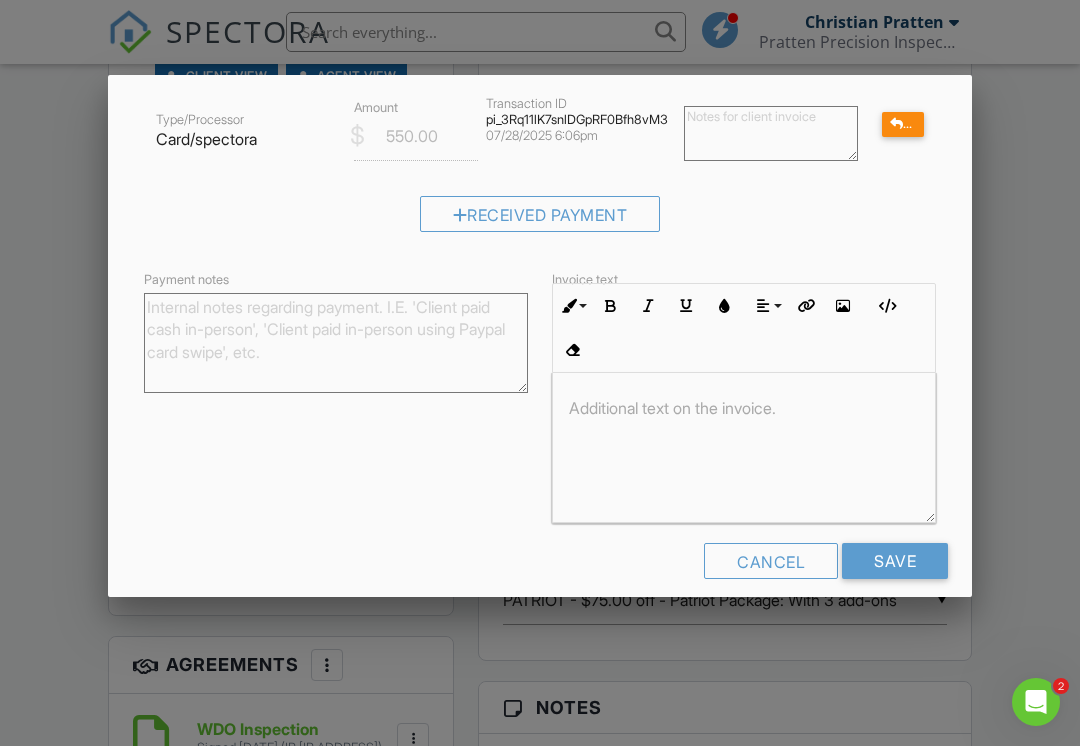 type on "$175.00 - $75.00 (PATRIOT- $75.00 off - Patriot Package: With 3 add-on)" 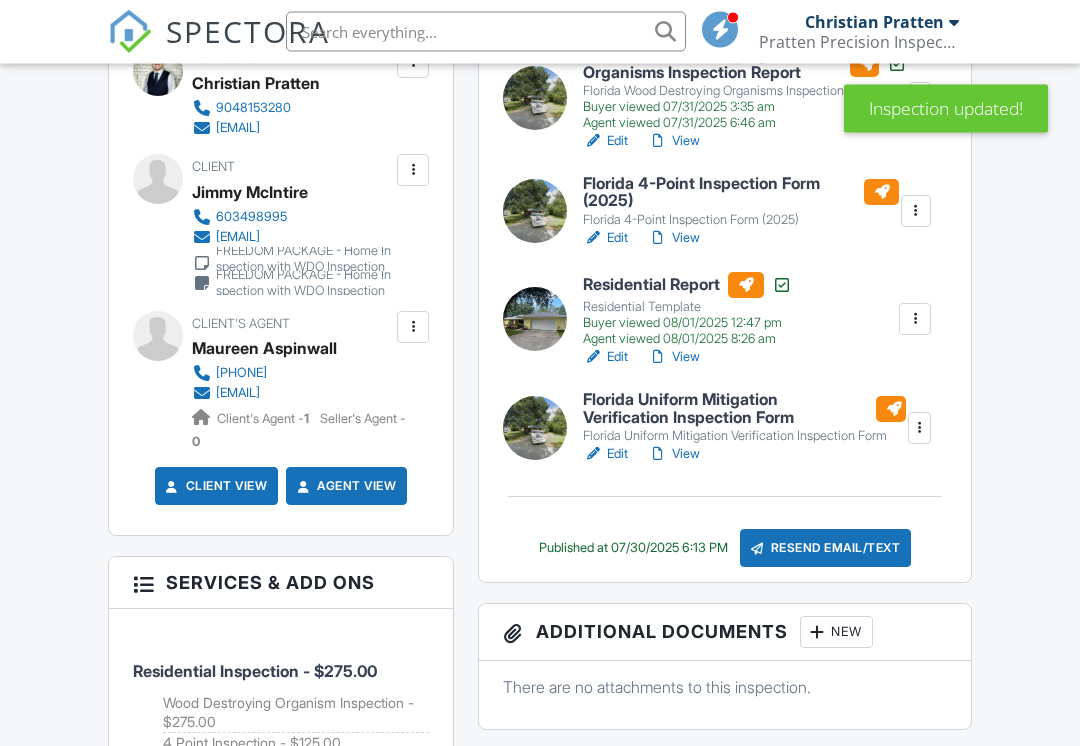 scroll, scrollTop: 1385, scrollLeft: 0, axis: vertical 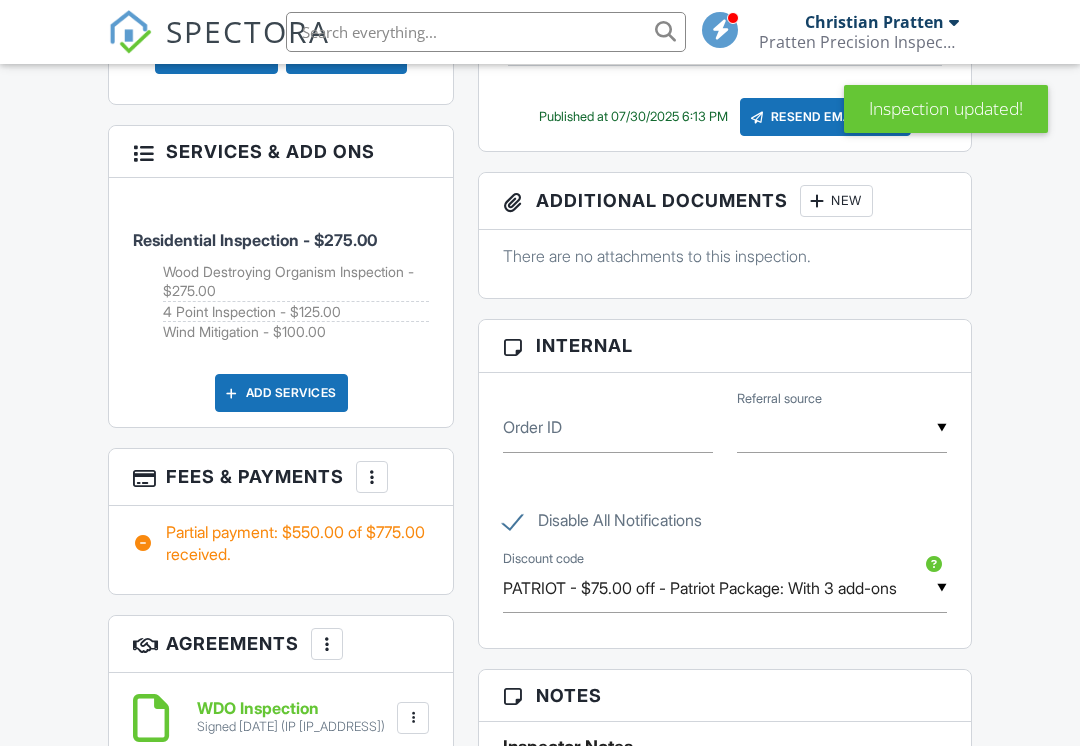 click at bounding box center [372, 477] 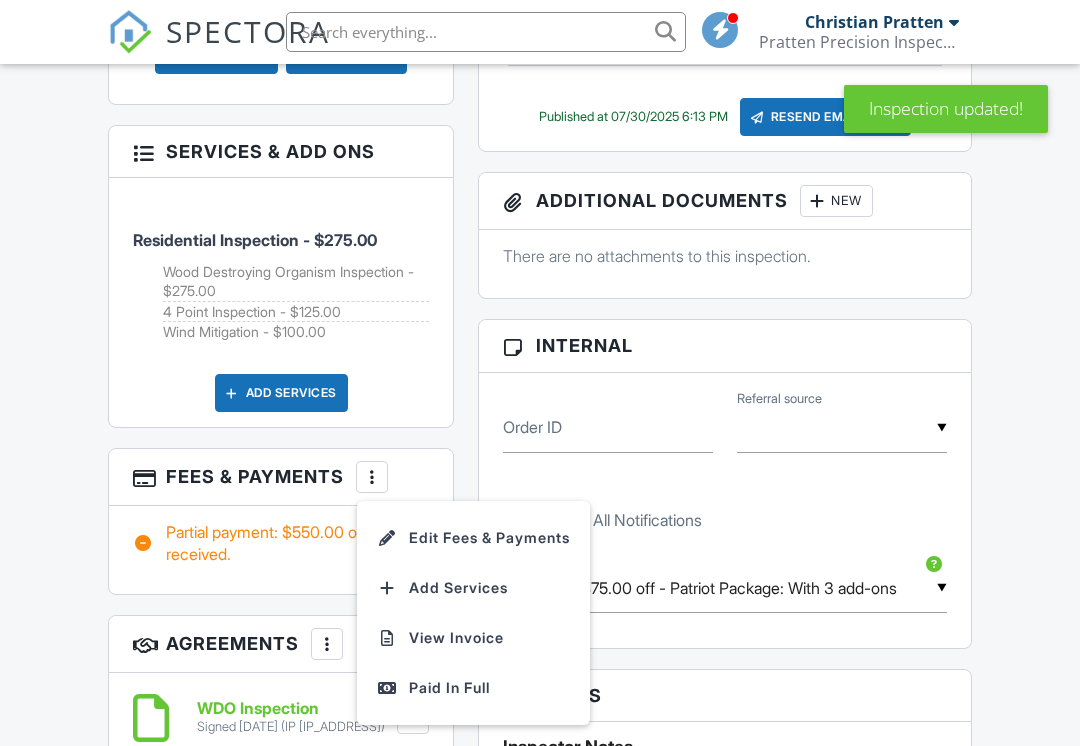 click on "View Invoice" at bounding box center [473, 638] 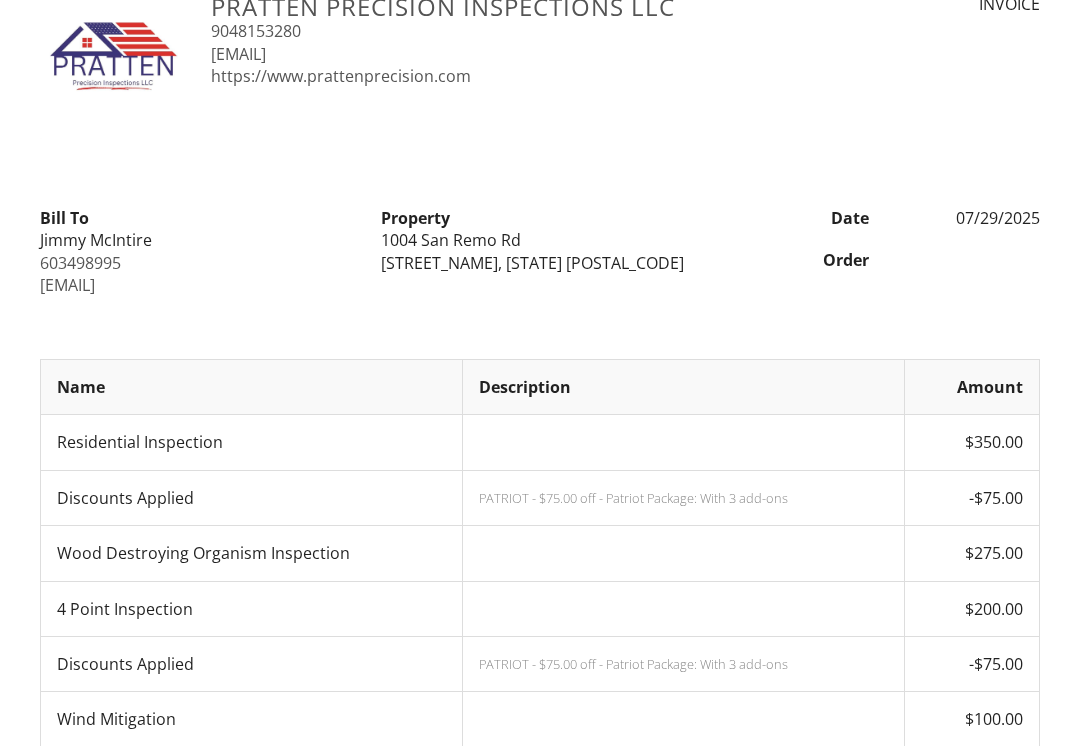 scroll, scrollTop: 0, scrollLeft: 0, axis: both 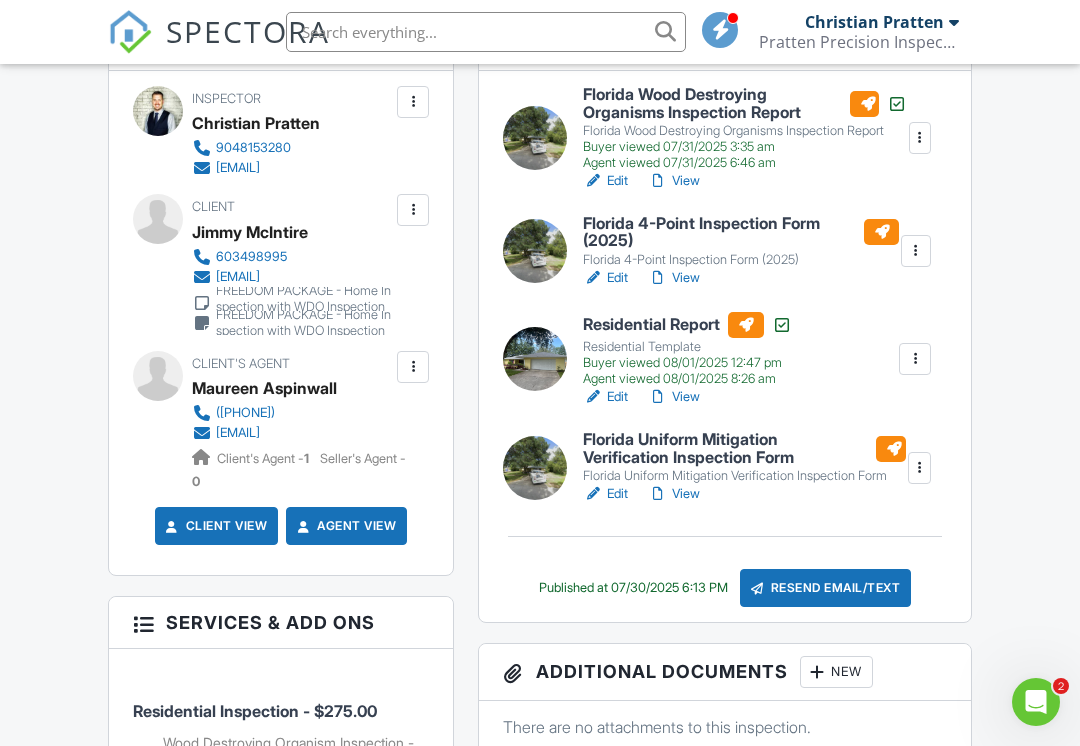 click at bounding box center [413, 210] 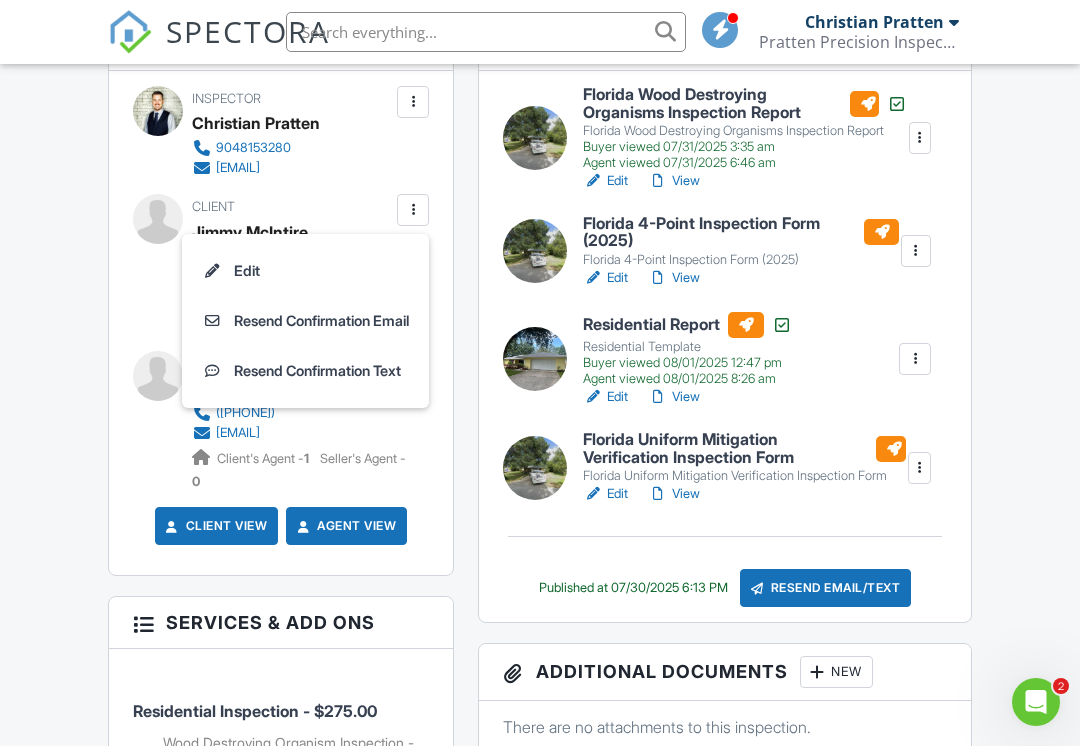 click on "Edit" at bounding box center [305, 271] 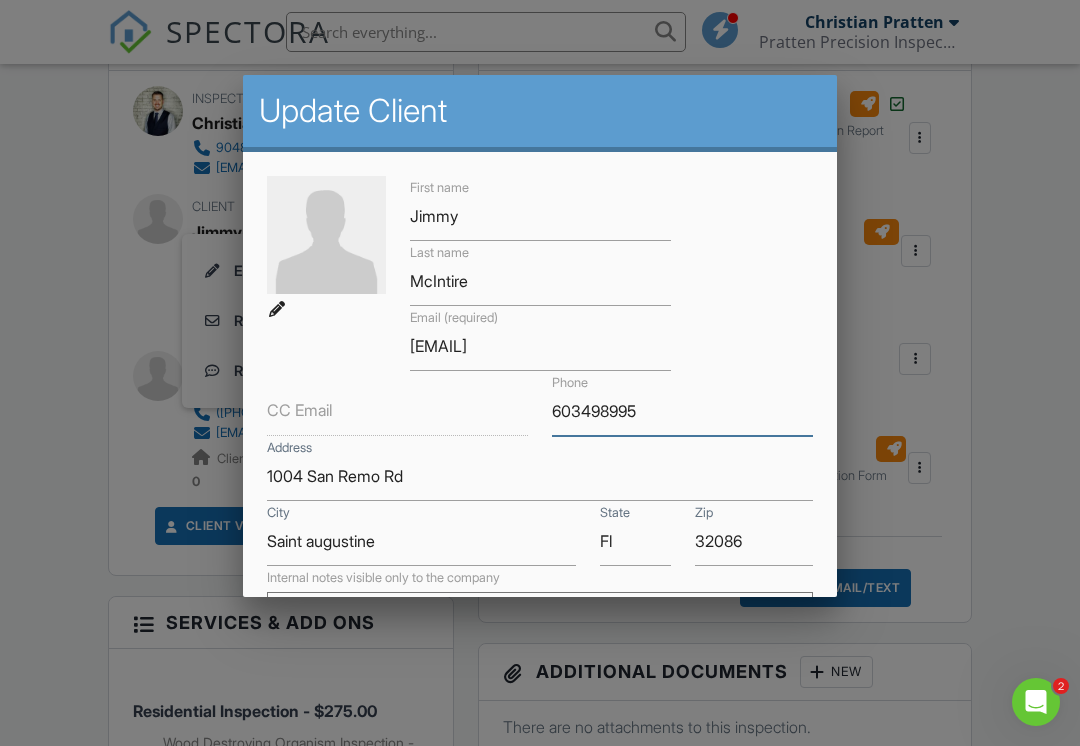 click on "603498995" at bounding box center (682, 411) 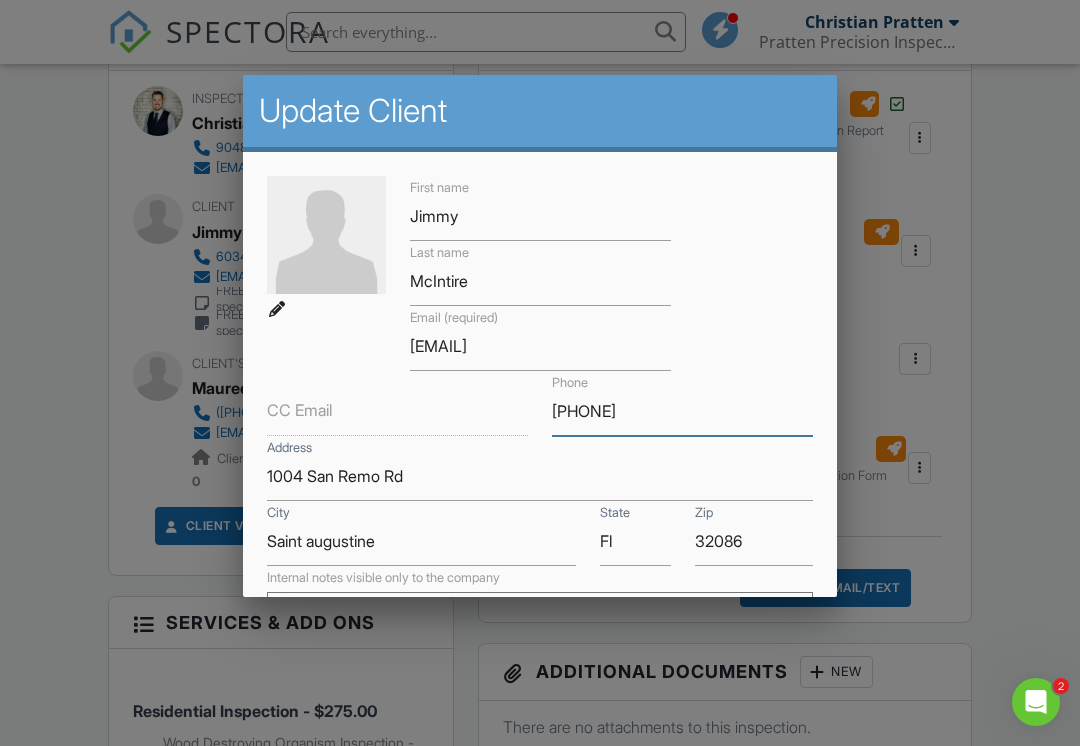 type on "[PHONE]" 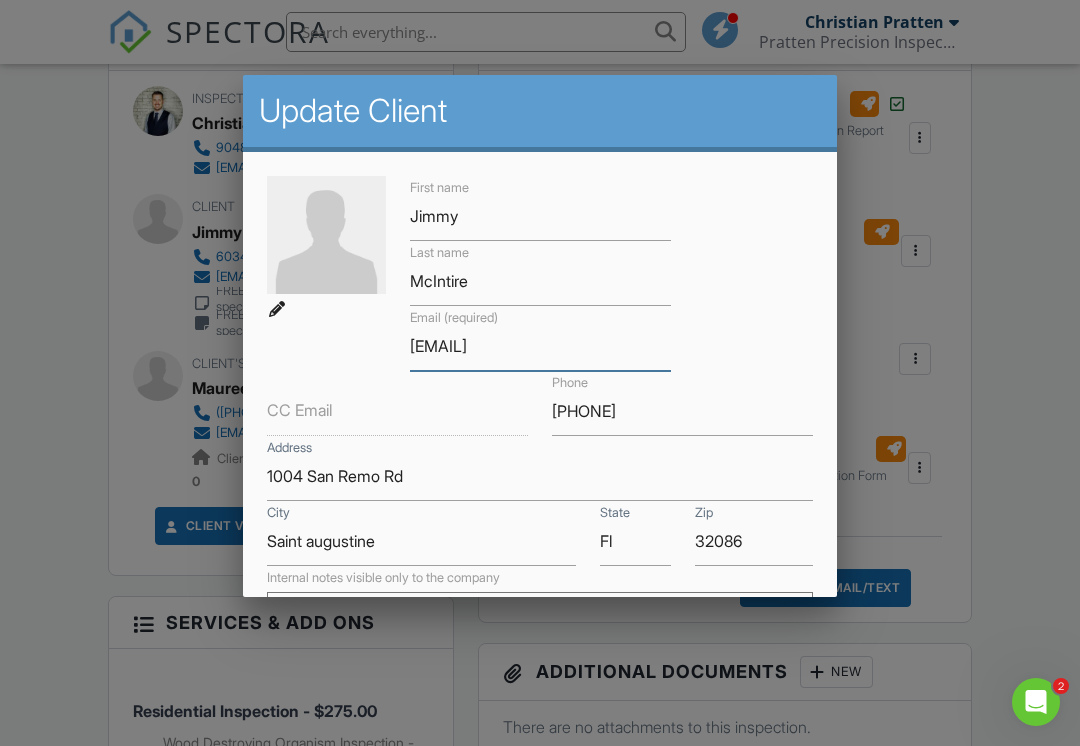 click on "jimmymac1972@mail.co" at bounding box center [540, 346] 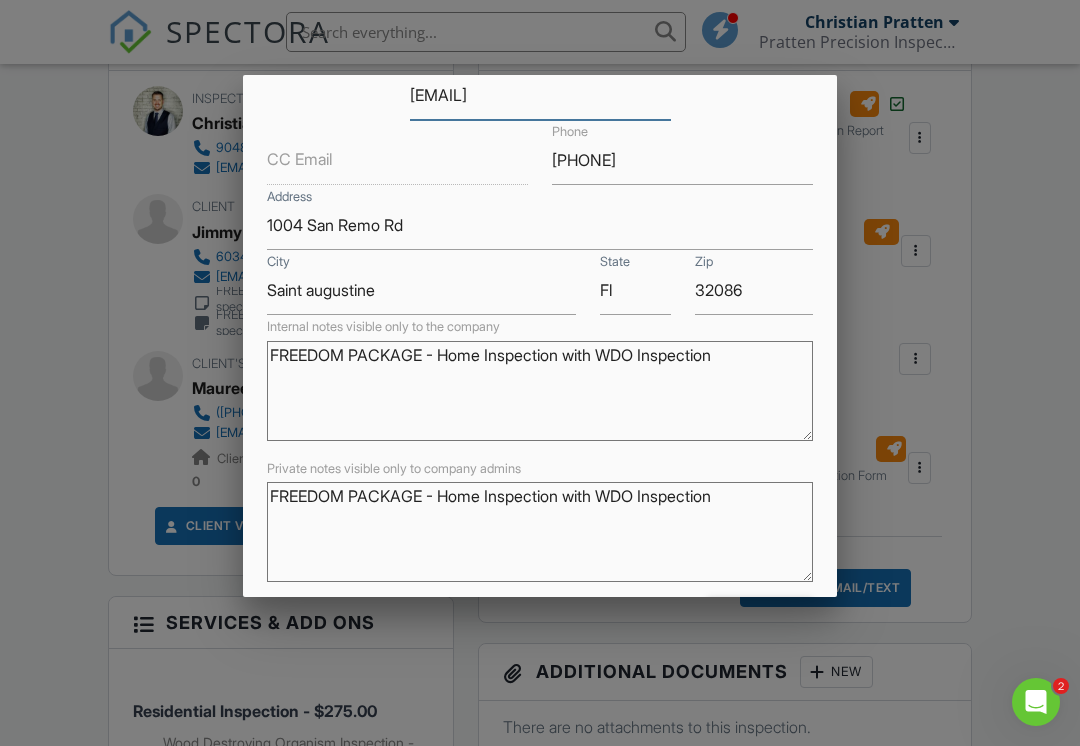 scroll, scrollTop: 258, scrollLeft: 0, axis: vertical 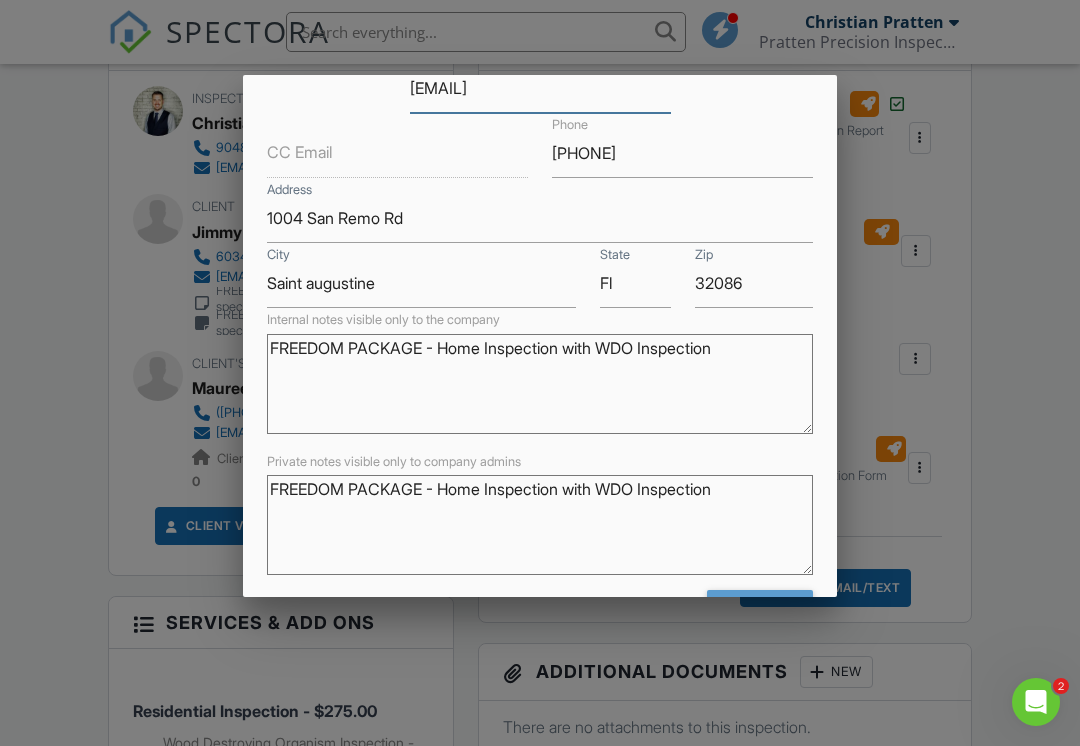type on "[USERNAME]@[DOMAIN]" 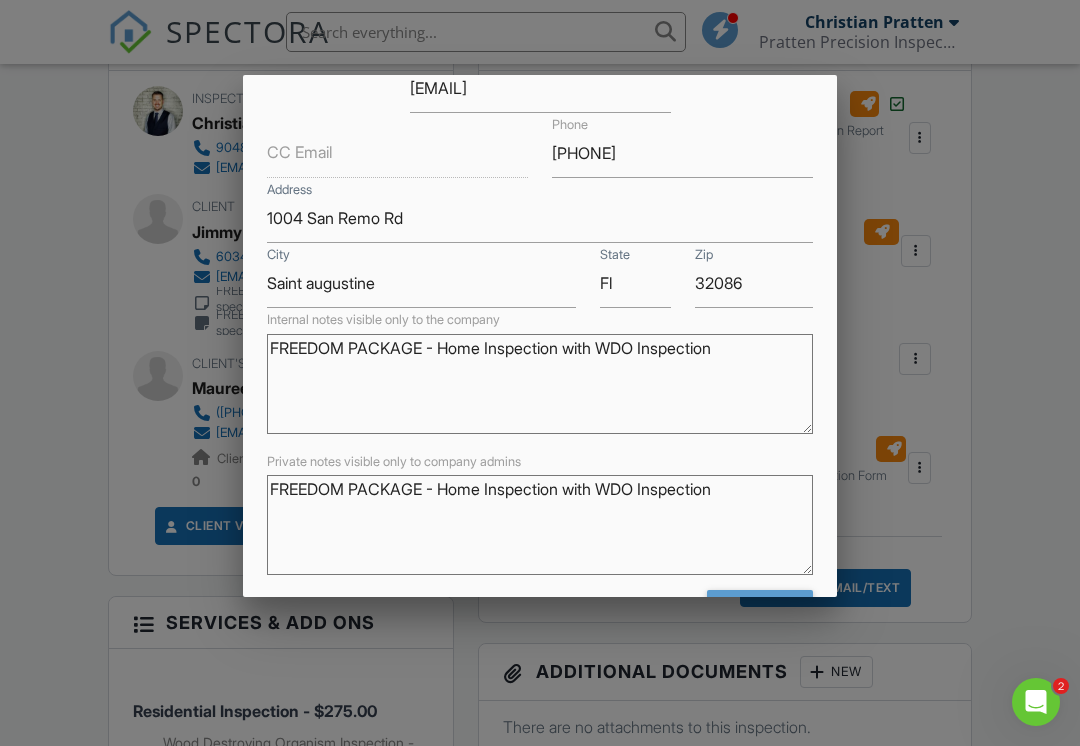click on "FREEDOM PACKAGE - Home Inspection with WDO Inspection" at bounding box center [540, 384] 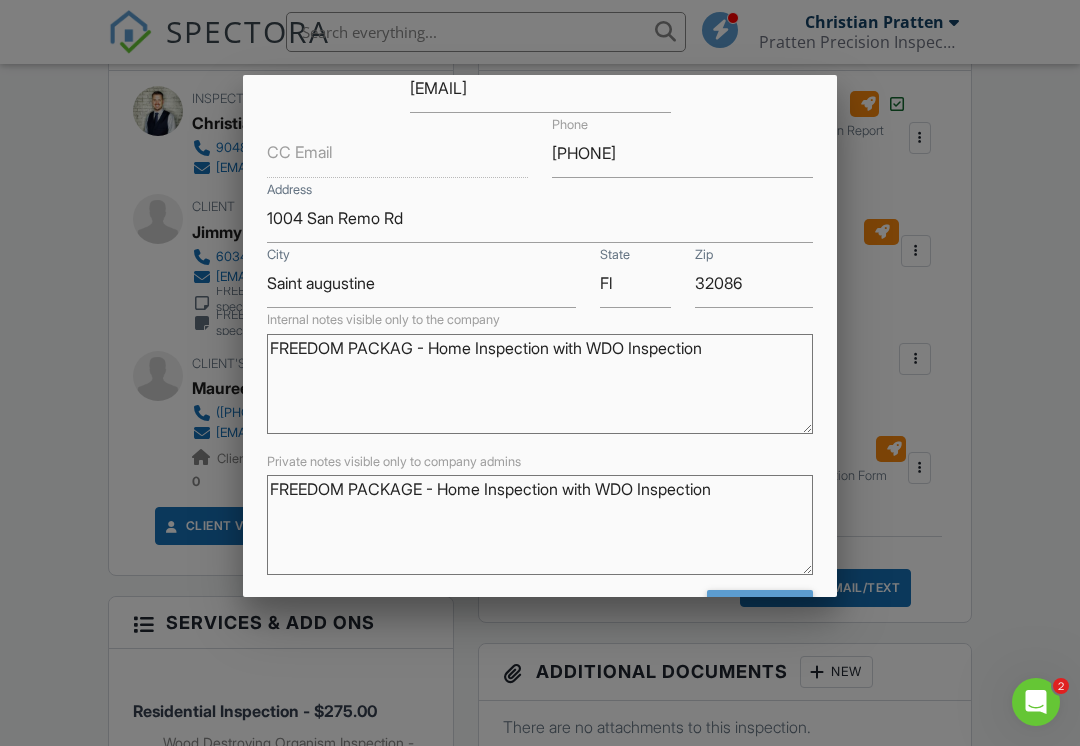 type on "FREEDOM PACKAGE - Home Inspection with WDO Inspection" 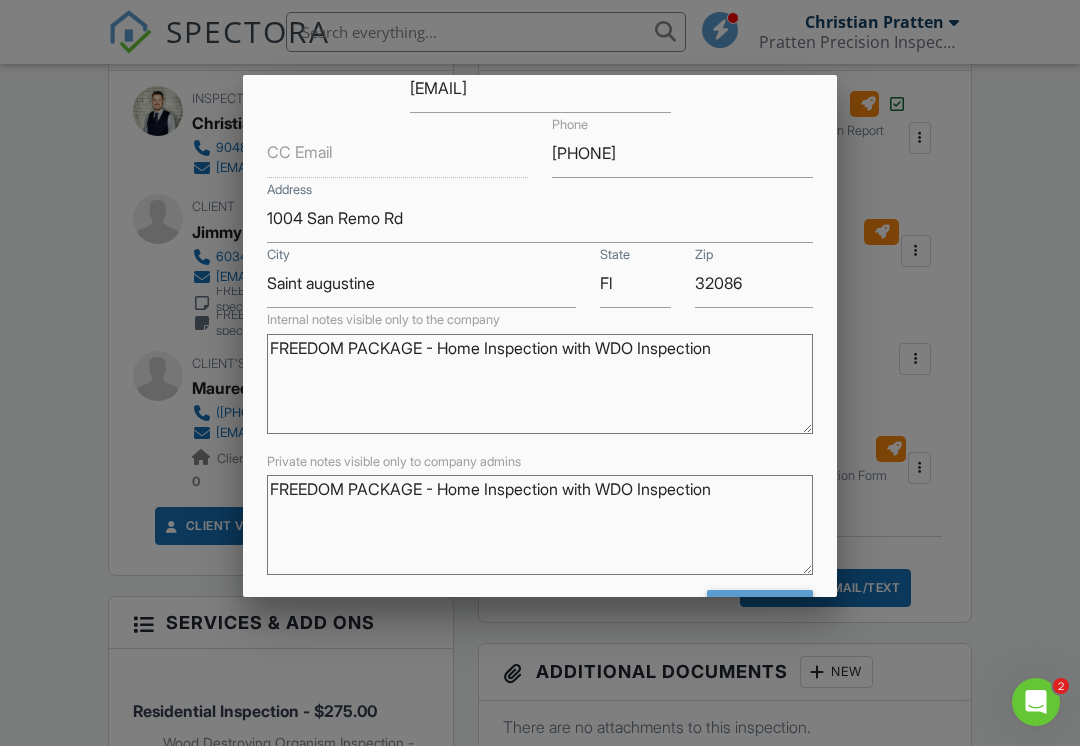 click on "Save" at bounding box center (760, 608) 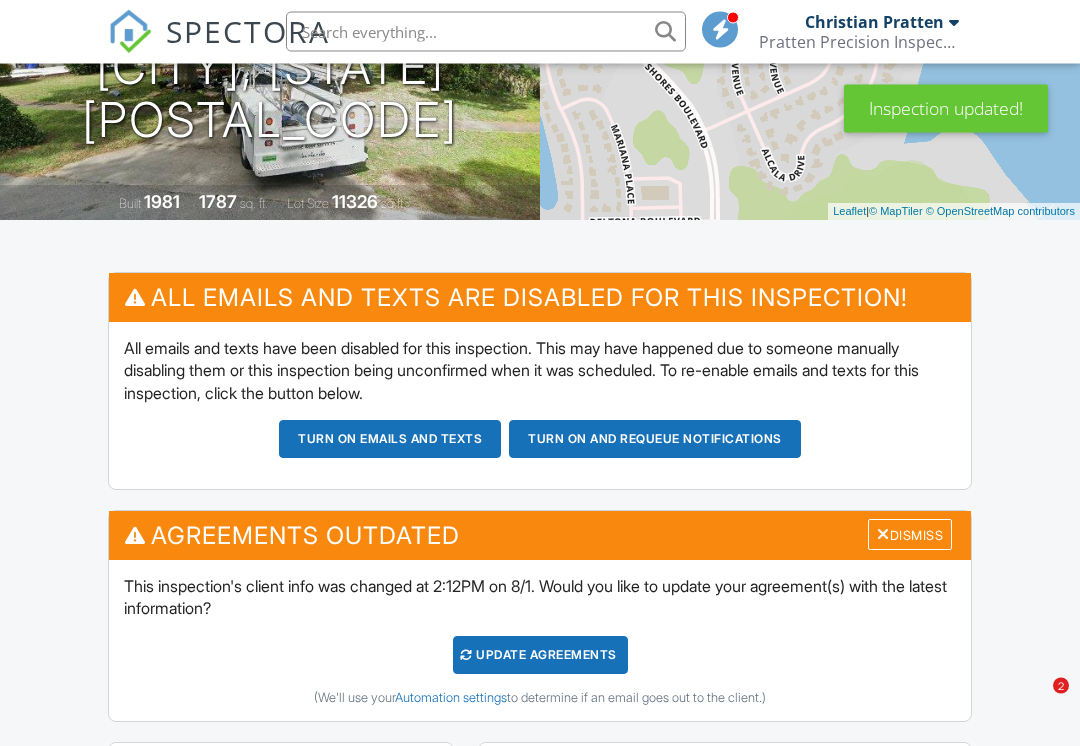 scroll, scrollTop: 775, scrollLeft: 0, axis: vertical 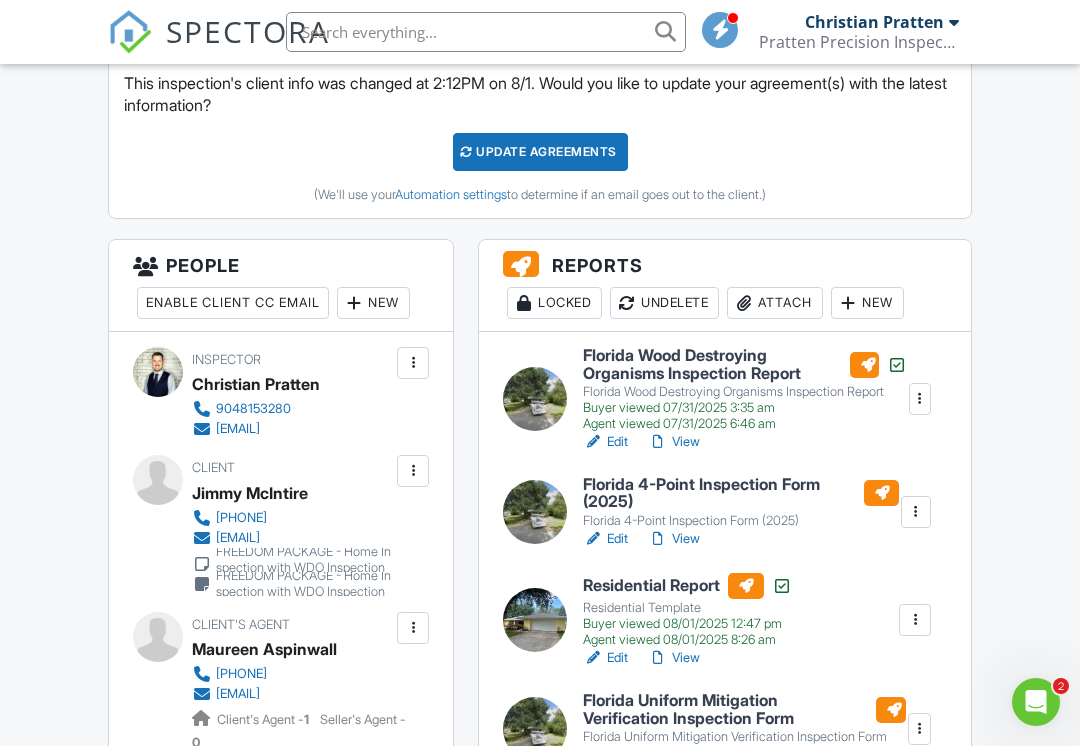 click at bounding box center [413, 471] 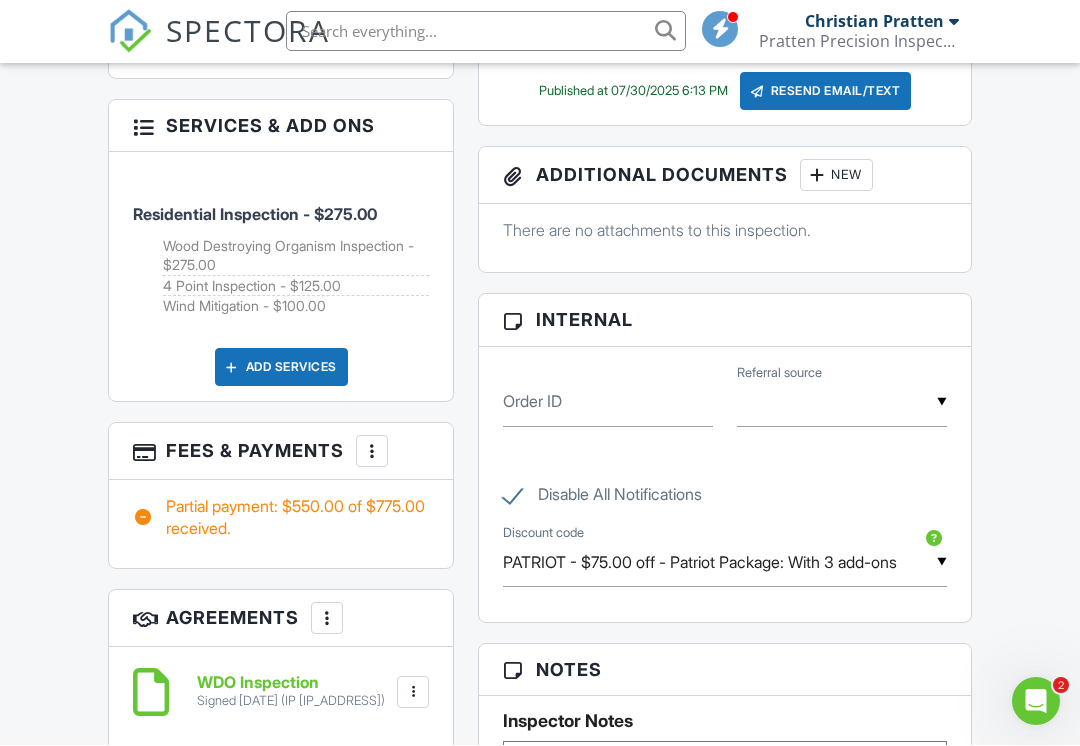 click at bounding box center (372, 452) 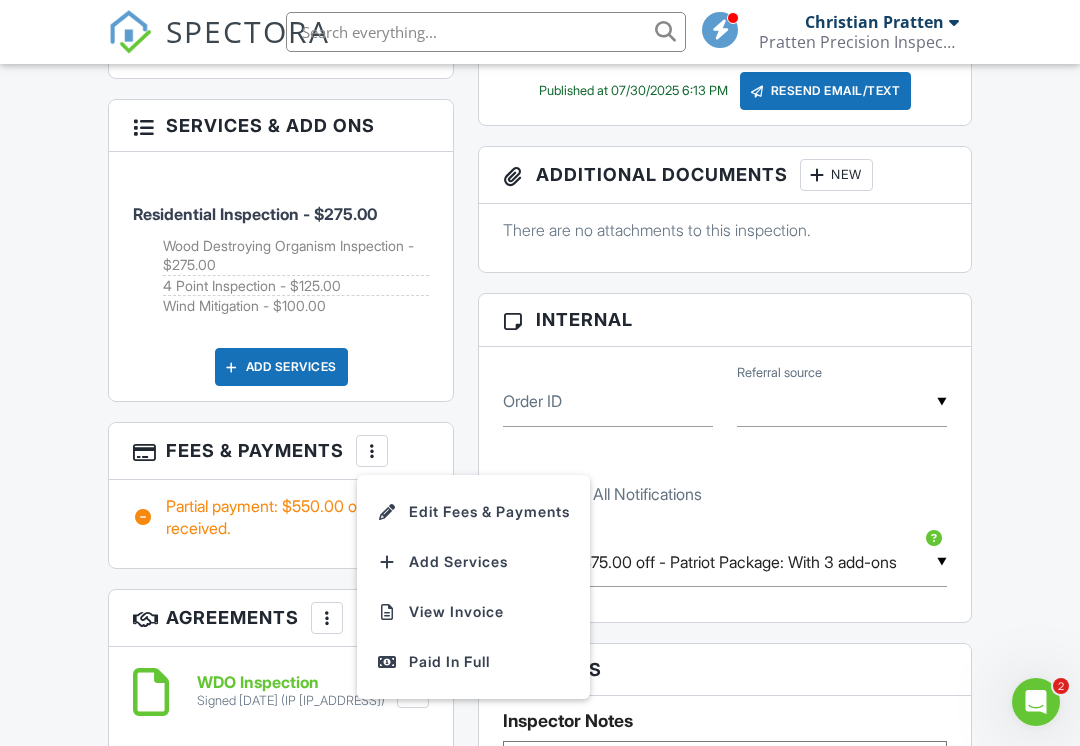 click on "View Invoice" at bounding box center [473, 612] 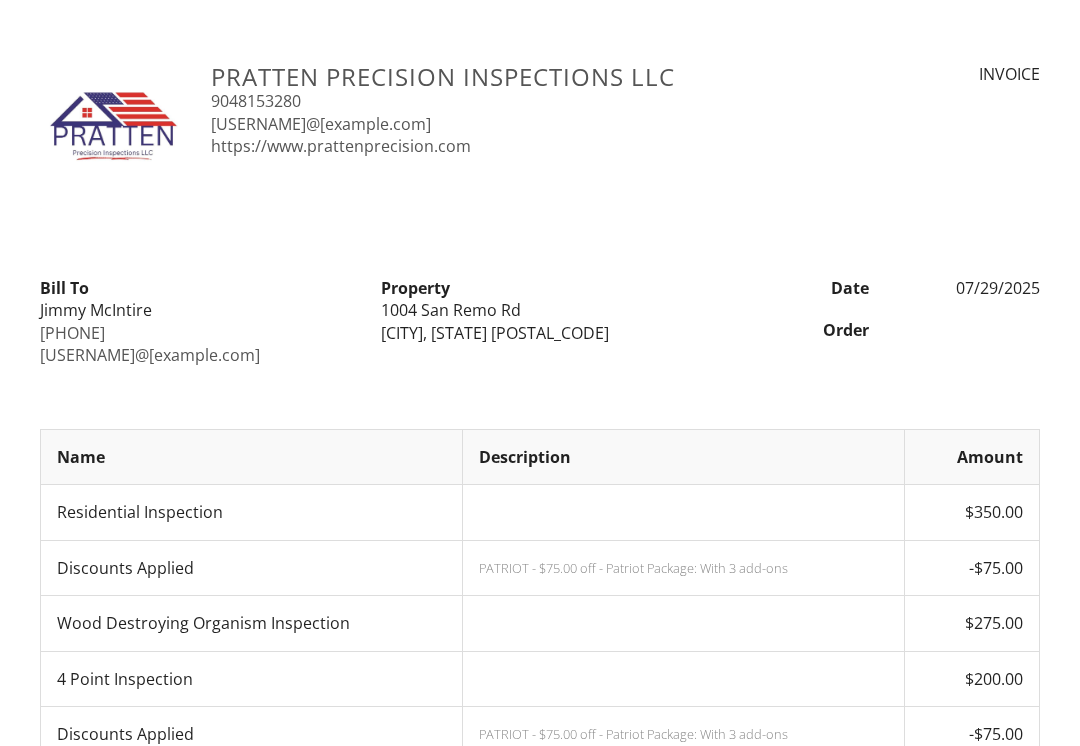 scroll, scrollTop: 0, scrollLeft: 0, axis: both 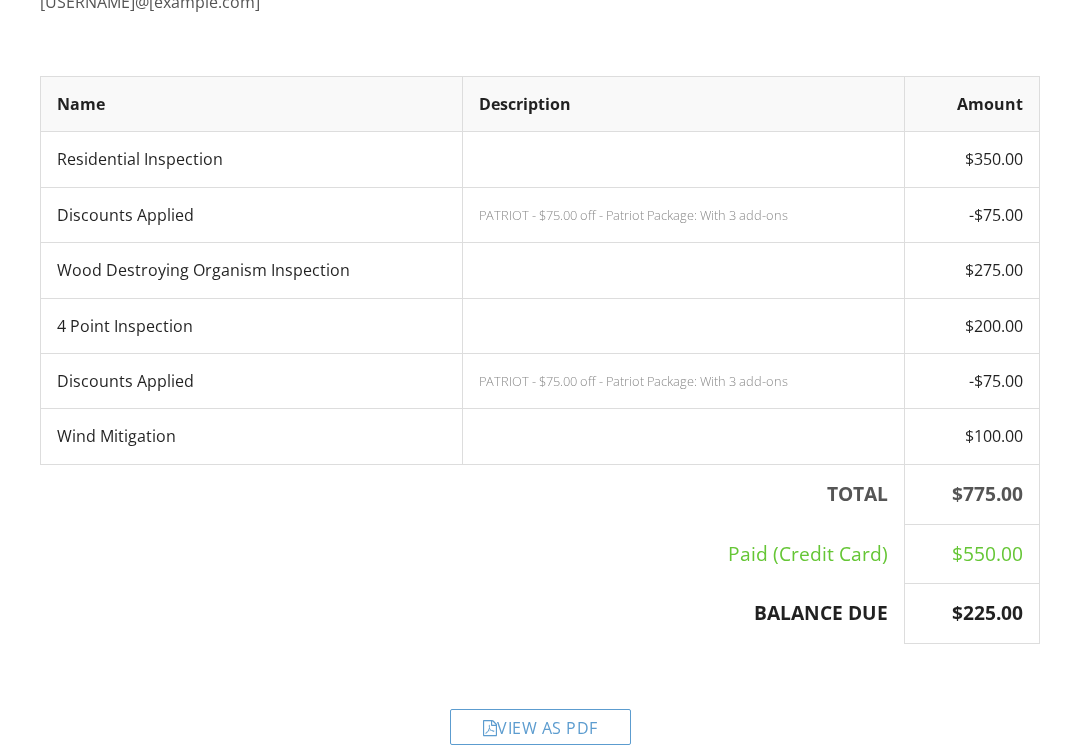 click on "View as PDF" at bounding box center (540, 727) 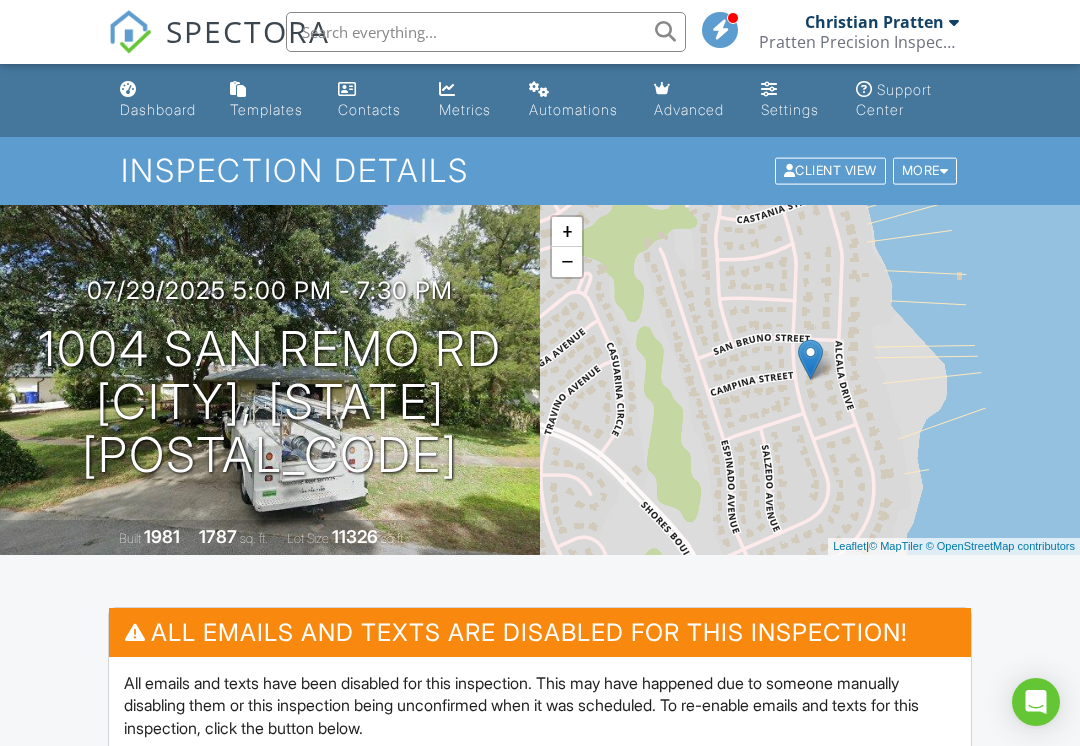 click on "Client View" at bounding box center (830, 171) 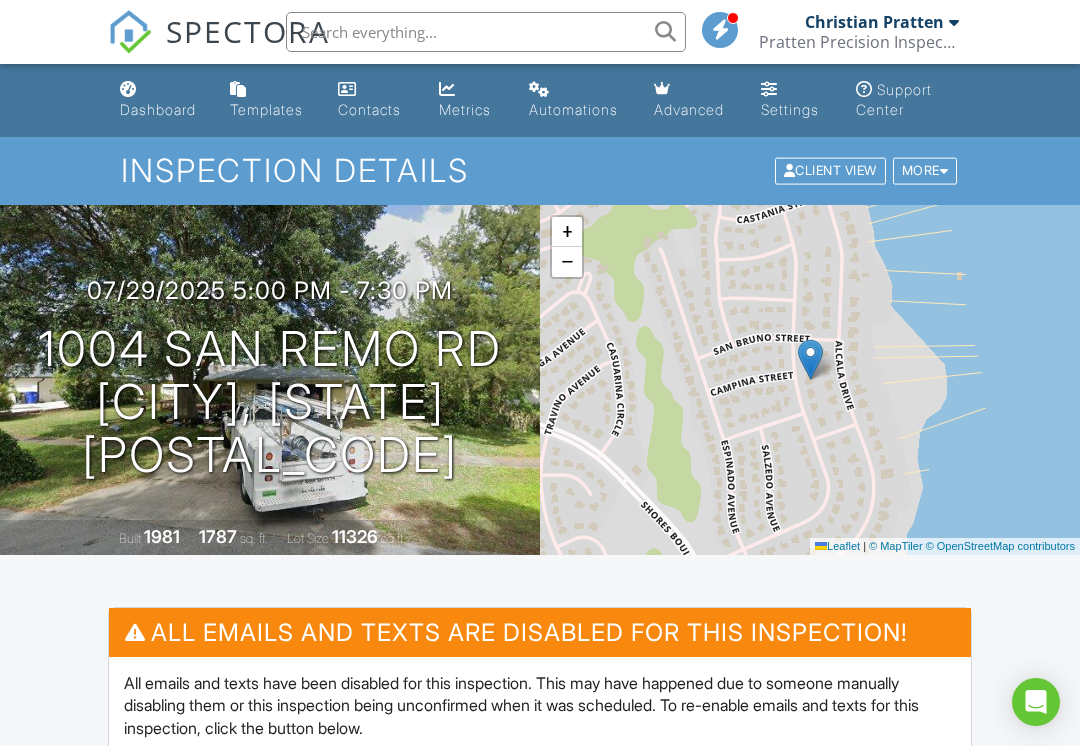 scroll, scrollTop: 0, scrollLeft: 0, axis: both 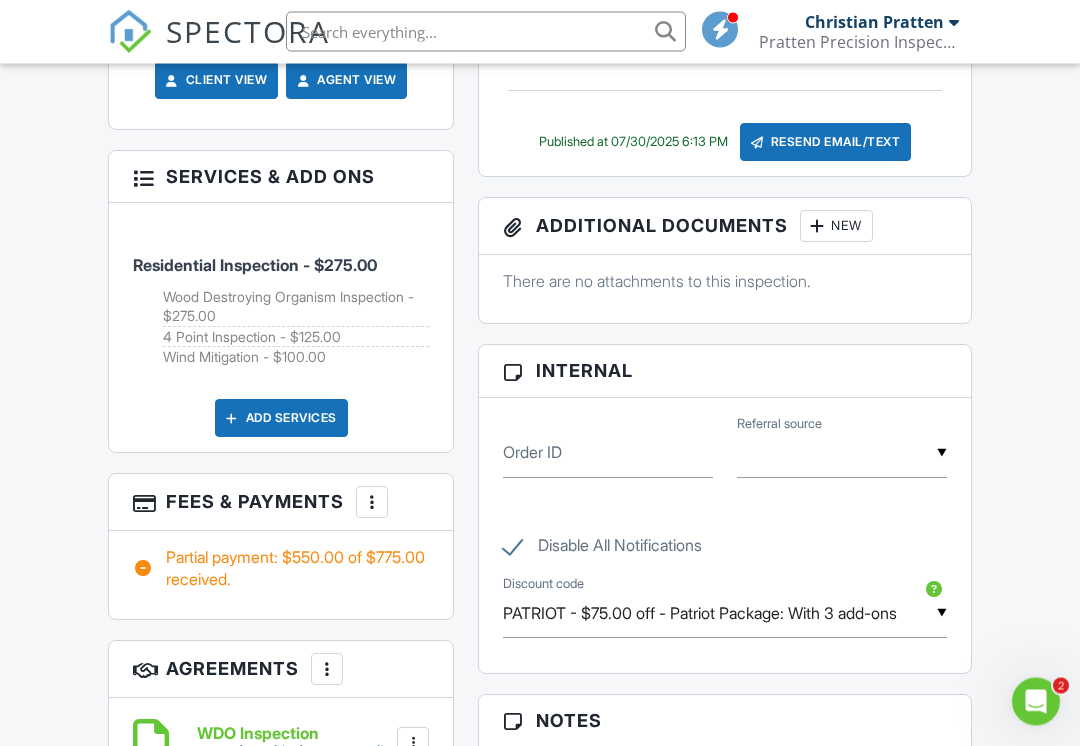 click on "Wood Destroying Organism Inspection - $275.00" at bounding box center [296, 308] 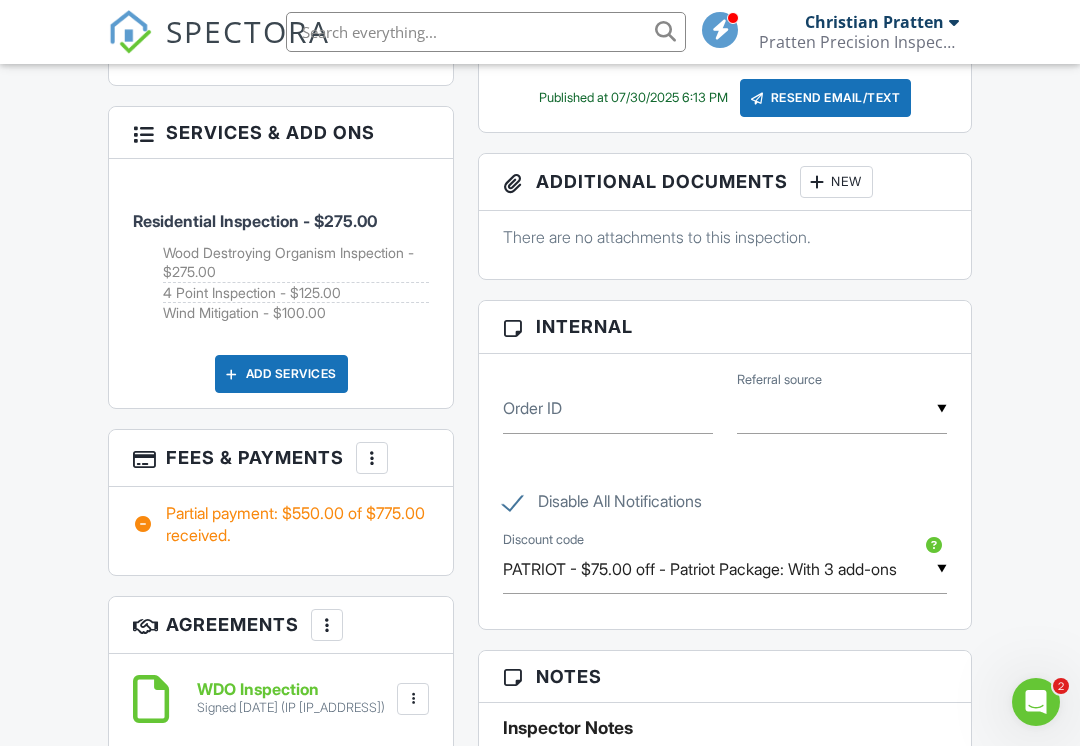 scroll, scrollTop: 1593, scrollLeft: 0, axis: vertical 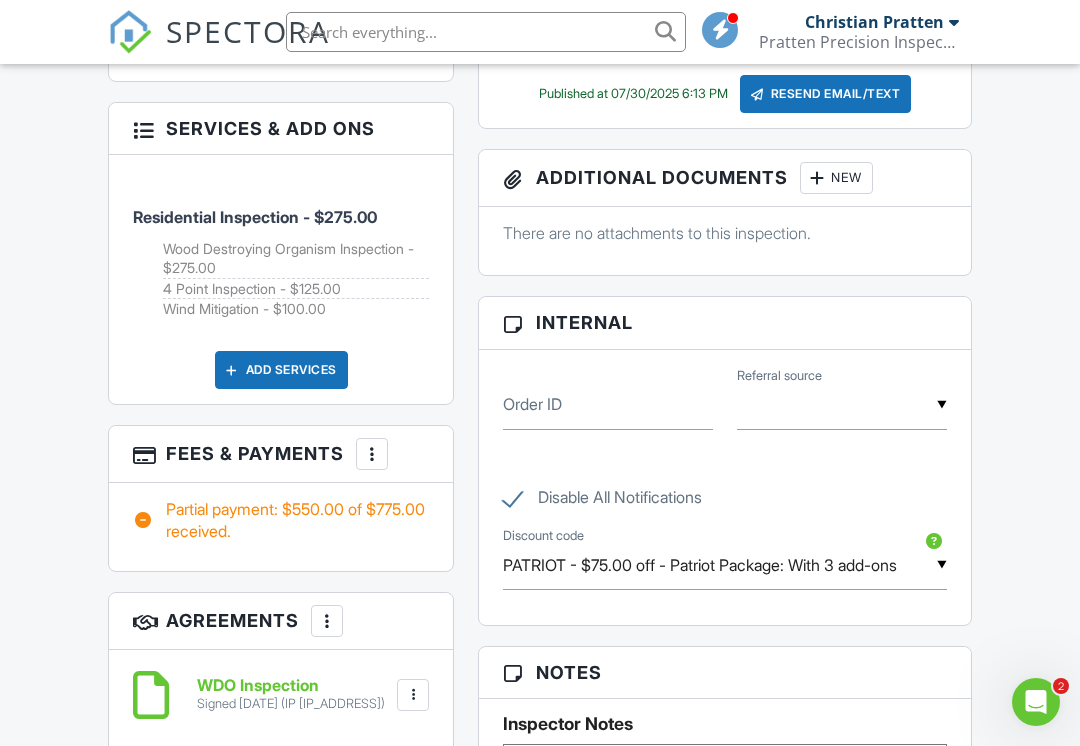 click at bounding box center (372, 454) 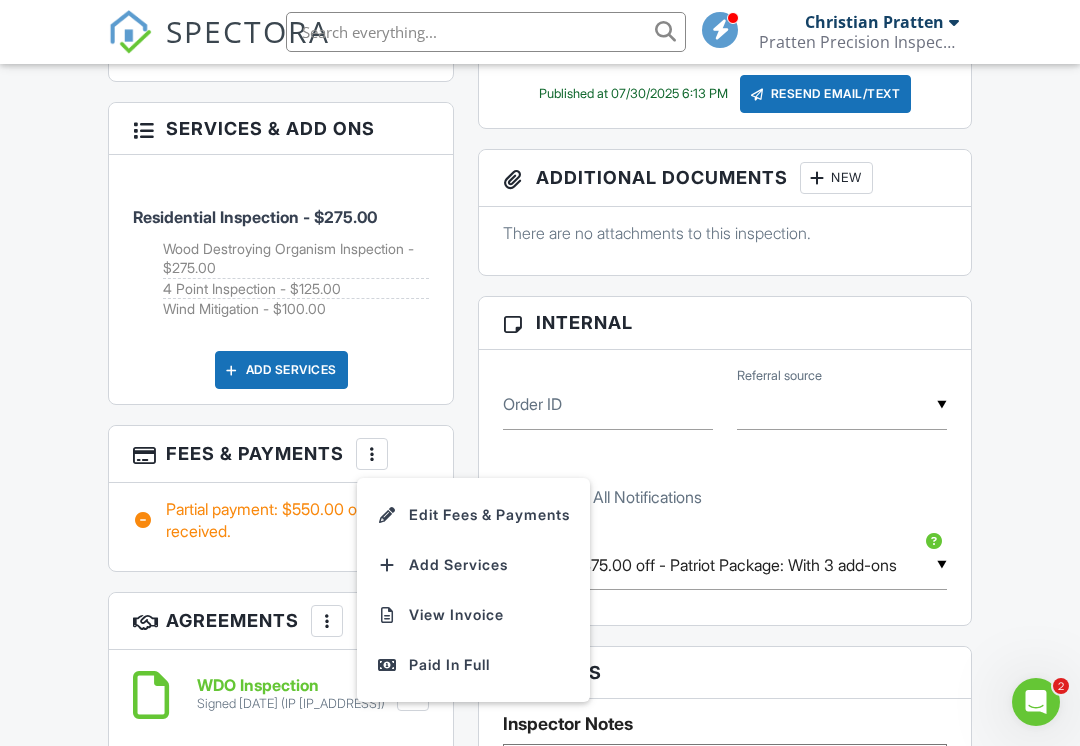 click on "View Invoice" at bounding box center (473, 615) 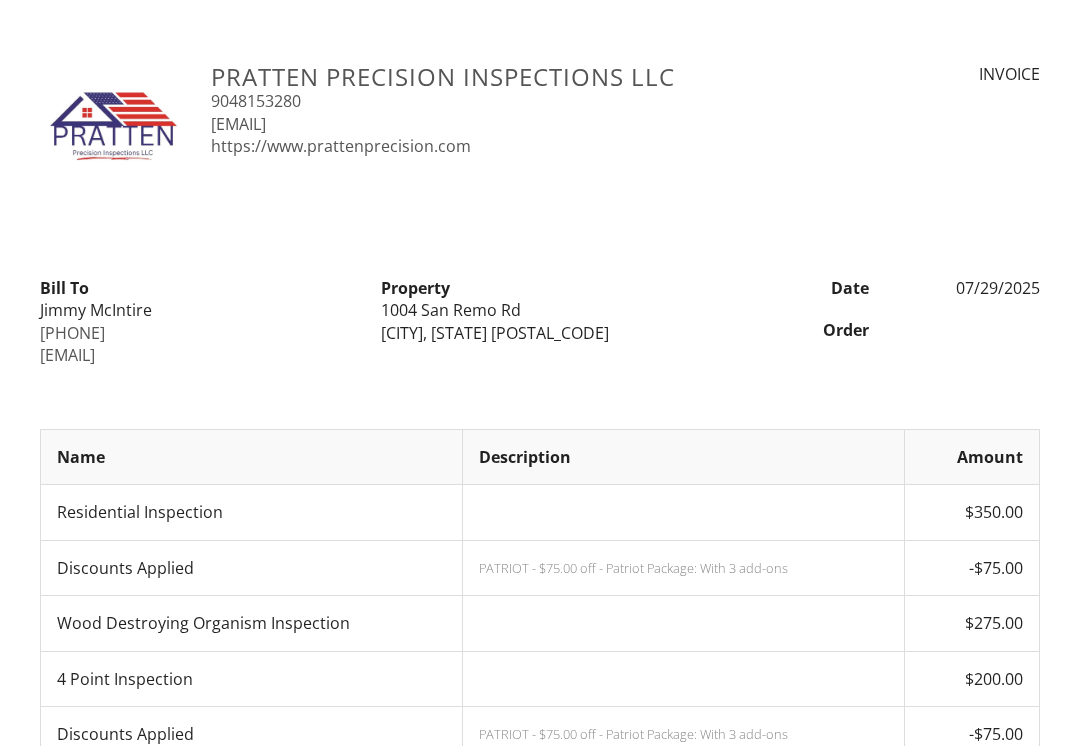 scroll, scrollTop: 0, scrollLeft: 0, axis: both 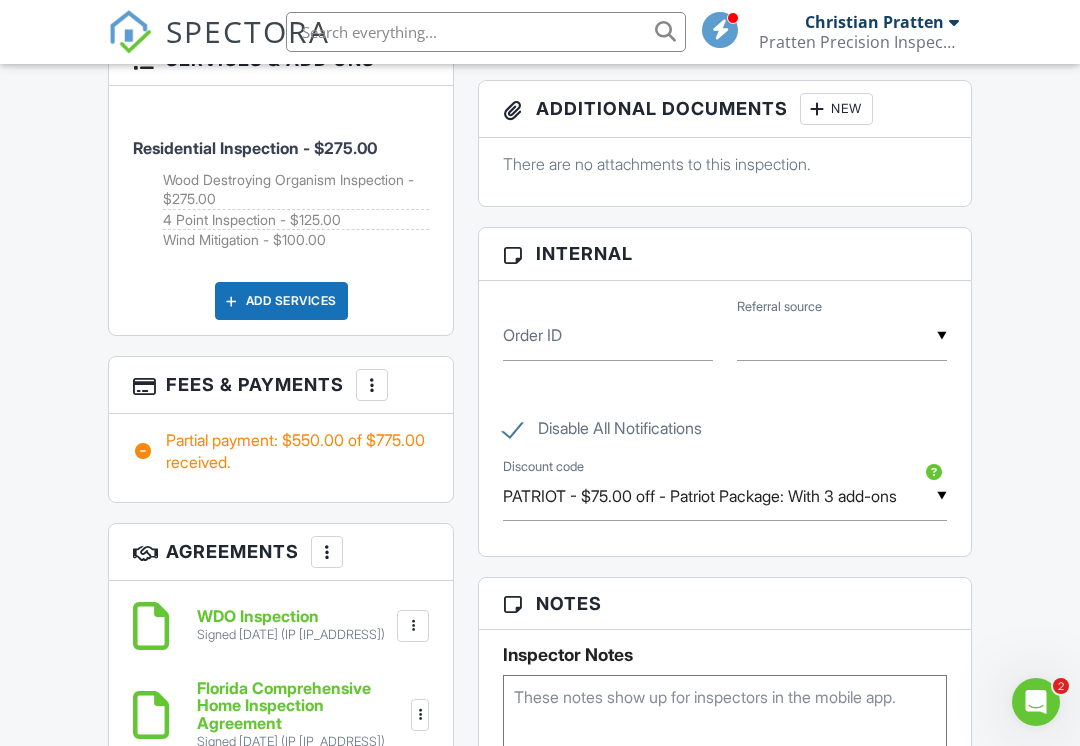 click at bounding box center (372, 385) 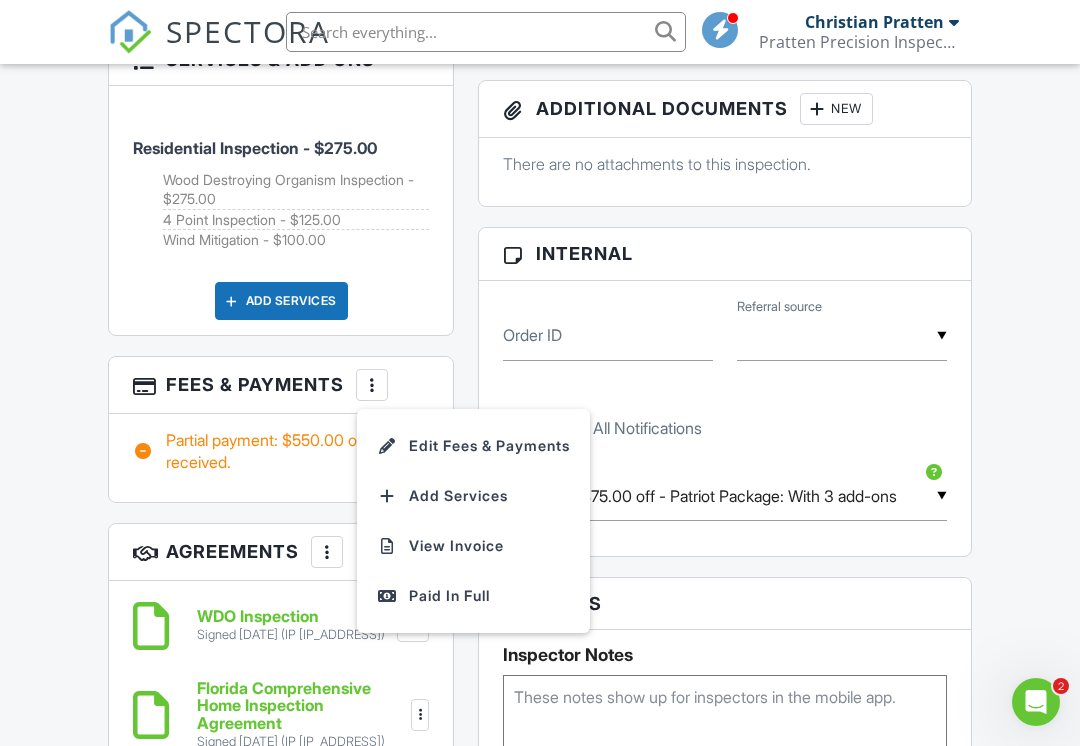 click on "Edit Fees & Payments" at bounding box center [473, 446] 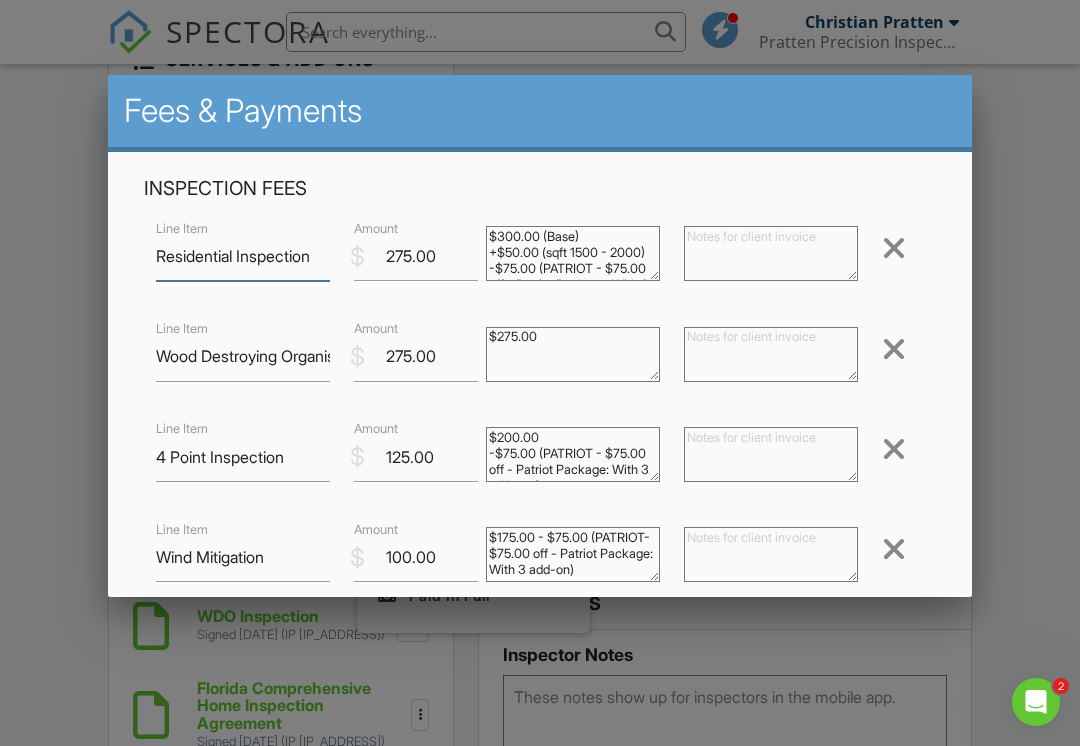 scroll, scrollTop: 1661, scrollLeft: 0, axis: vertical 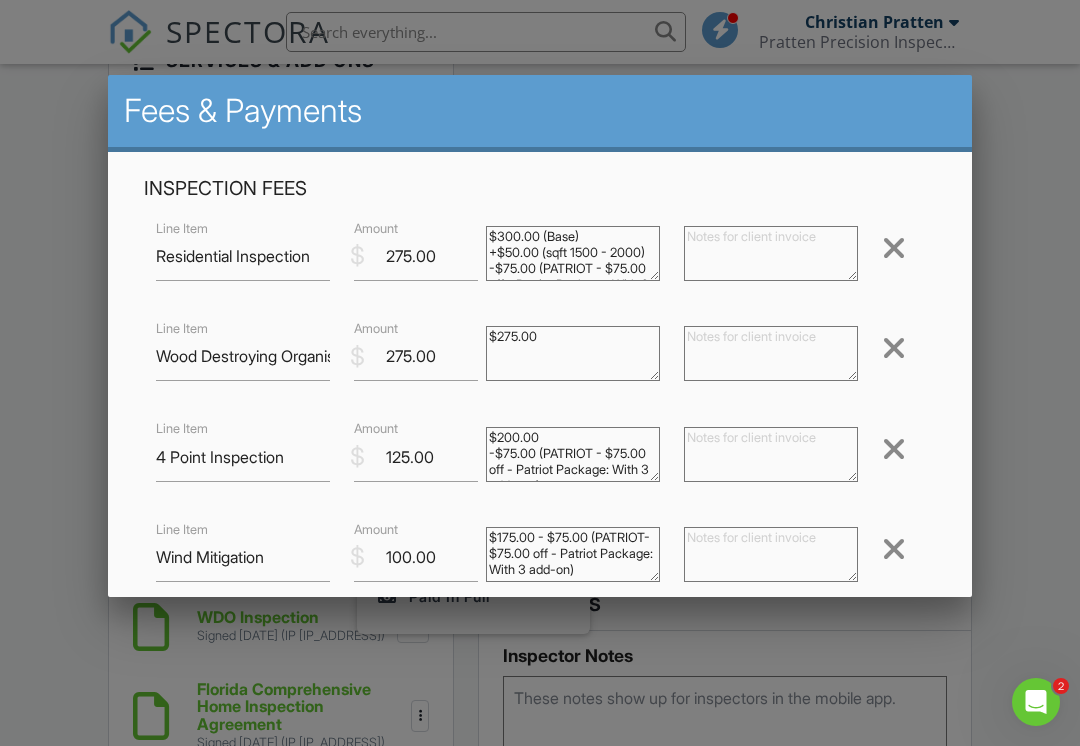 click at bounding box center [540, 366] 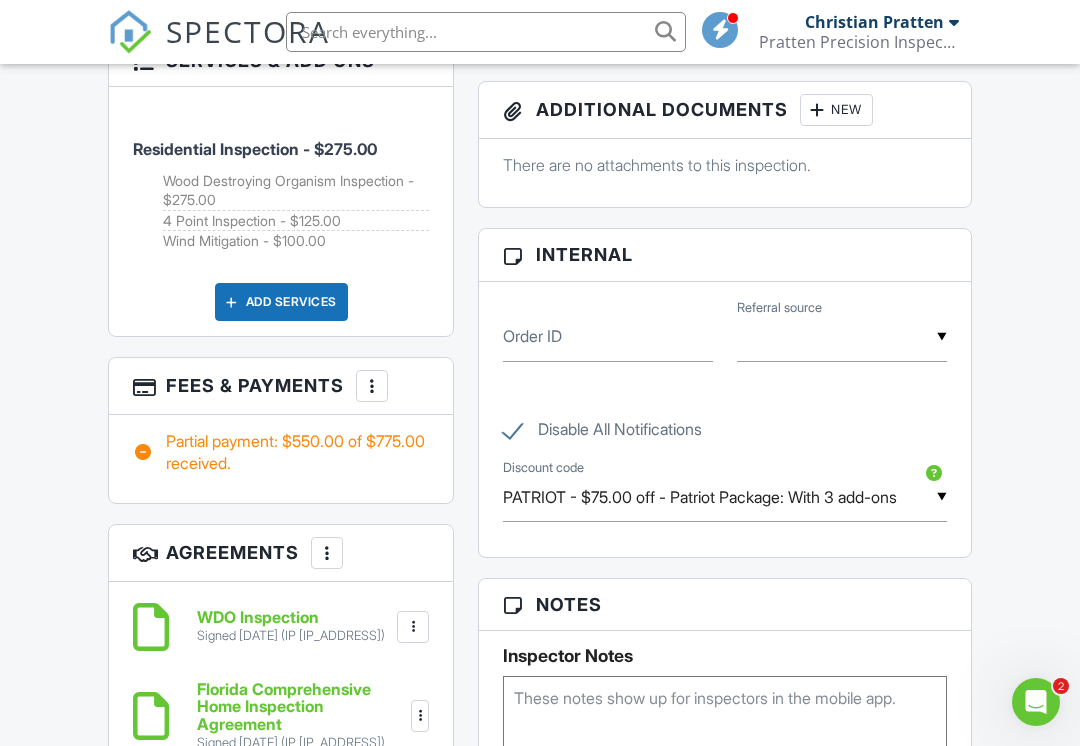 click on "Dashboard
Templates
Contacts
Metrics
Automations
Advanced
Settings
Support Center
Inspection Details
Client View
More
Property Details
Reschedule
Reorder / Copy
Share
Cancel
Delete
Print Order
Convert to V9
View Change Log
07/29/2025  5:00 pm
- 7:30 pm
1004 San Remo Rd
St. Augustine, FL 32086
Built
1981
1787
sq. ft.
Lot Size
11326
sq.ft.
+ − Leaflet  |  © MapTiler   © OpenStreetMap contributors
All emails and texts are disabled for this inspection!
All emails and texts have been disabled for this inspection. This may have happened due to someone manually disabling them or this inspection being unconfirmed when it was scheduled. To re-enable emails and texts for this inspection, click the button below." at bounding box center (540, 692) 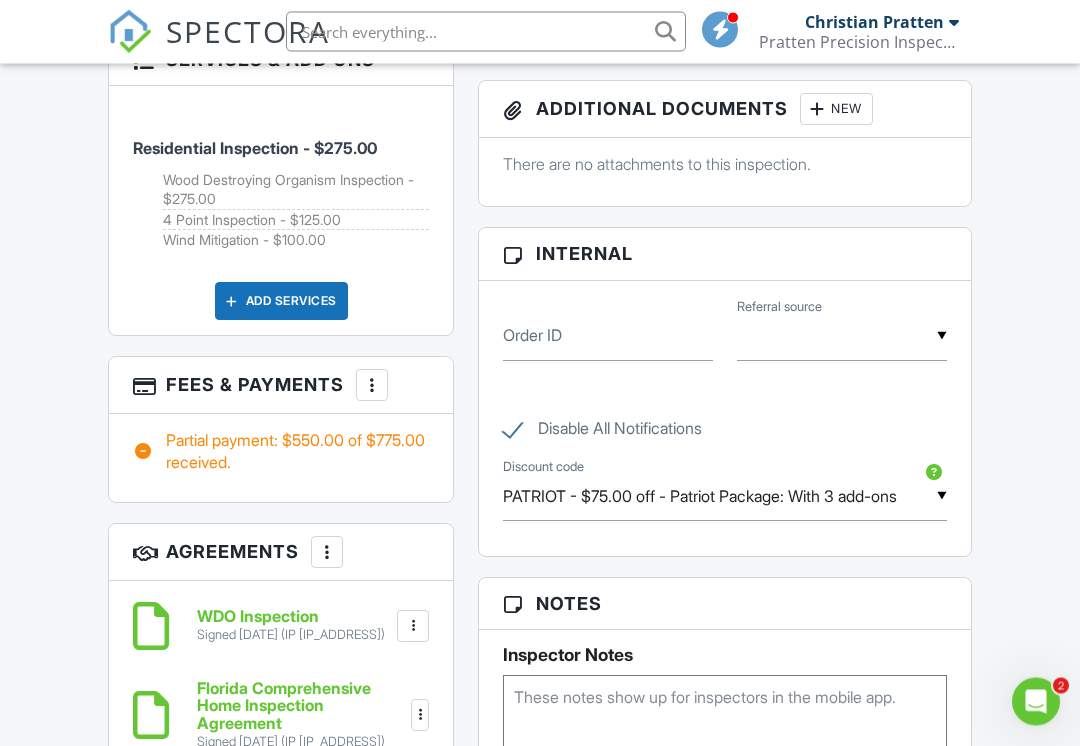 click at bounding box center (372, 386) 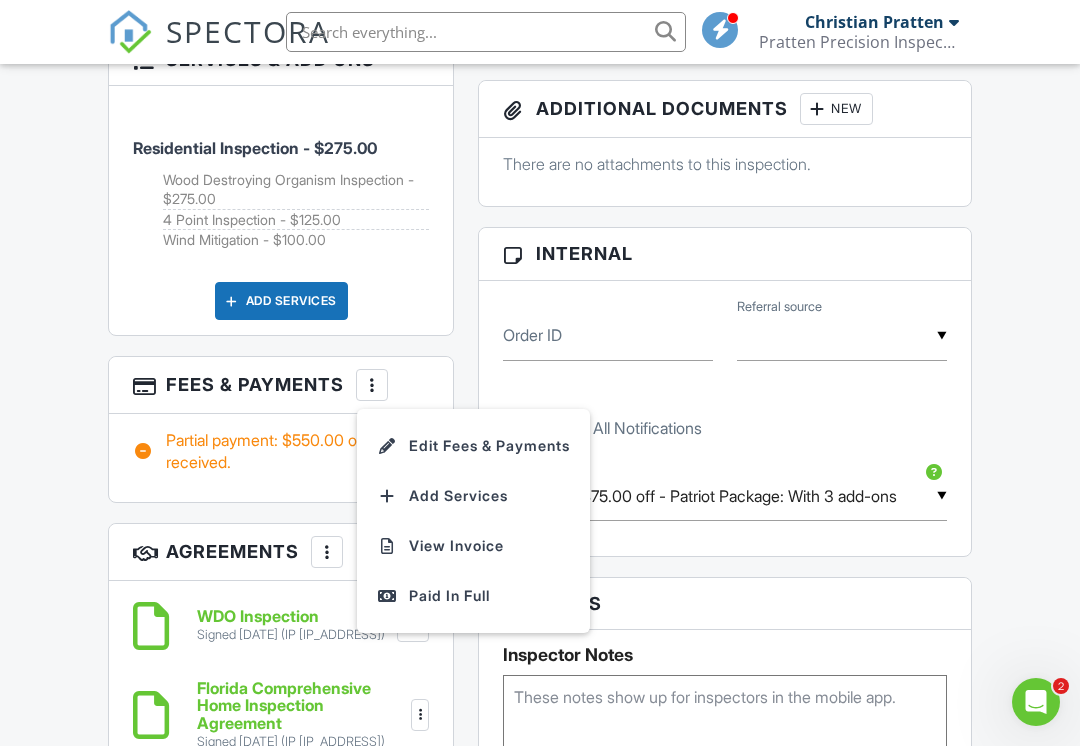 click on "View Invoice" at bounding box center (473, 546) 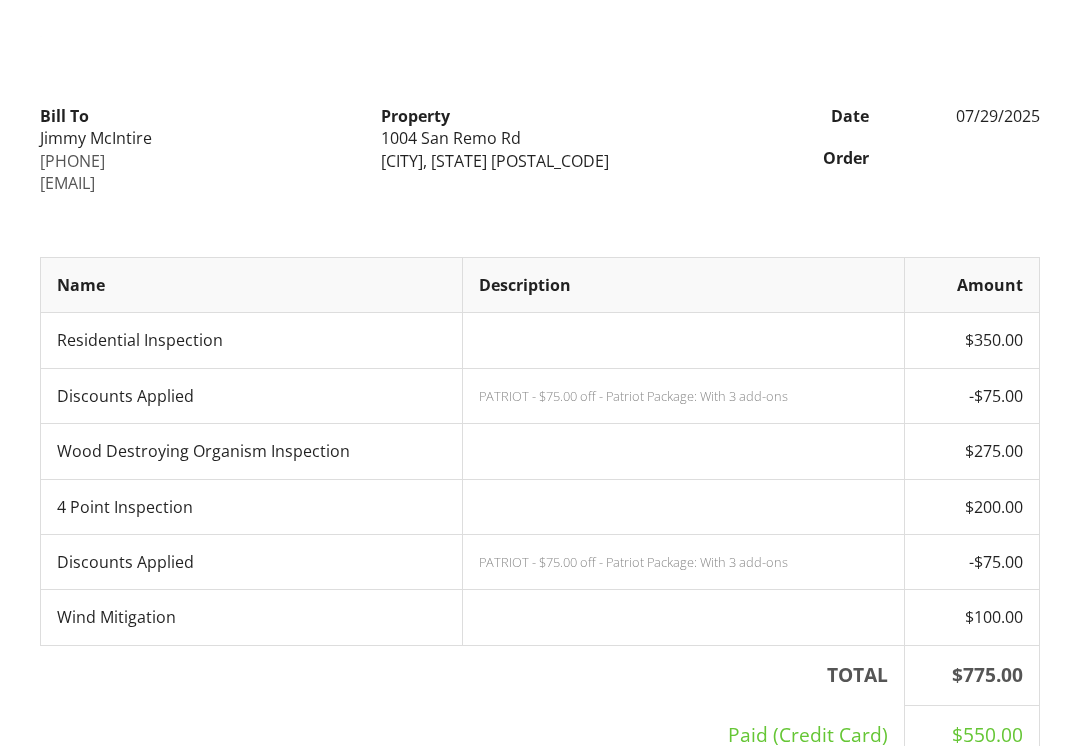 scroll, scrollTop: 212, scrollLeft: 0, axis: vertical 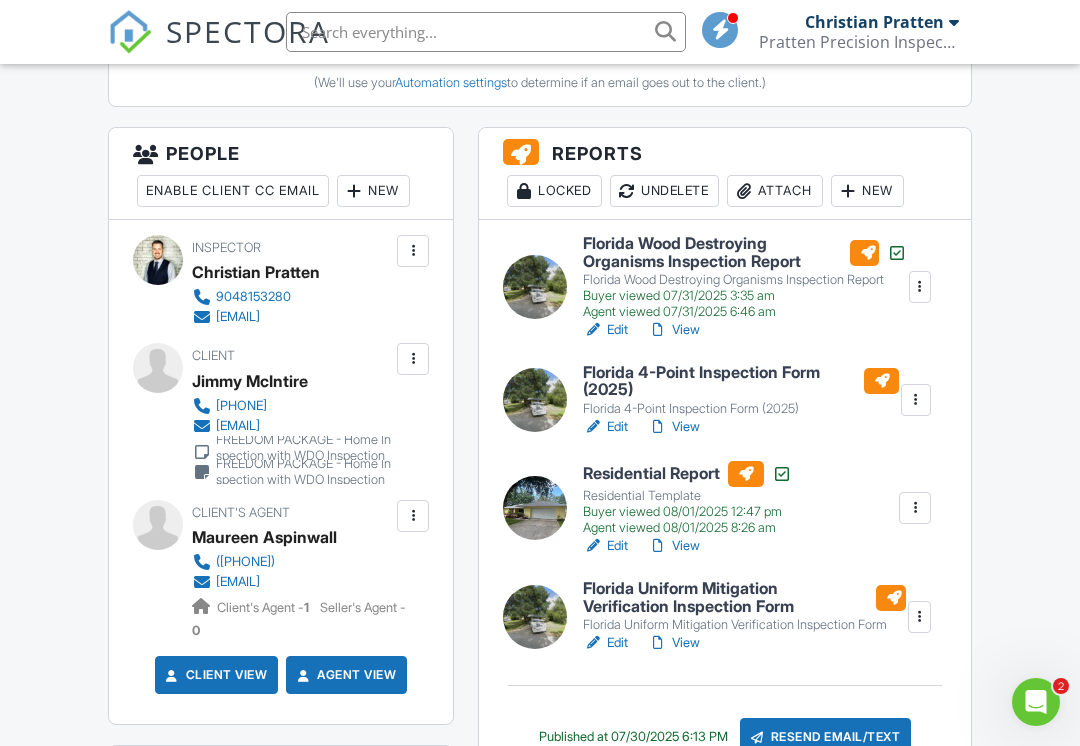 click on "Locked" at bounding box center [554, 191] 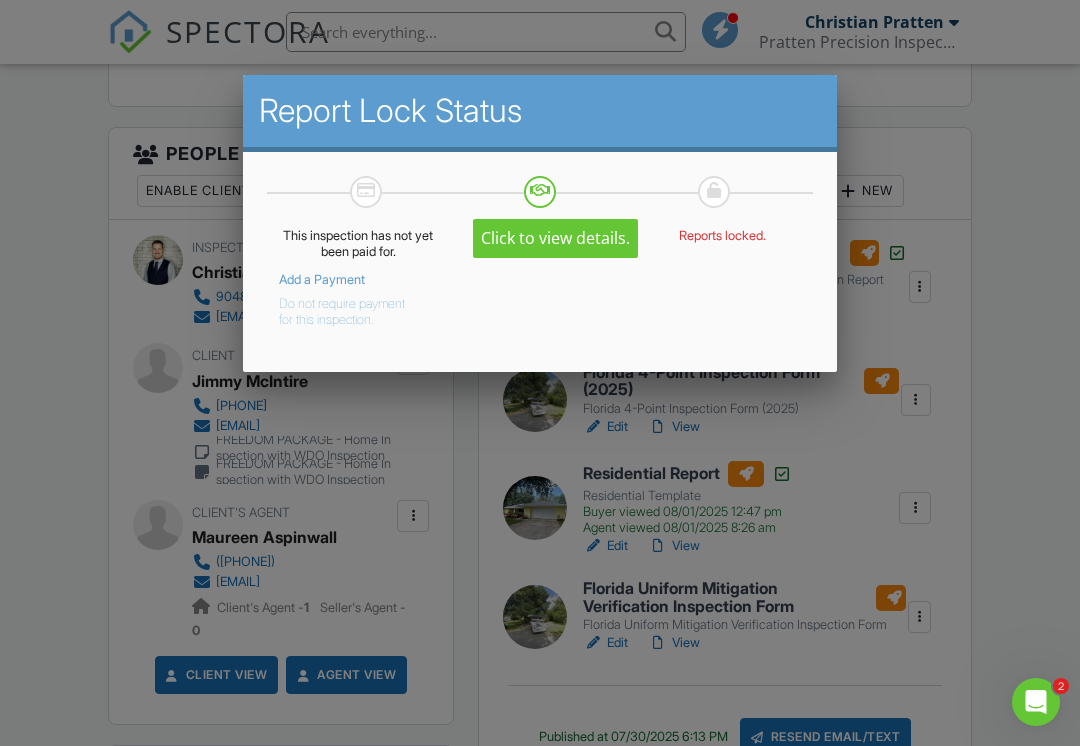 click at bounding box center (540, 366) 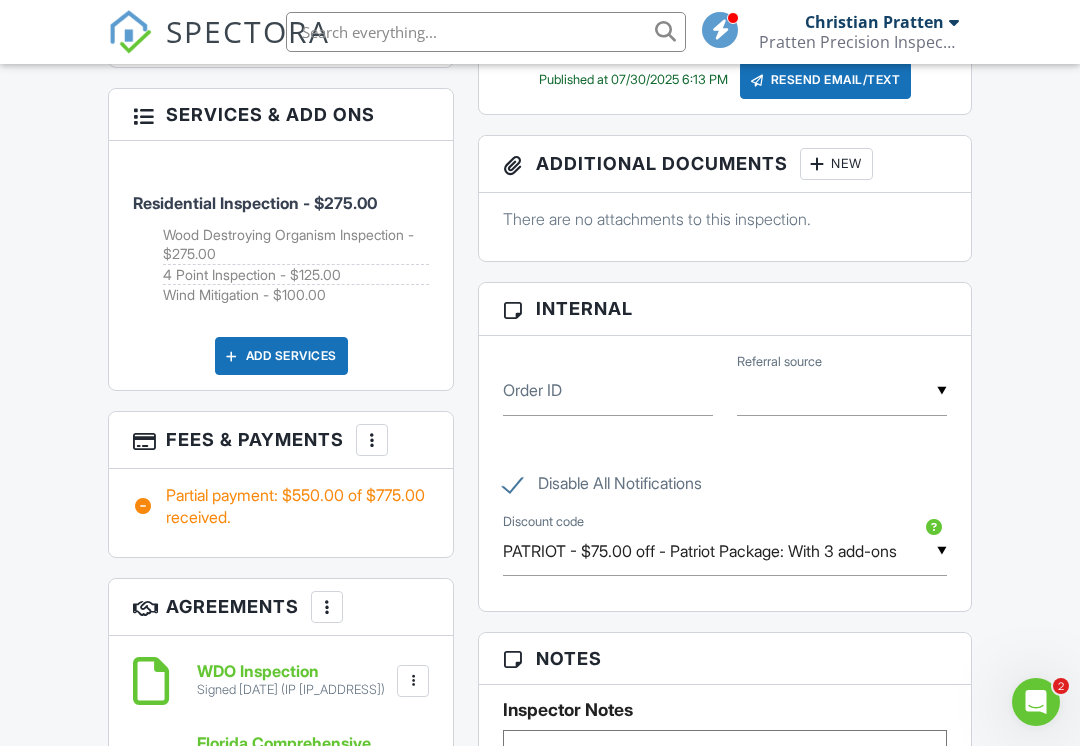 scroll, scrollTop: 1614, scrollLeft: 0, axis: vertical 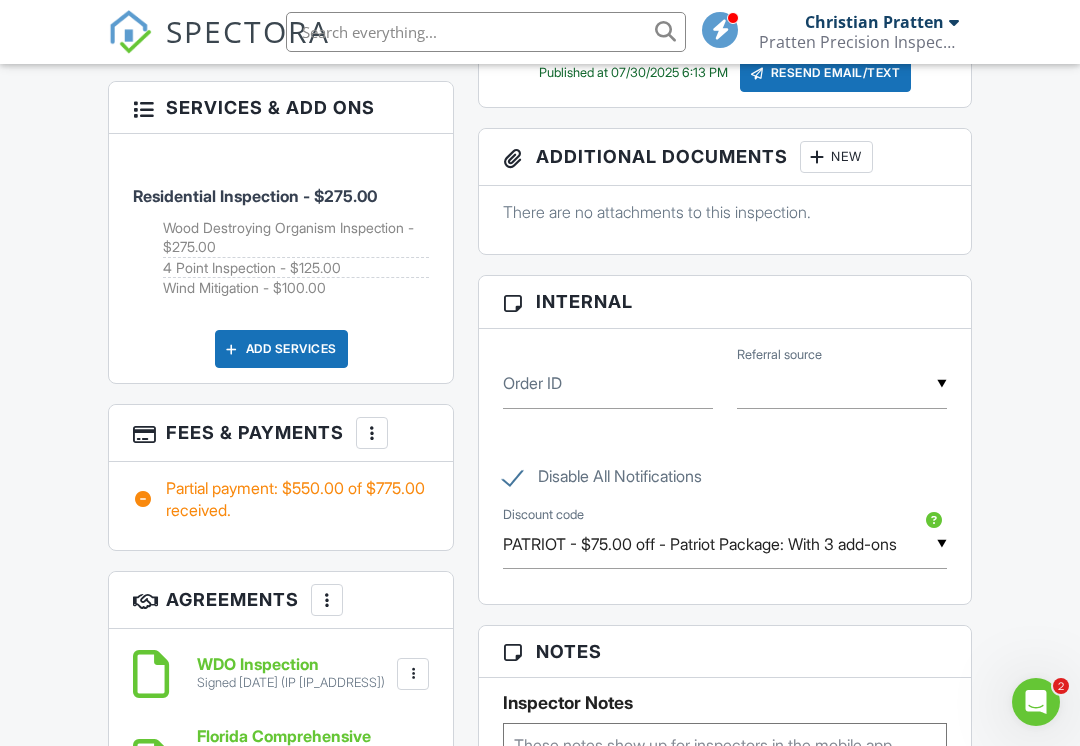 click at bounding box center [372, 433] 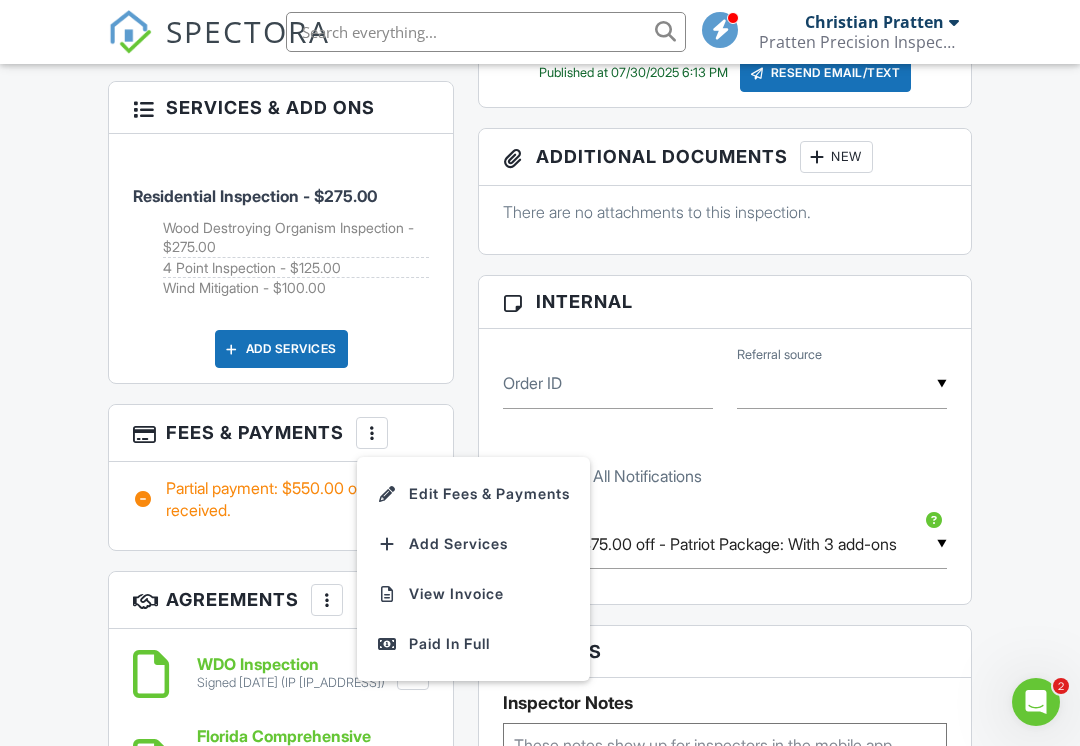 click on "Dashboard
Templates
Contacts
Metrics
Automations
Advanced
Settings
Support Center
Inspection Details
Client View
More
Property Details
Reschedule
Reorder / Copy
Share
Cancel
Delete
Print Order
Convert to V9
View Change Log
[DATE]  [TIME]
- [TIME]
[NUMBER] [STREET]
[CITY], [STATE] [POSTAL_CODE]
Built
1981
1787
sq. ft.
Lot Size
11326
sq.ft.
+ −  Leaflet   |   © MapTiler   © OpenStreetMap contributors
All emails and texts are disabled for this inspection!
All emails and texts have been disabled for this inspection. This may have happened due to someone manually disabling them or this inspection being unconfirmed when it was scheduled. To re-enable emails and texts for this inspection, click the button below." at bounding box center [540, 619] 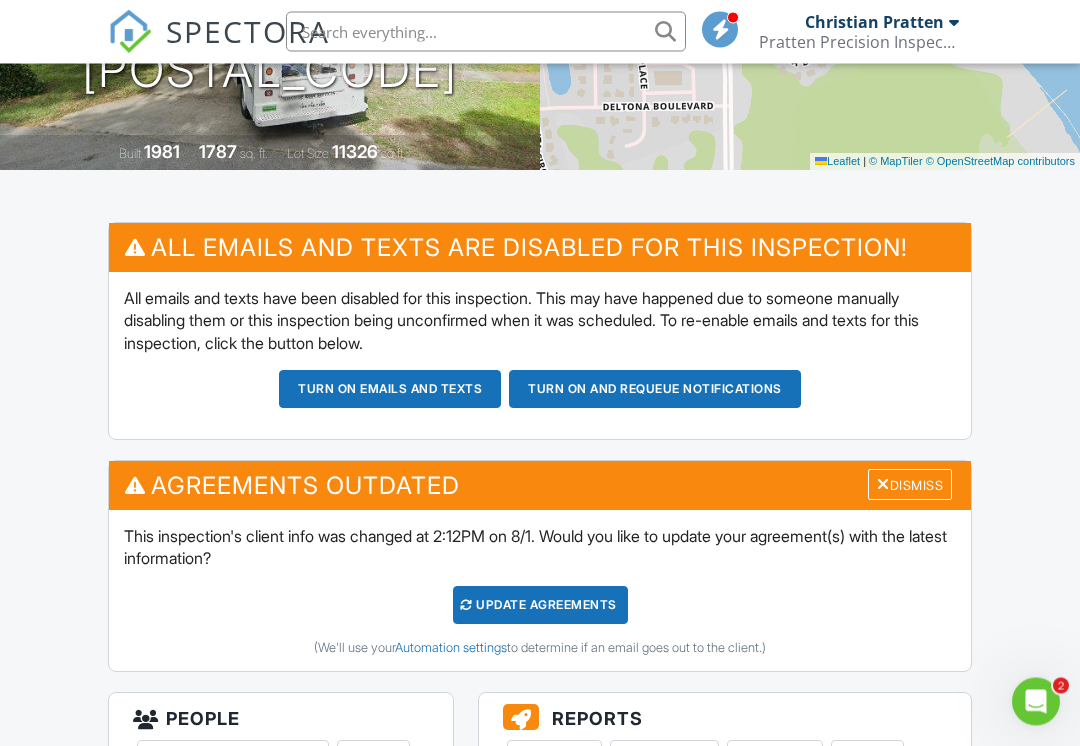 scroll, scrollTop: 386, scrollLeft: 0, axis: vertical 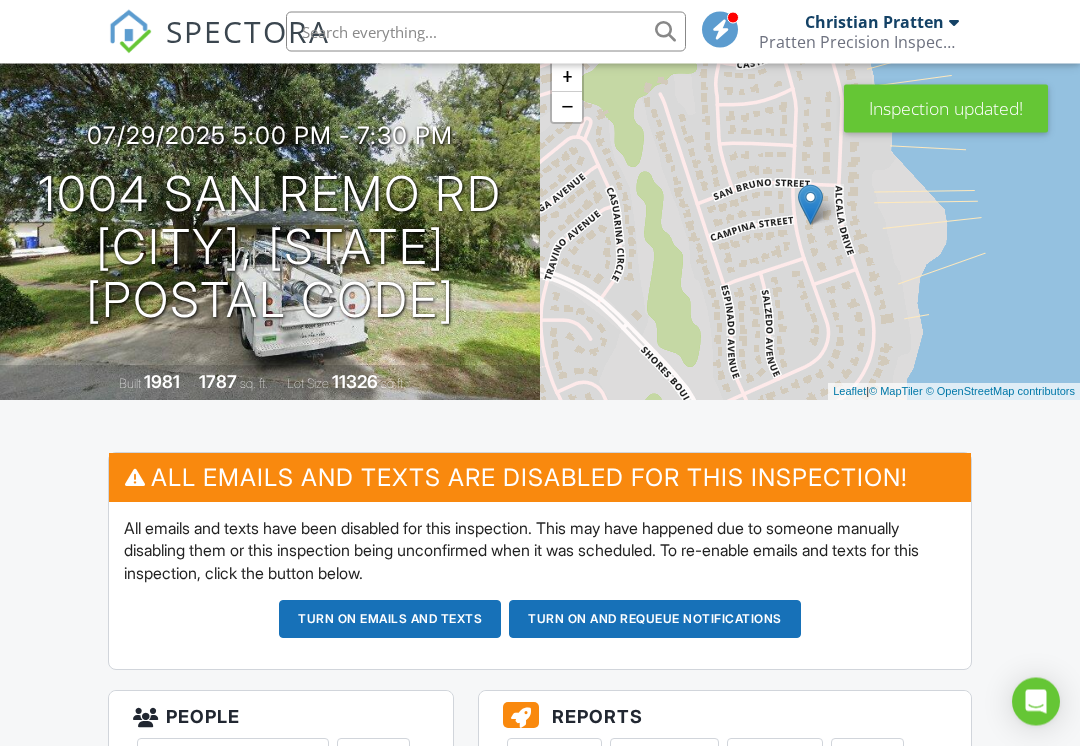 click on "Turn on emails and texts" at bounding box center (390, 620) 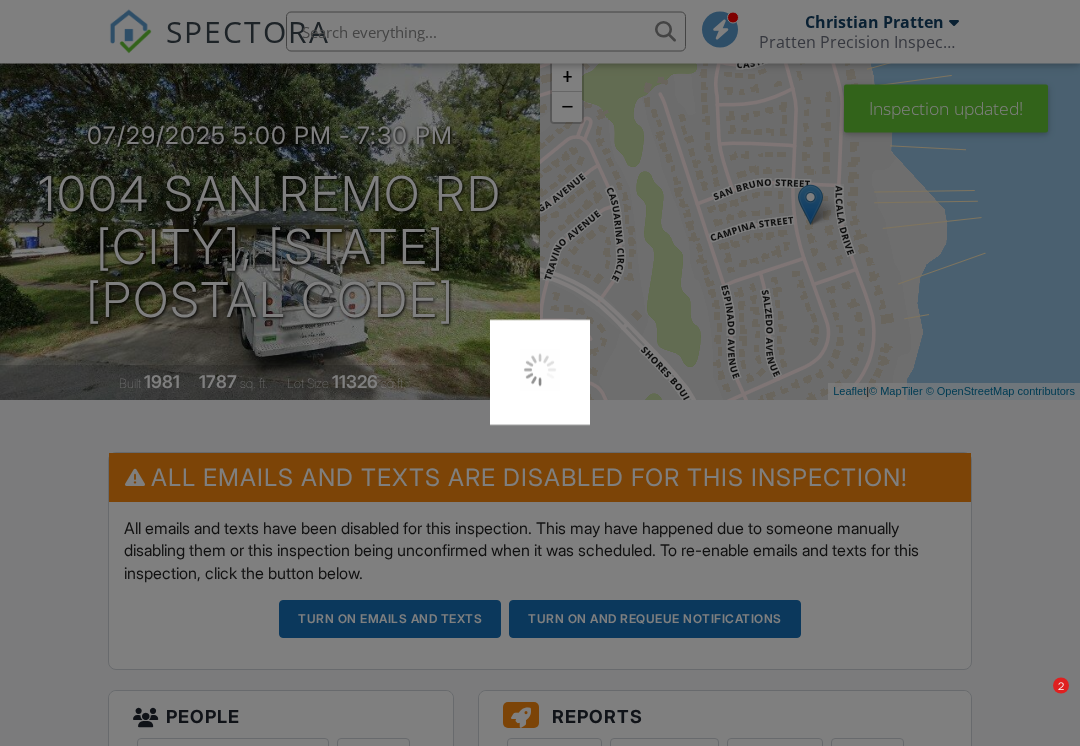 scroll, scrollTop: 399, scrollLeft: 0, axis: vertical 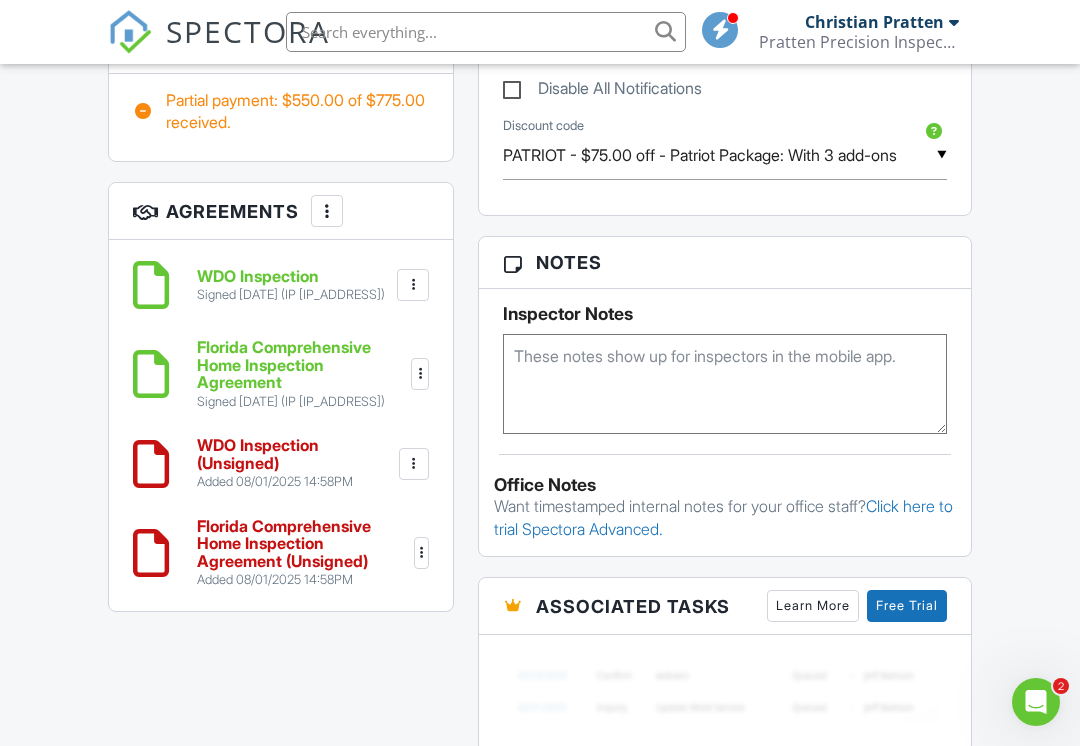 click at bounding box center [414, 464] 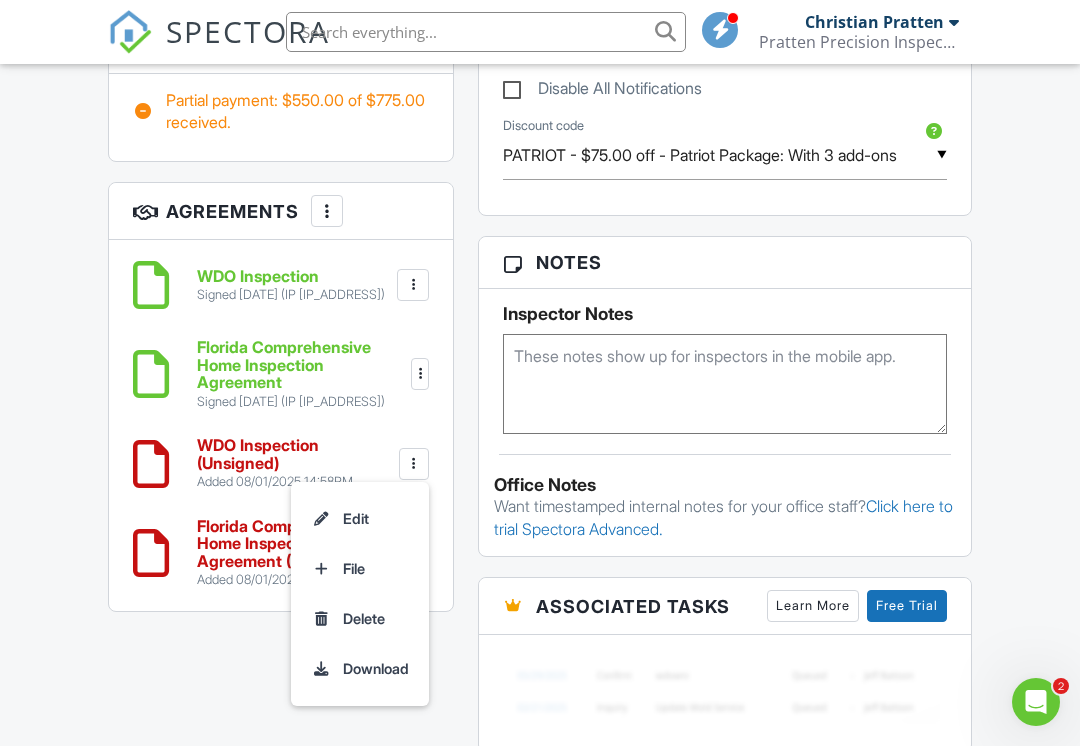 click on "File" at bounding box center [360, 569] 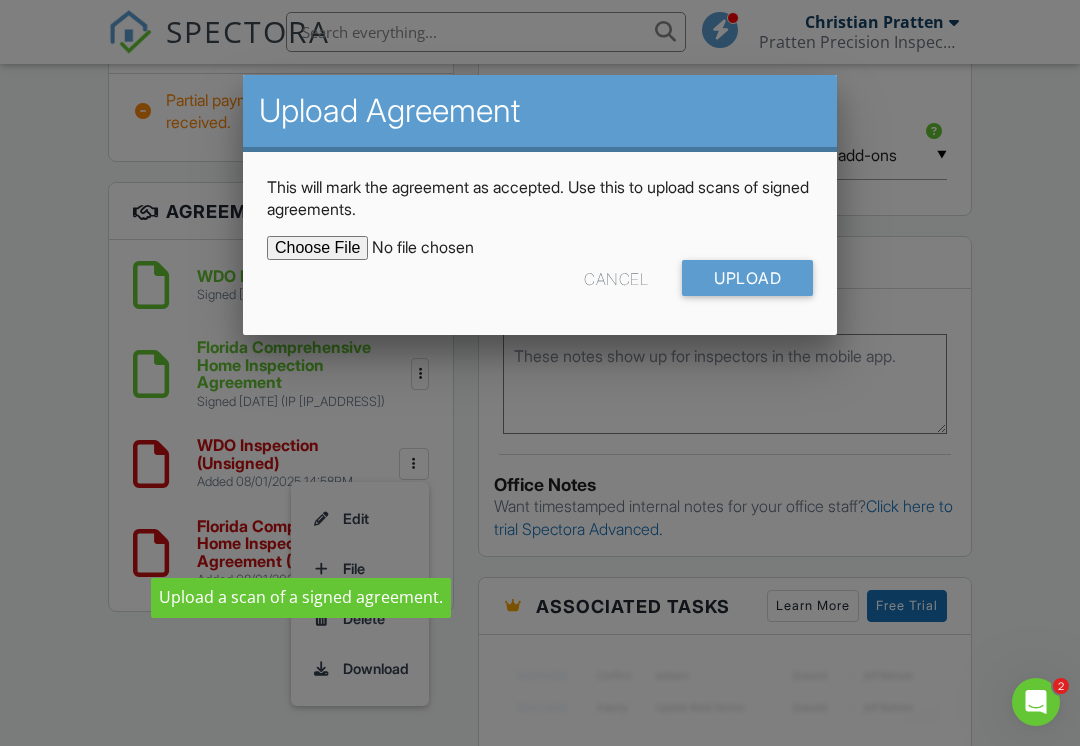 click at bounding box center (540, 366) 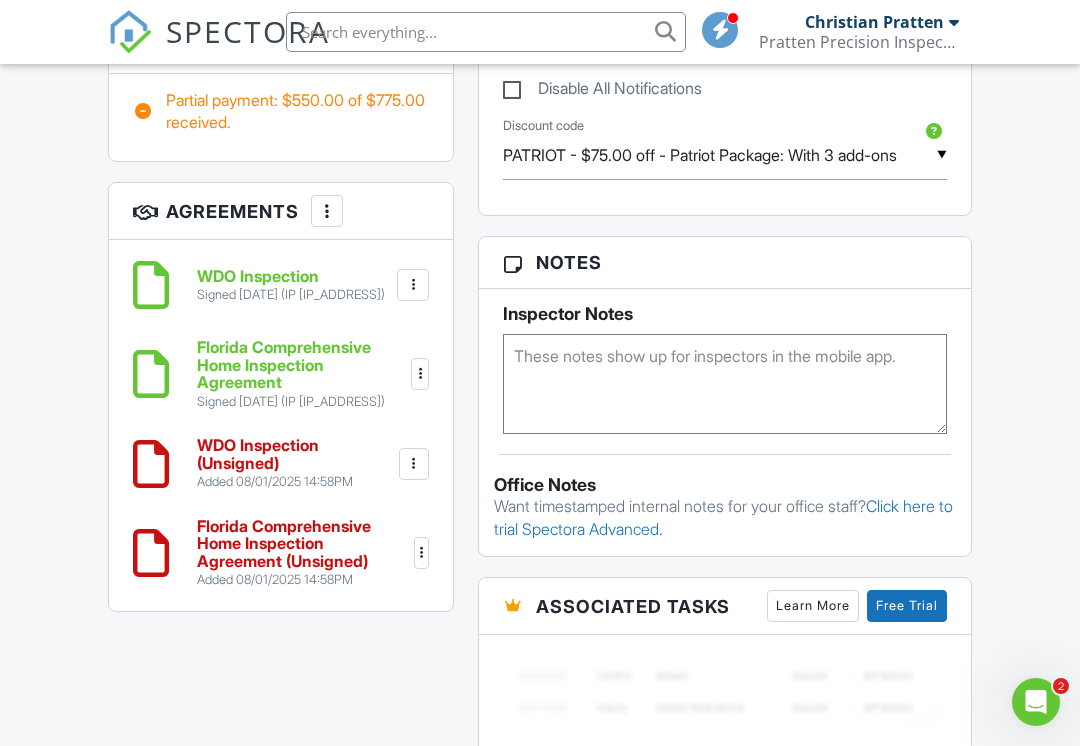 click at bounding box center (414, 464) 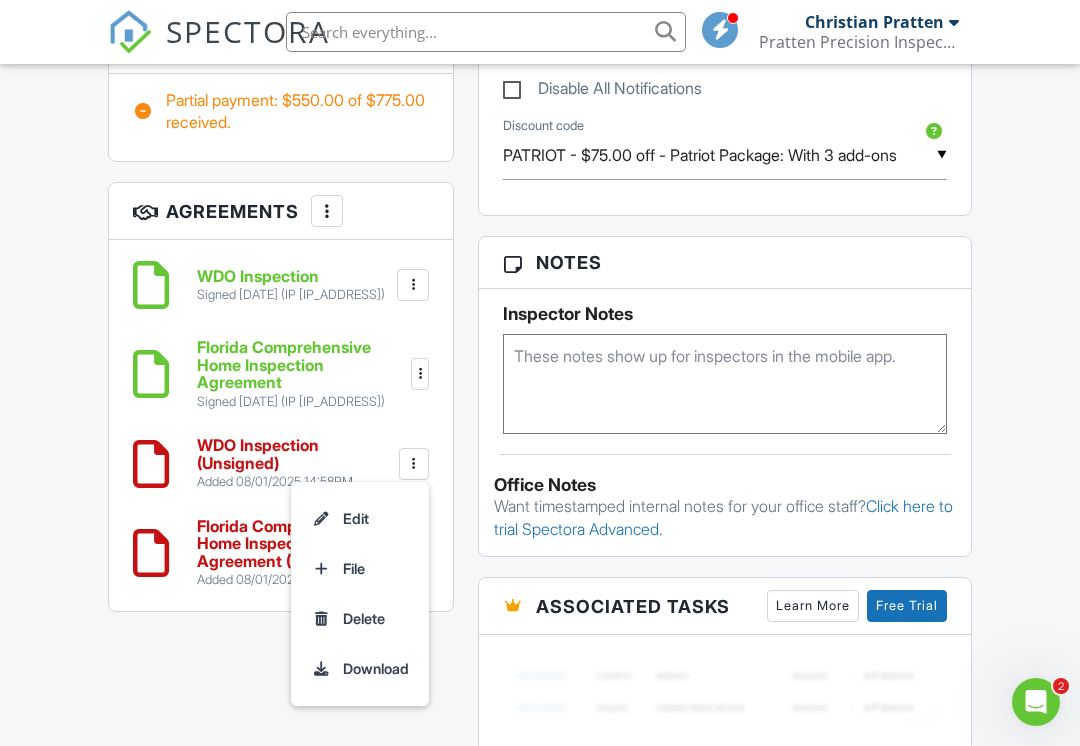 click on "Delete" at bounding box center [360, 619] 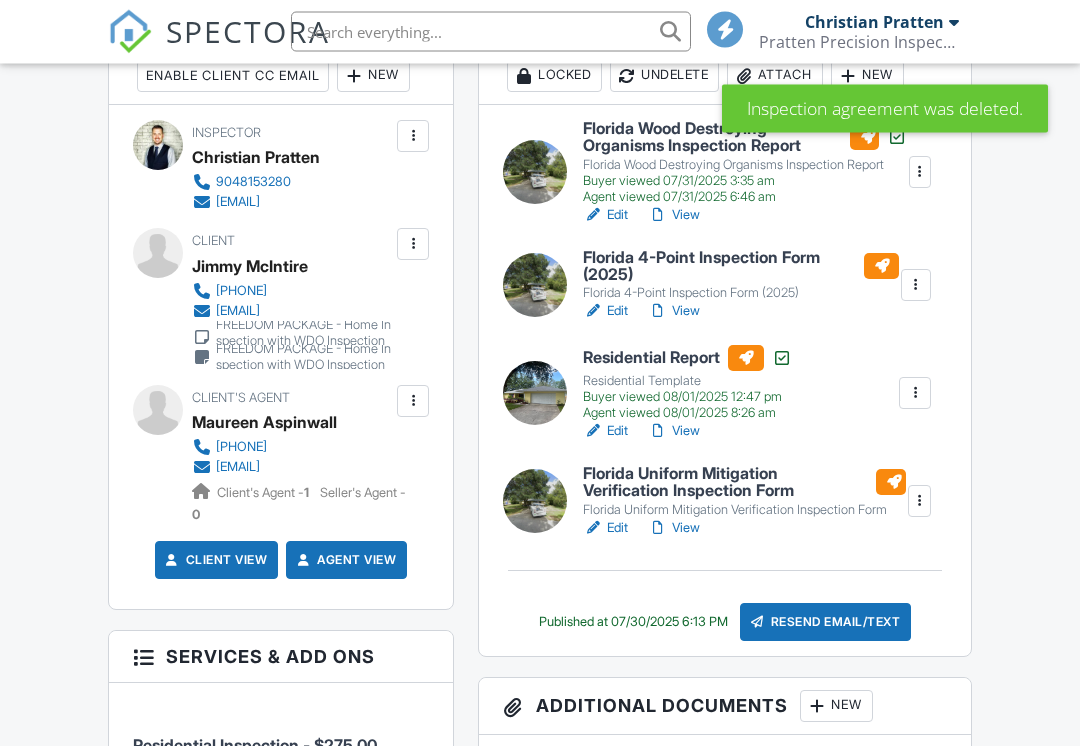 scroll, scrollTop: 1219, scrollLeft: 0, axis: vertical 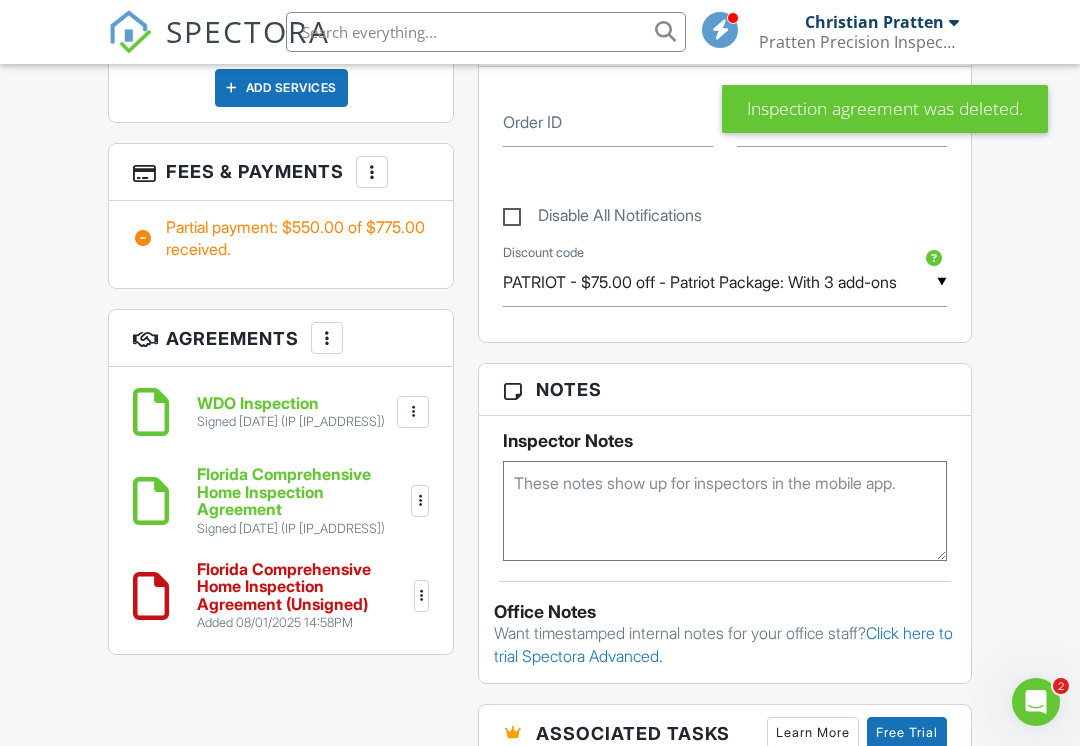click at bounding box center [421, 596] 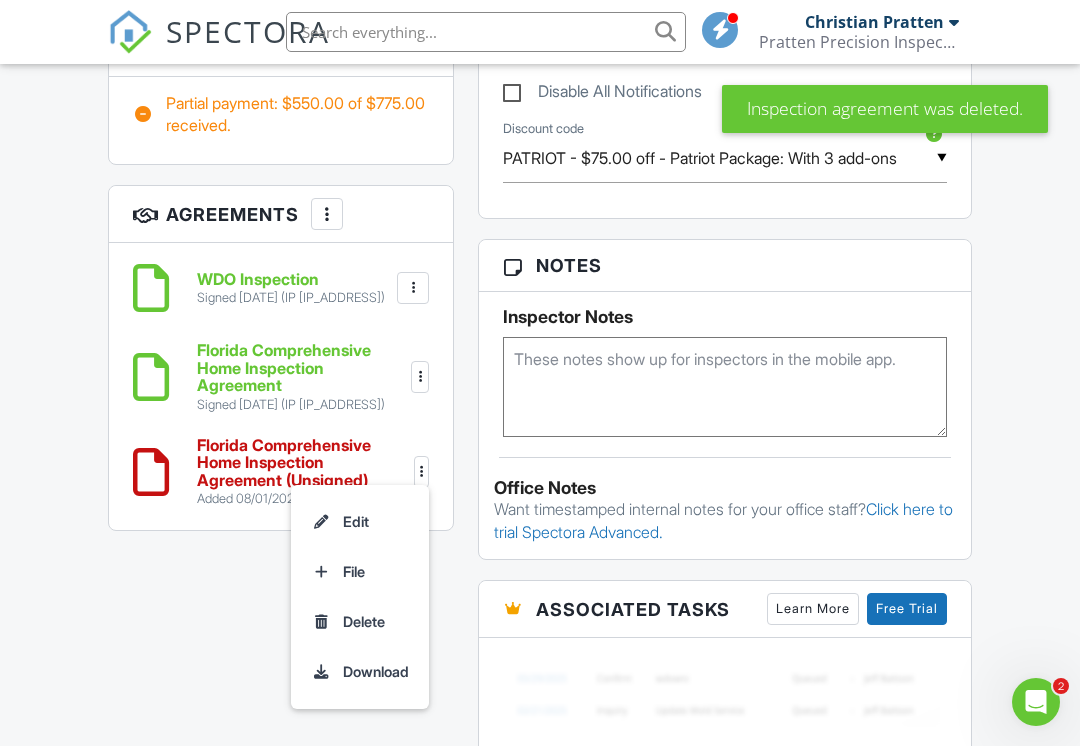 scroll, scrollTop: 1531, scrollLeft: 0, axis: vertical 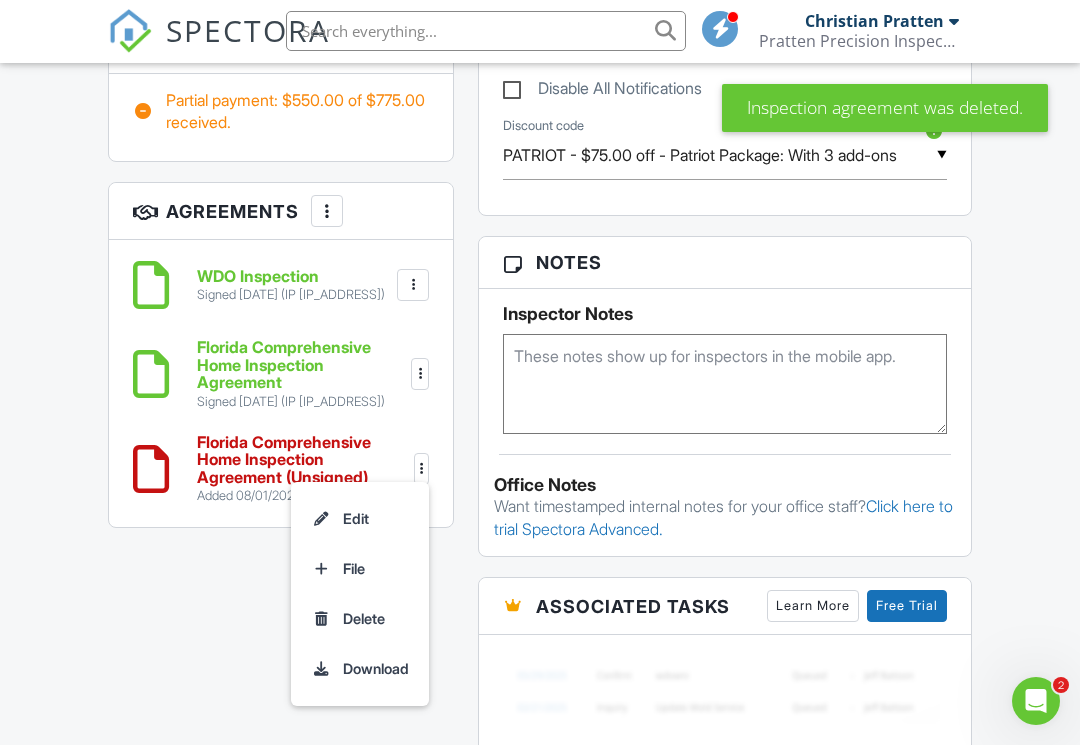 click on "Delete" at bounding box center (360, 620) 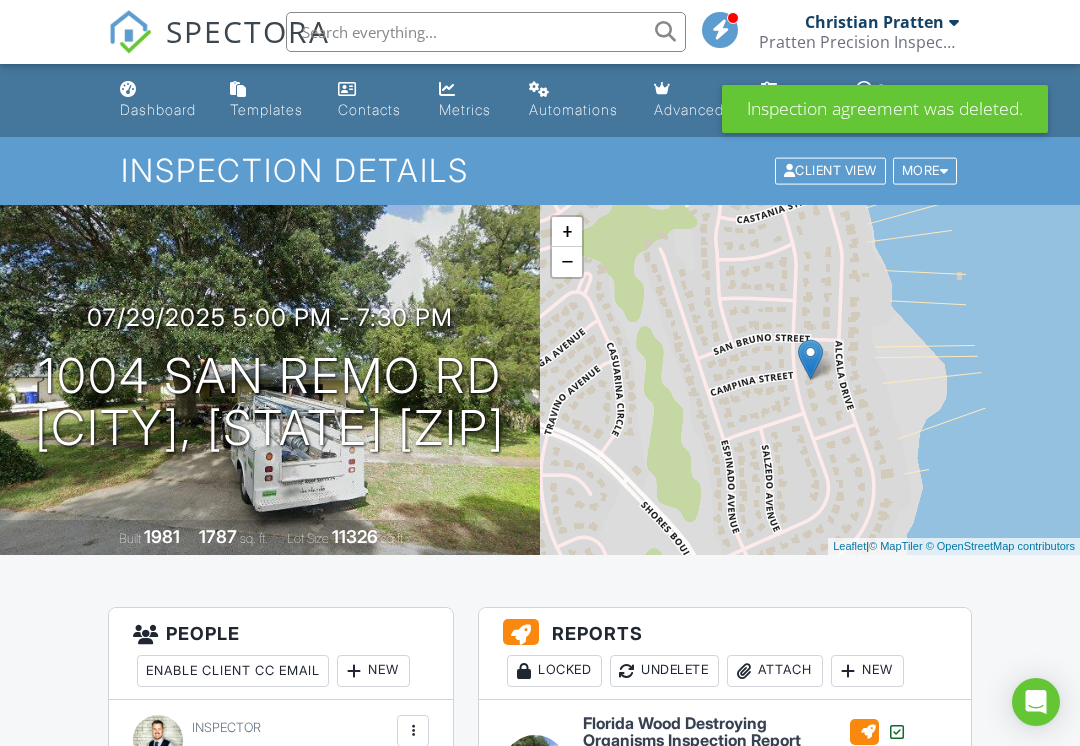 scroll, scrollTop: 135, scrollLeft: 0, axis: vertical 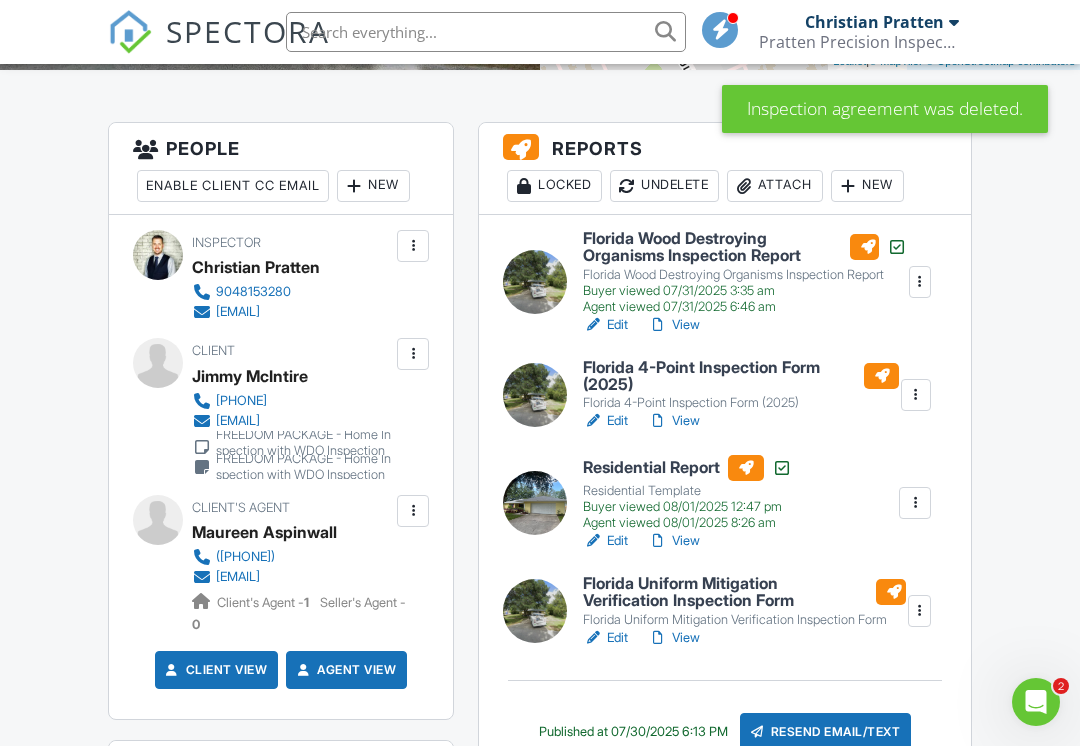 click at bounding box center (413, 354) 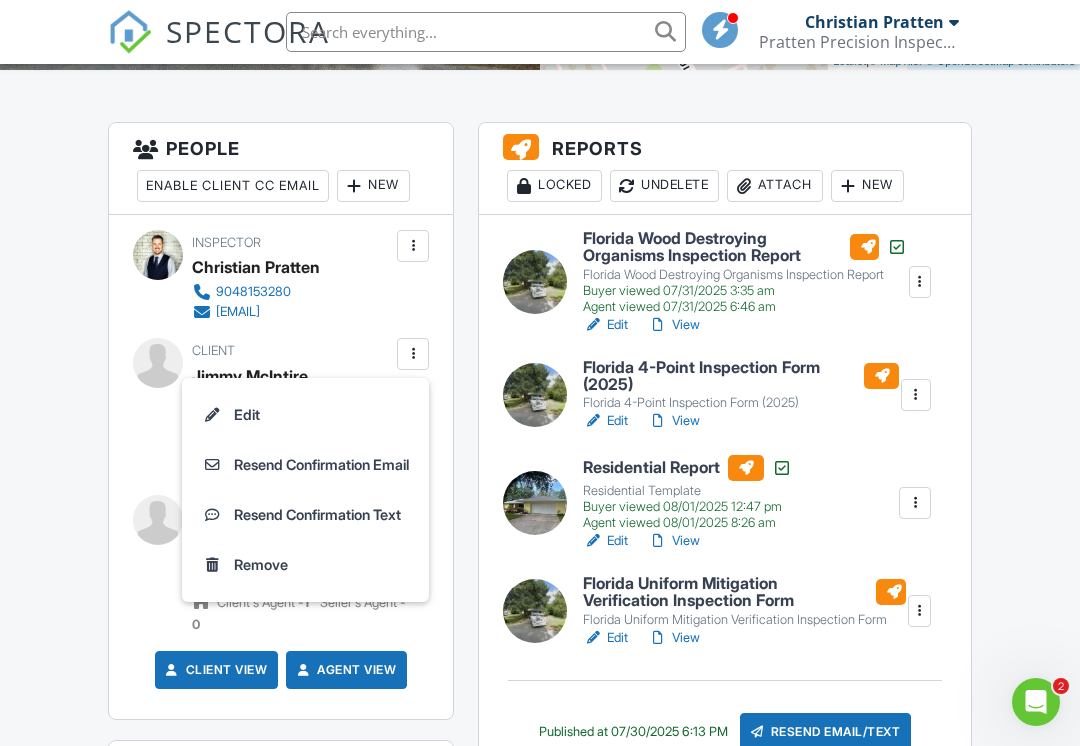 click at bounding box center (413, 354) 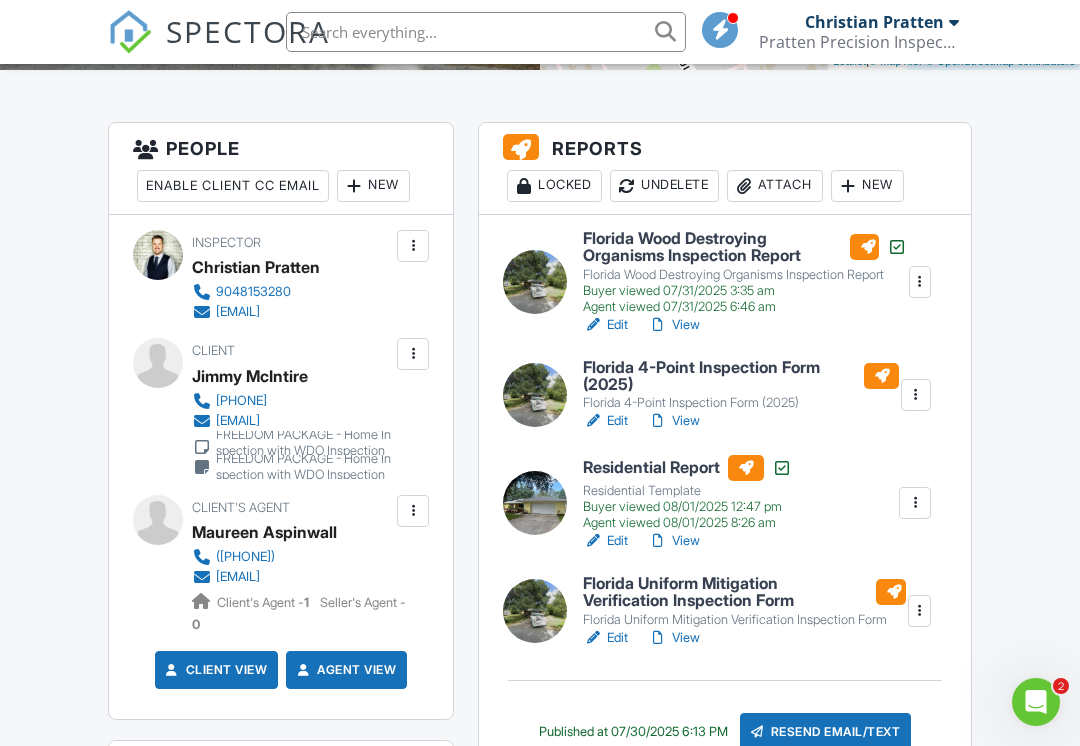 click at bounding box center [916, 395] 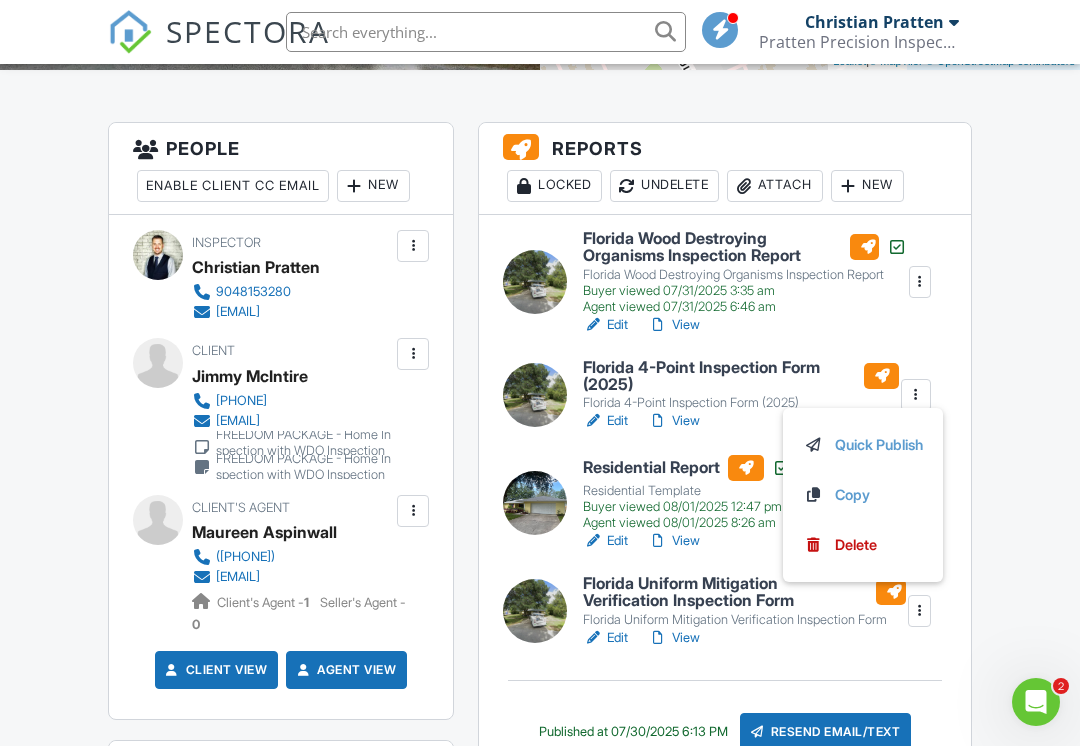 click on "Dashboard
Templates
Contacts
Metrics
Automations
Advanced
Settings
Support Center
Inspection Details
Client View
More
Property Details
Reschedule
Reorder / Copy
Share
Cancel
Delete
Print Order
Convert to V9
View Change Log
[DATE]  5:00 pm
- 7:30 pm
[NUMBER] [STREET]
[CITY], [STATE] [ZIP]
Built
1981
1787
sq. ft.
Lot Size
11326
sq.ft.
+ − Leaflet  |  © MapTiler   © OpenStreetMap contributors
All emails and texts are disabled for this inspection!
All emails and texts have been disabled for this inspection. This may have happened due to someone manually disabling them or this inspection being unconfirmed when it was scheduled. To re-enable emails and texts for this inspection, click the button below." at bounding box center (540, 1513) 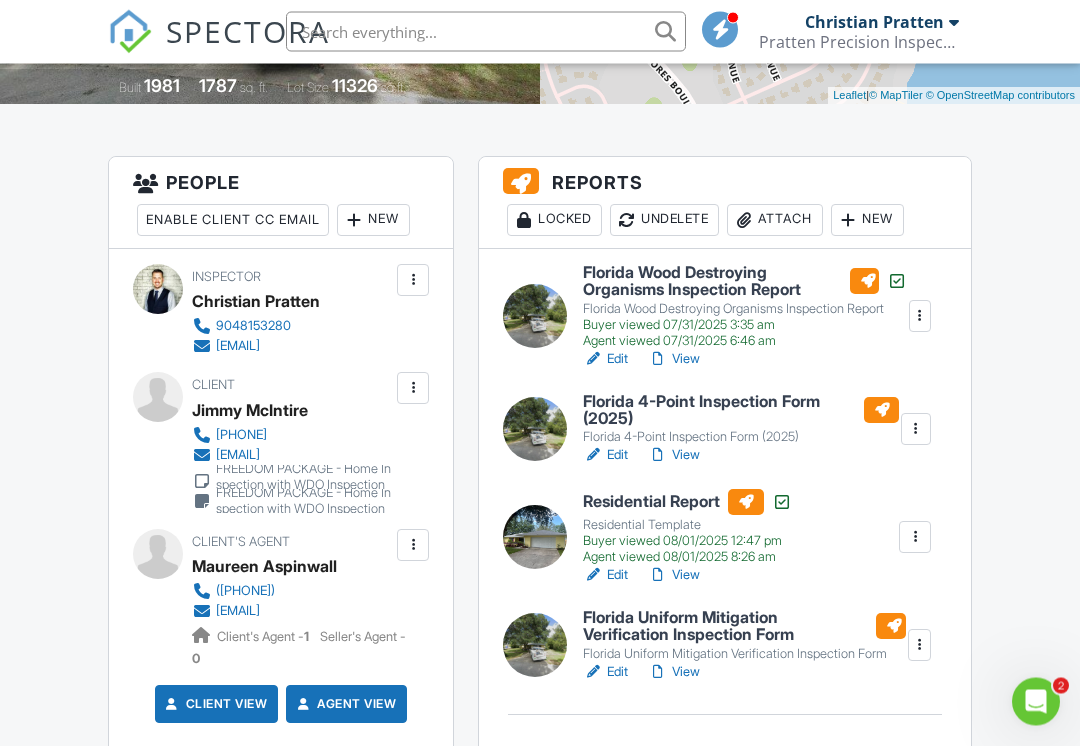 scroll, scrollTop: 0, scrollLeft: 0, axis: both 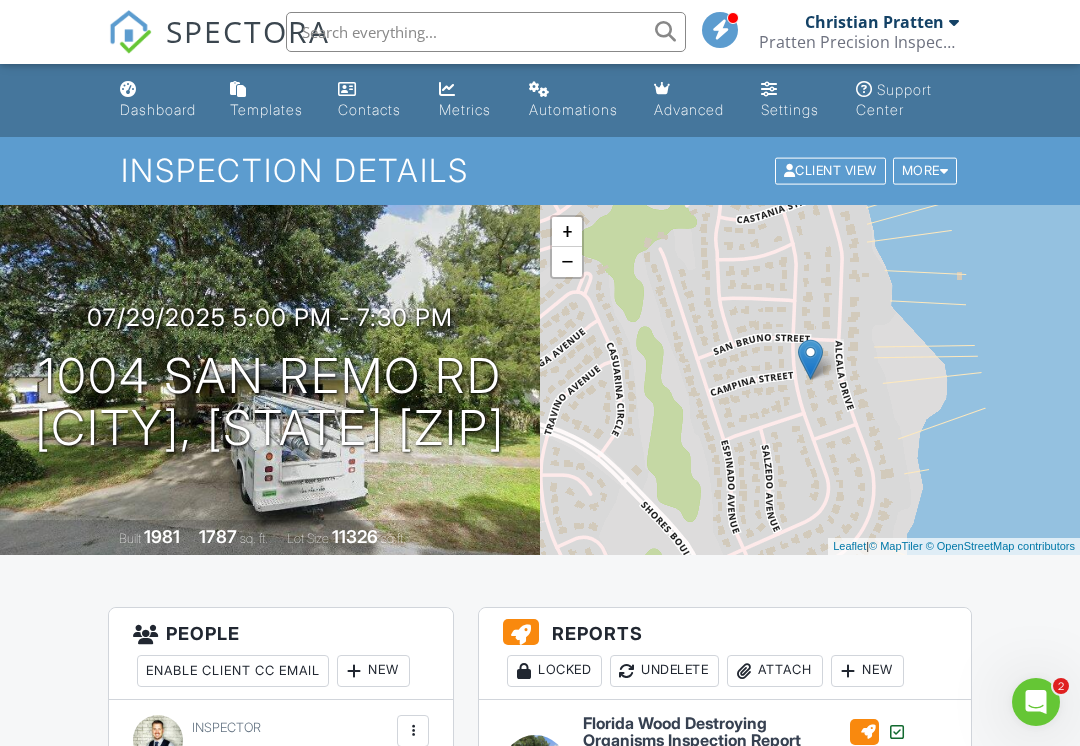 click on "Client View" at bounding box center (830, 171) 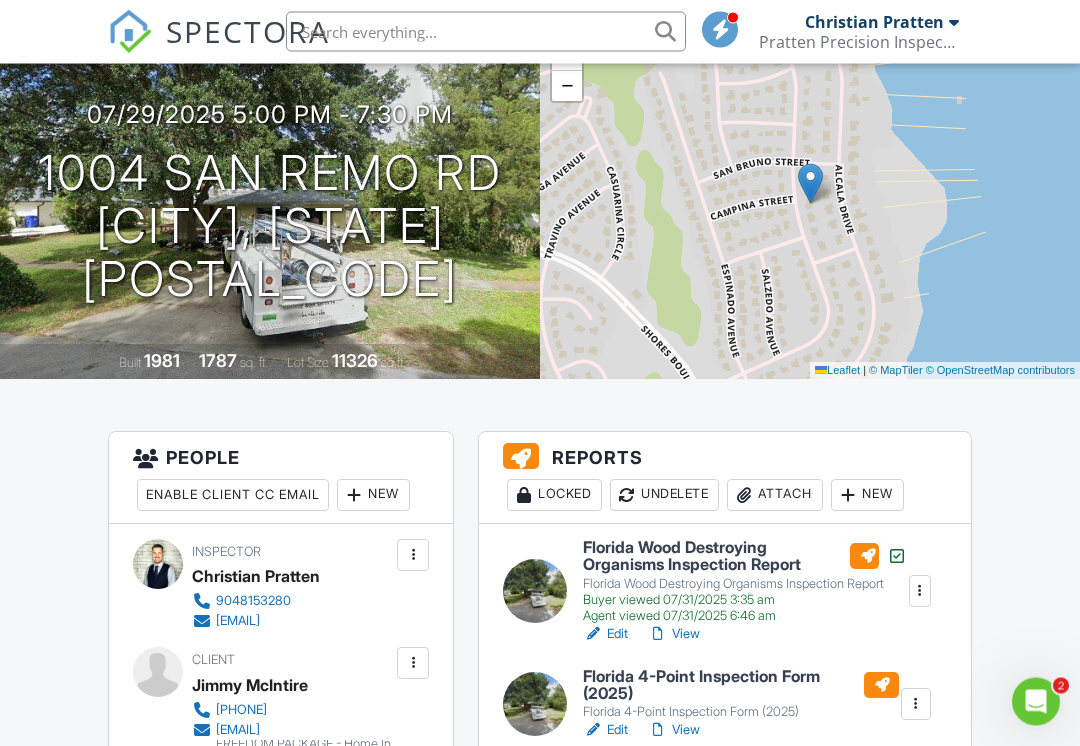 scroll, scrollTop: 190, scrollLeft: 0, axis: vertical 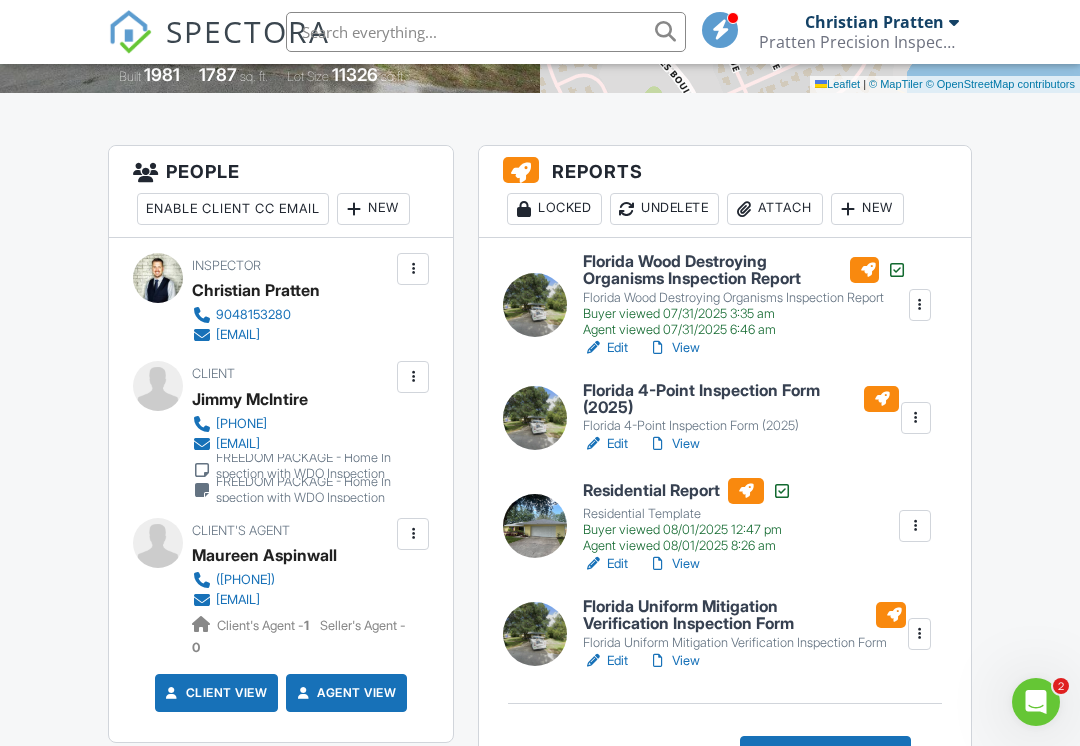 click at bounding box center (916, 418) 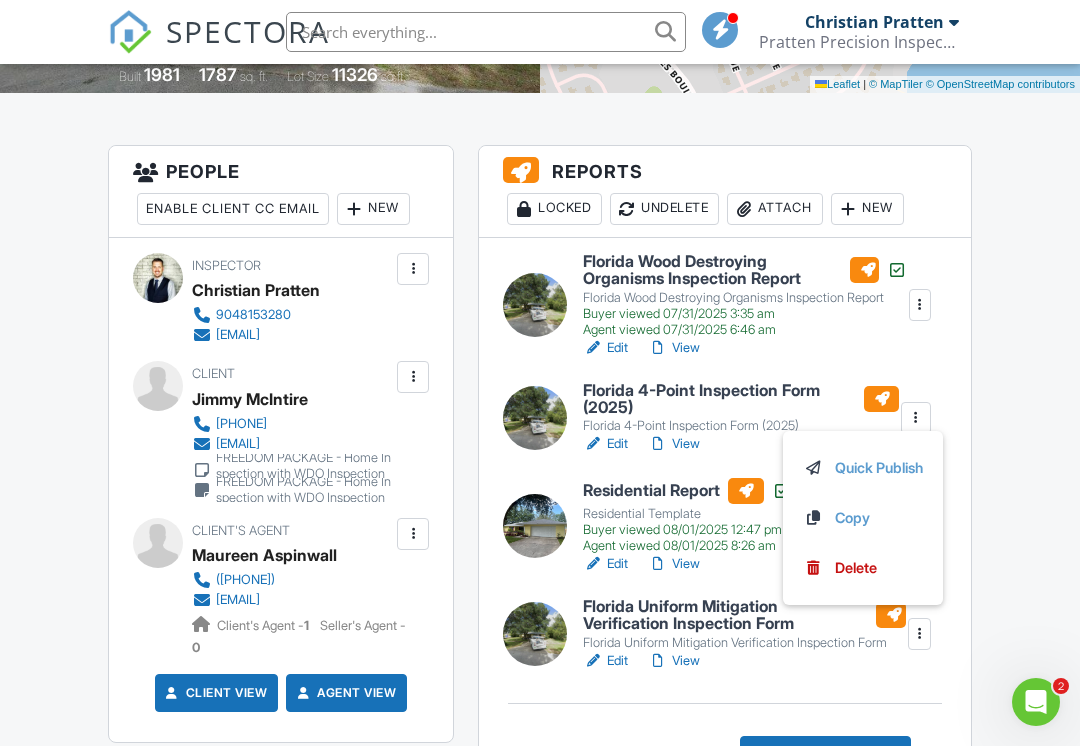 click on "Dashboard
Templates
Contacts
Metrics
Automations
Advanced
Settings
Support Center
Inspection Details
Client View
More
Property Details
Reschedule
Reorder / Copy
Share
Cancel
Delete
Print Order
Convert to V9
View Change Log
[DATE]  5:00 pm
- 7:30 pm
[NUMBER] [STREET]
[CITY], [STATE] [POSTAL_CODE]
Built
1981
1787
sq. ft.
Lot Size
11326
sq.ft.
+ −  Leaflet   |   © MapTiler   © OpenStreetMap contributors
All emails and texts are disabled for this inspection!
All emails and texts have been disabled for this inspection. This may have happened due to someone manually disabling them or this inspection being unconfirmed when it was scheduled. To re-enable emails and texts for this inspection, click the button below." at bounding box center (540, 1536) 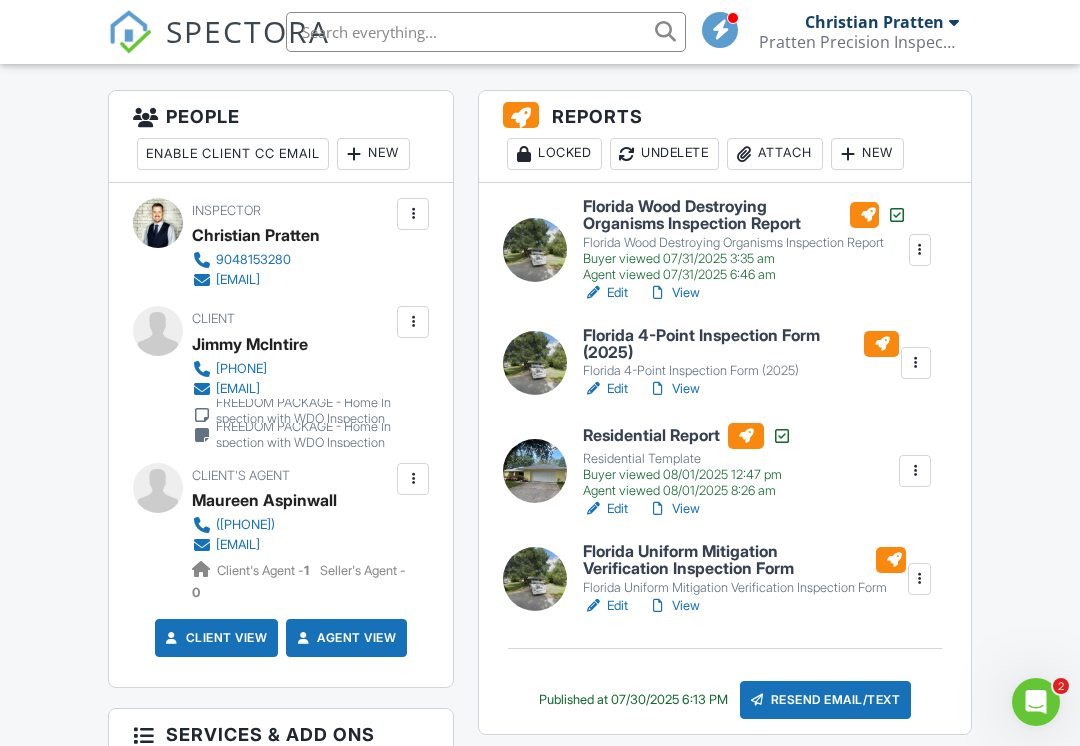 scroll, scrollTop: 516, scrollLeft: 0, axis: vertical 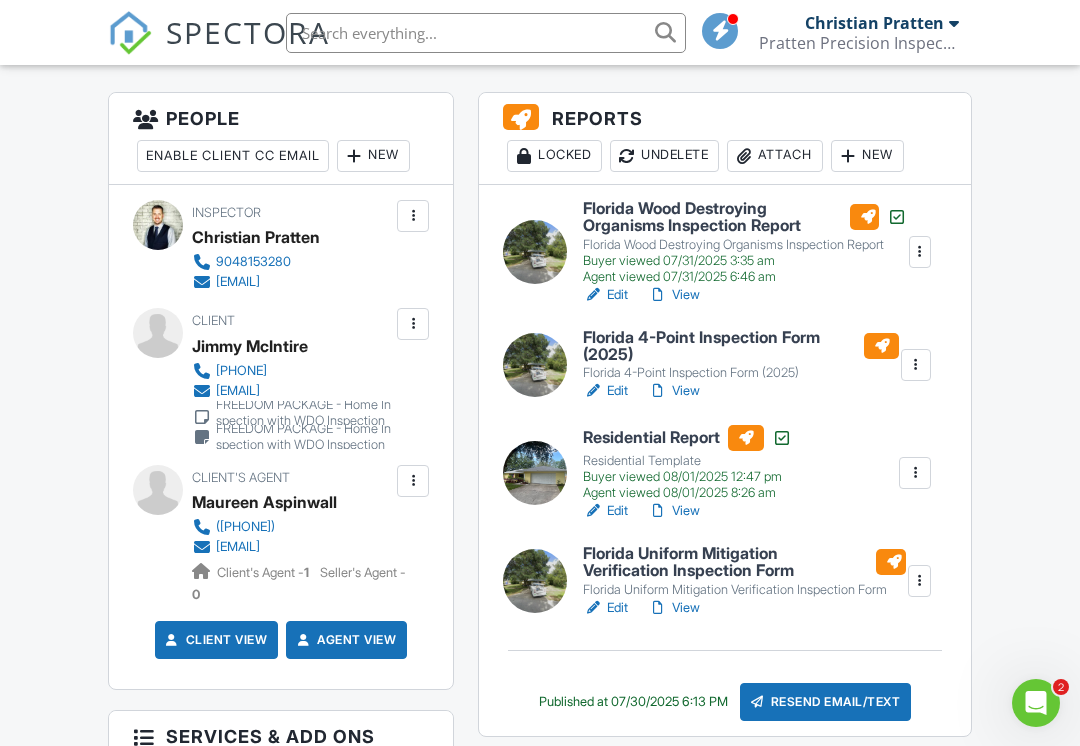 click at bounding box center [658, 390] 